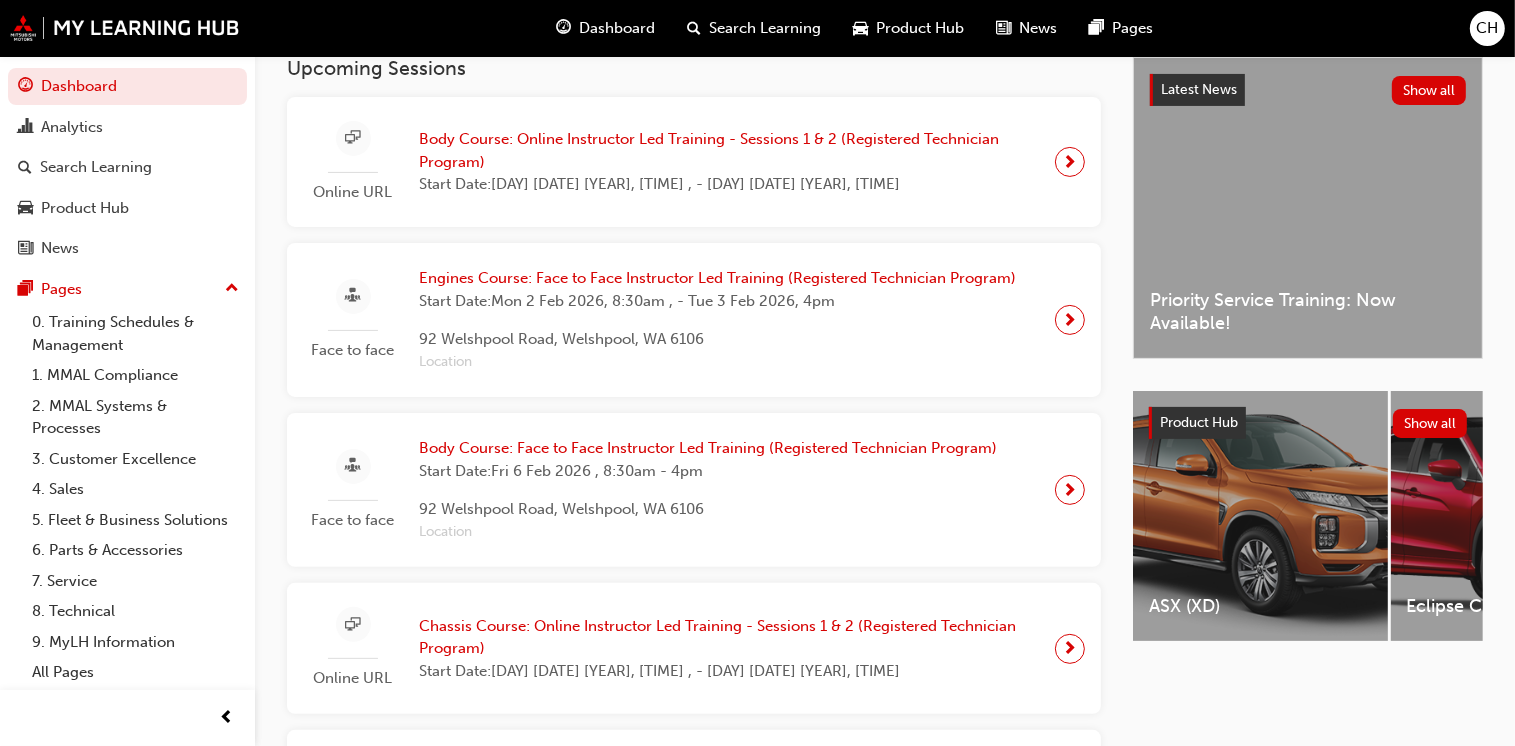 scroll, scrollTop: 0, scrollLeft: 0, axis: both 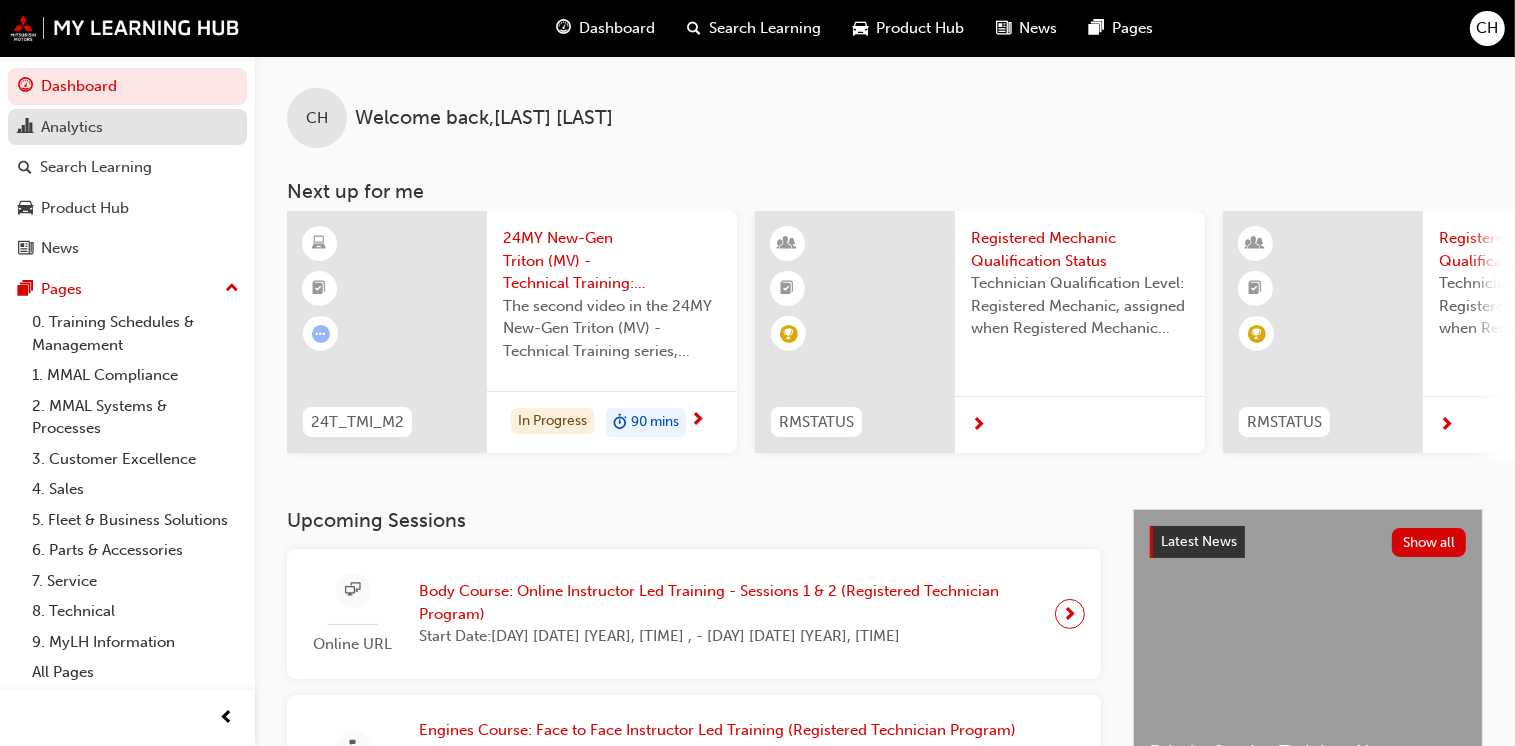 click on "Analytics" at bounding box center [127, 127] 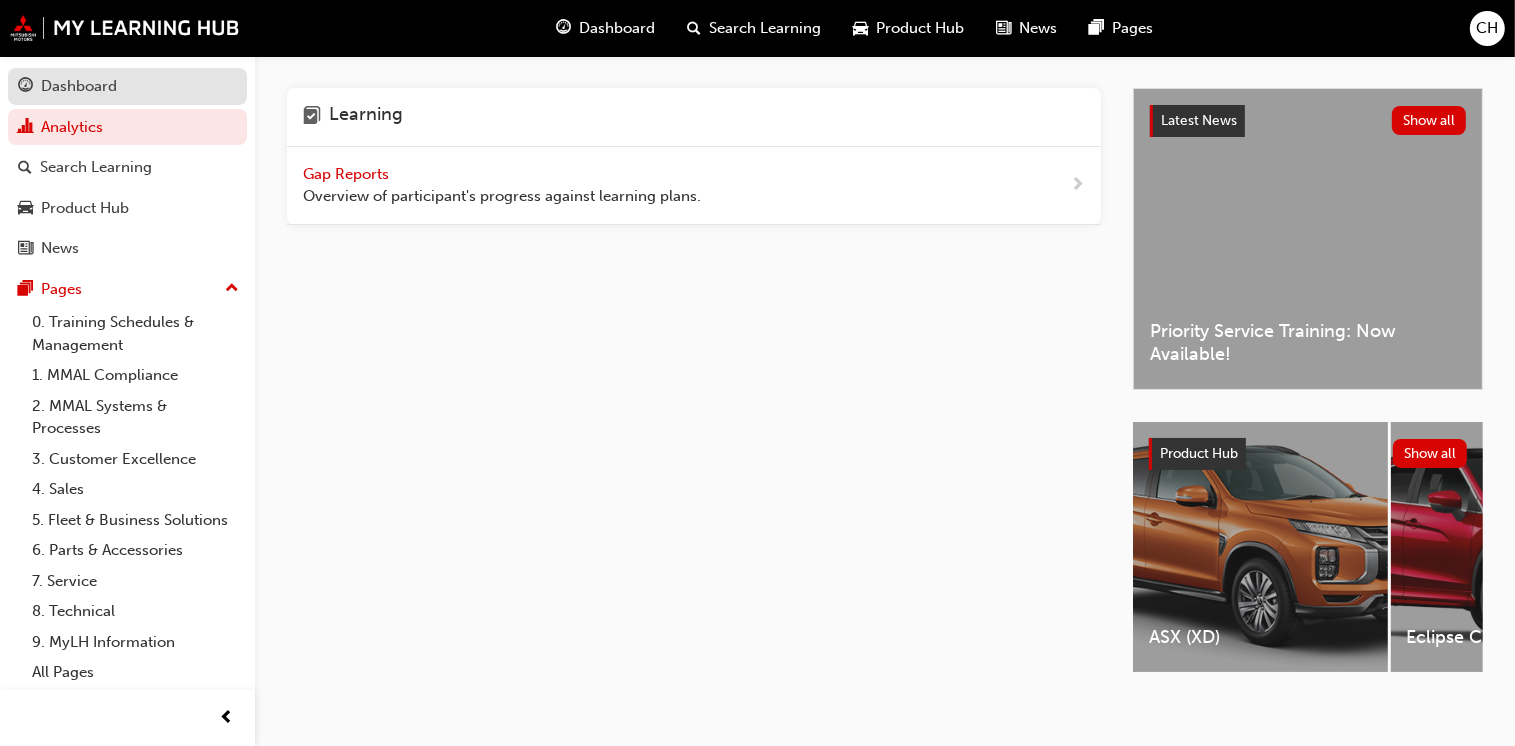 click on "Dashboard" at bounding box center [127, 86] 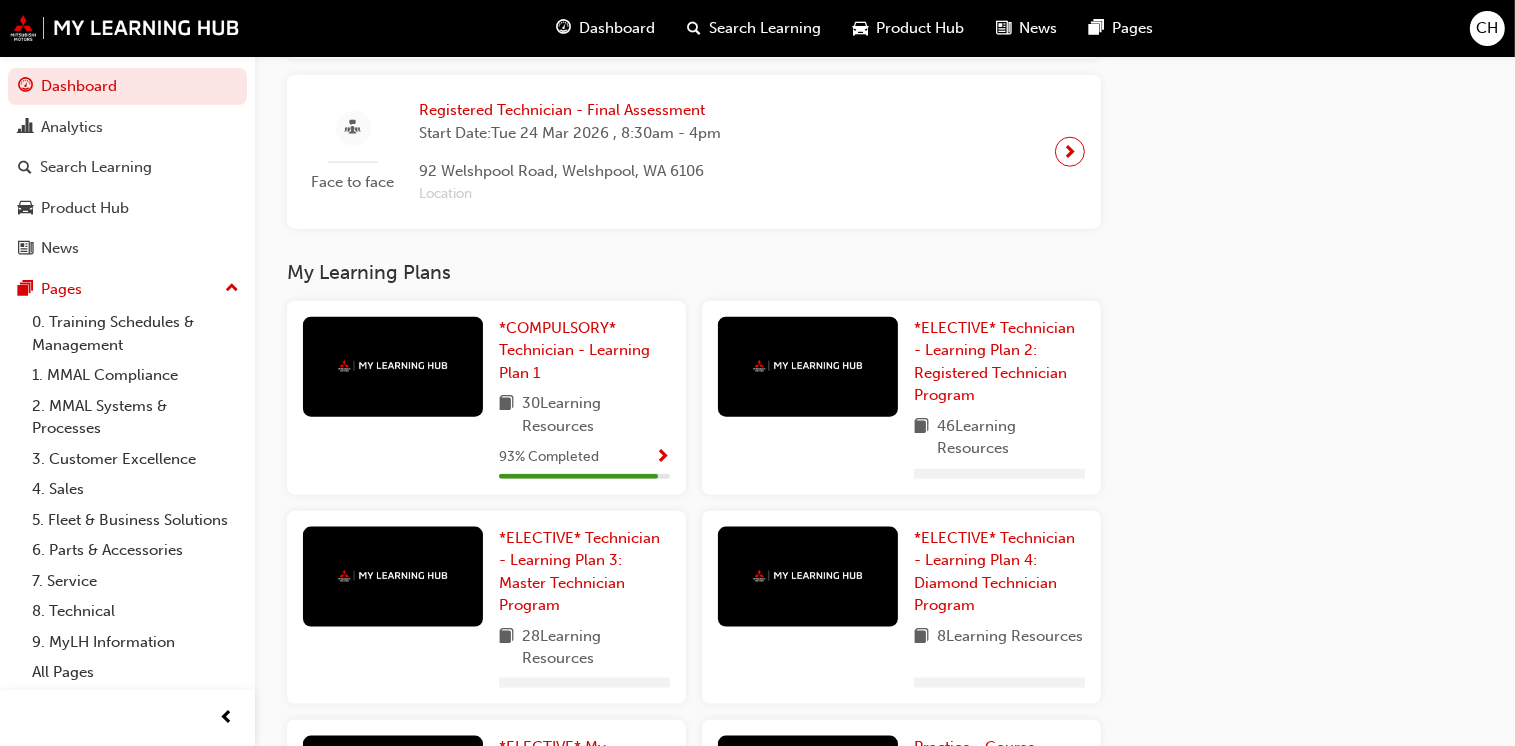 scroll, scrollTop: 2282, scrollLeft: 0, axis: vertical 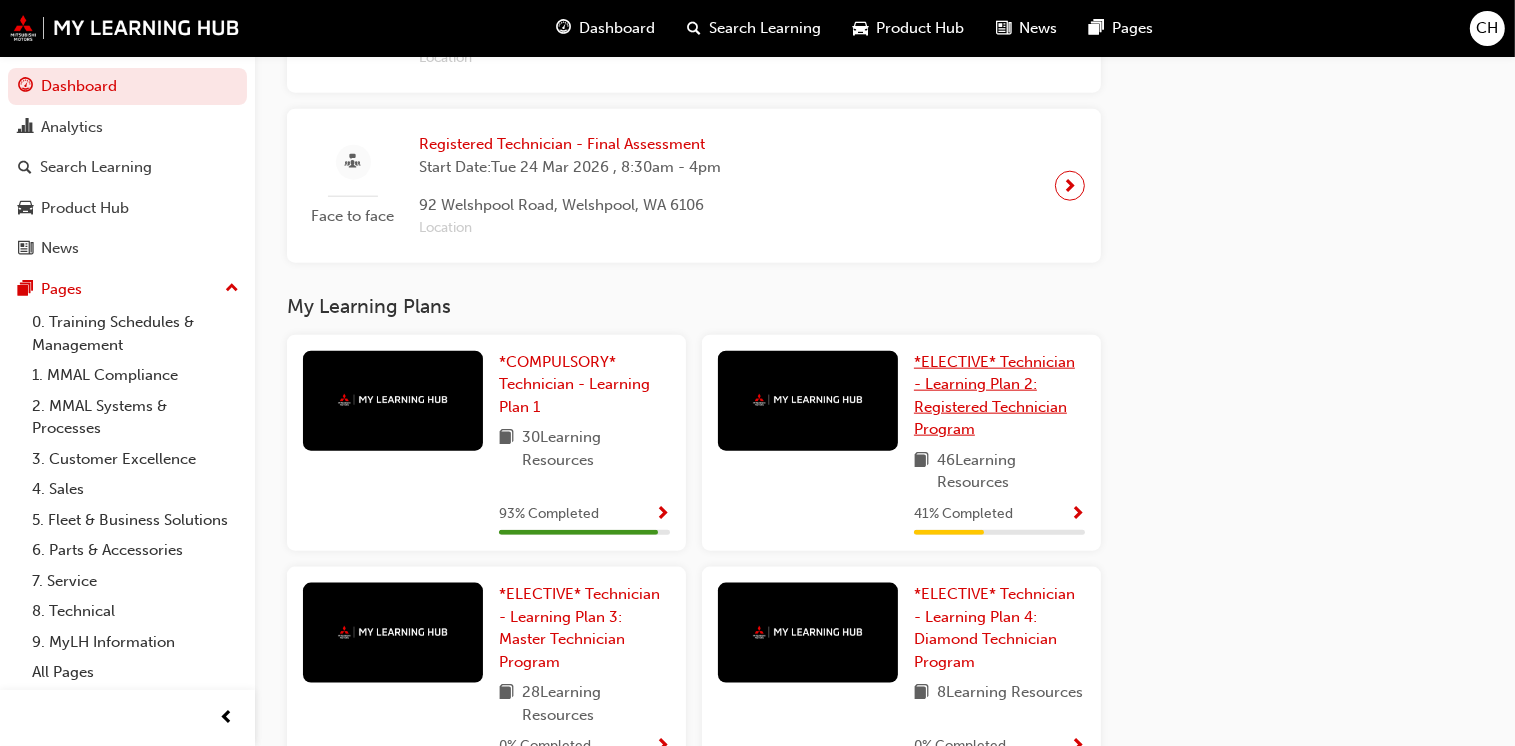 click on "*ELECTIVE* Technician - Learning Plan 2: Registered Technician Program" at bounding box center (994, 396) 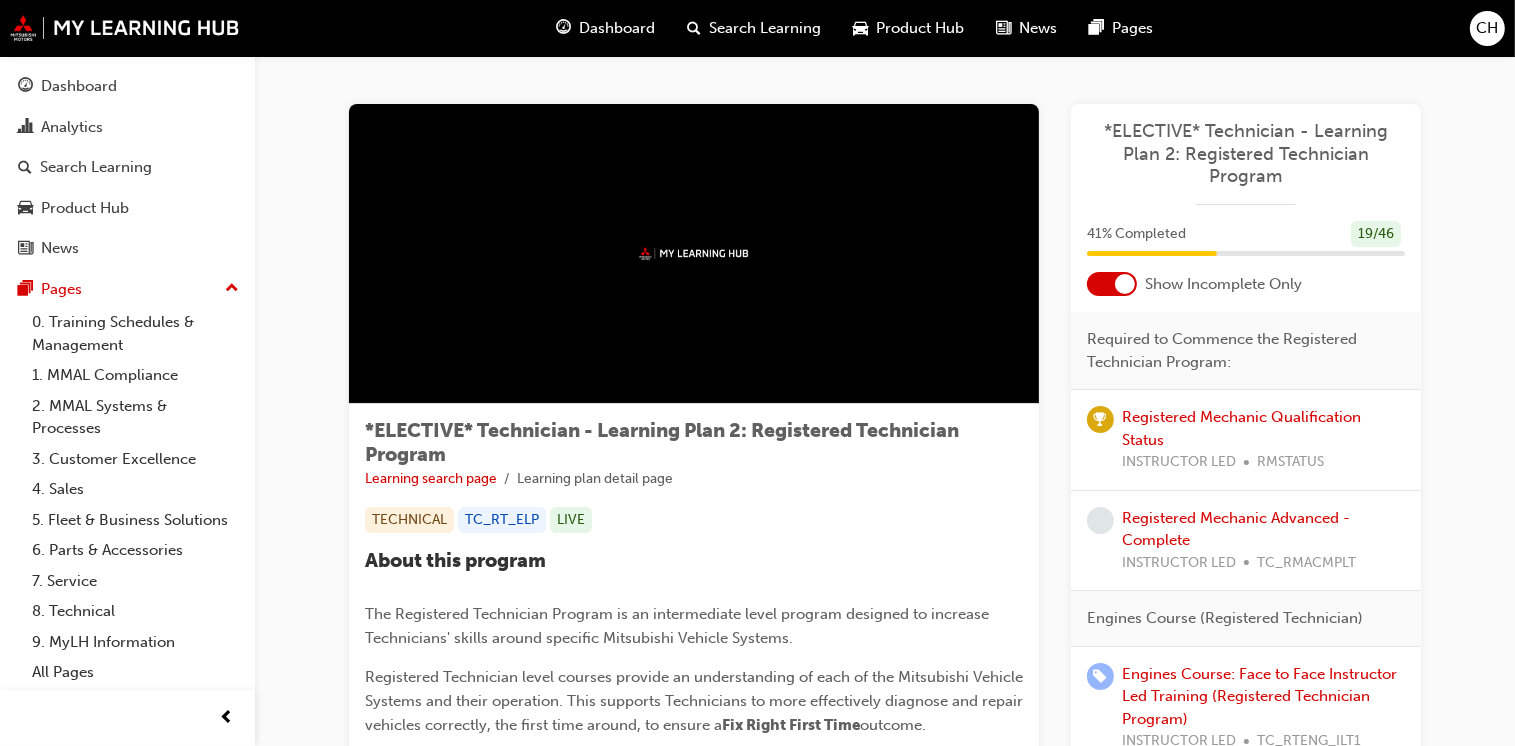 click at bounding box center [1125, 284] 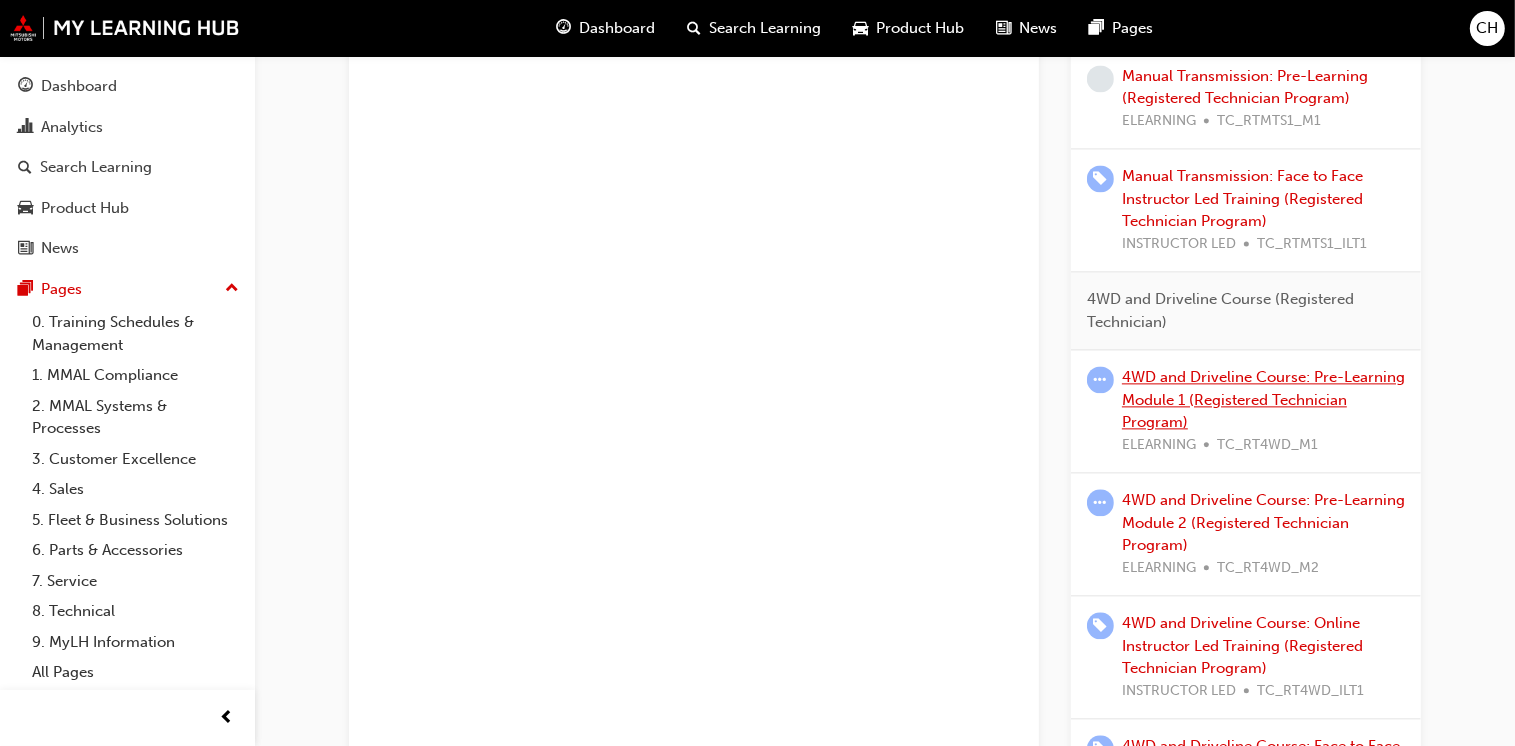 scroll, scrollTop: 4352, scrollLeft: 0, axis: vertical 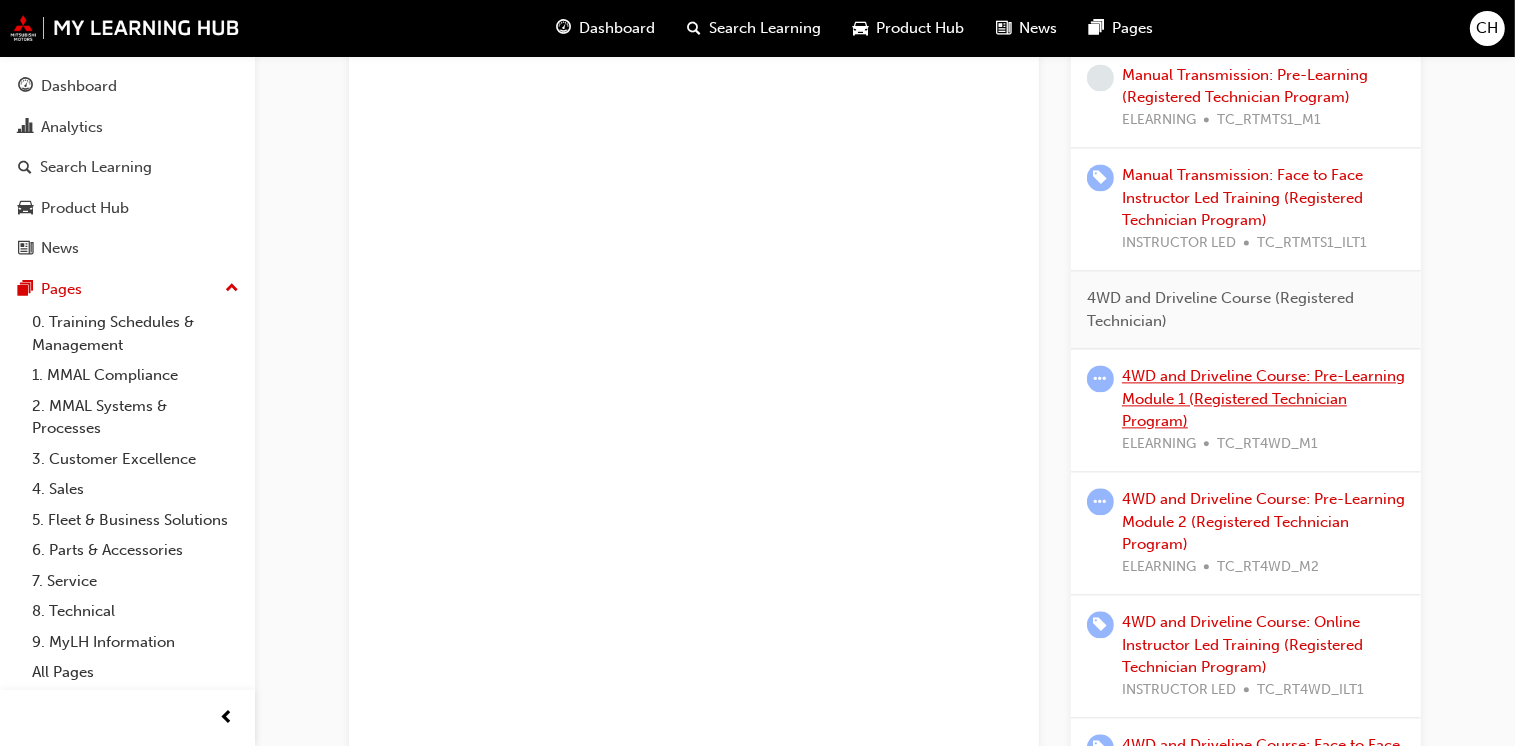 click on "4WD and Driveline Course: Pre-Learning Module 1 (Registered Technician Program)" at bounding box center (1263, 398) 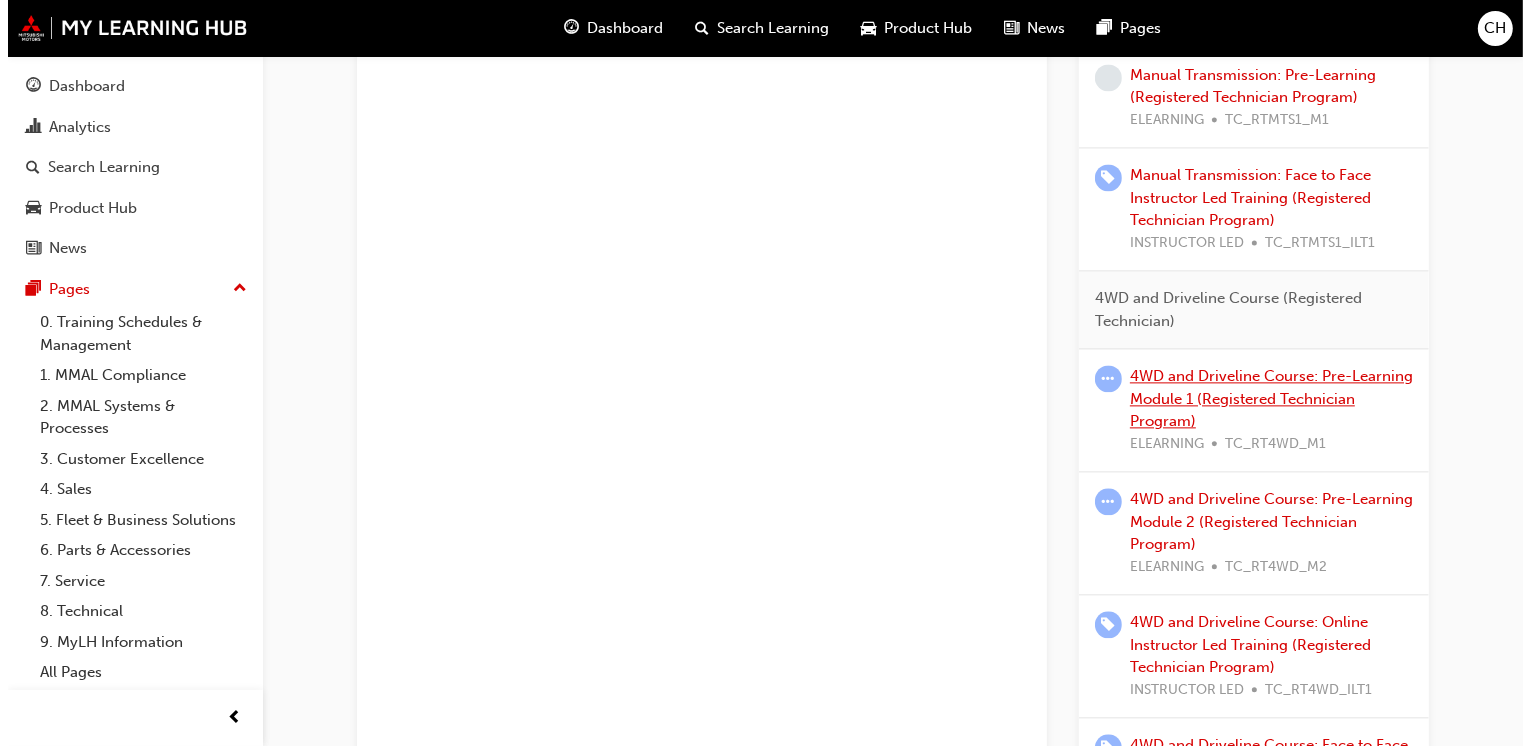 scroll, scrollTop: 0, scrollLeft: 0, axis: both 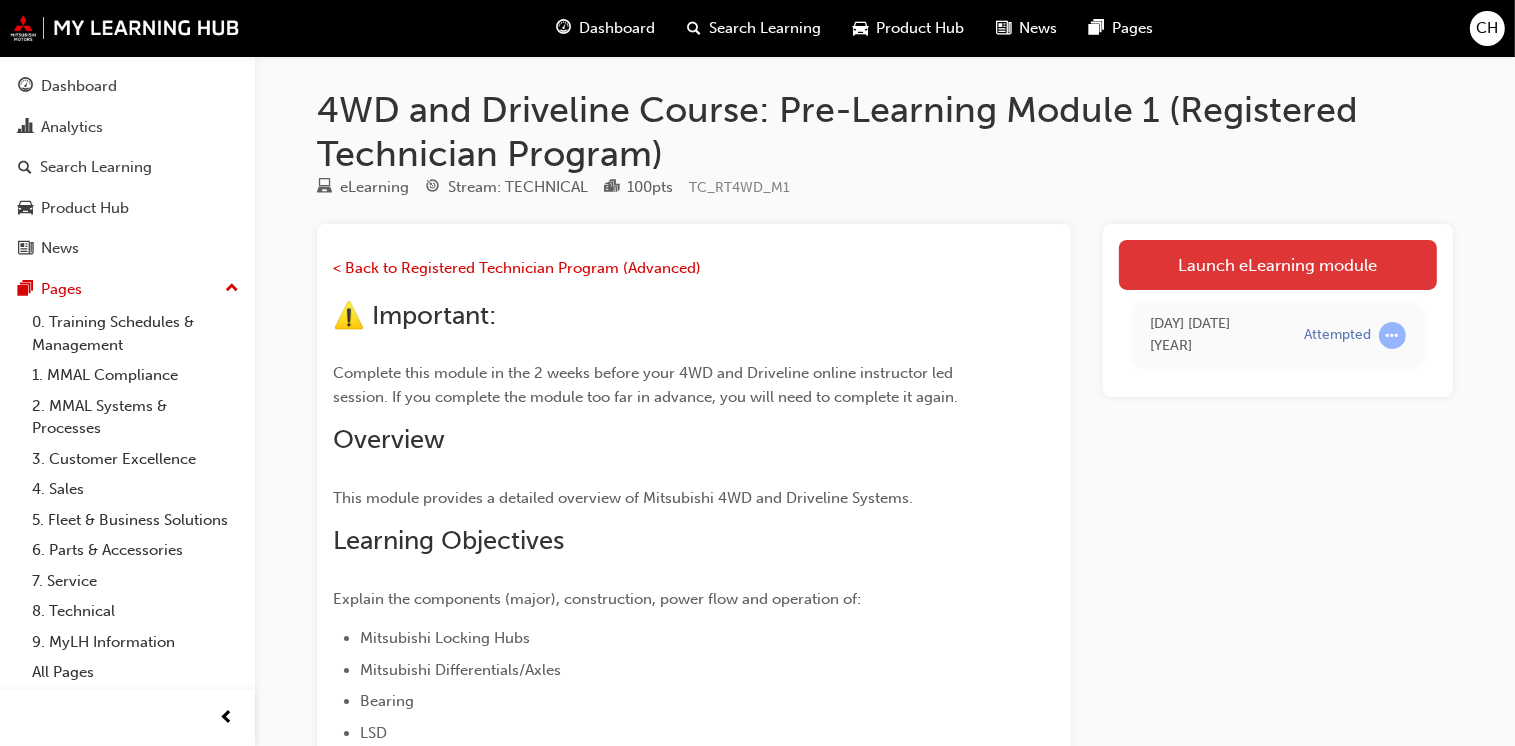 click on "Launch eLearning module" at bounding box center (1278, 265) 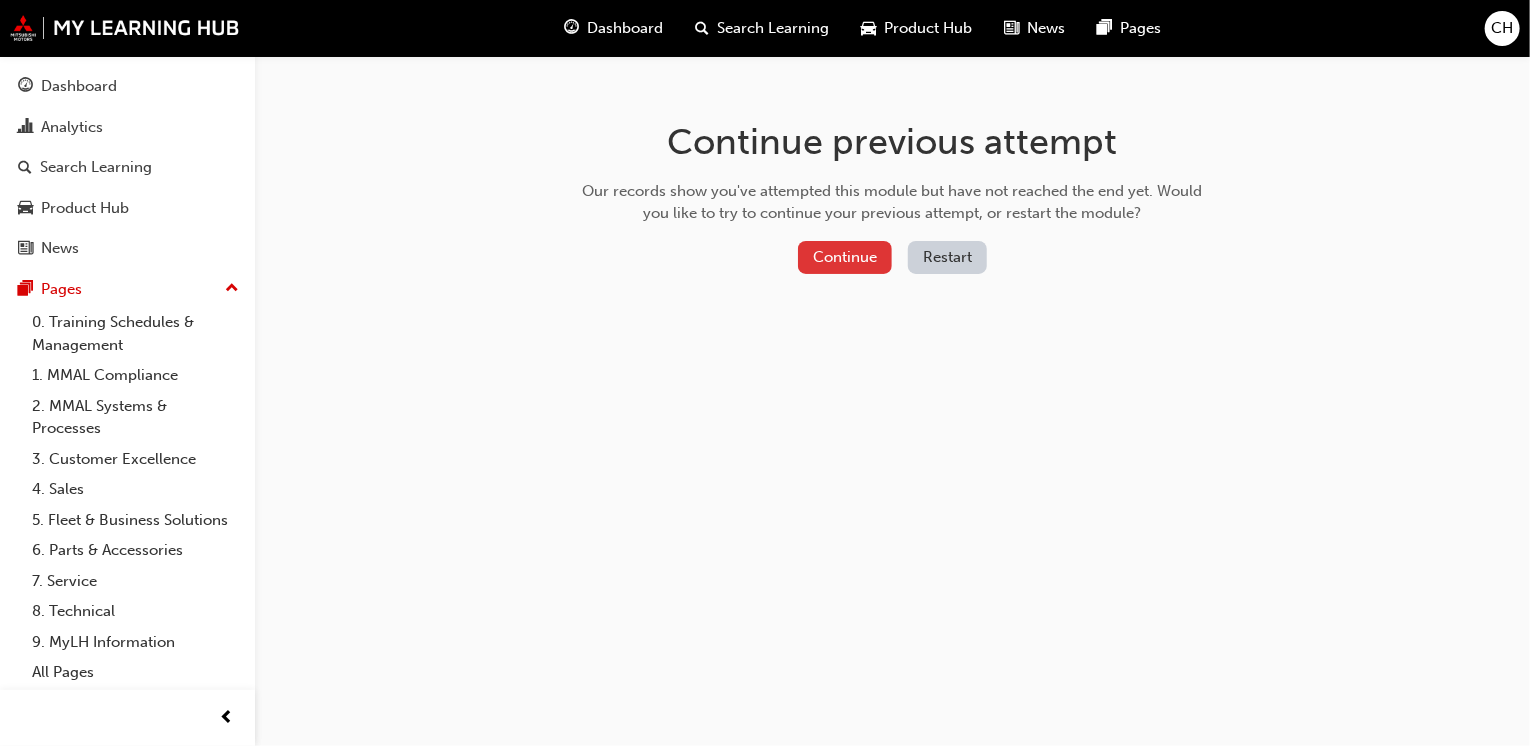 click on "Continue" at bounding box center (845, 257) 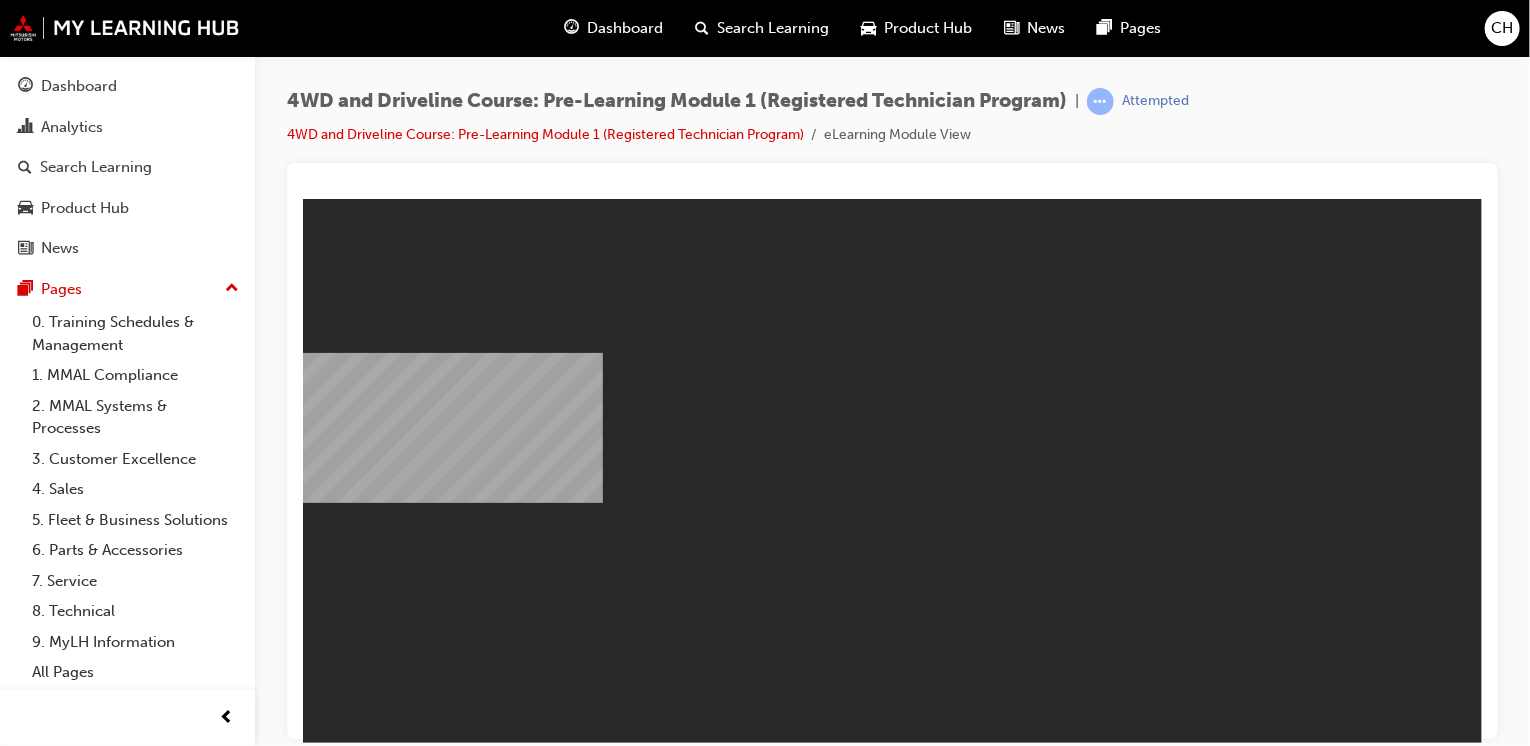 scroll, scrollTop: 0, scrollLeft: 0, axis: both 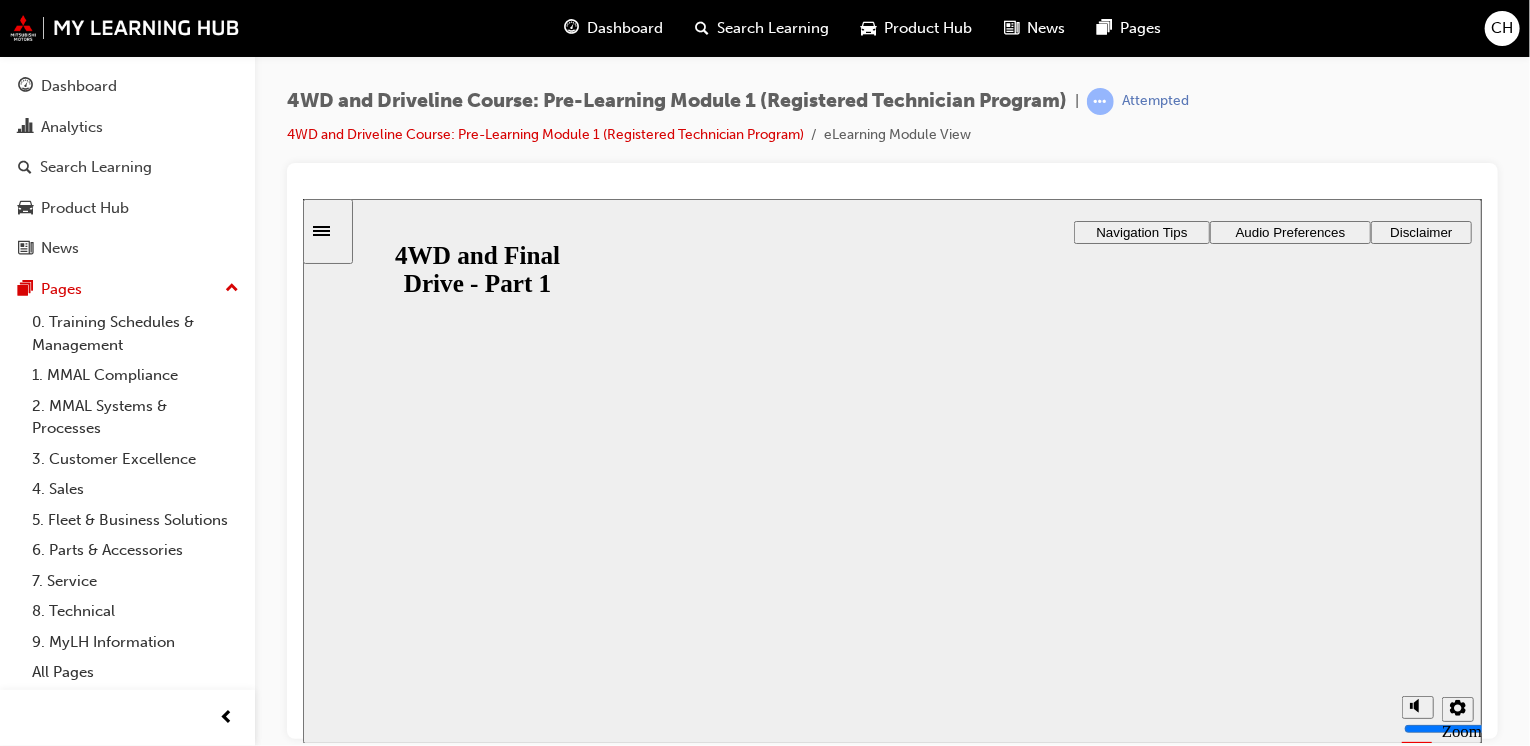 click on "Resume" at bounding box center [341, 945] 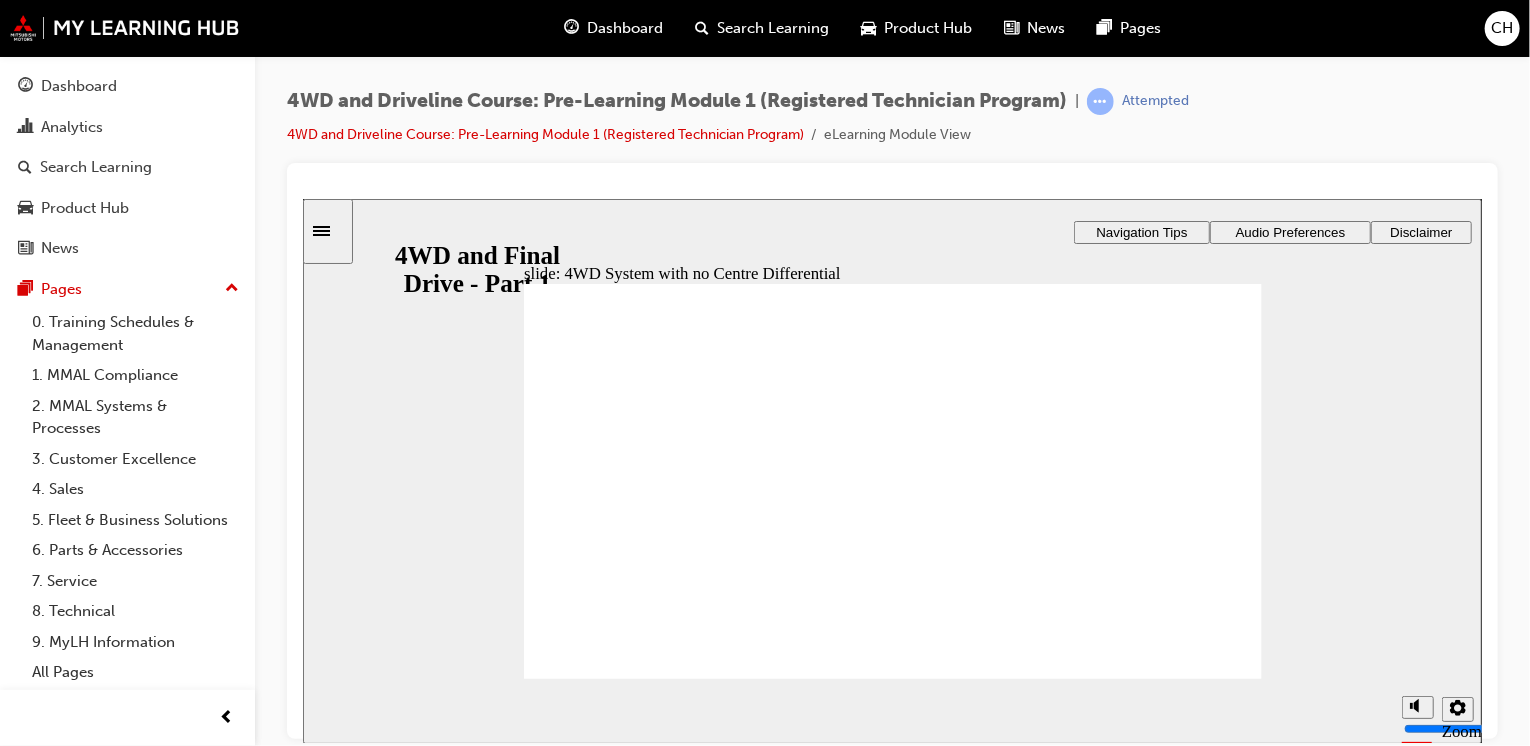 click 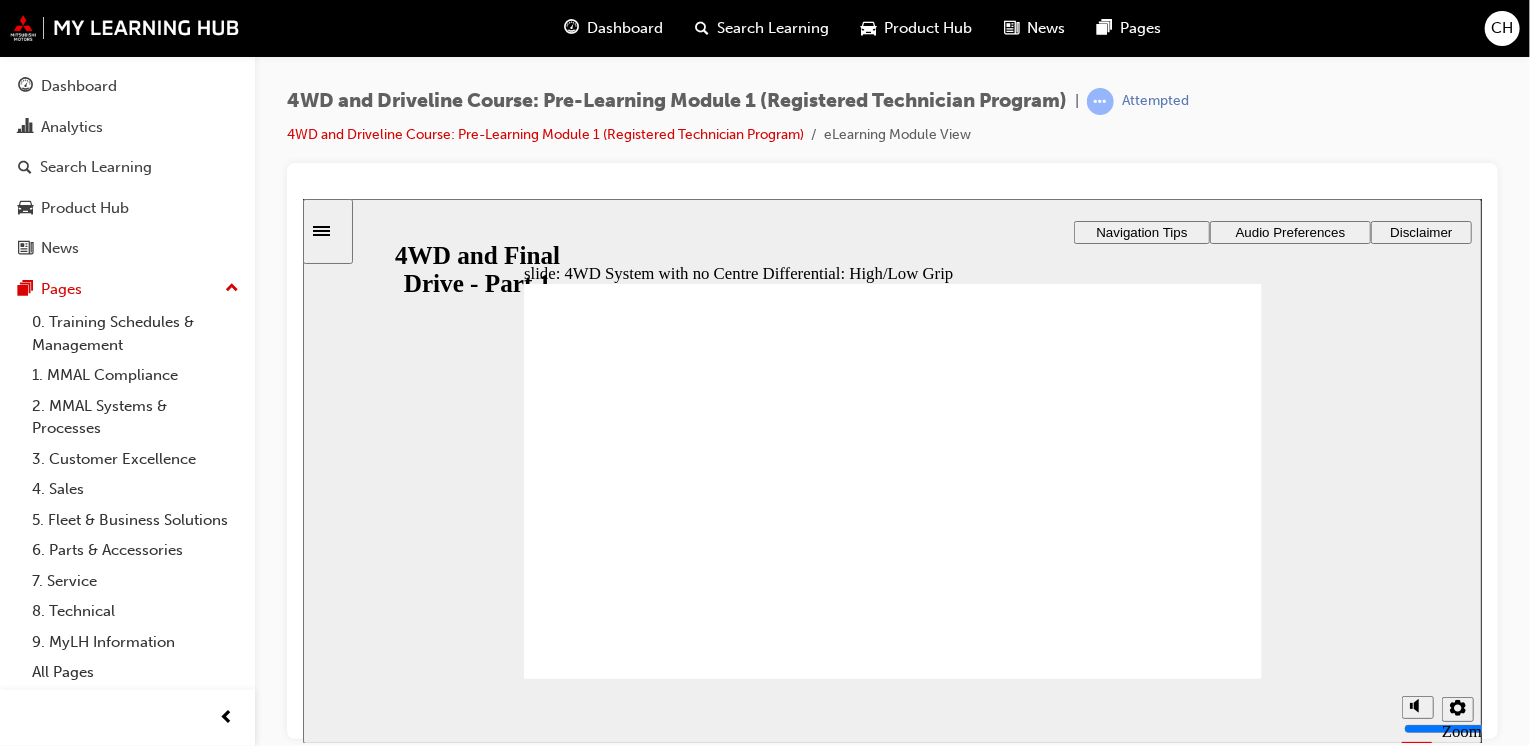 click 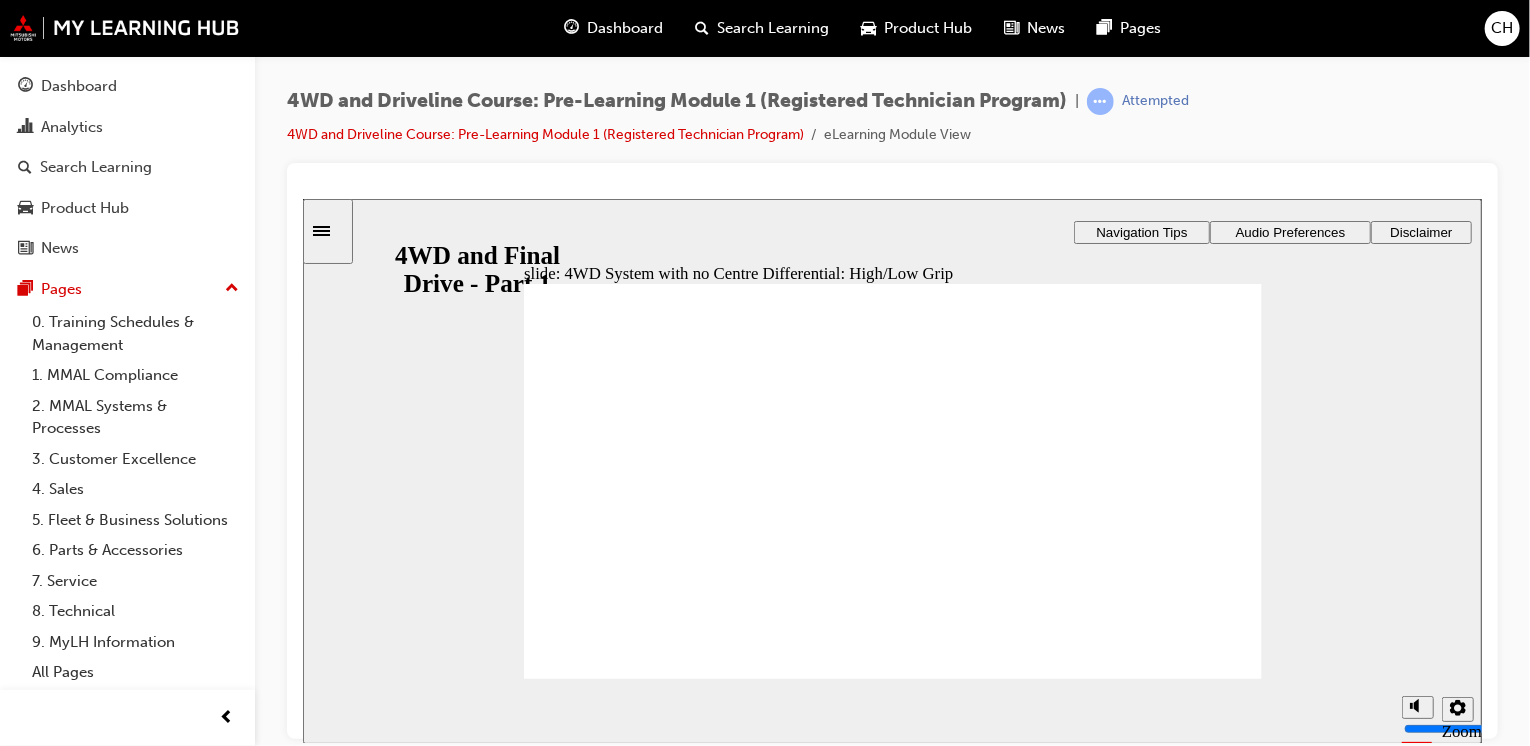 click 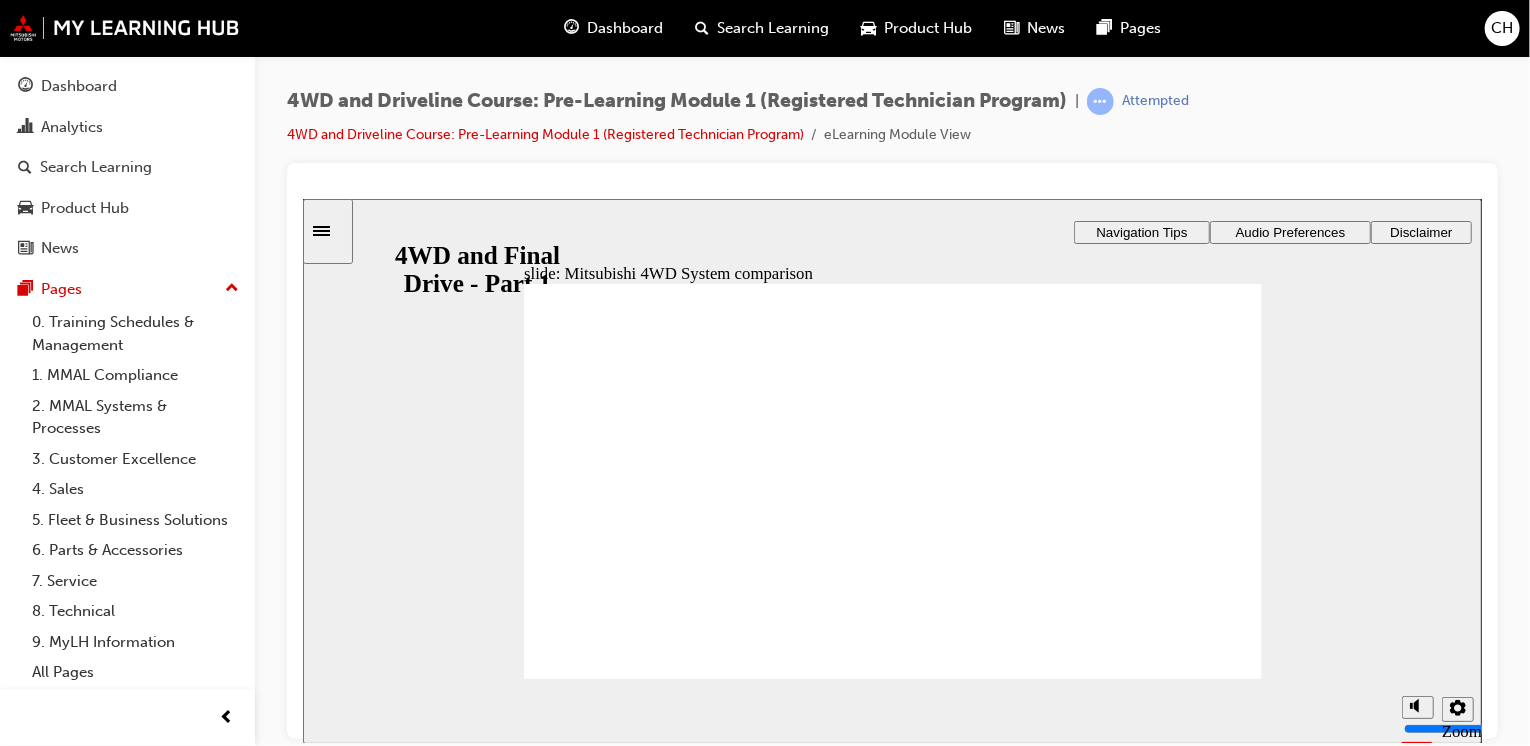 click 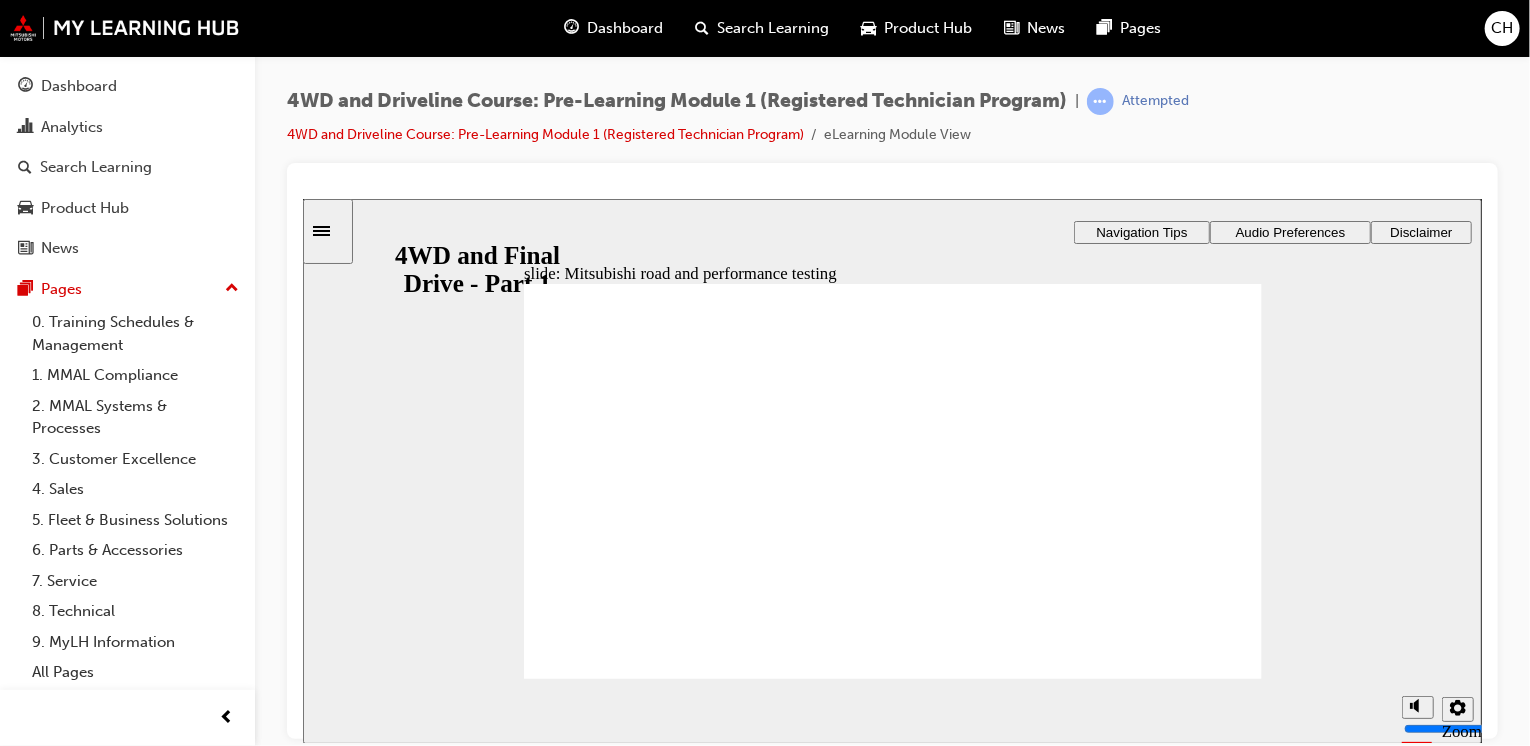 click 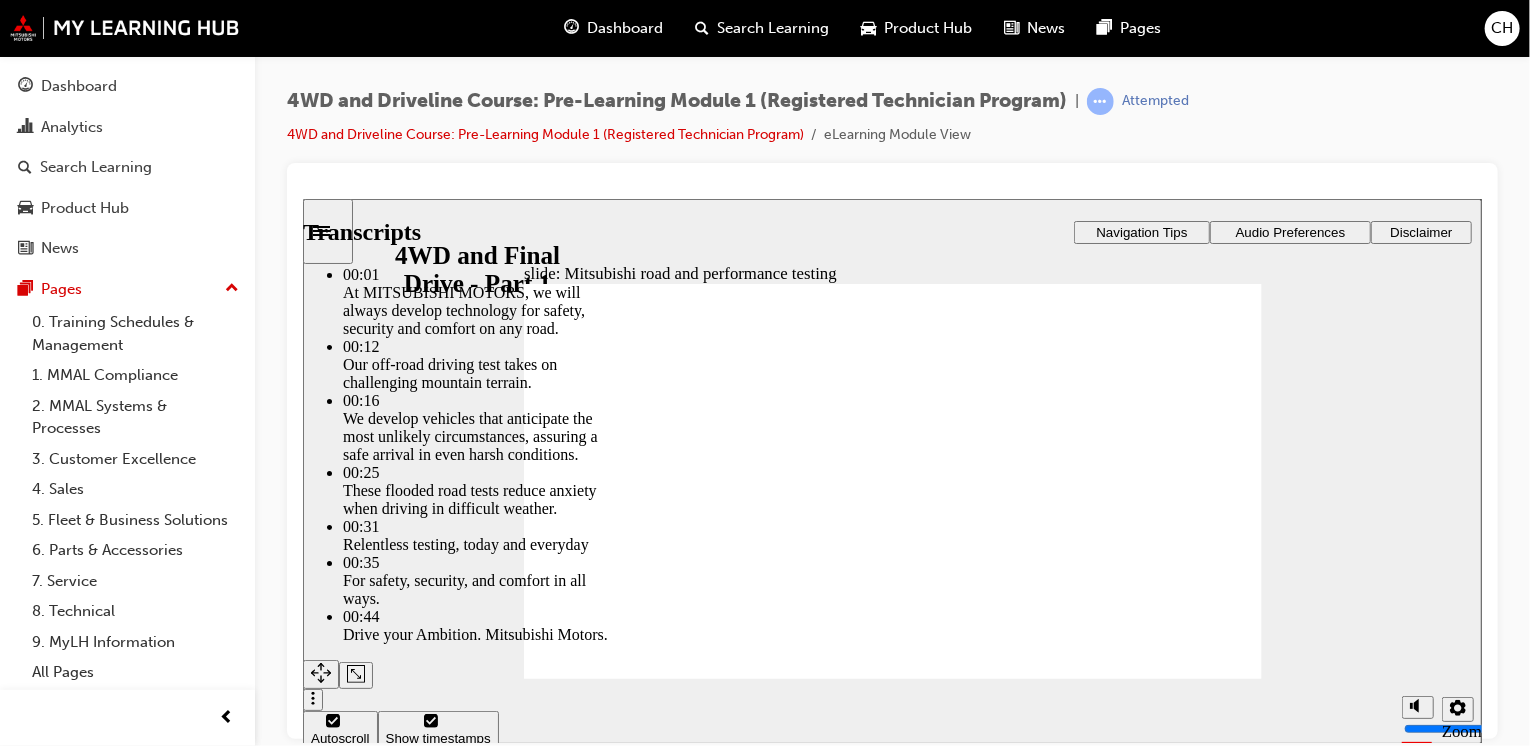 type on "47" 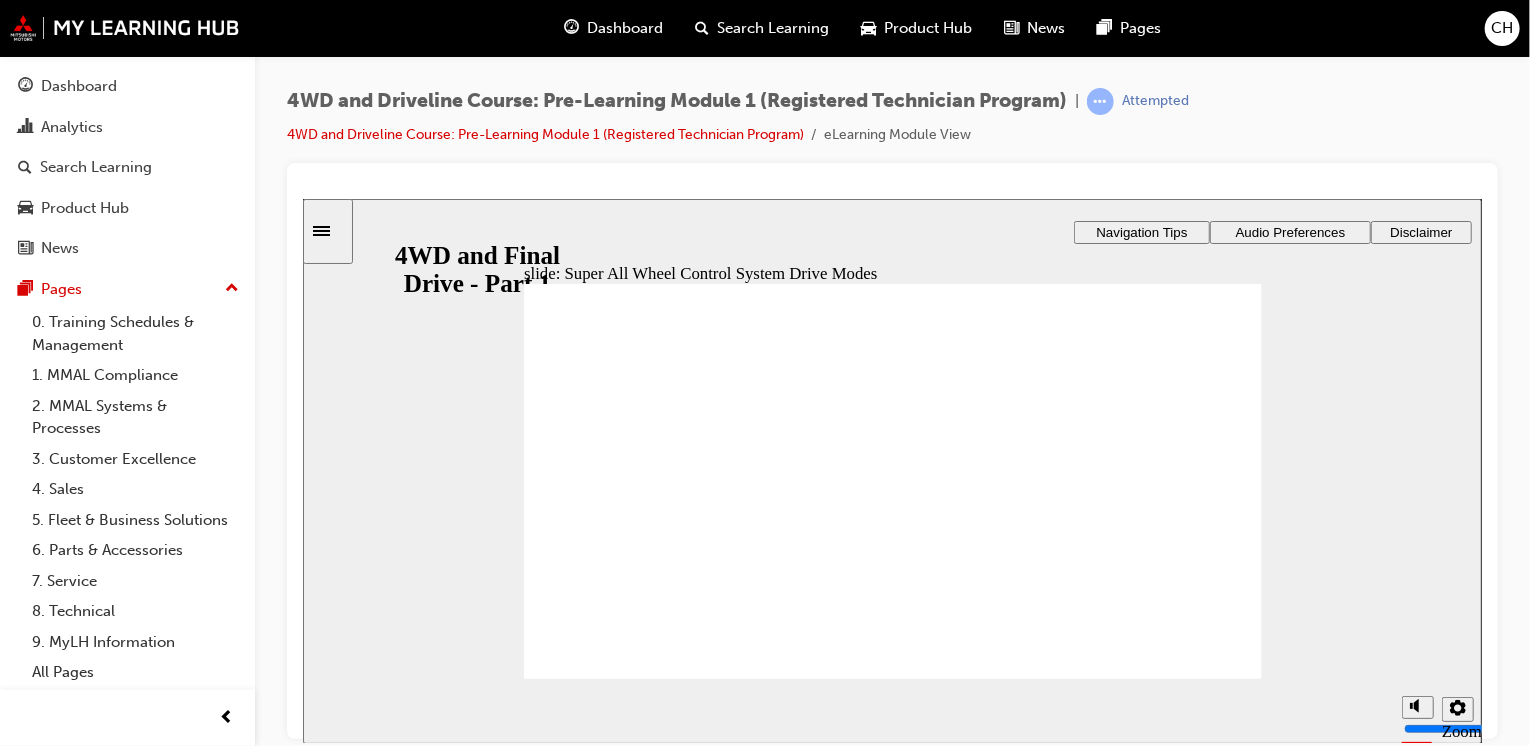 click 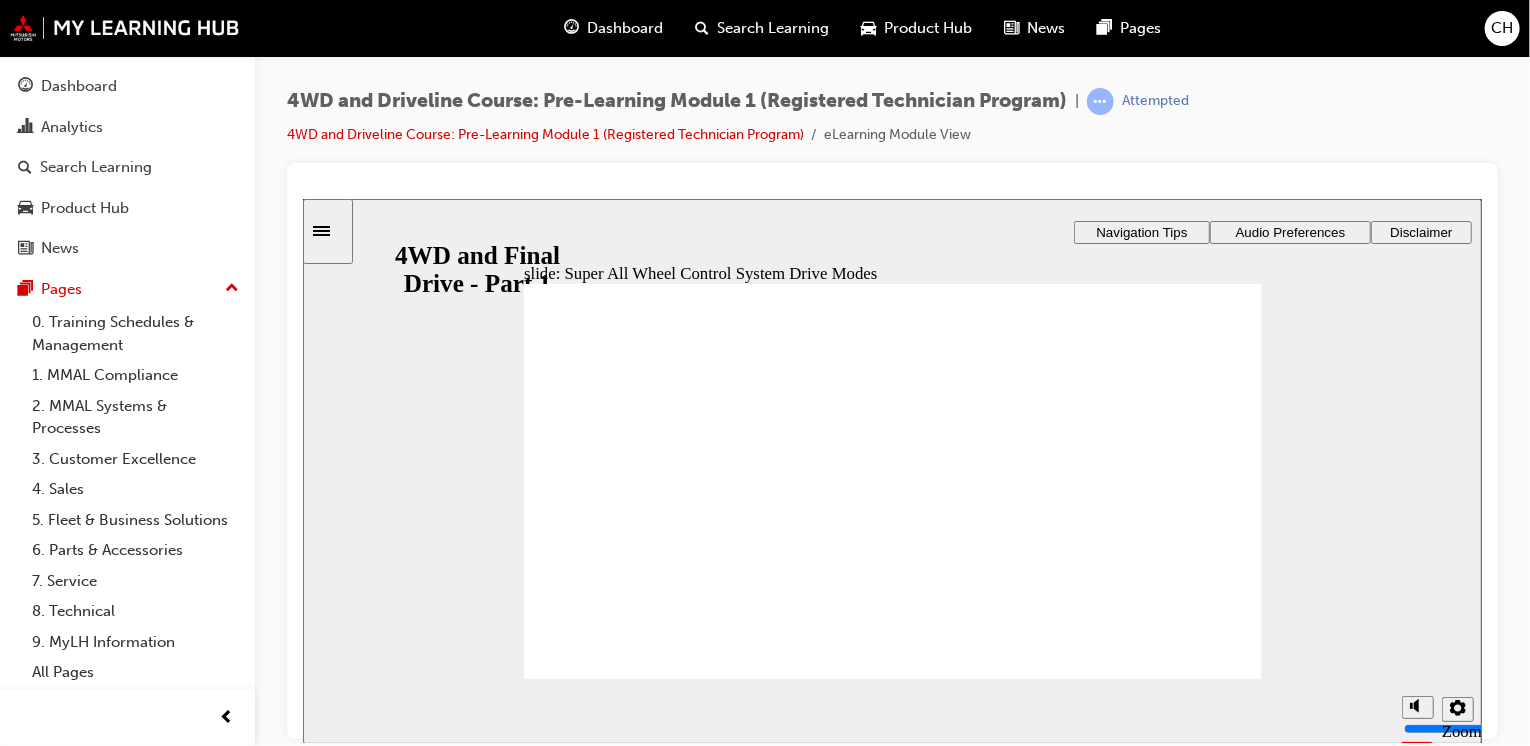 click 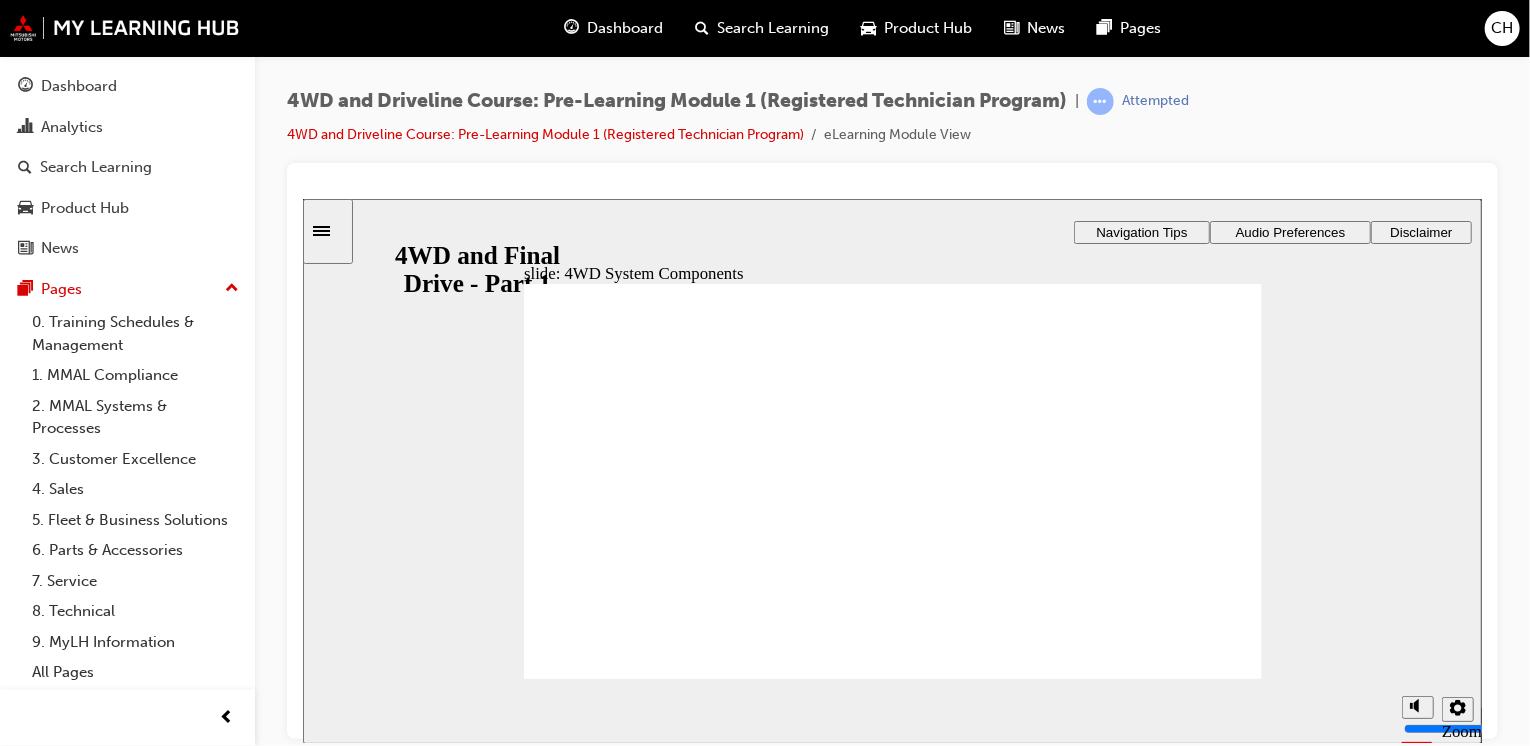 click 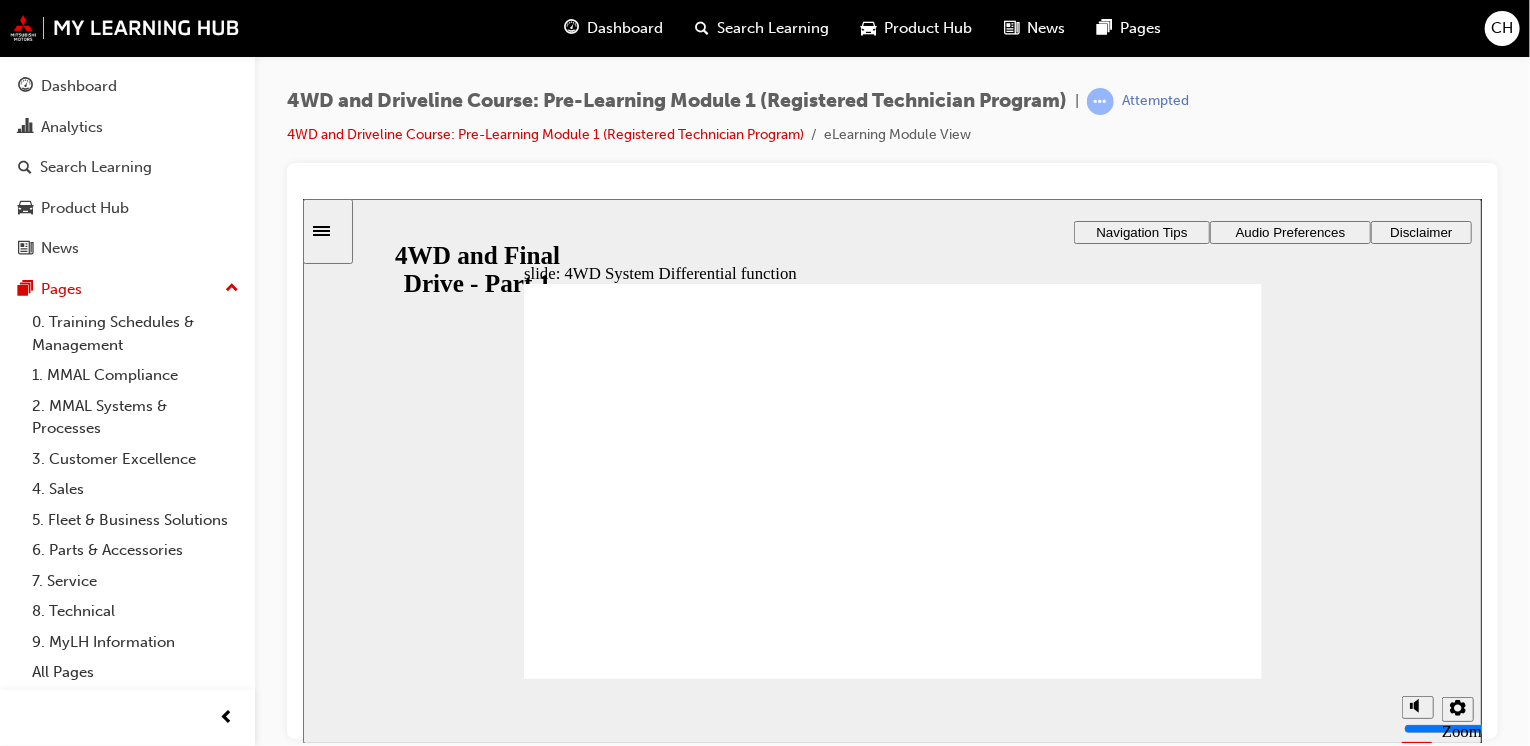 click 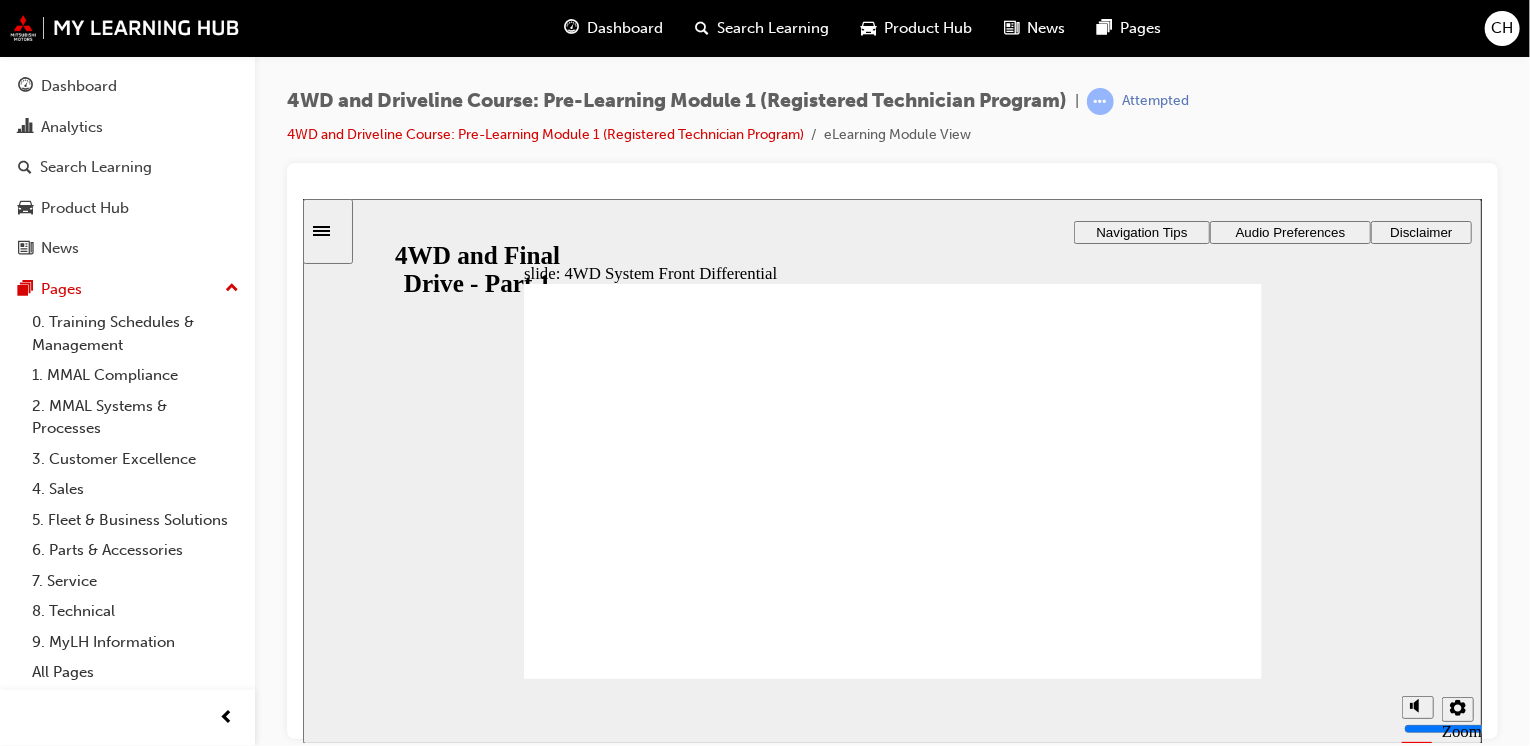 click 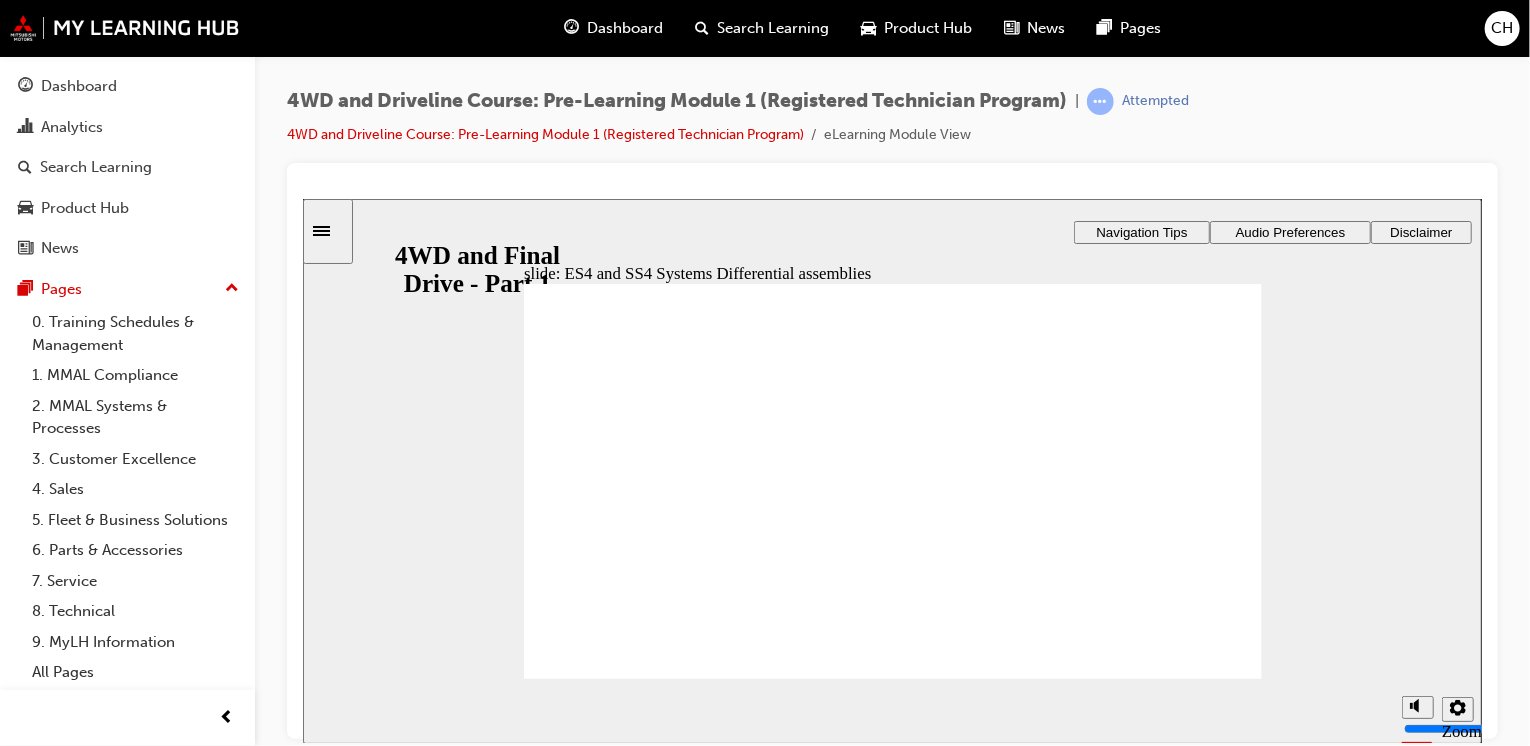 click 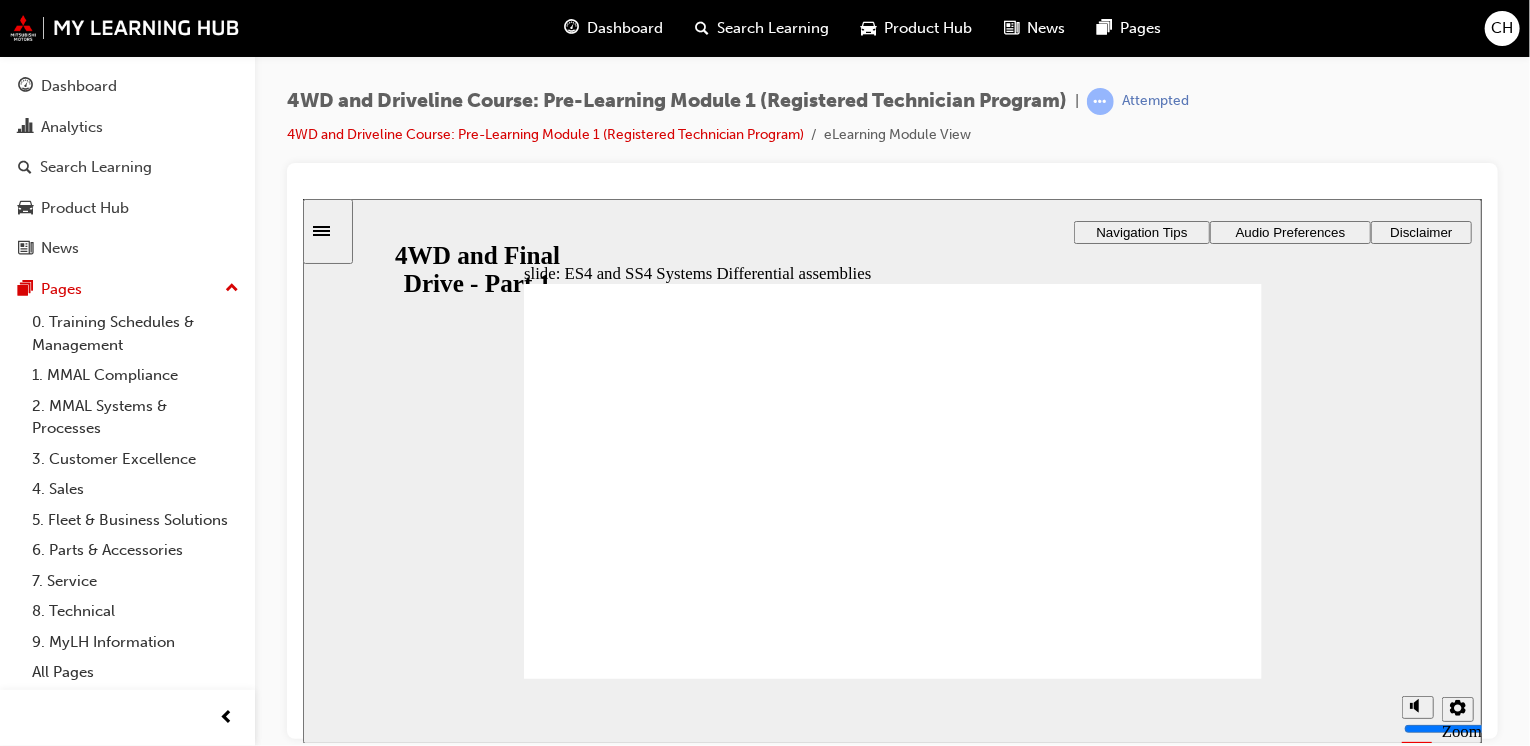 click 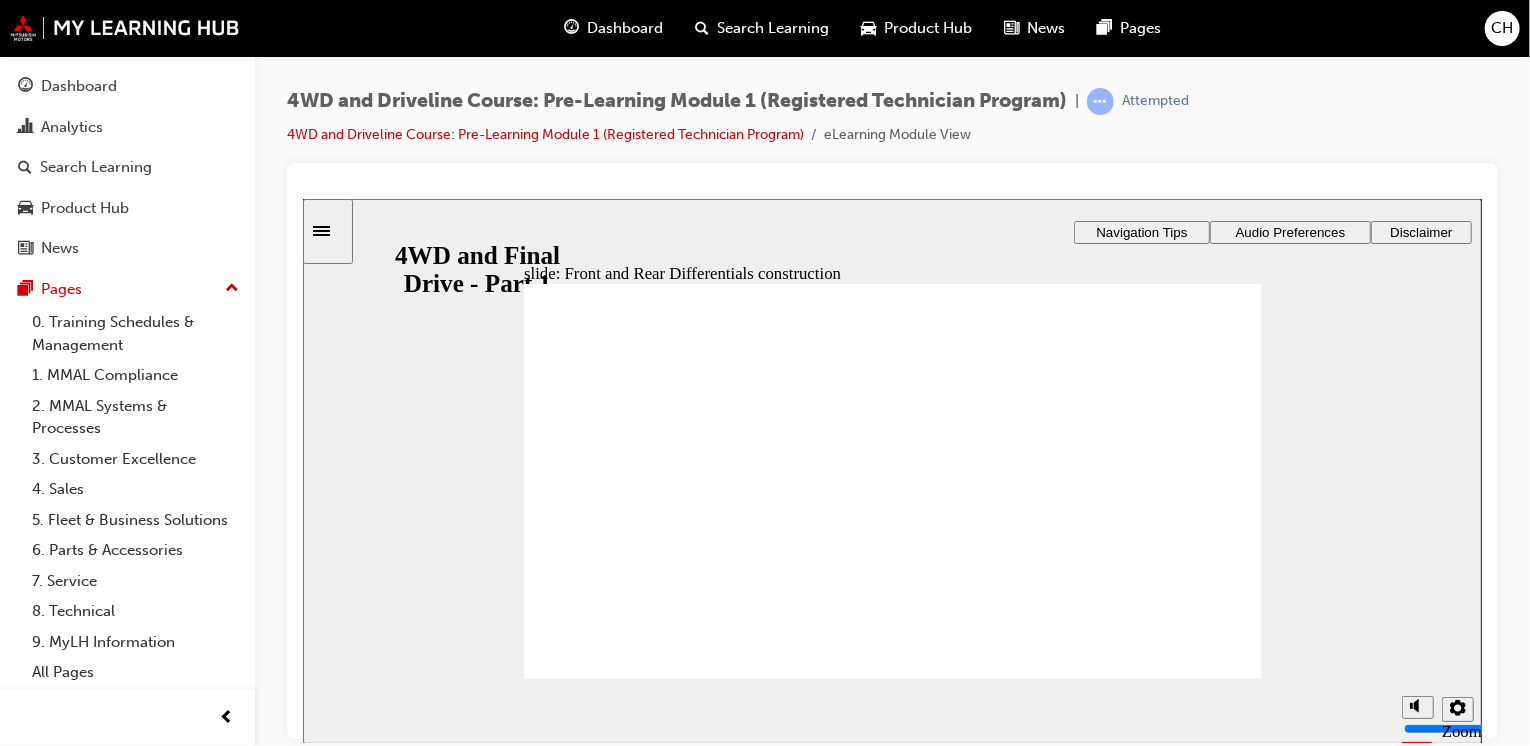 click 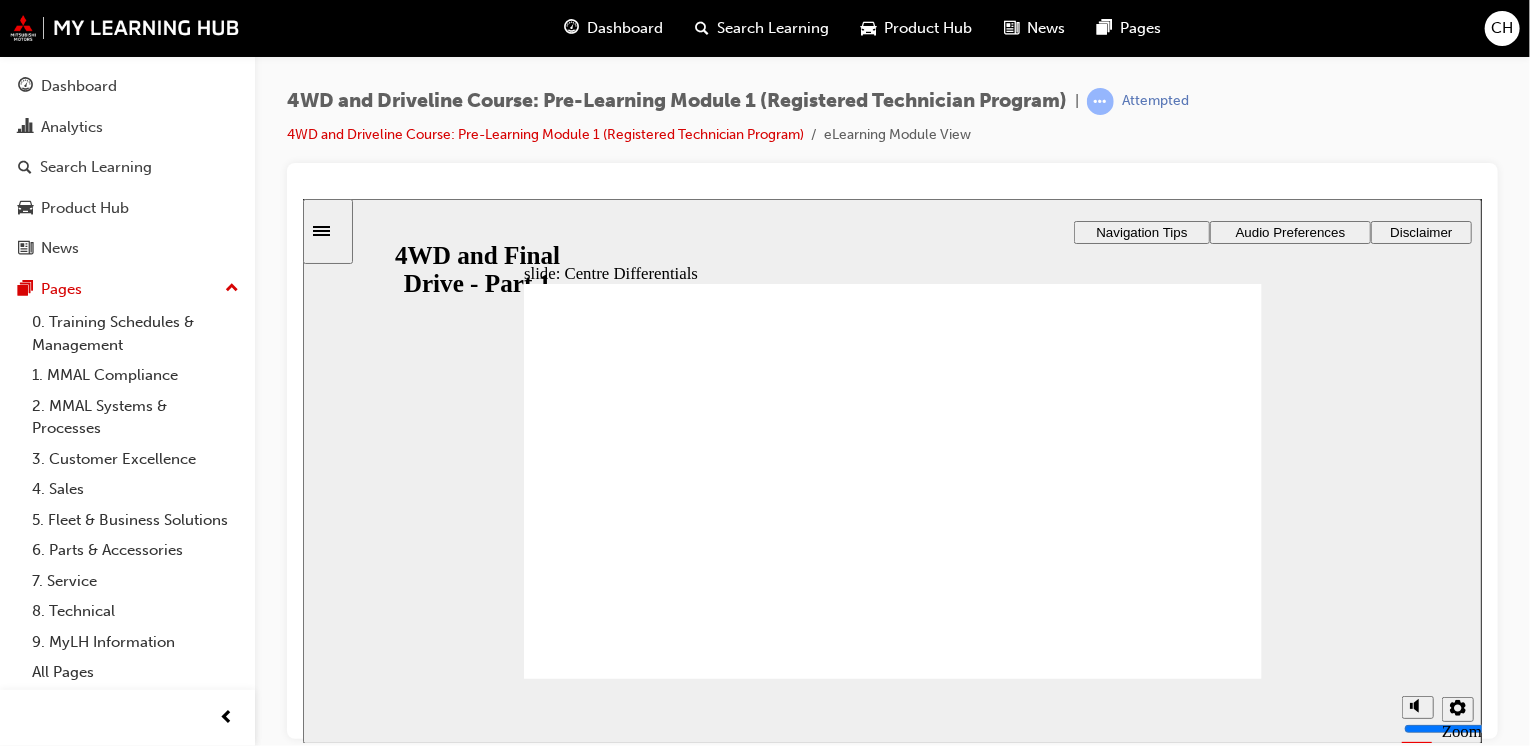 click 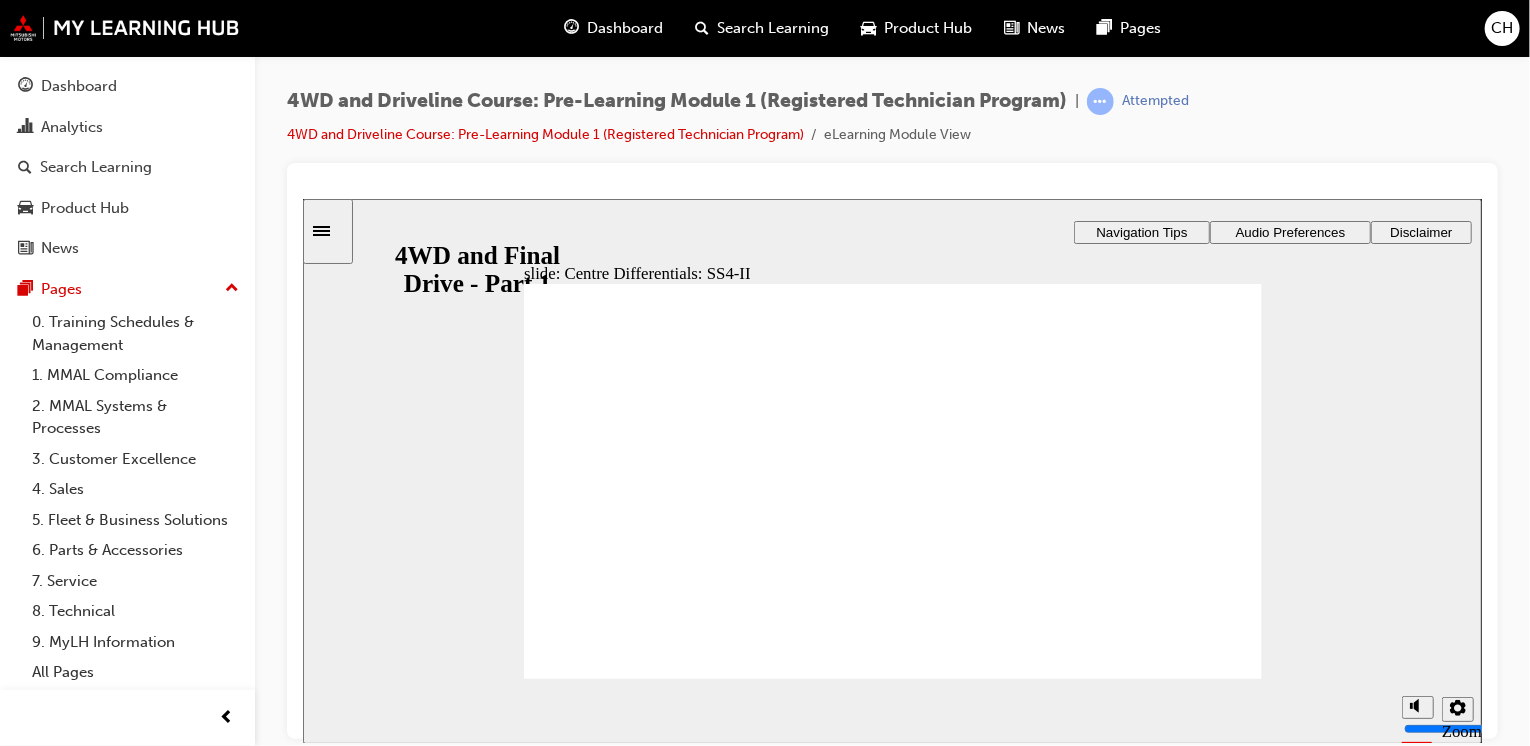 click 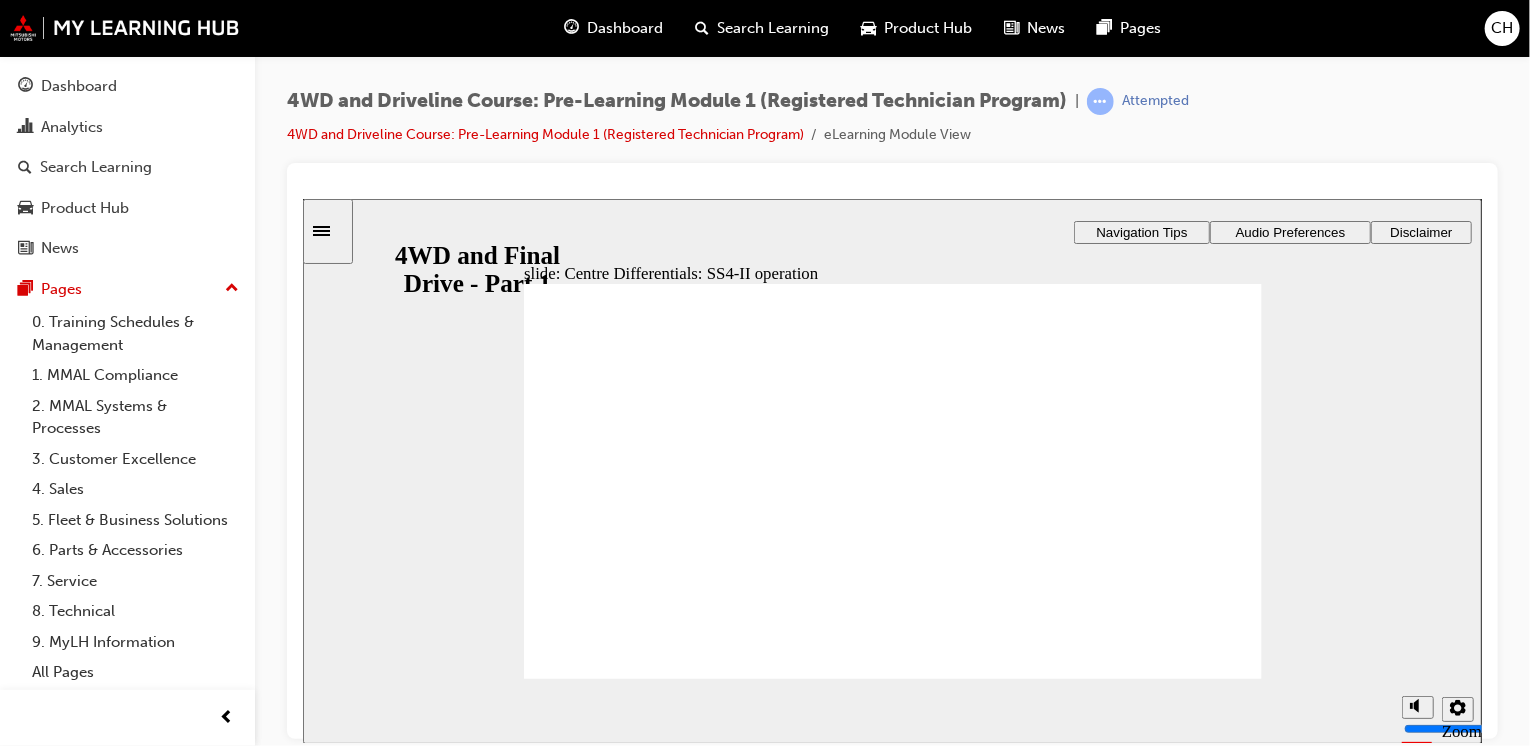 click 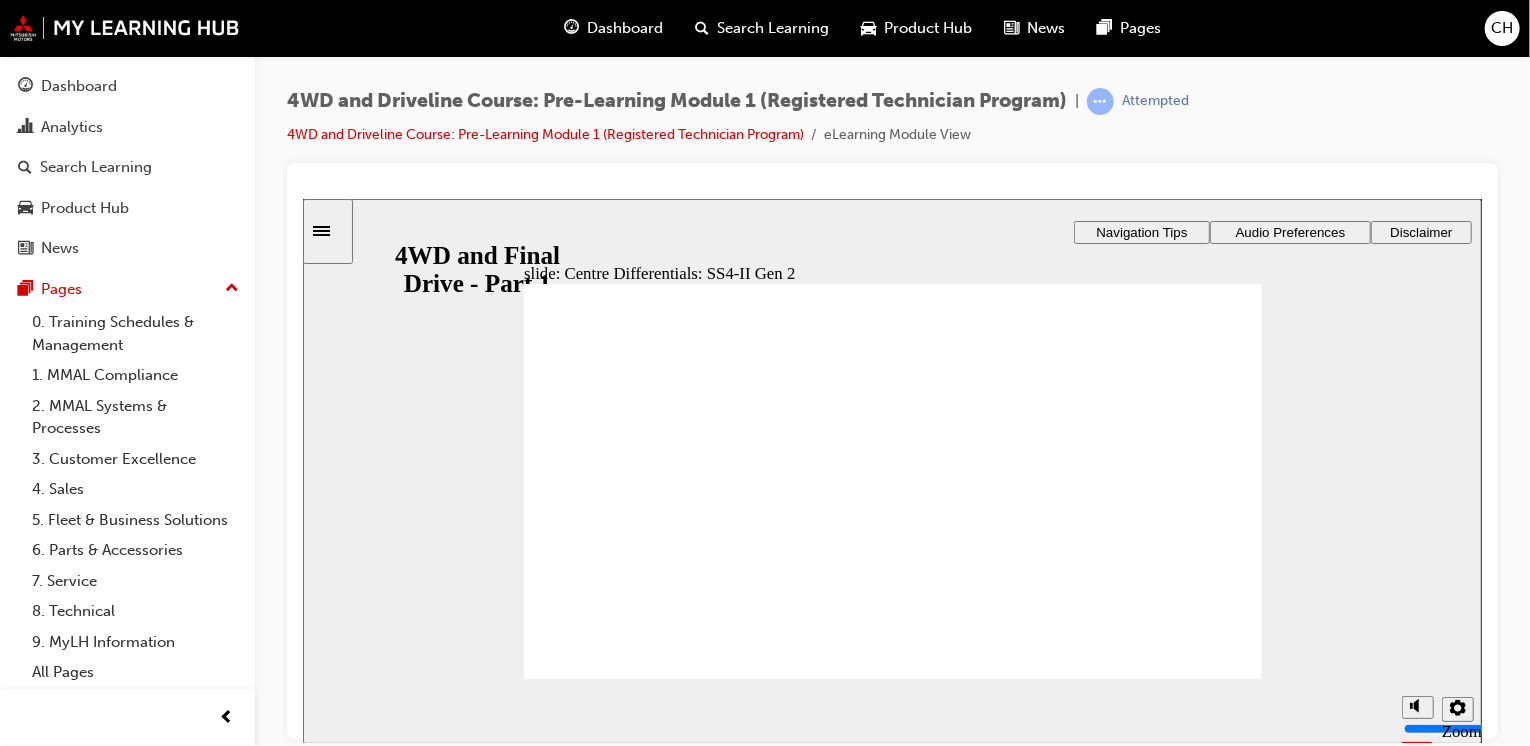 click 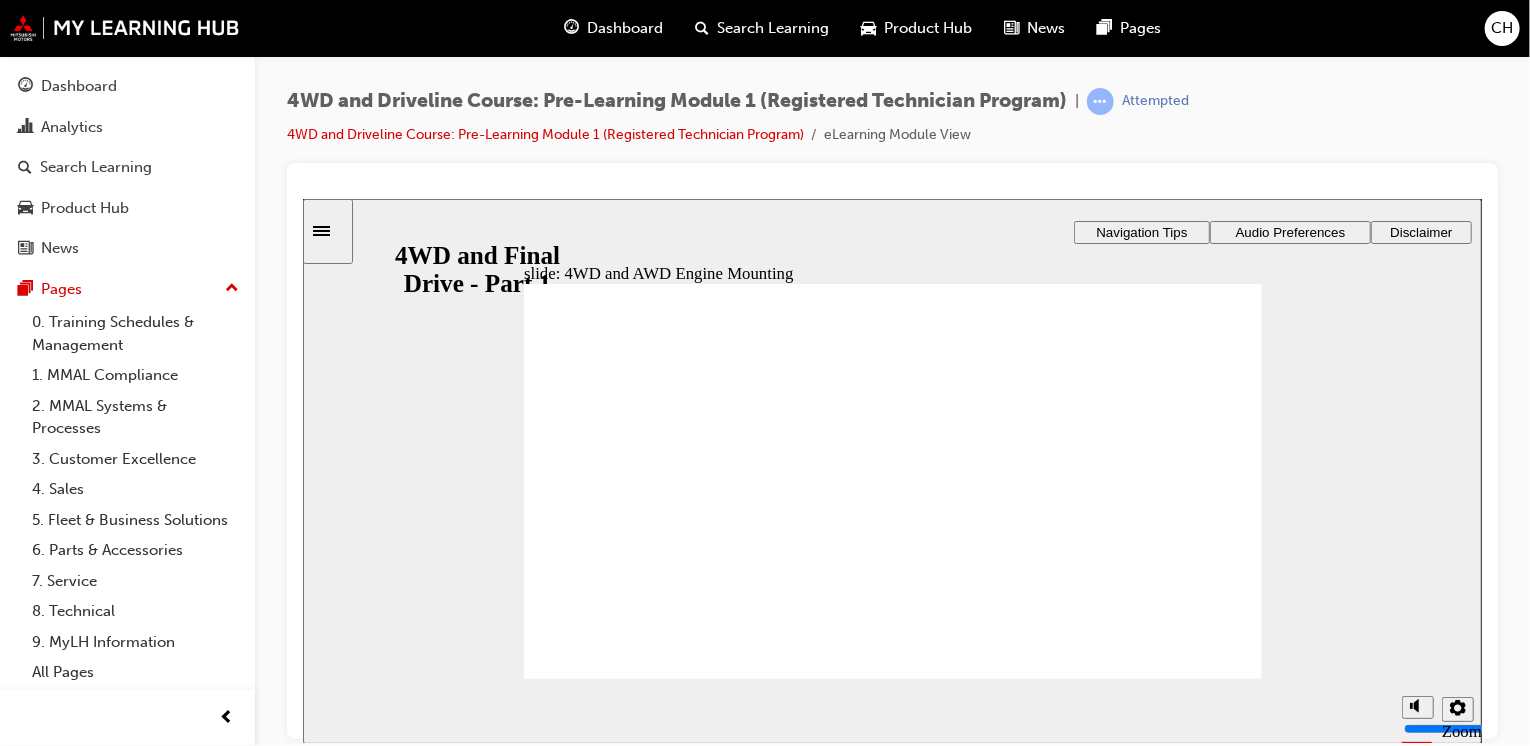 click 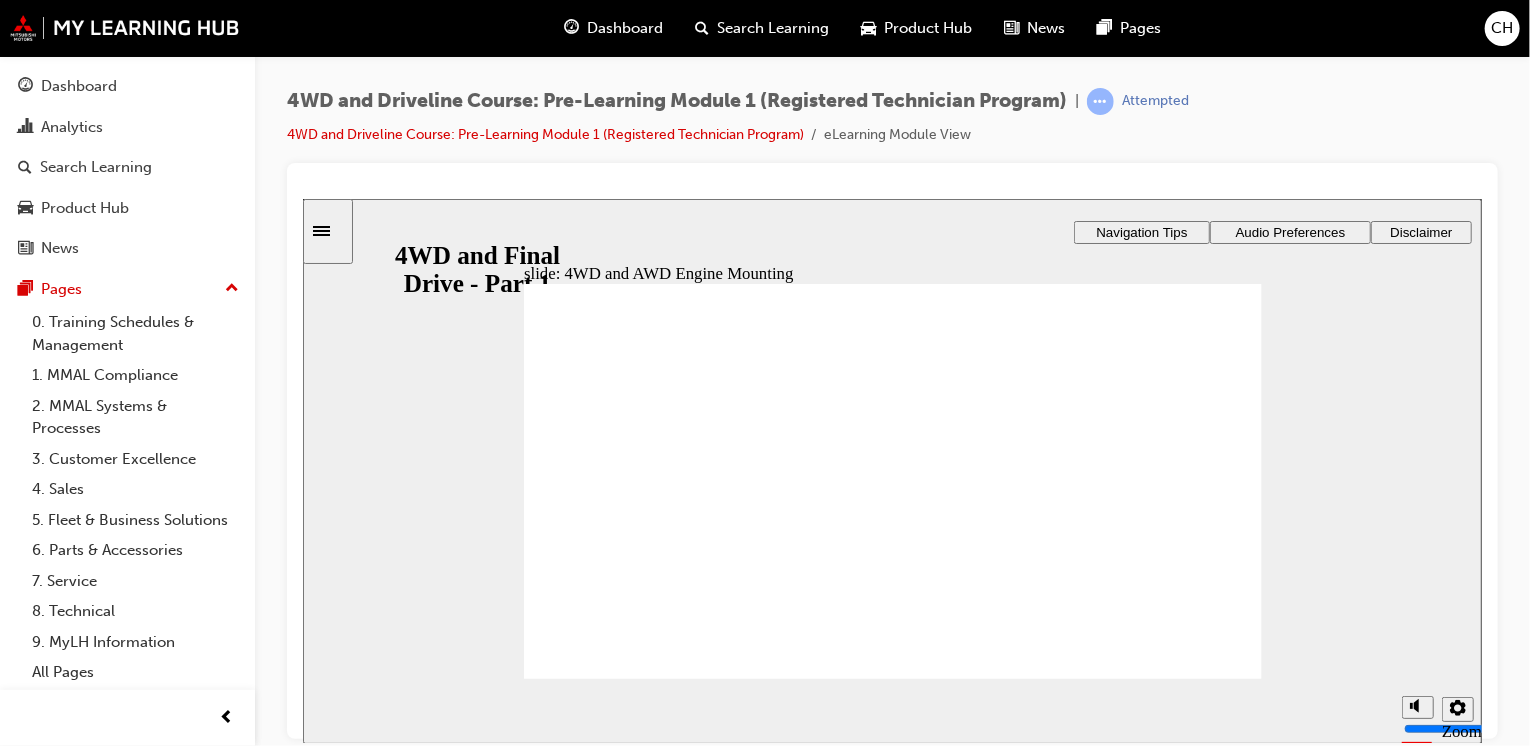 click 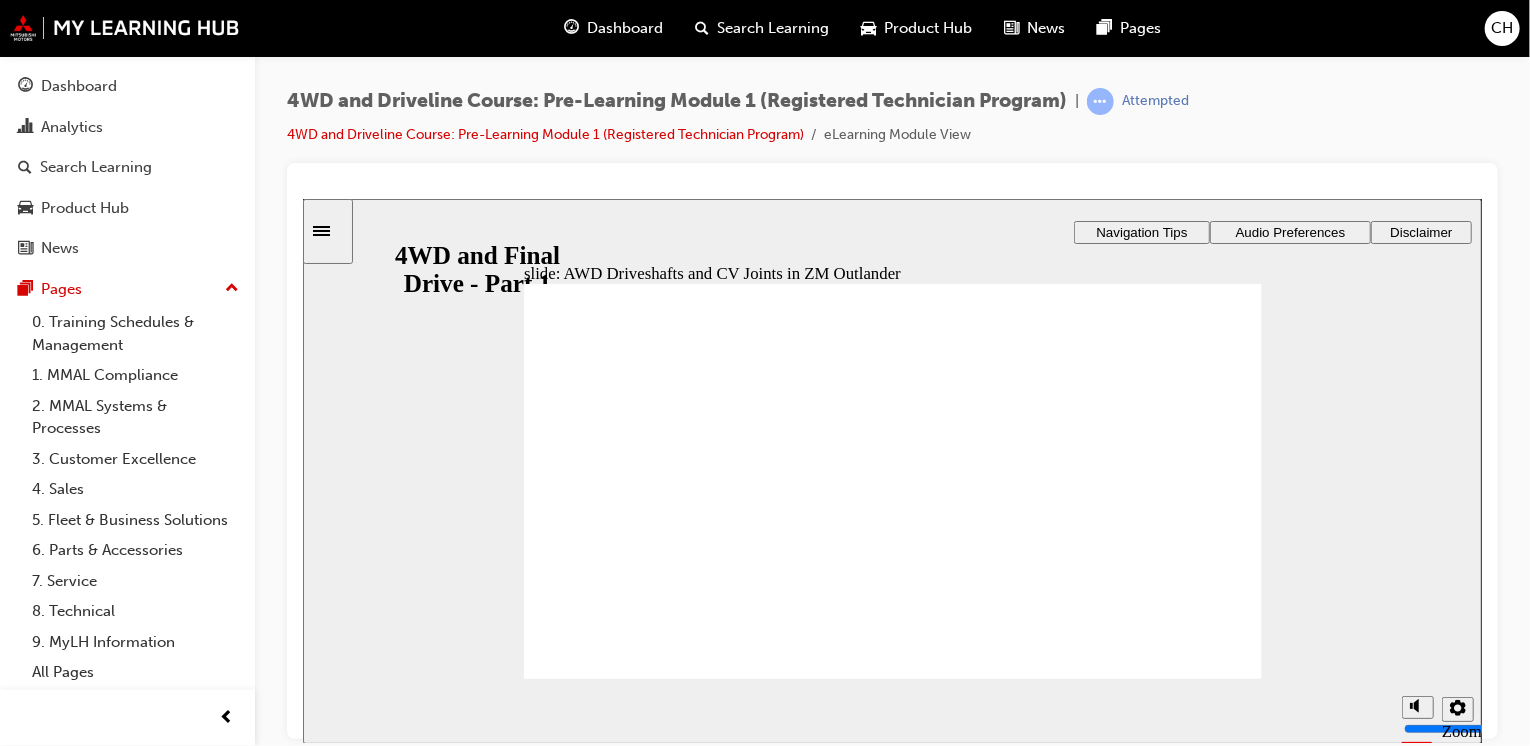 click 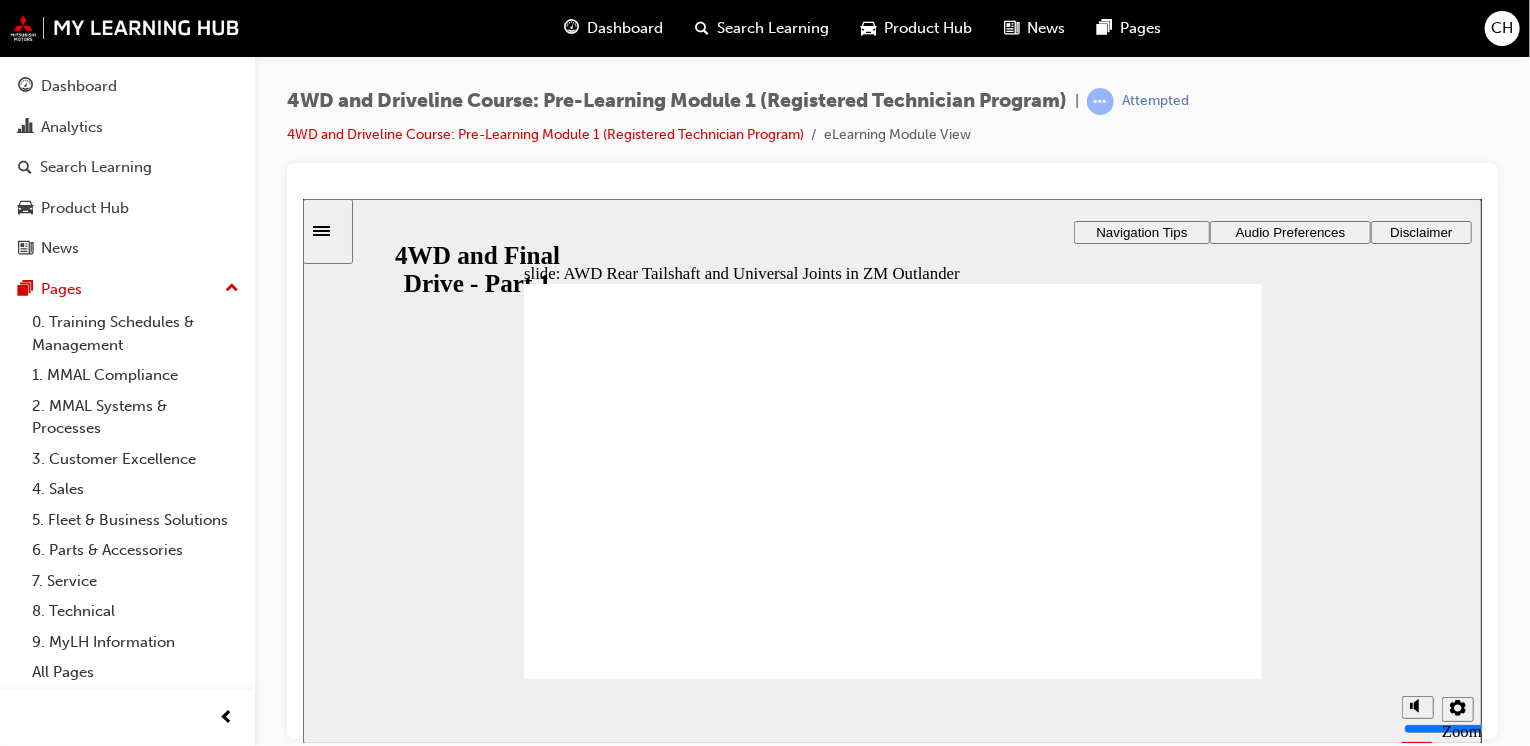 click 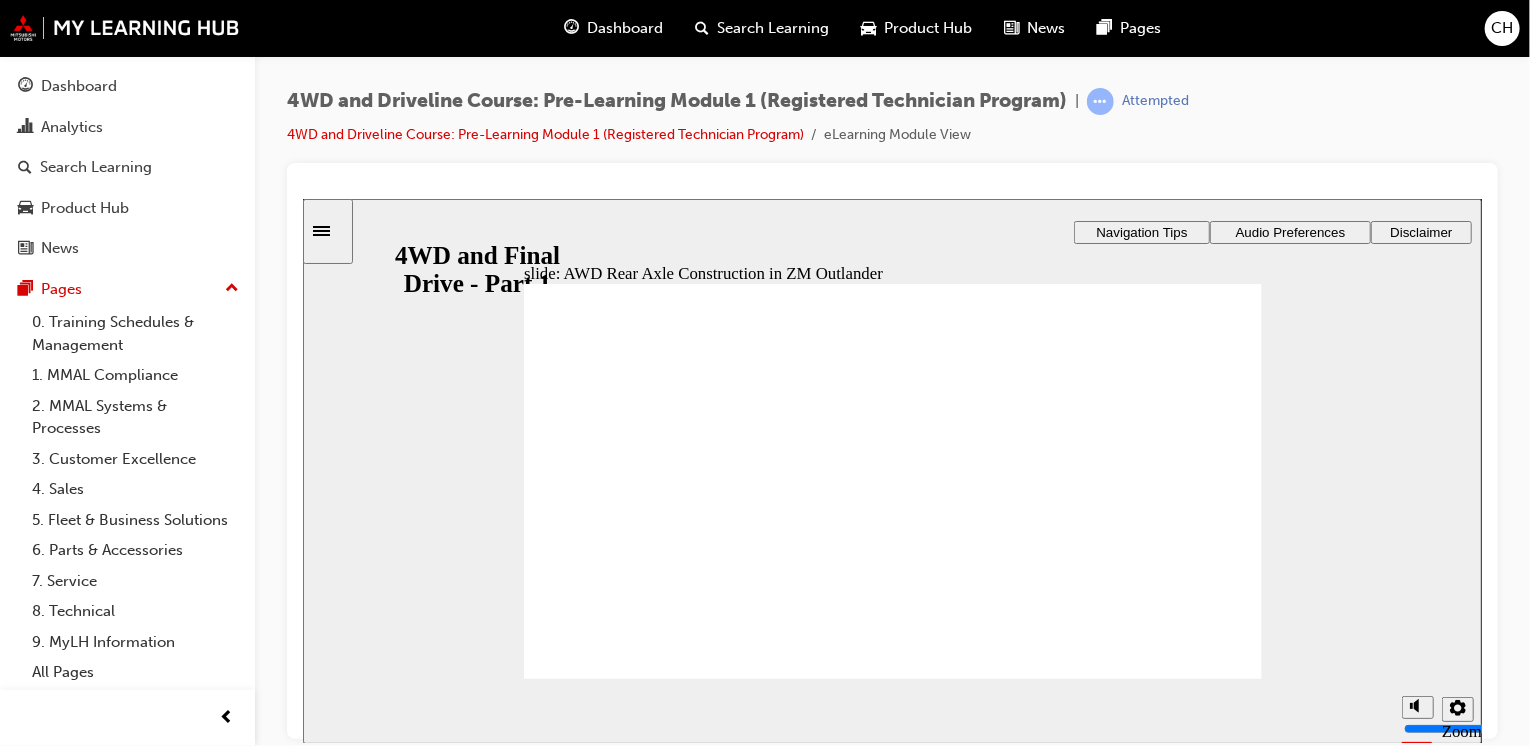 click 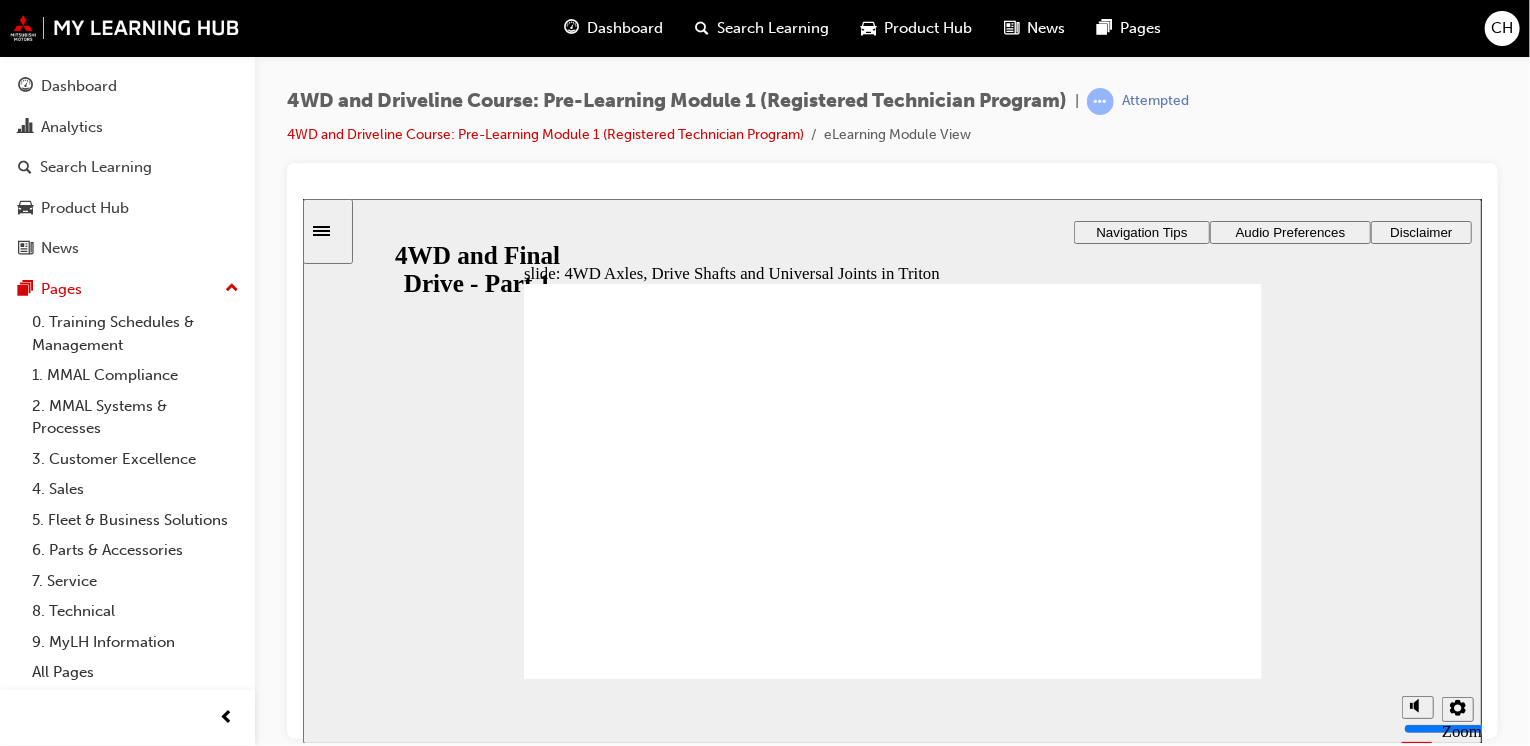 click 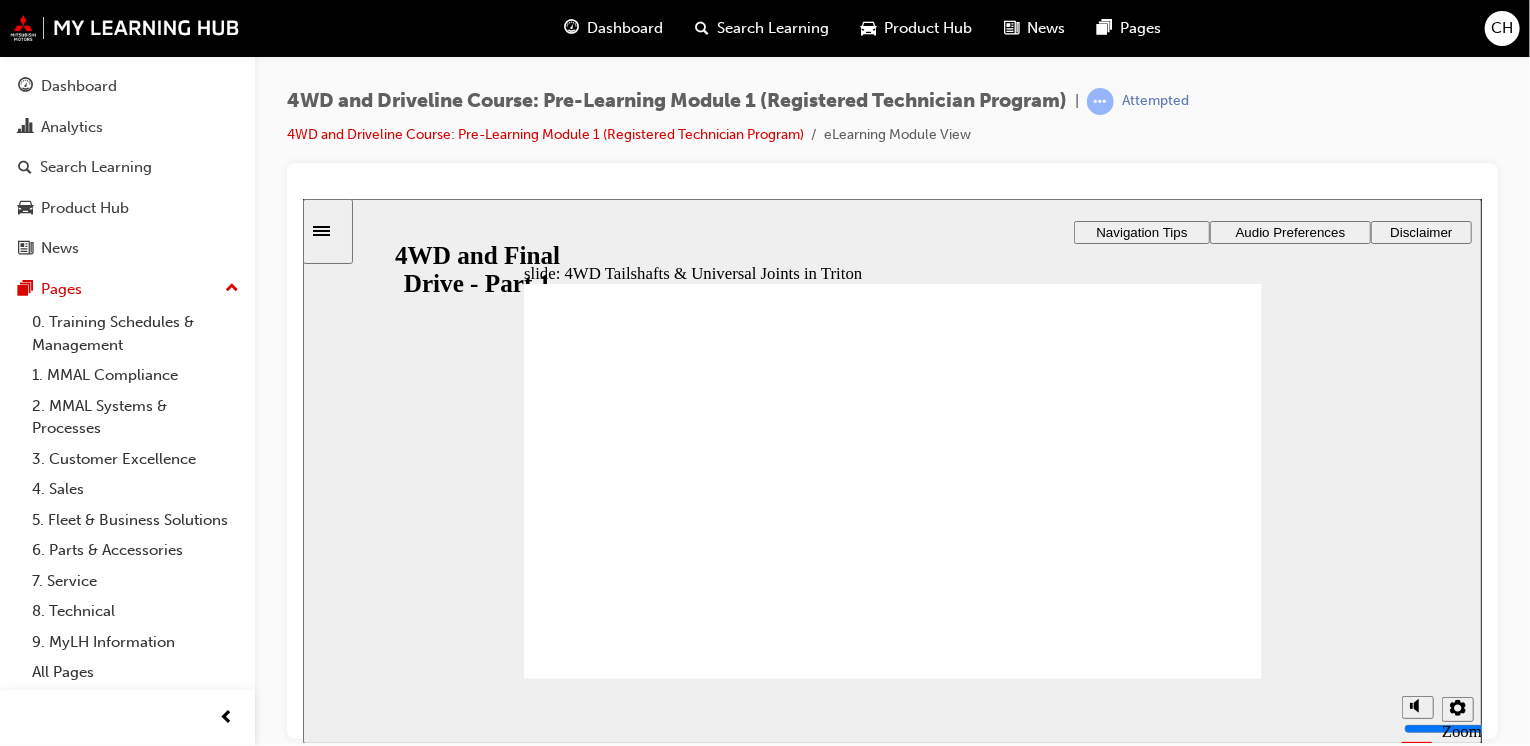 click 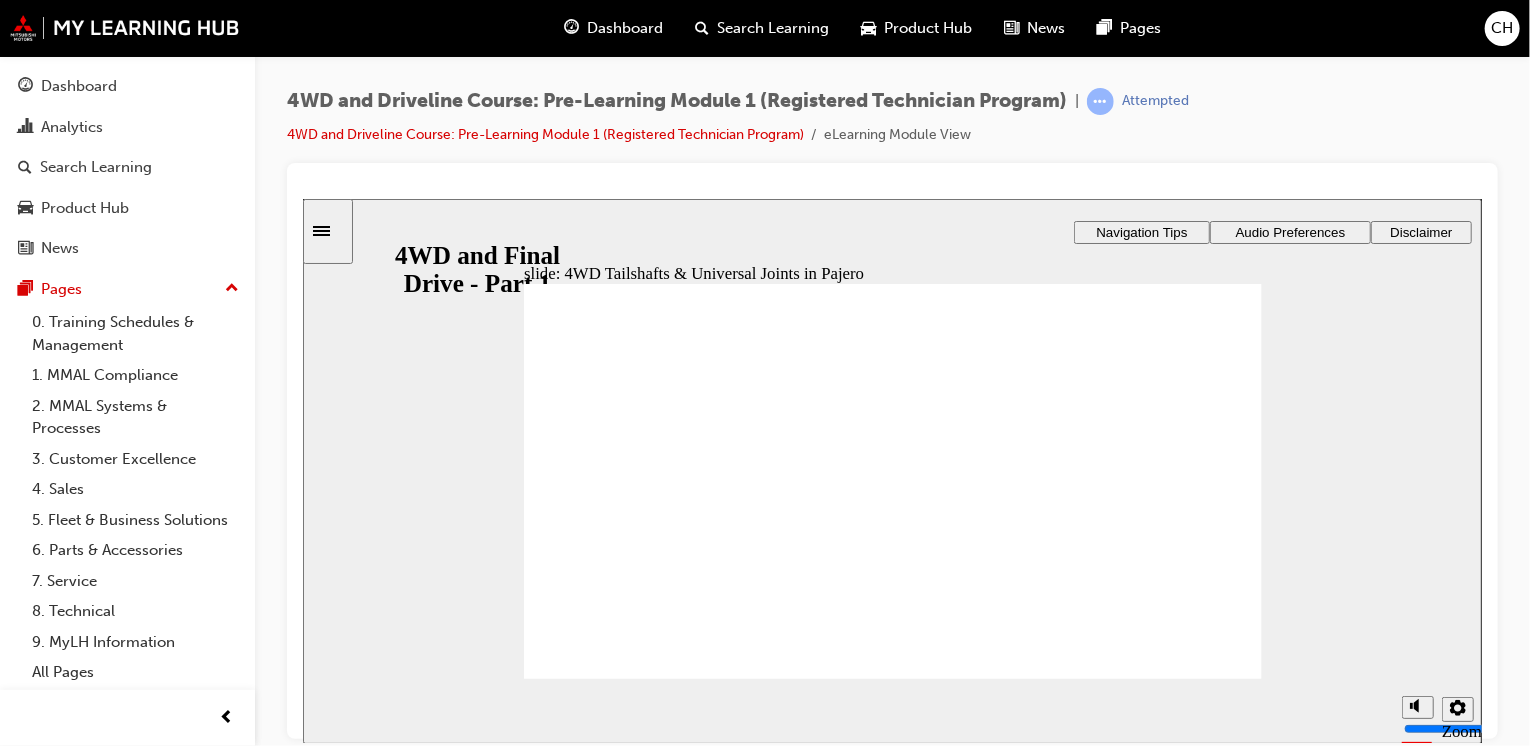 click 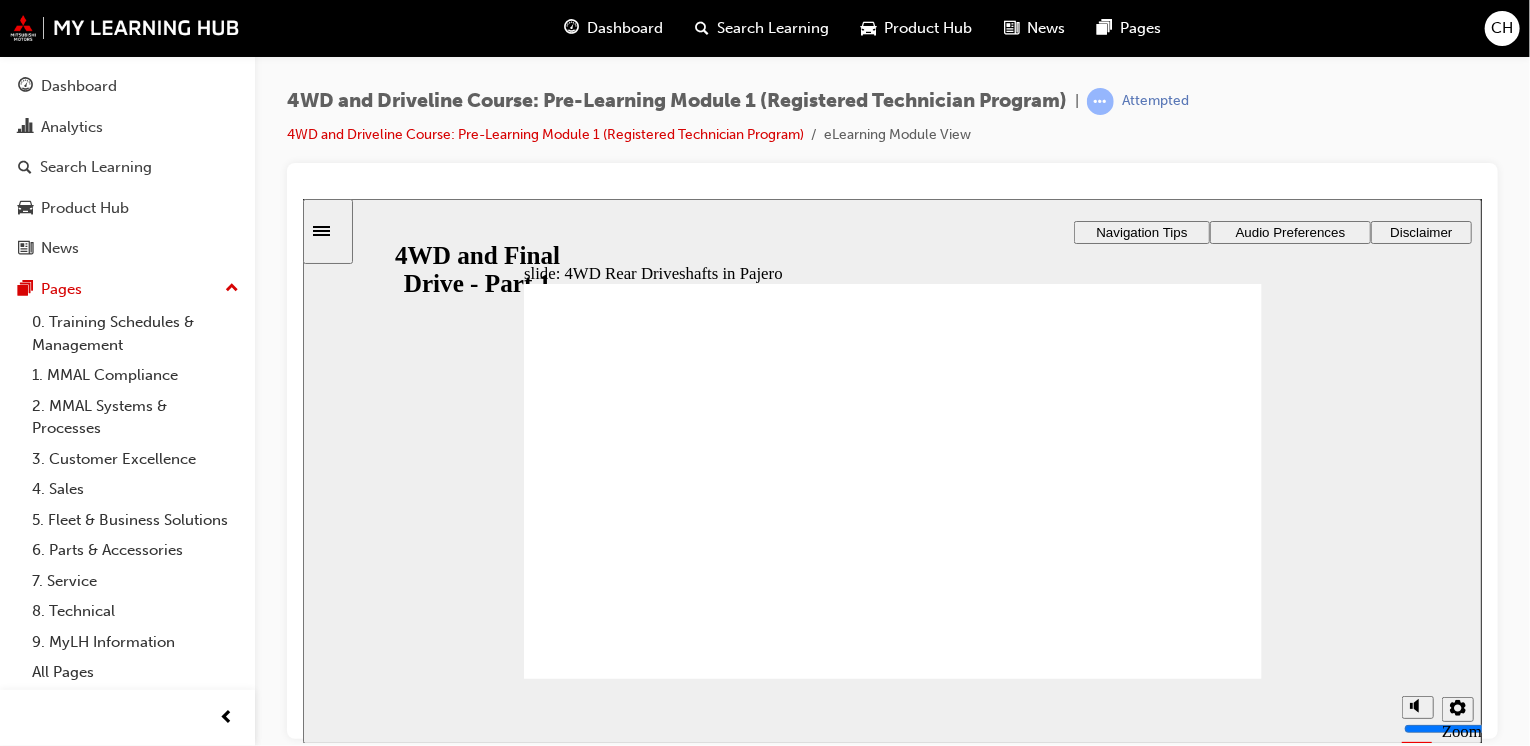 click 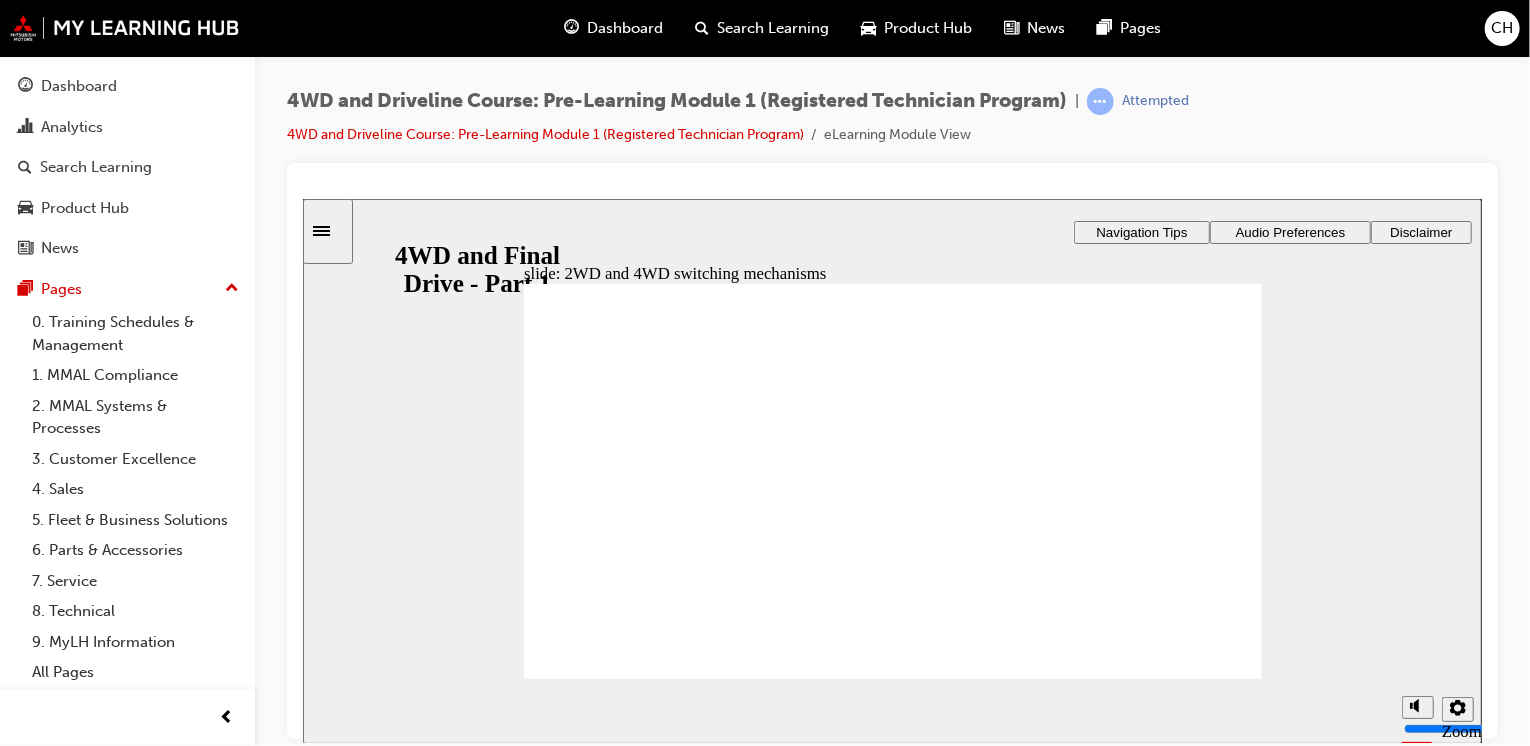 click 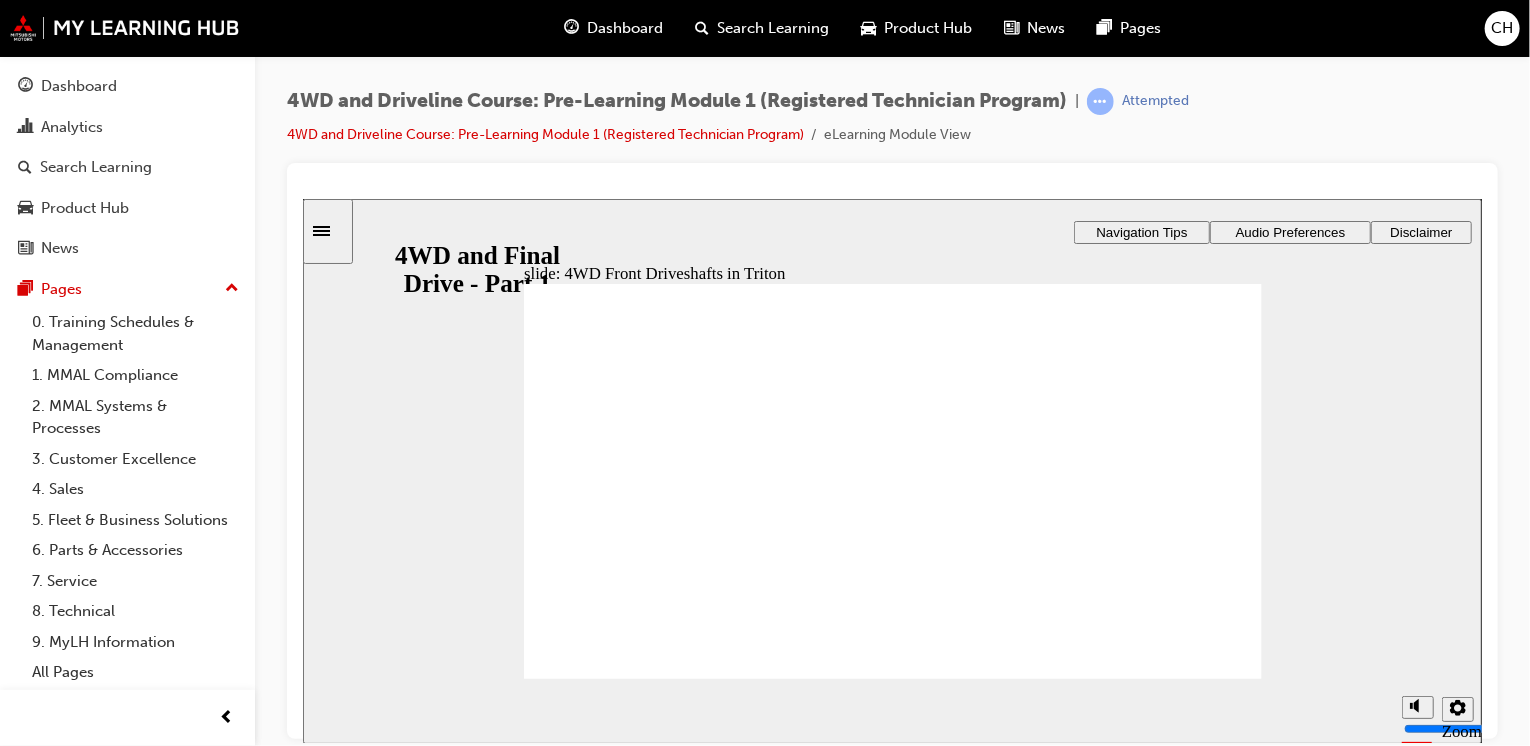 click 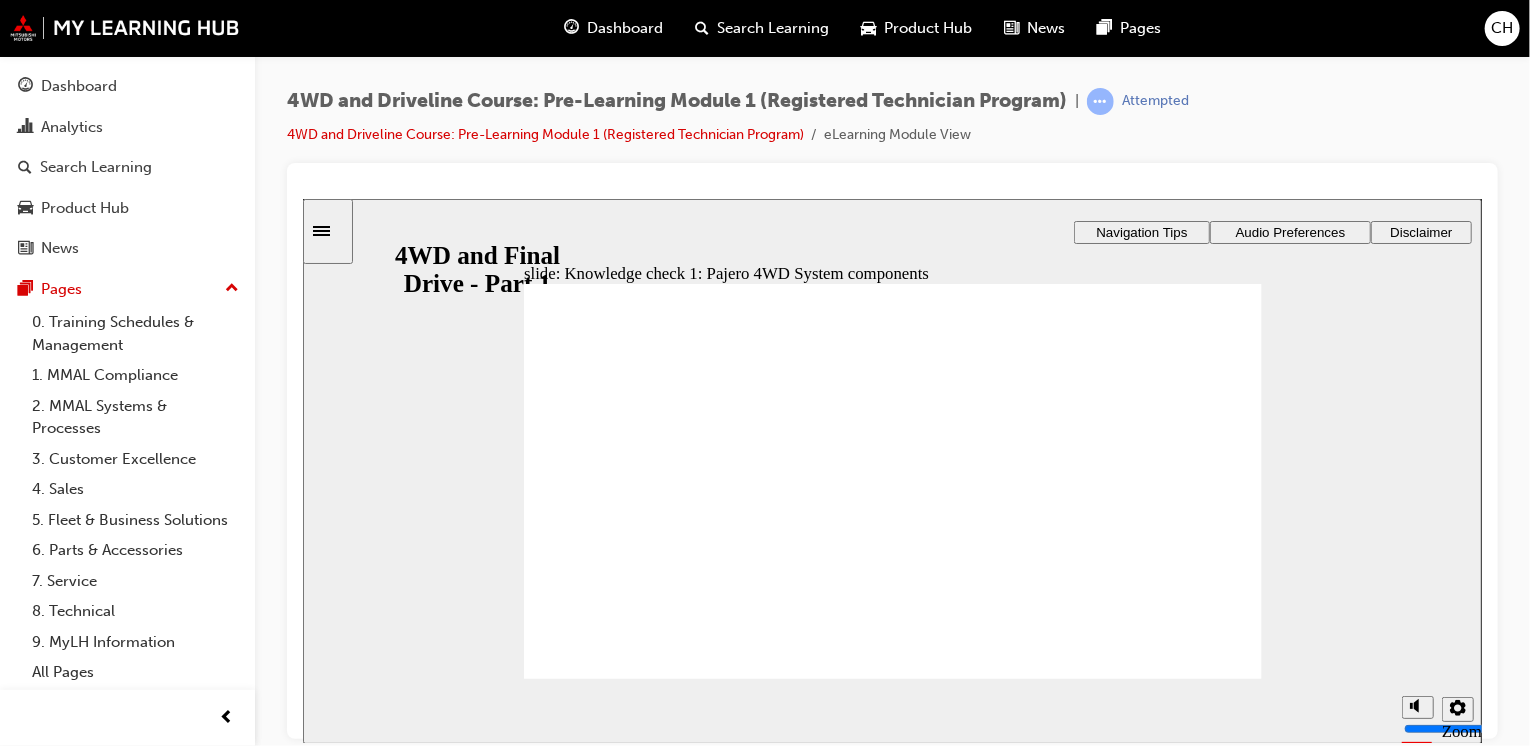 click 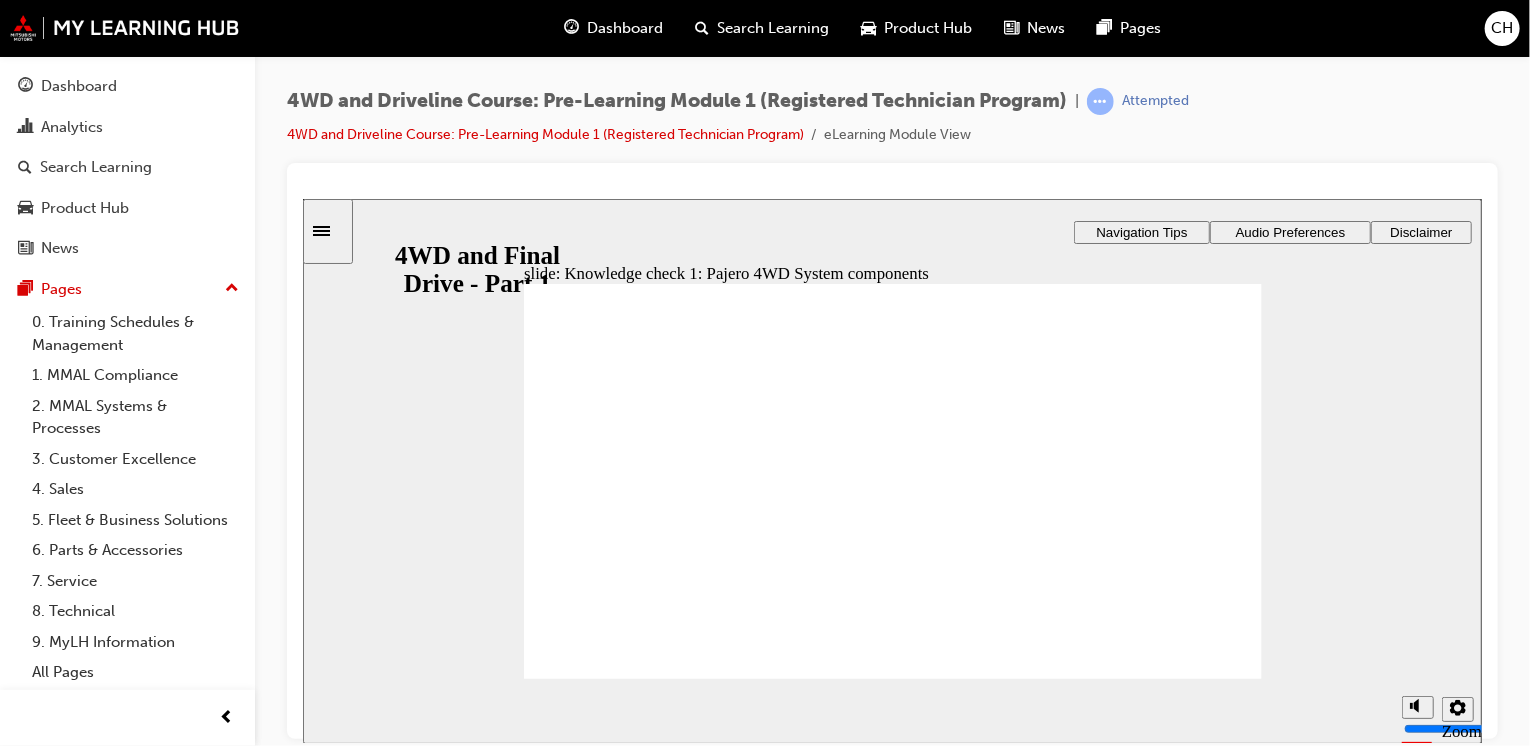click 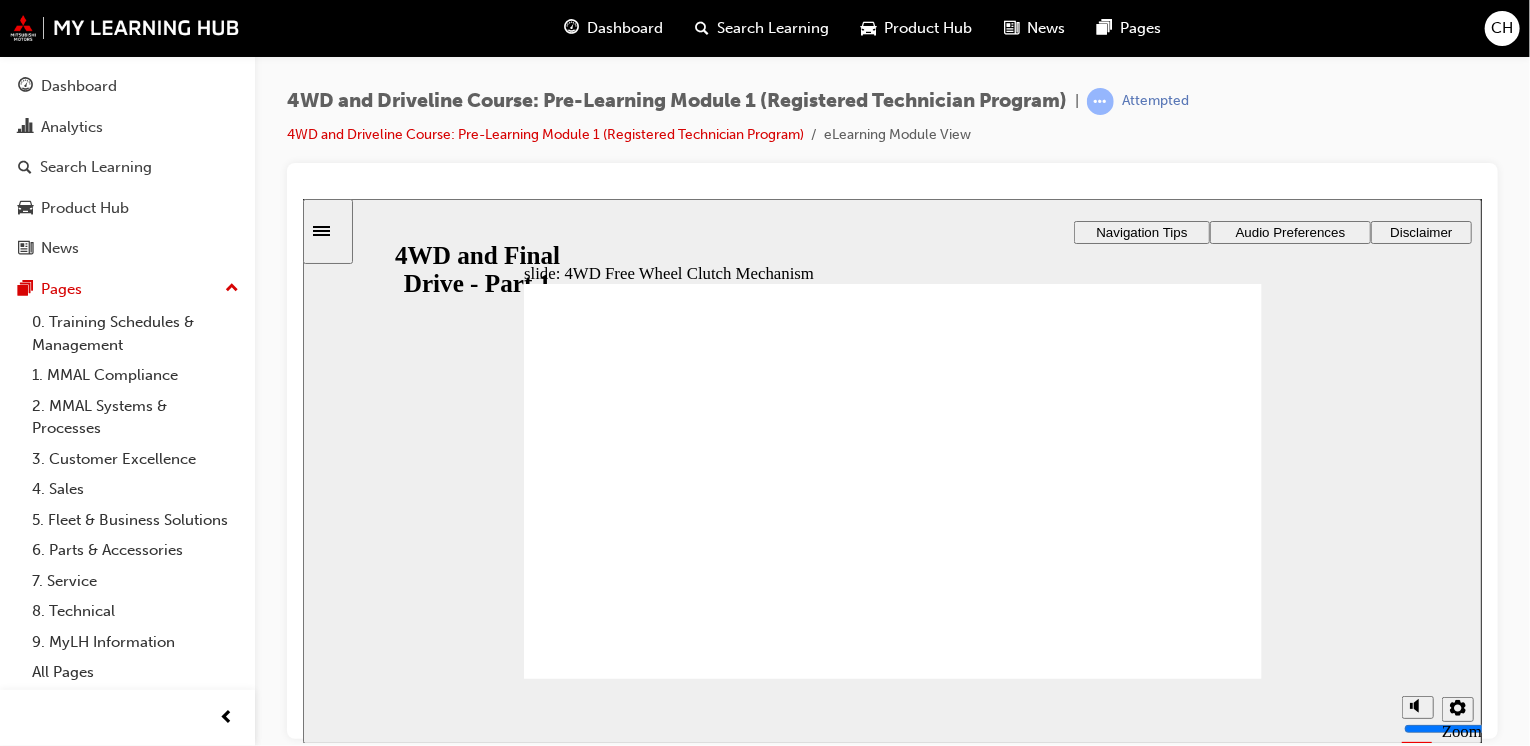 click 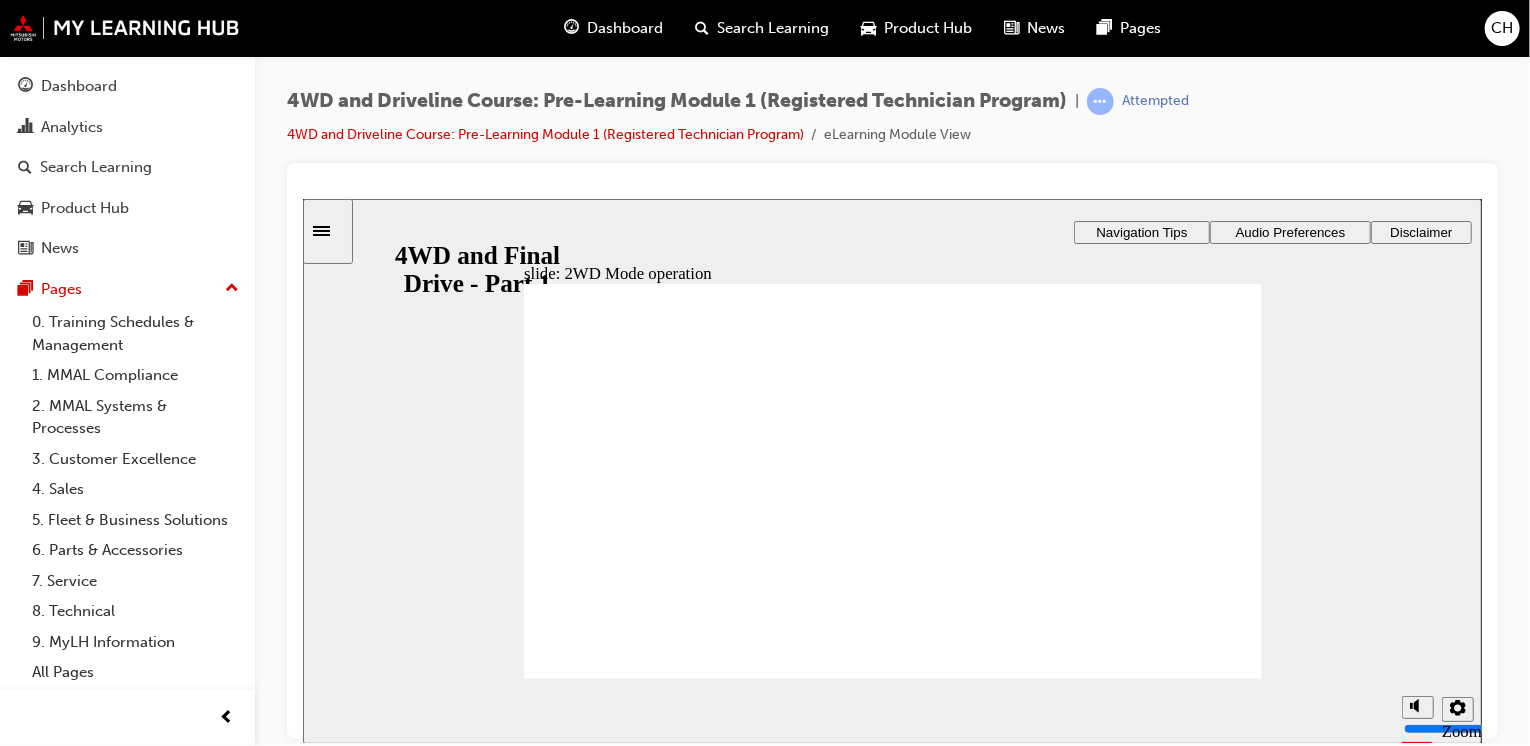 click 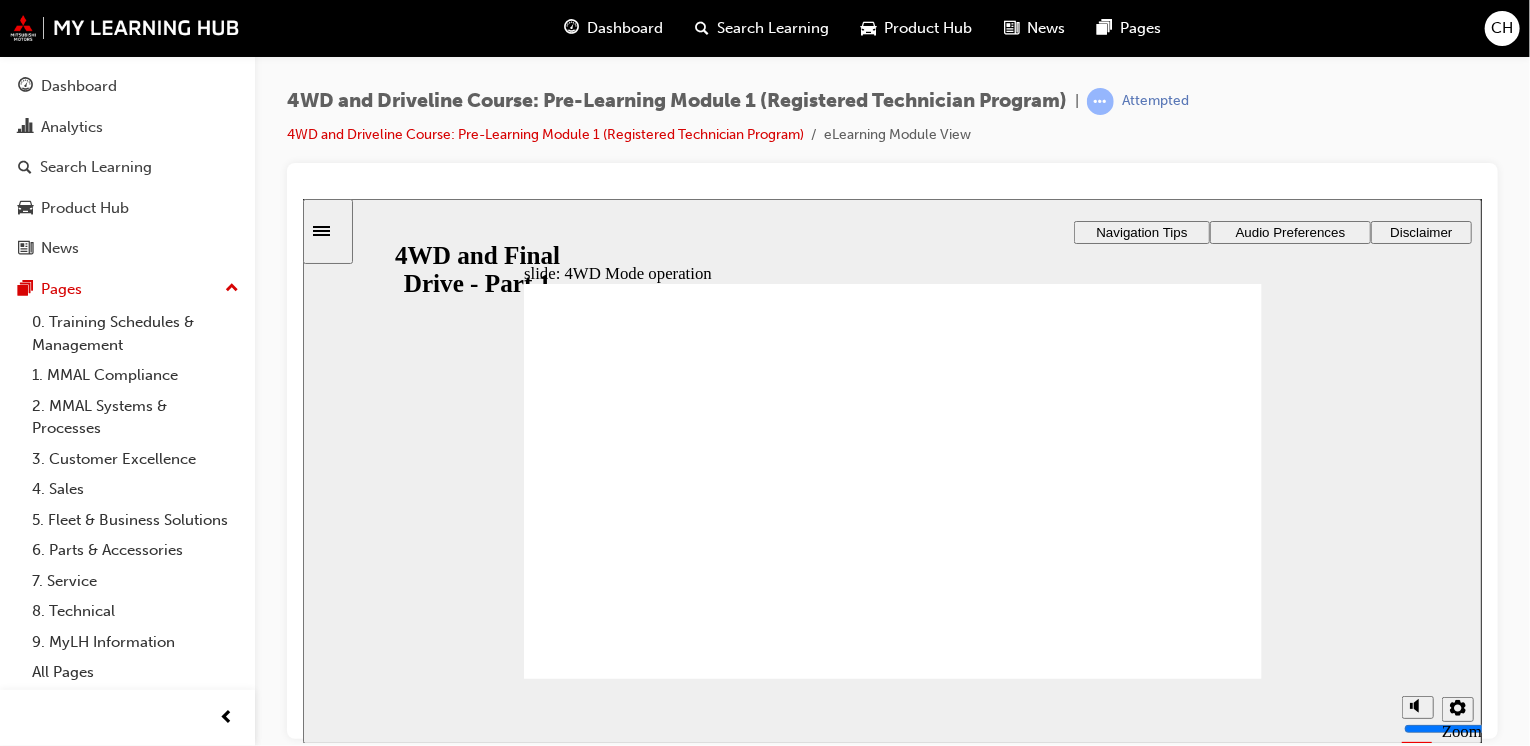 click 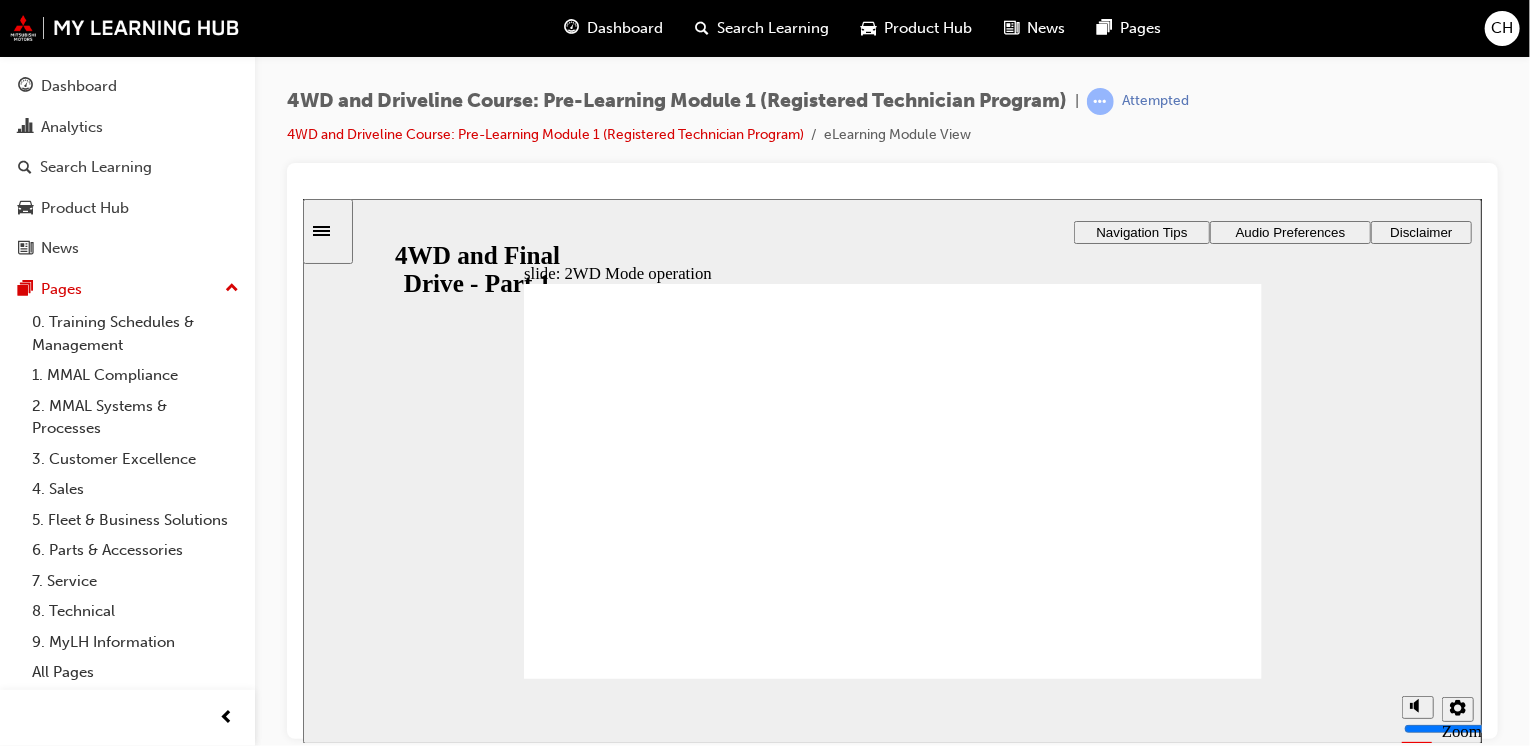 click 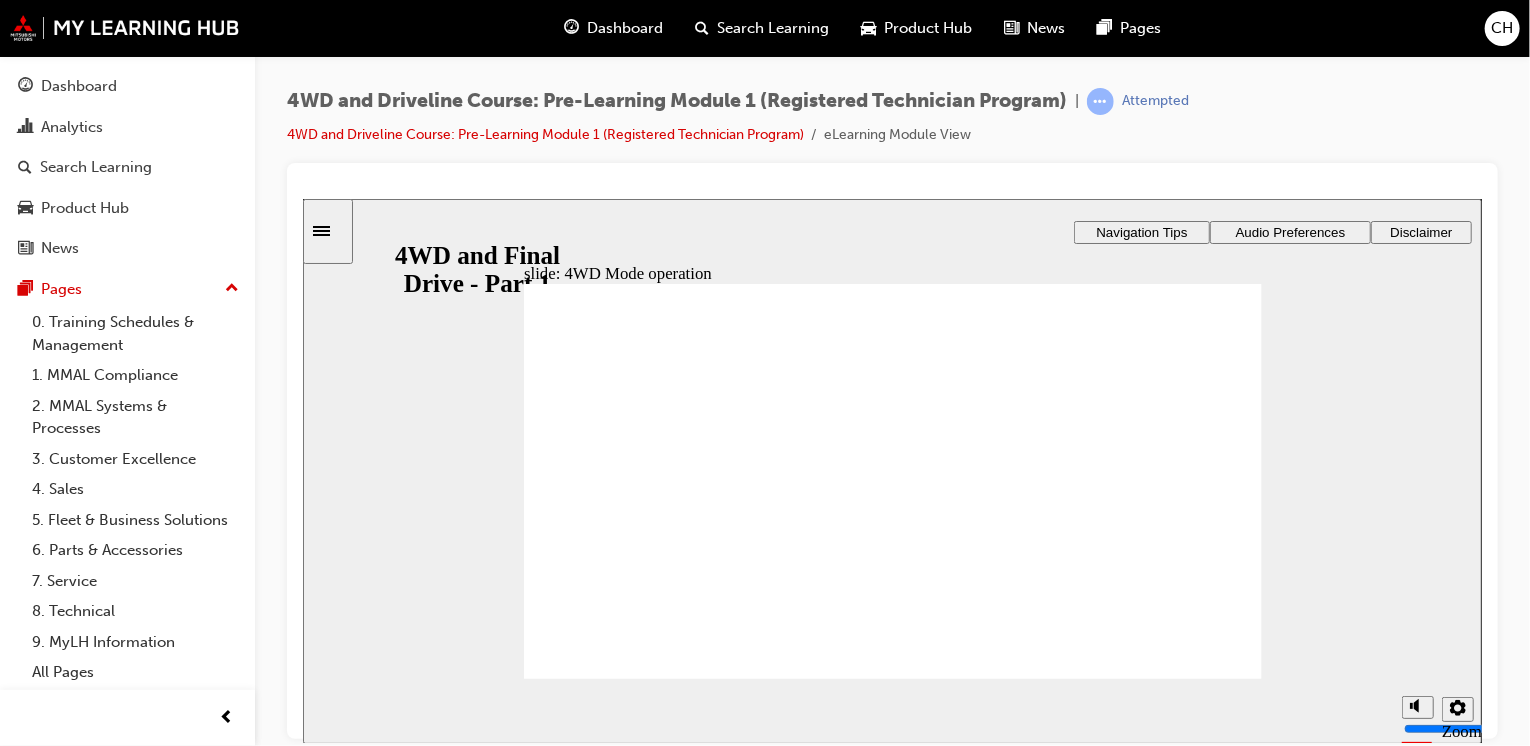 click 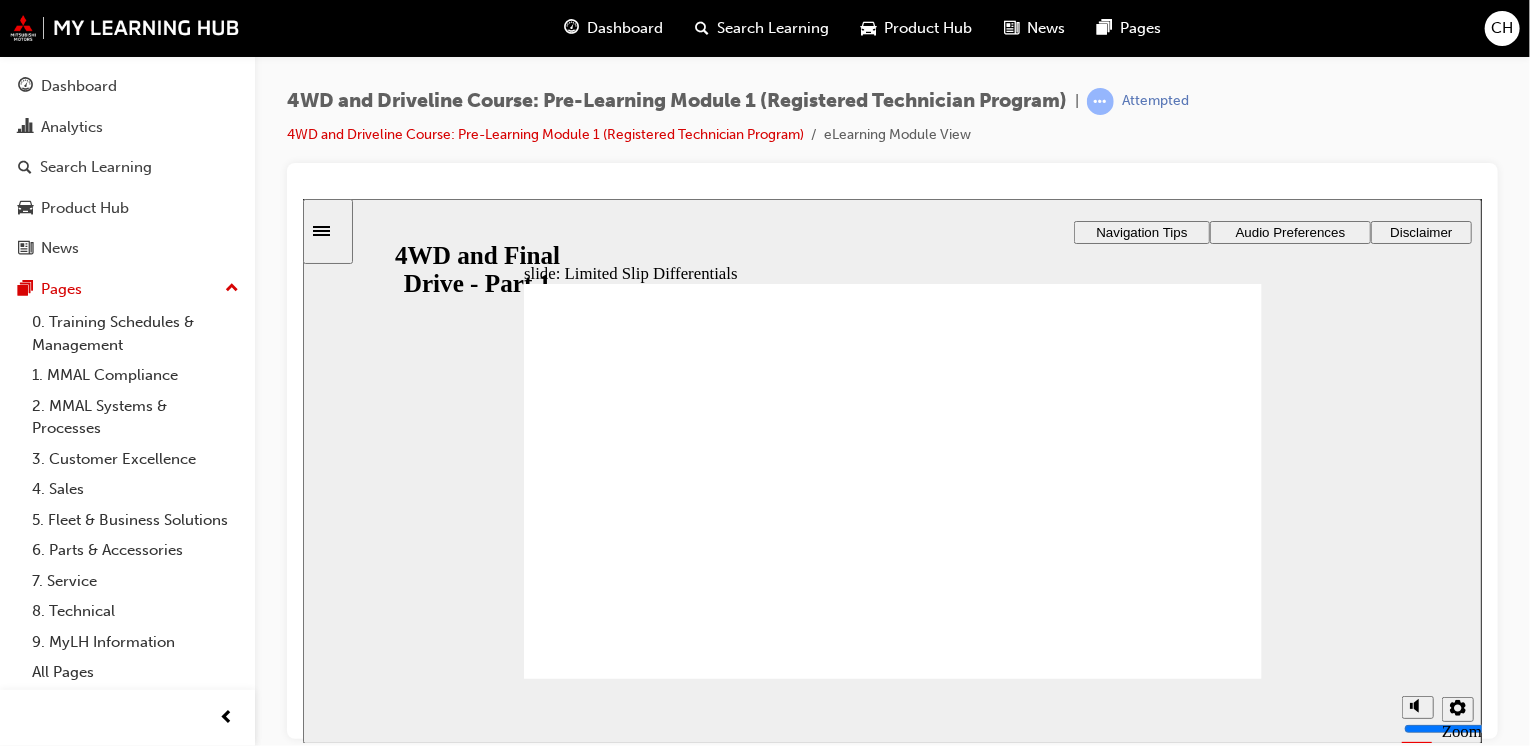 click 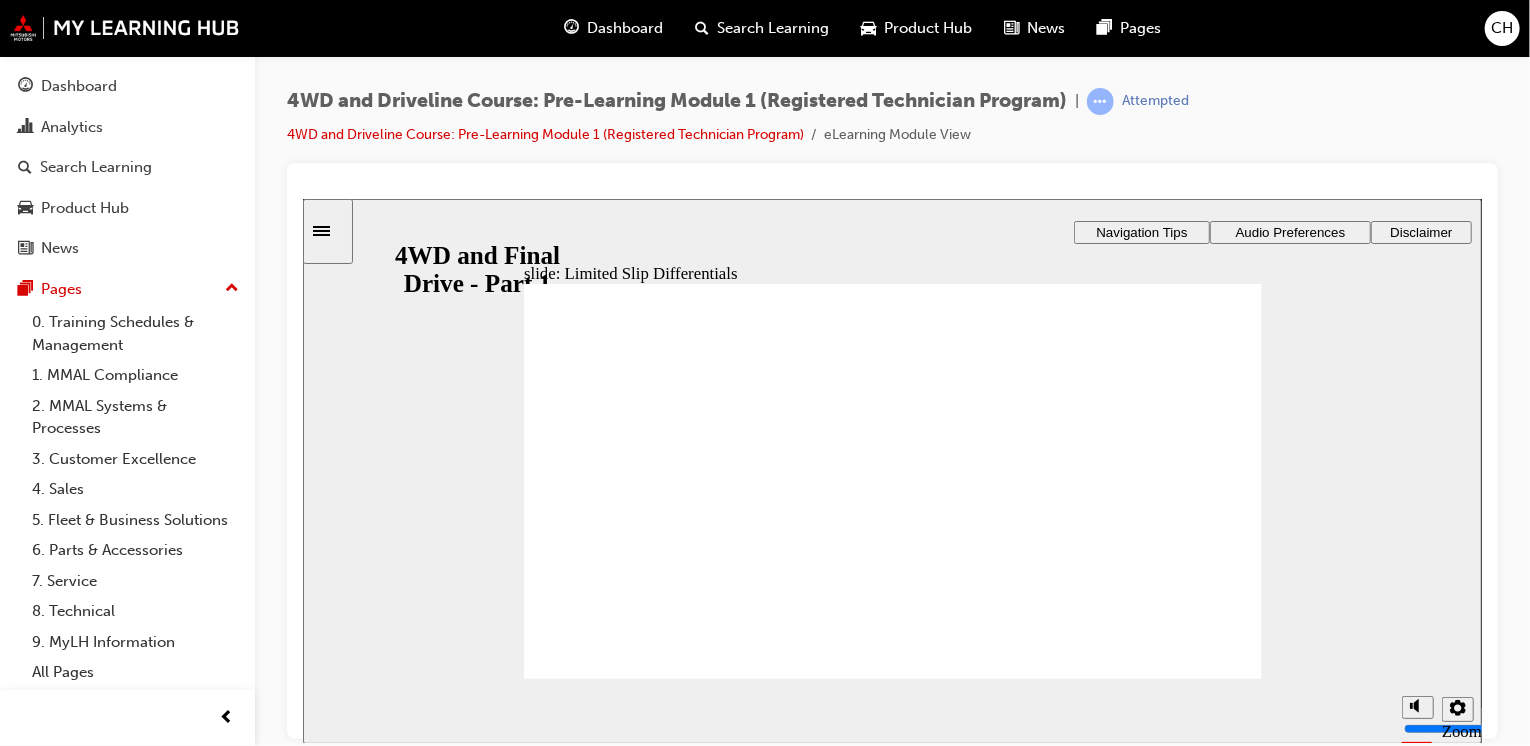 click at bounding box center [892, 1260] 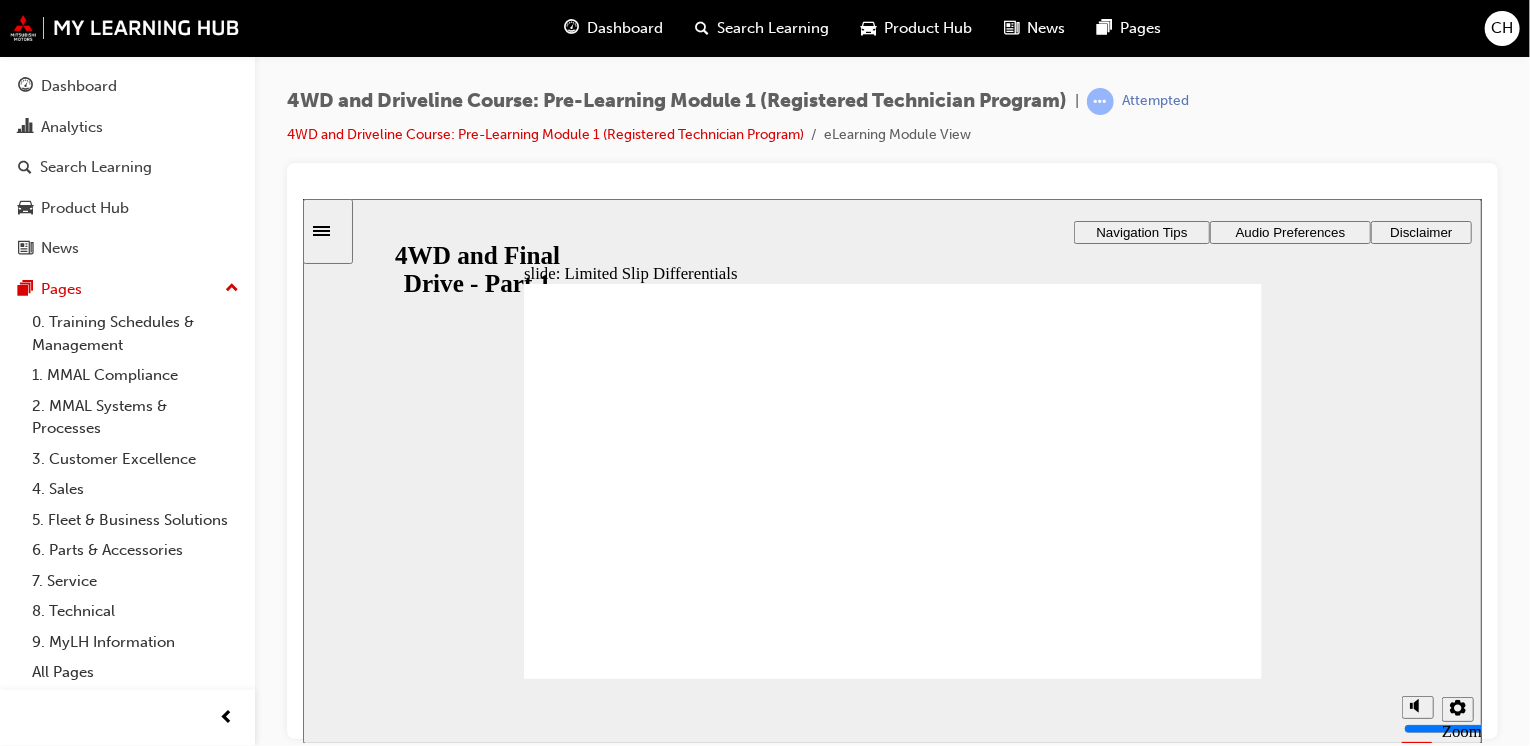 click 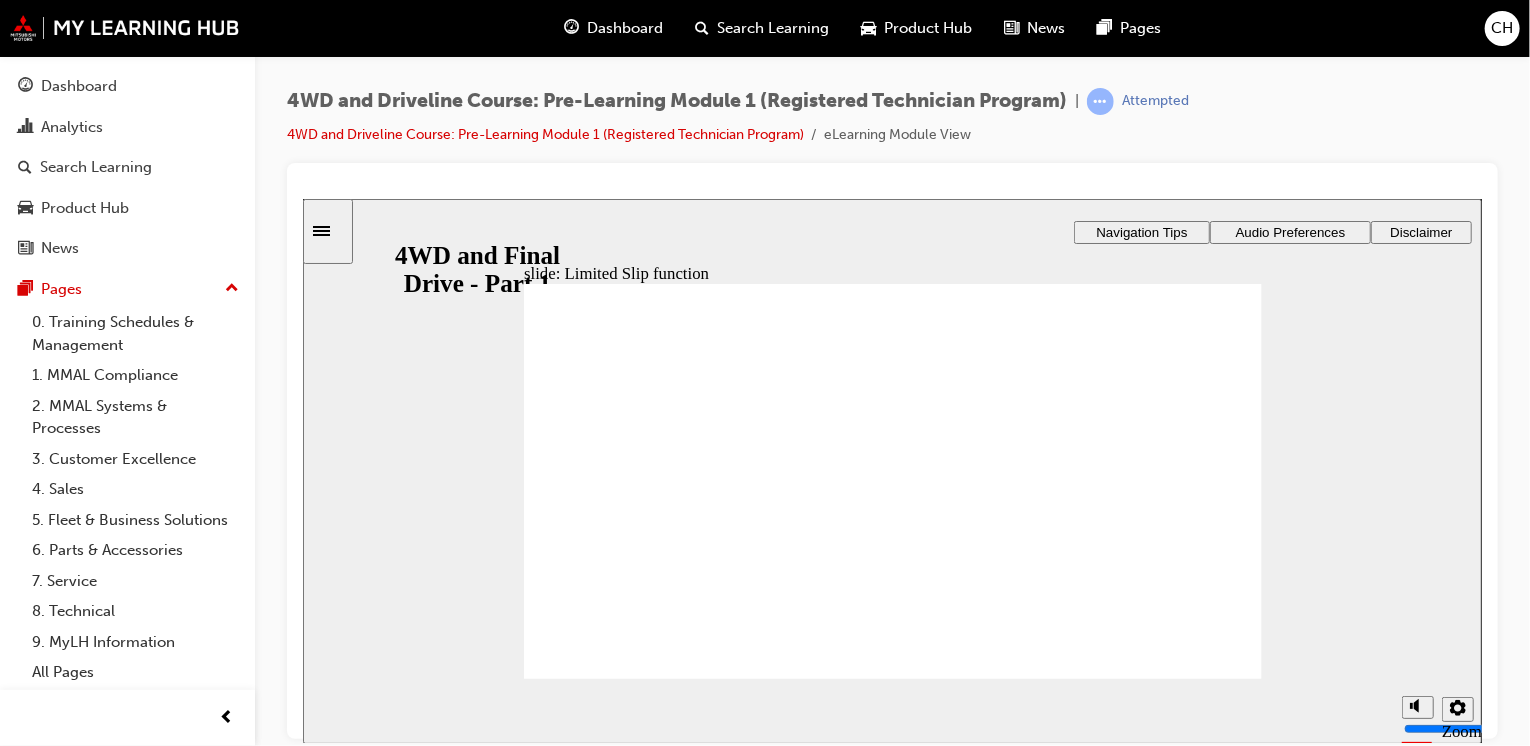 click 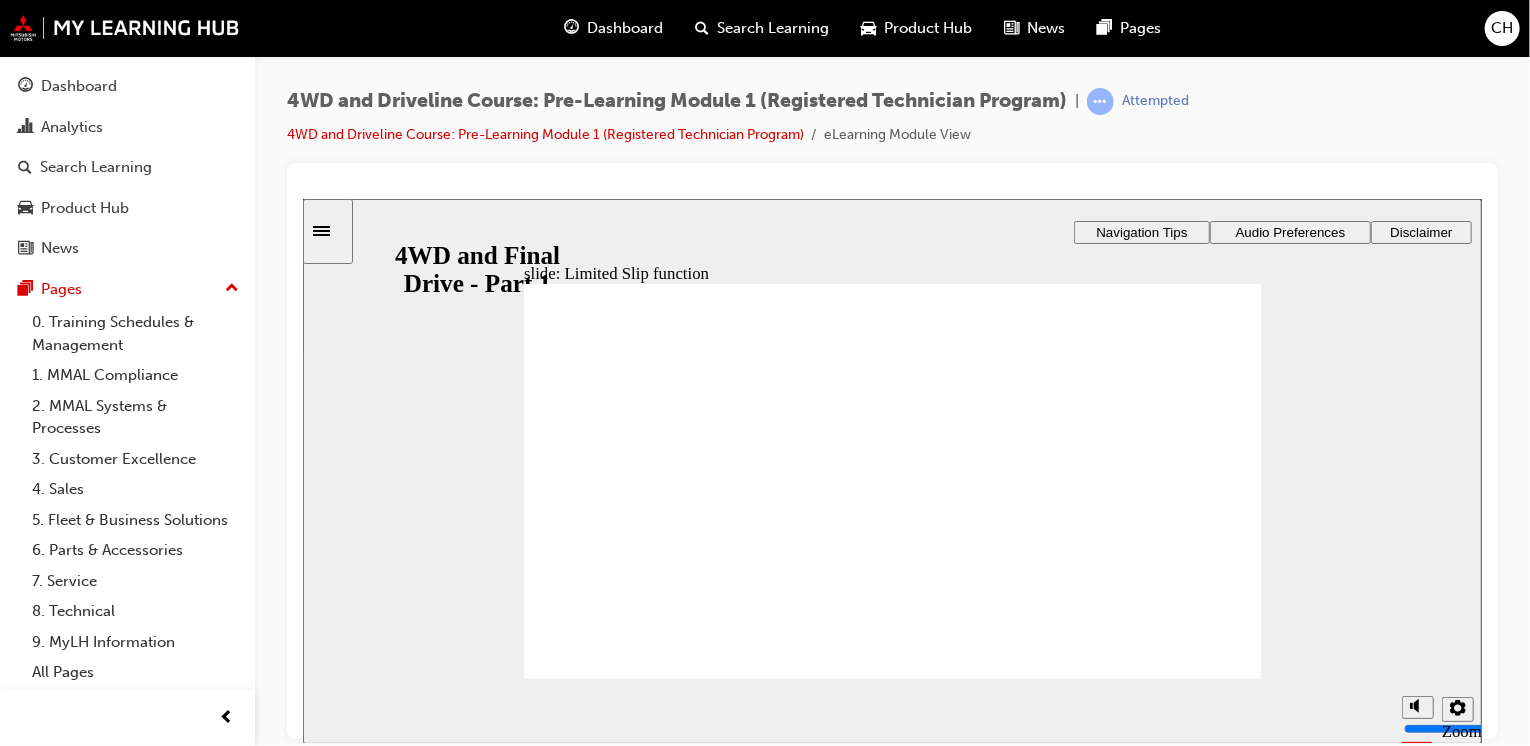 click 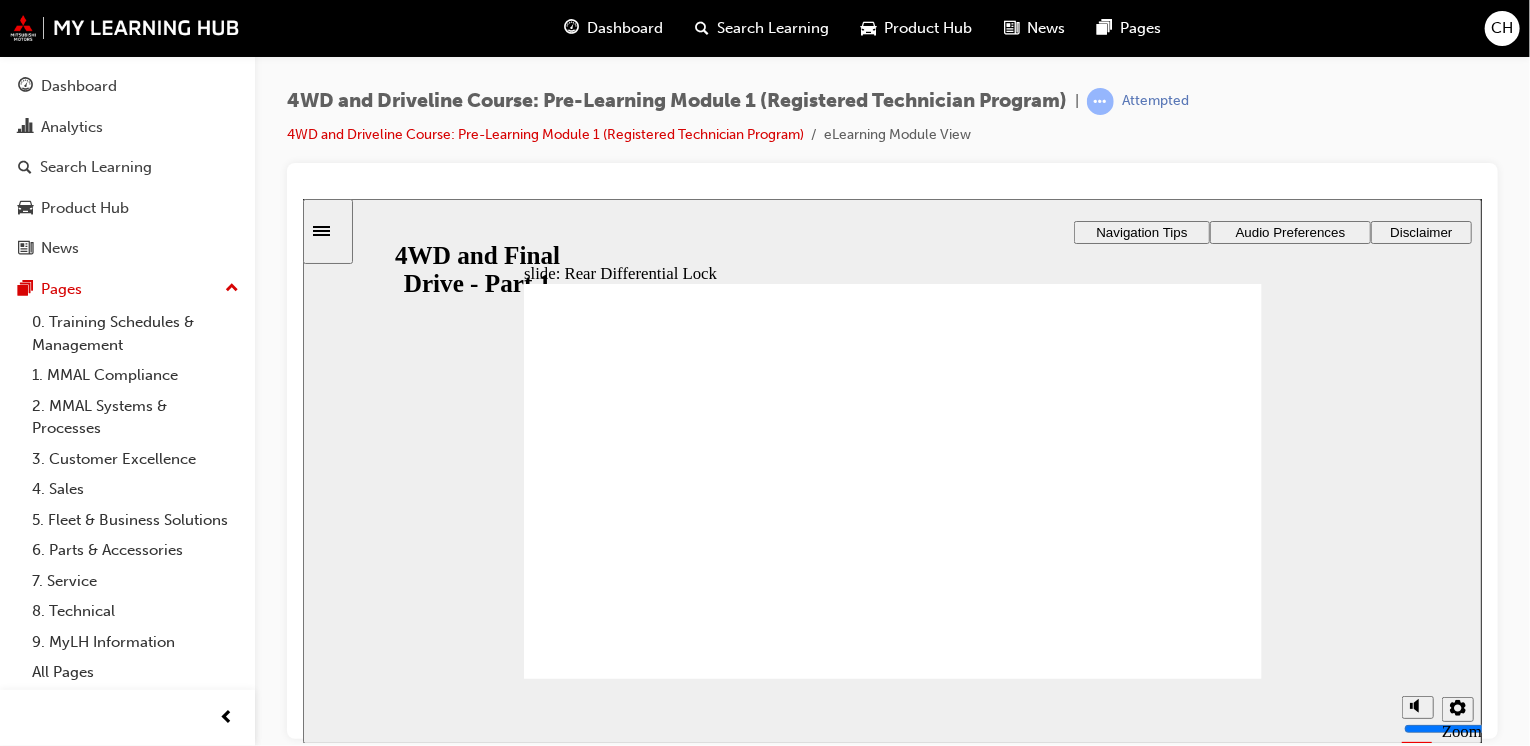 click 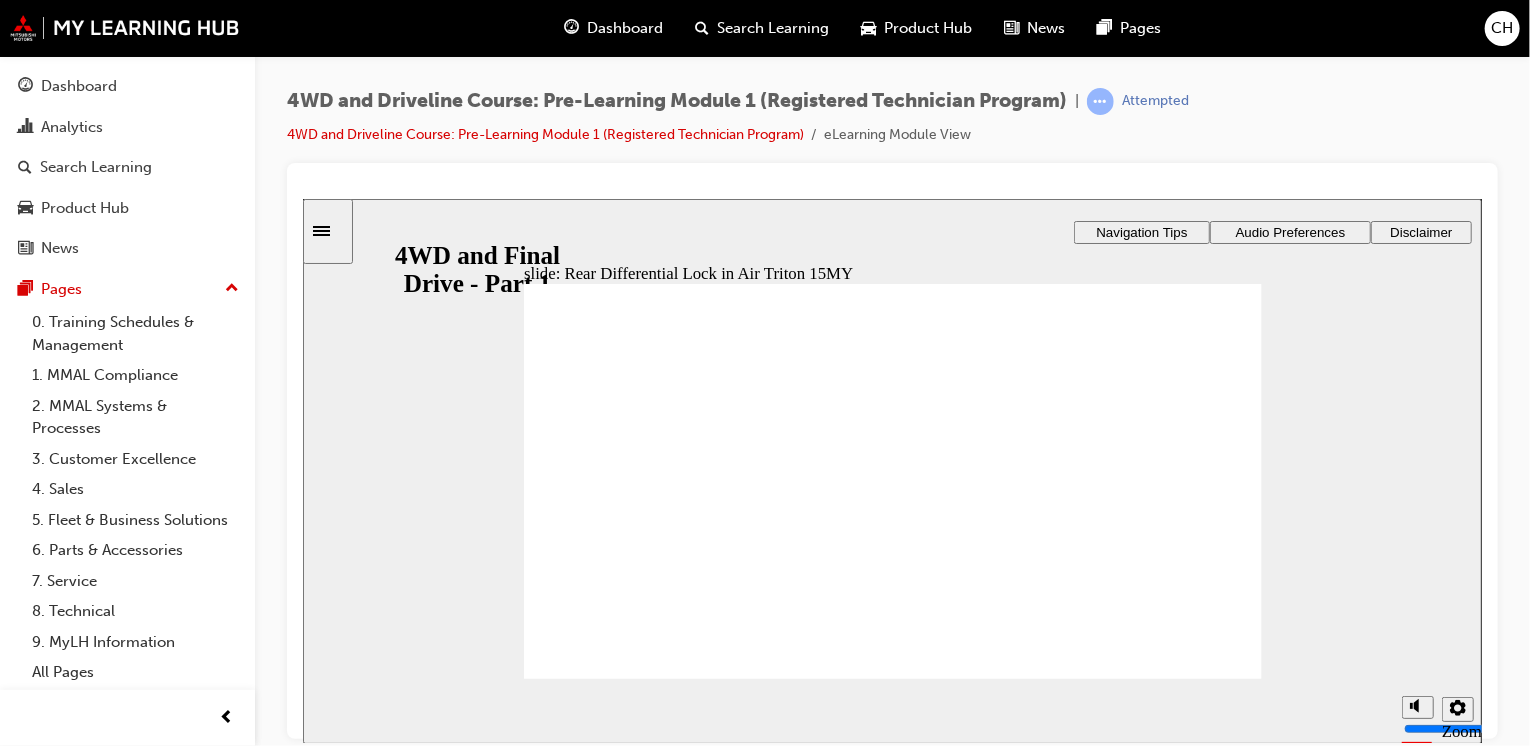 click 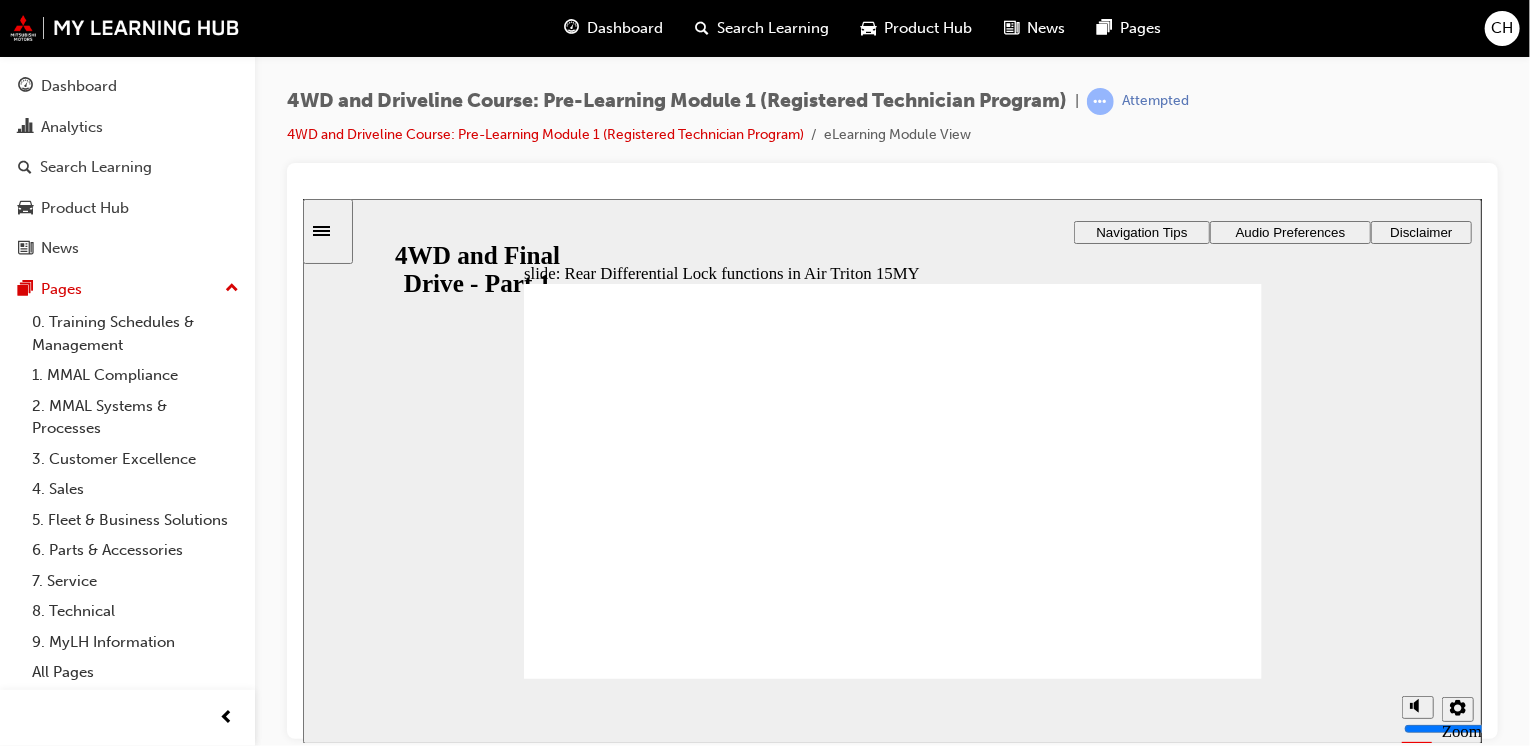 click 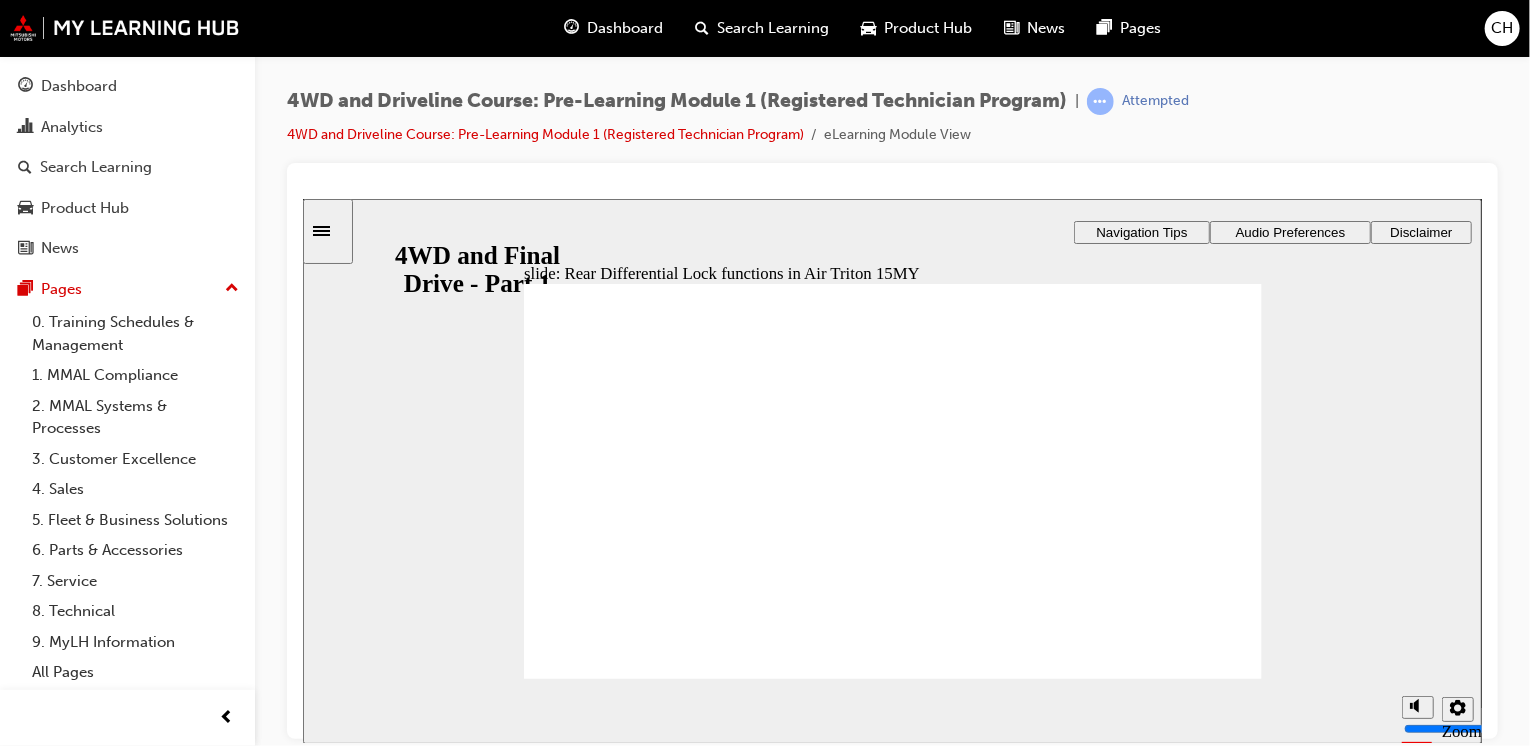 drag, startPoint x: 731, startPoint y: 416, endPoint x: 733, endPoint y: 435, distance: 19.104973 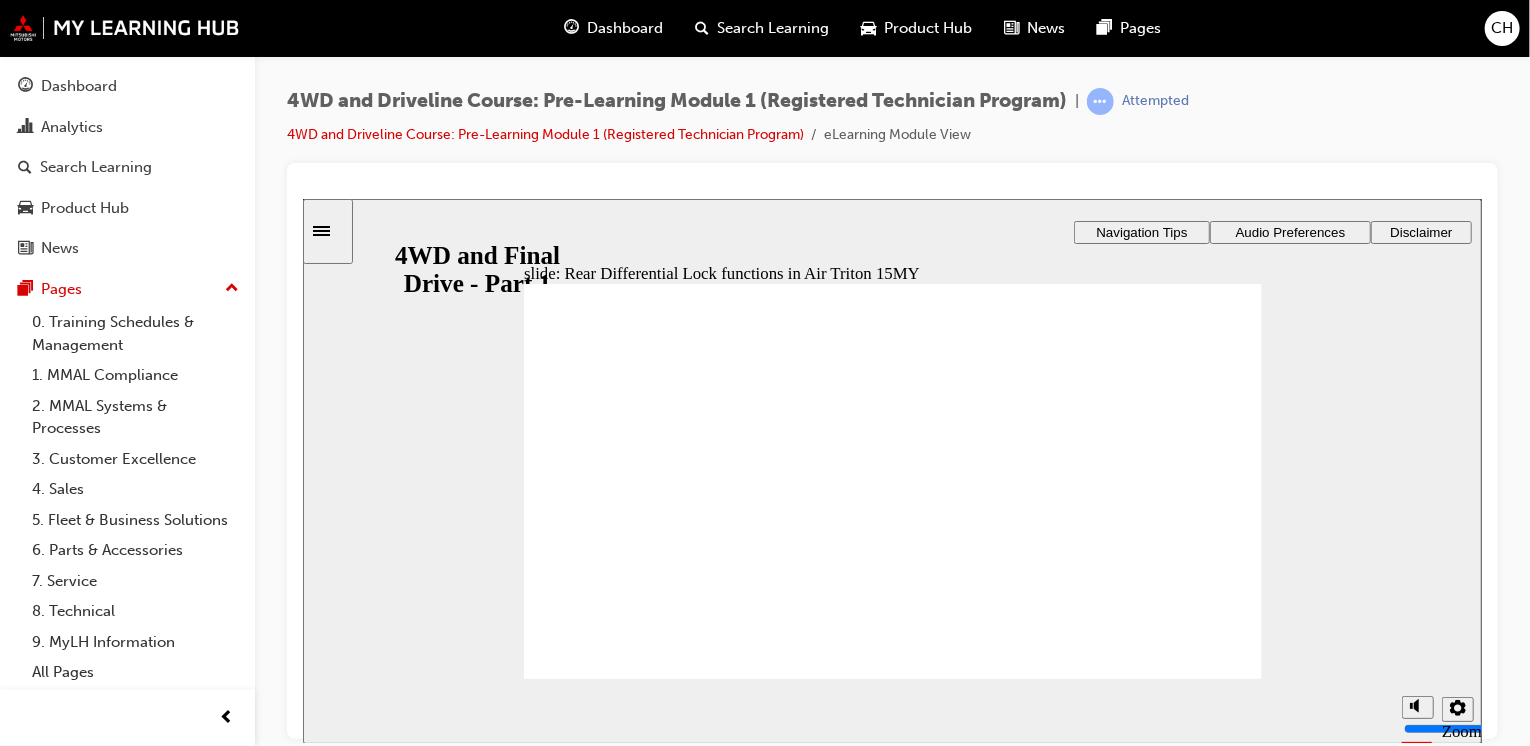 click 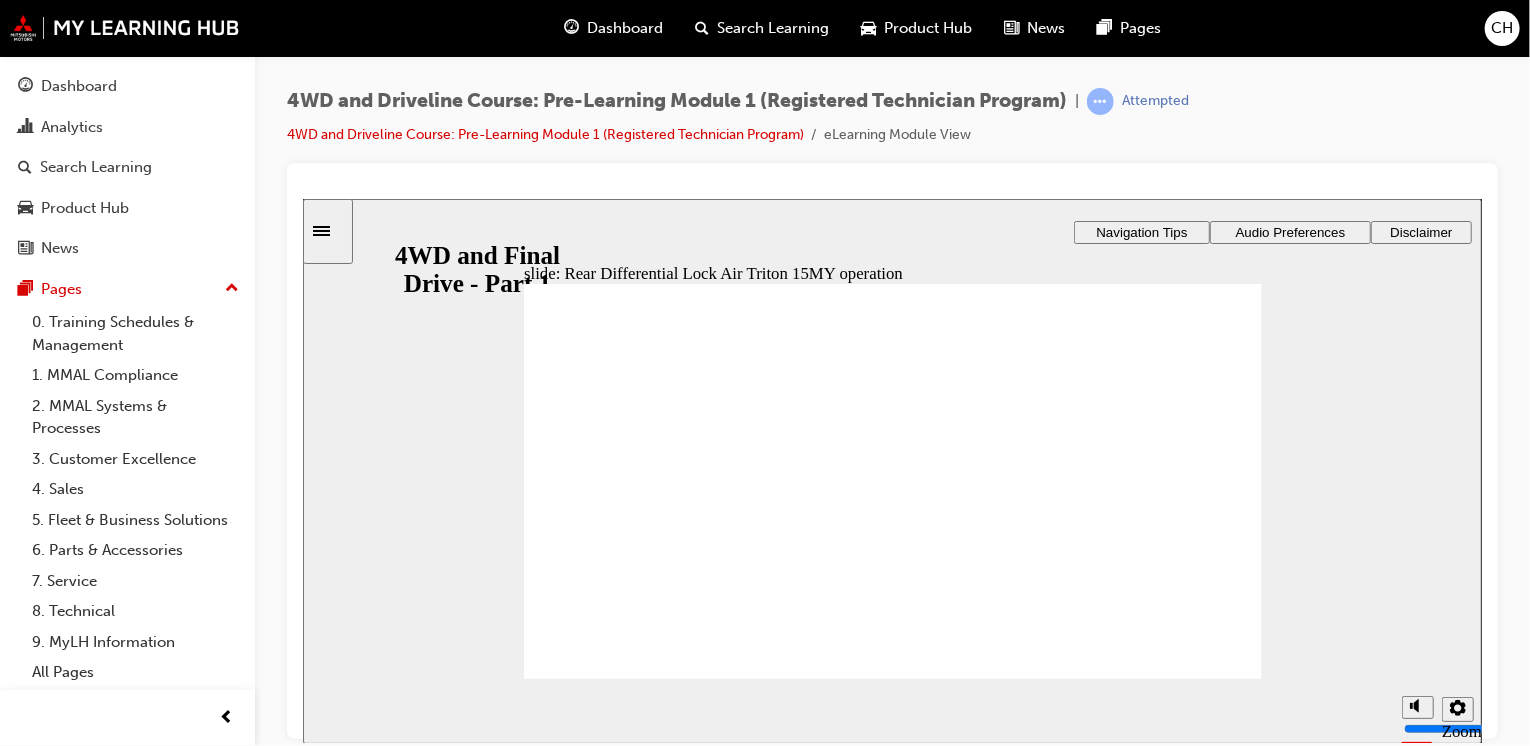 click 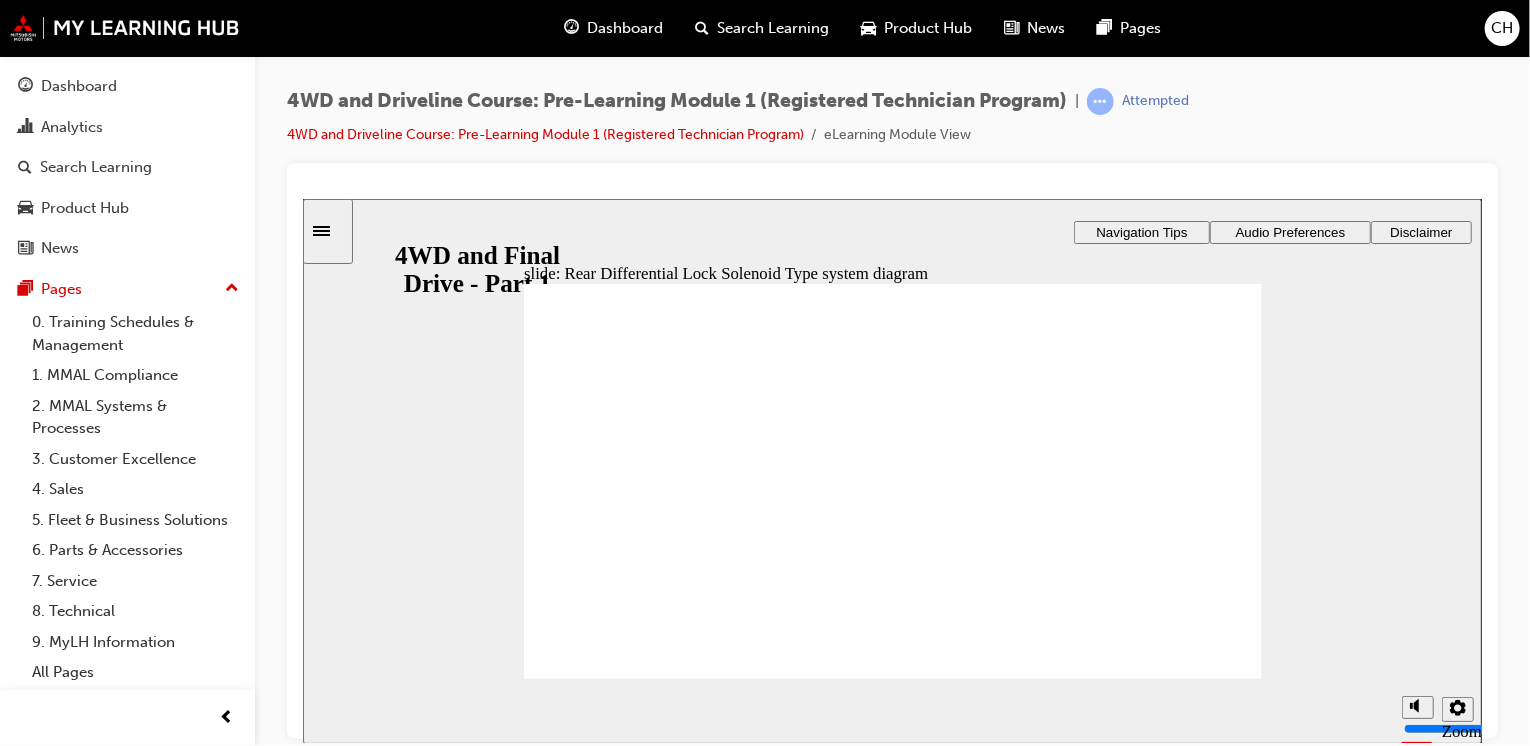 click 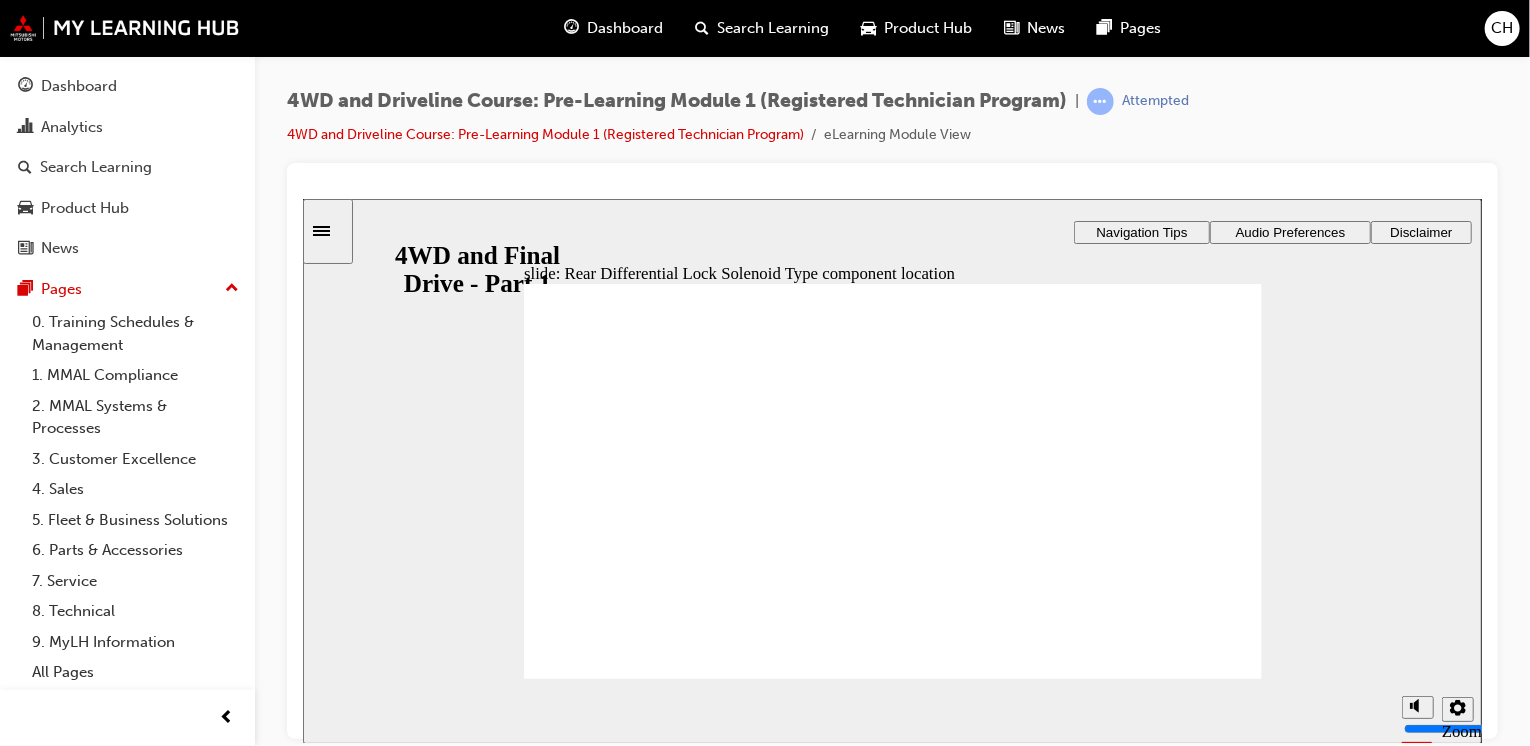 click 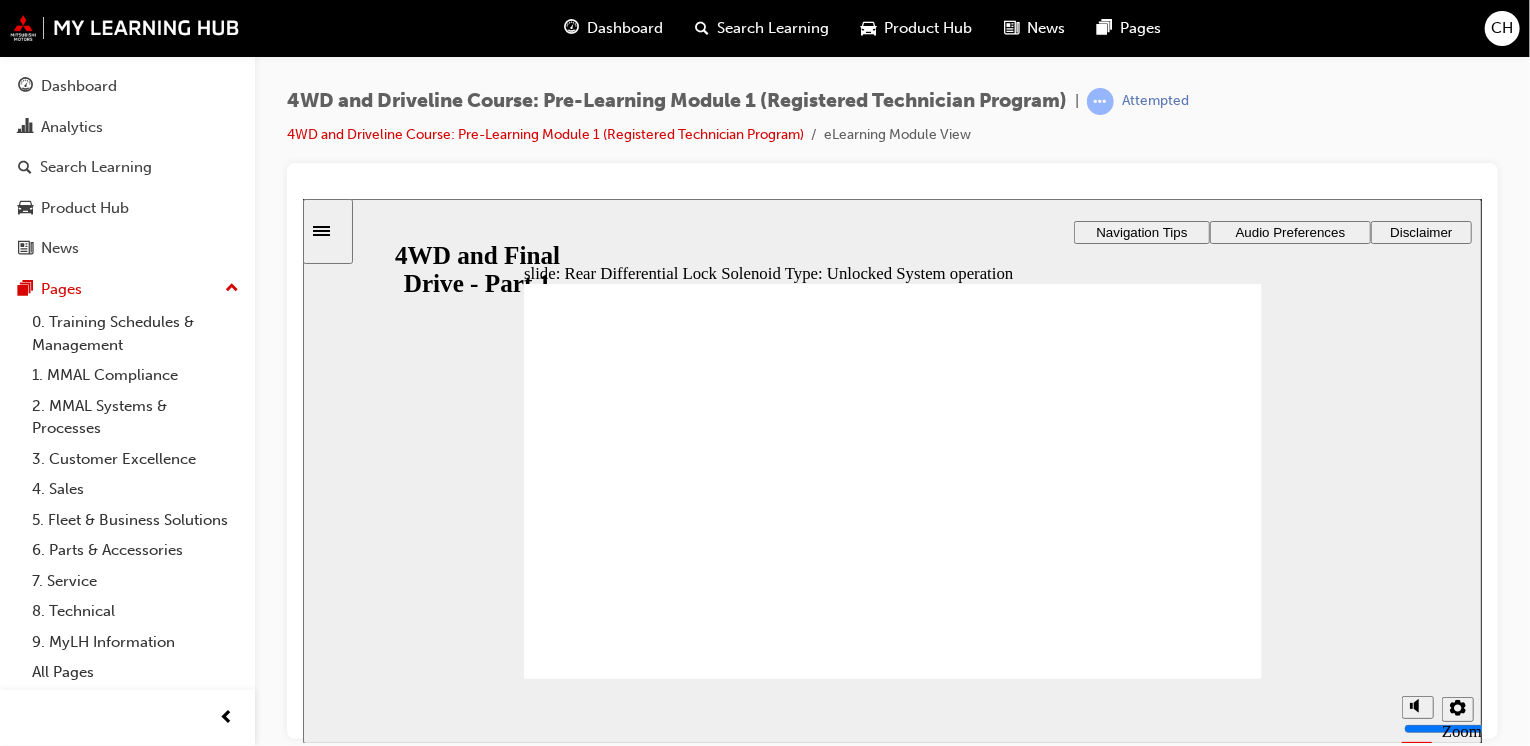click 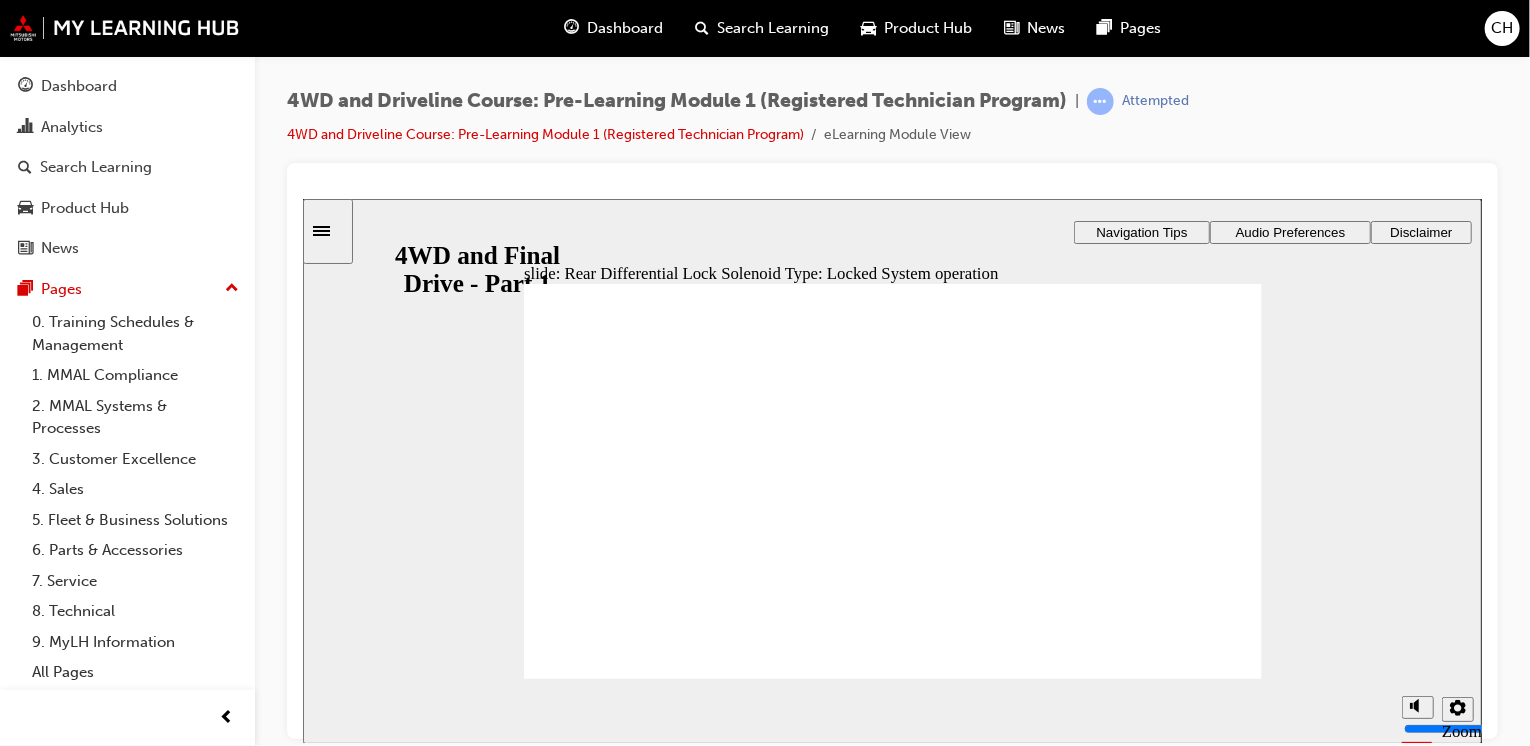 click 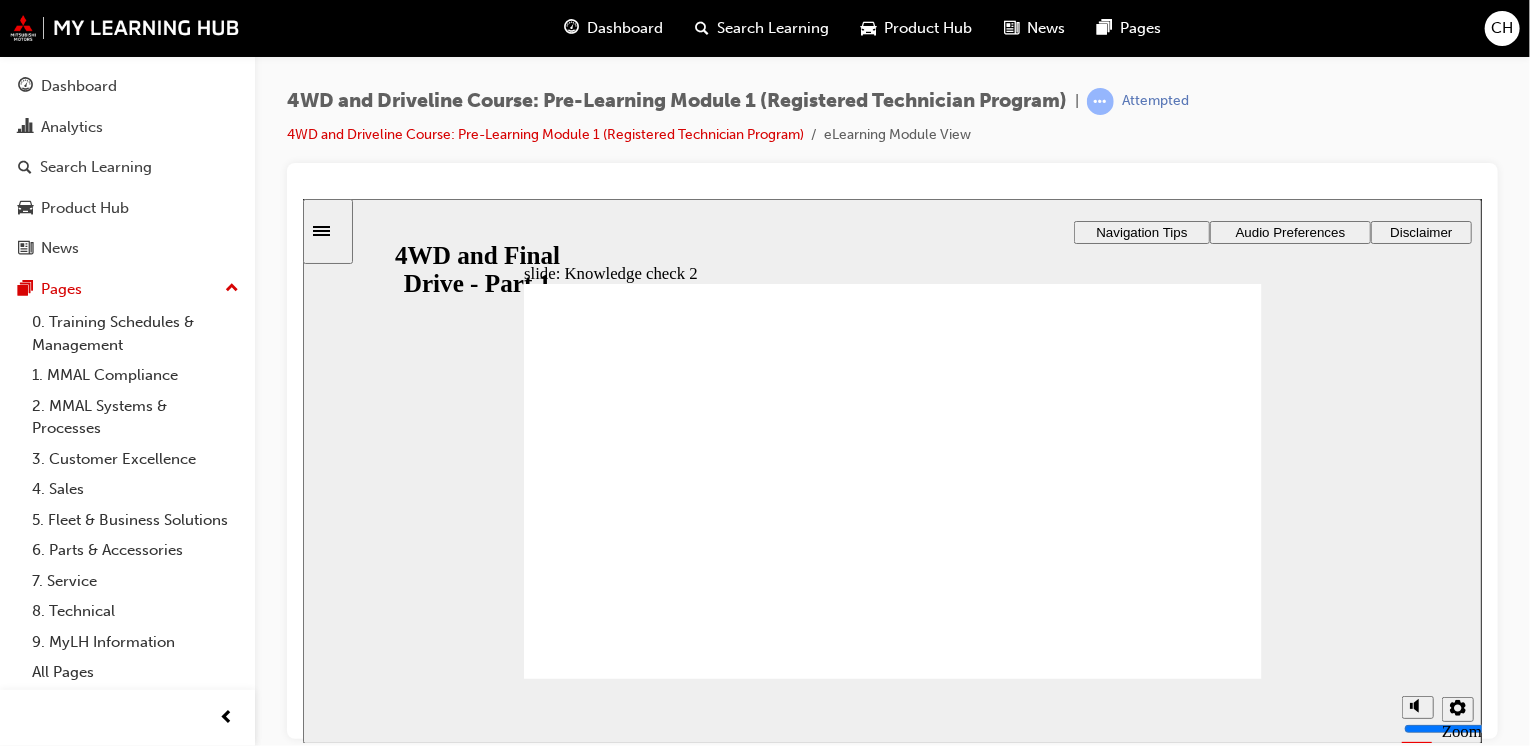 click 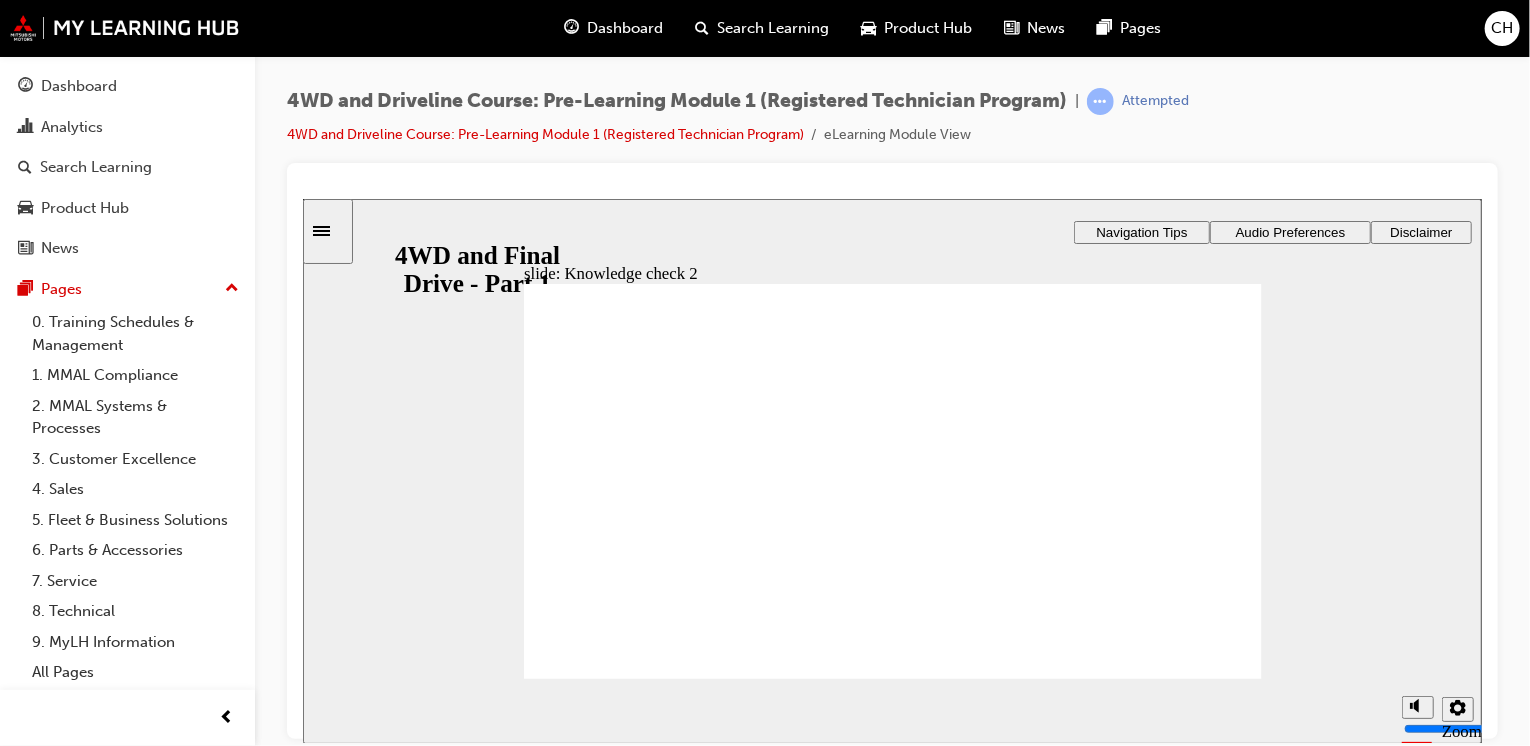 click 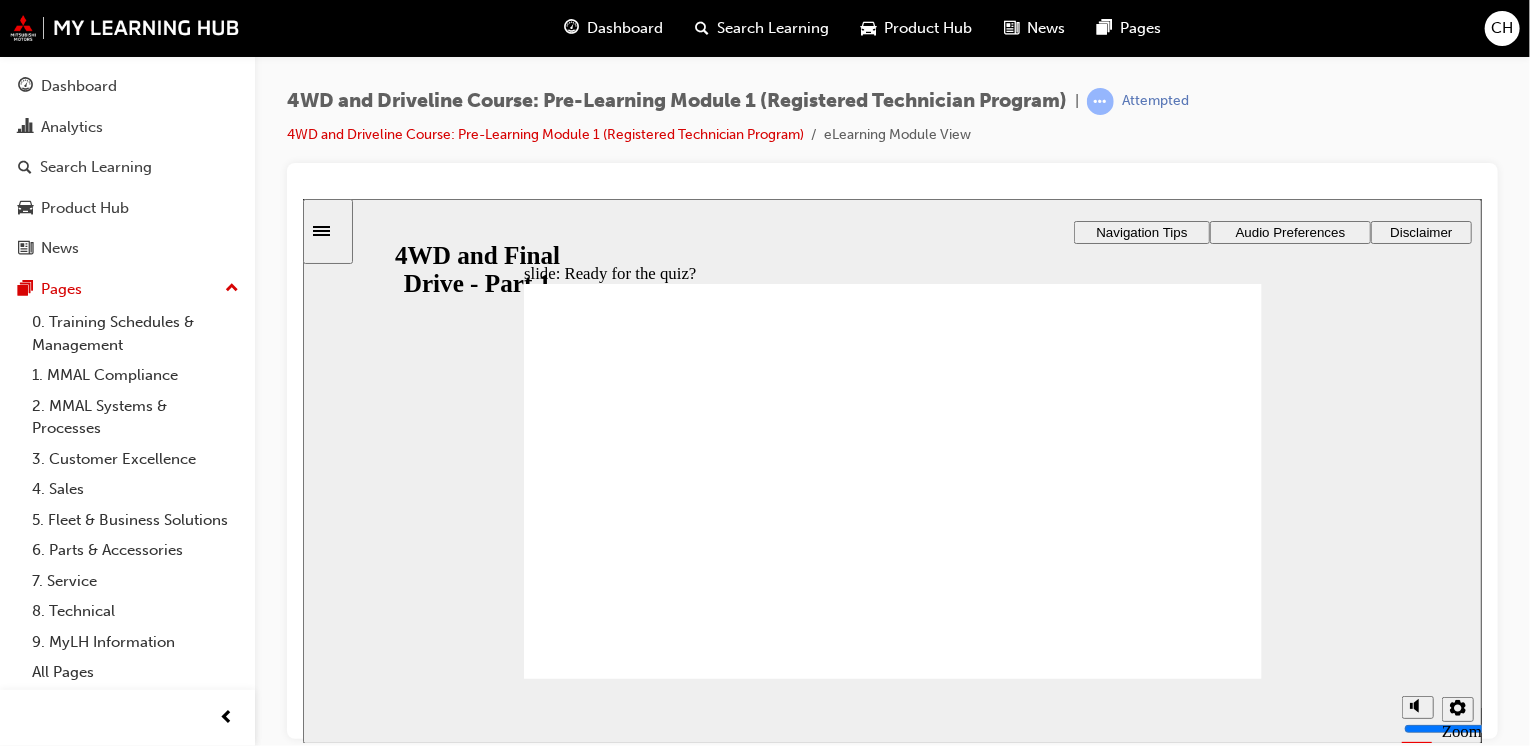 click 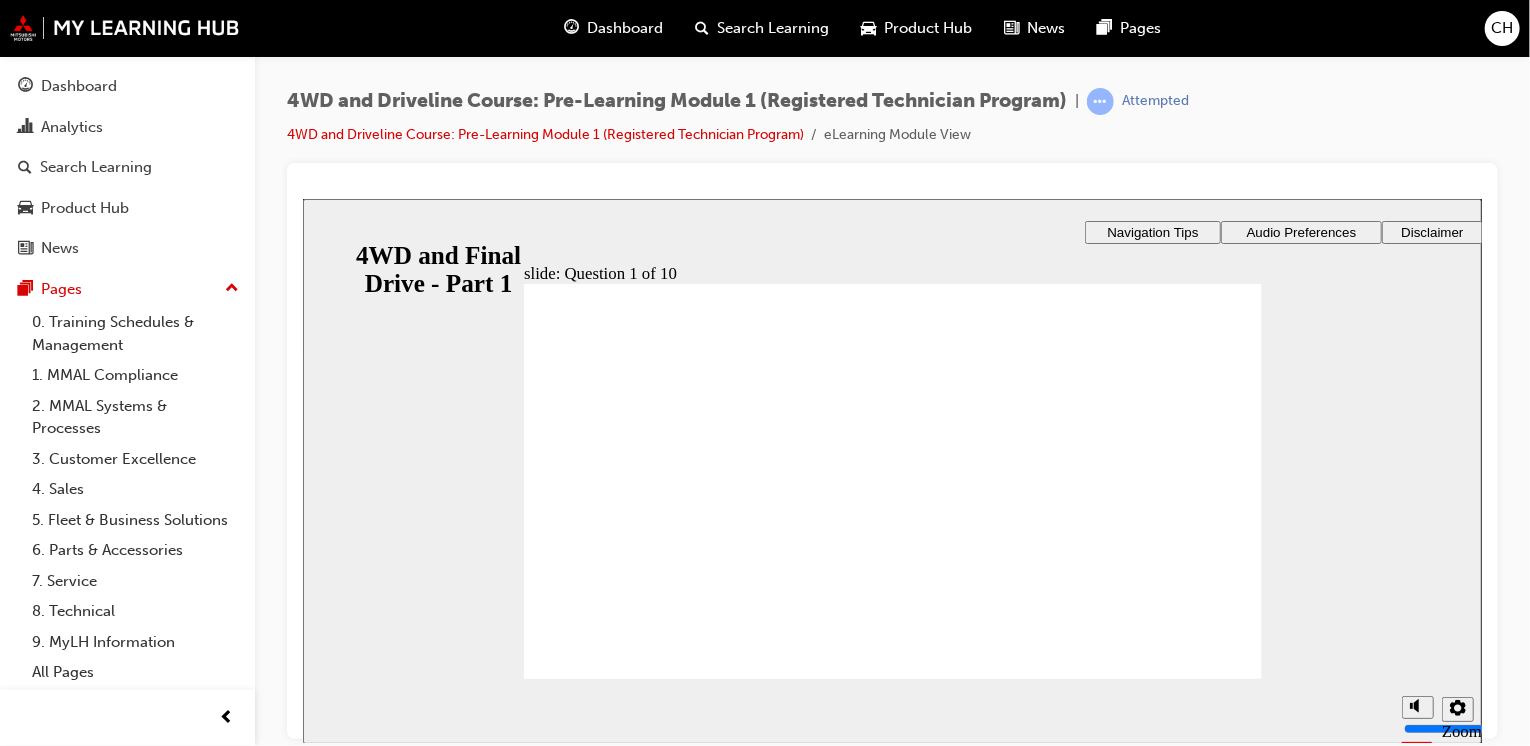 click at bounding box center (892, 1260) 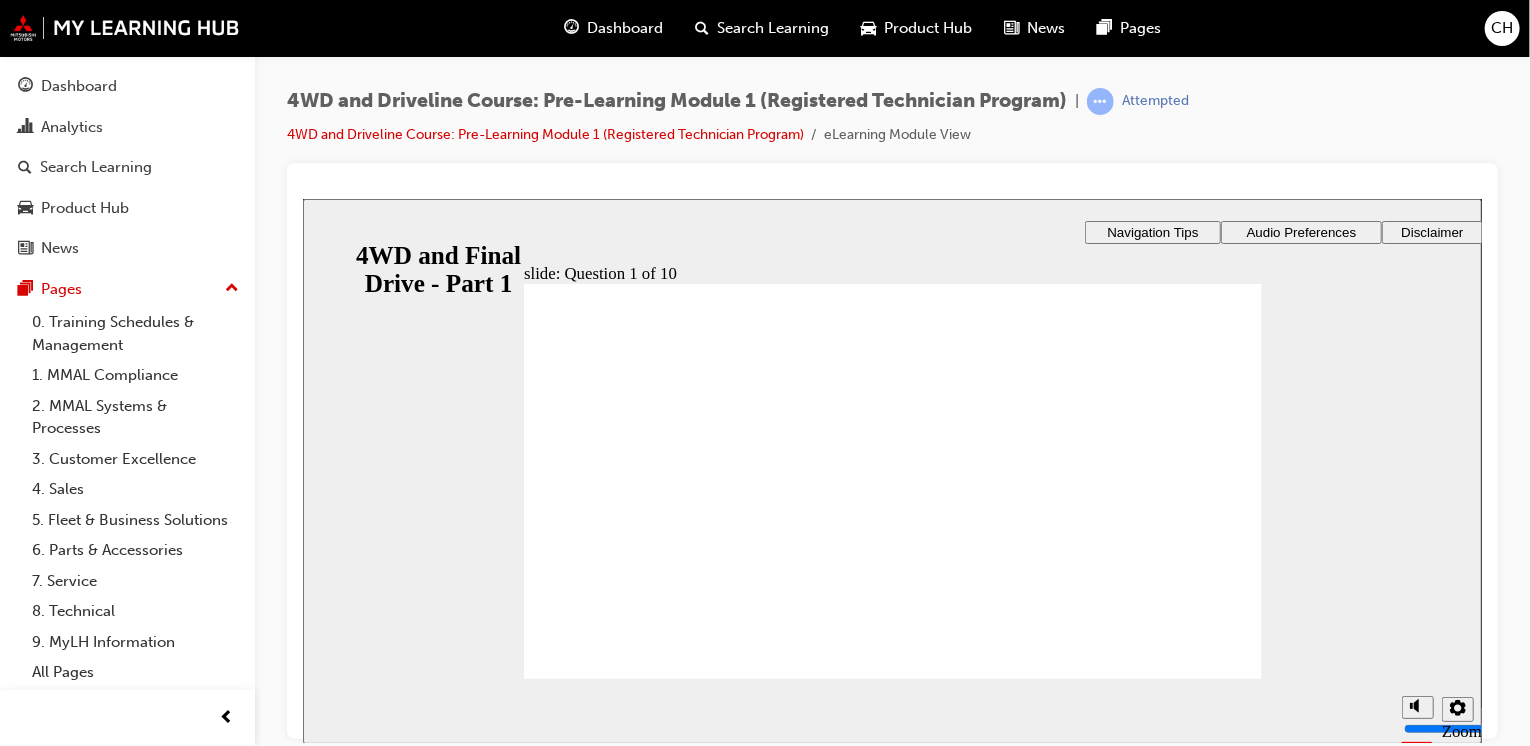click 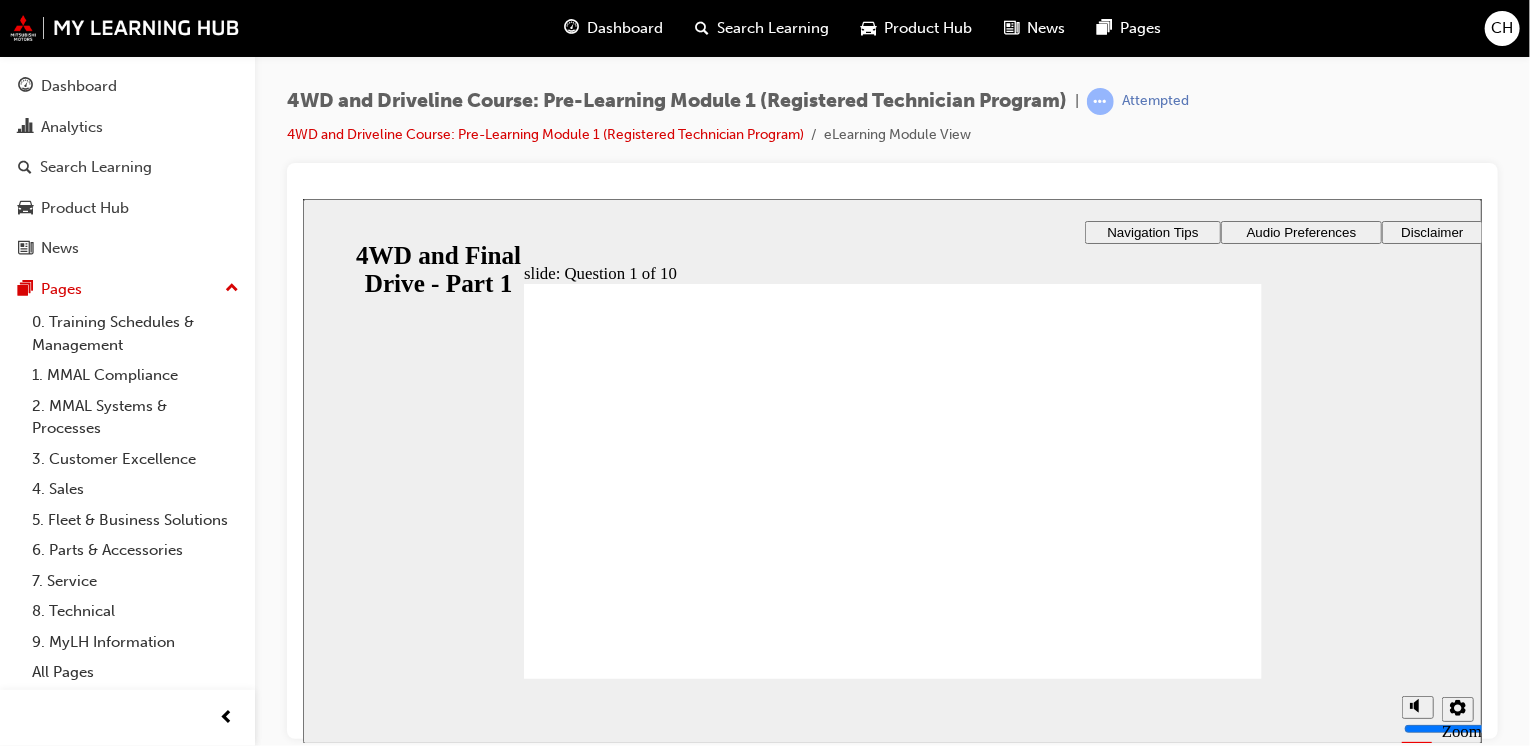 click 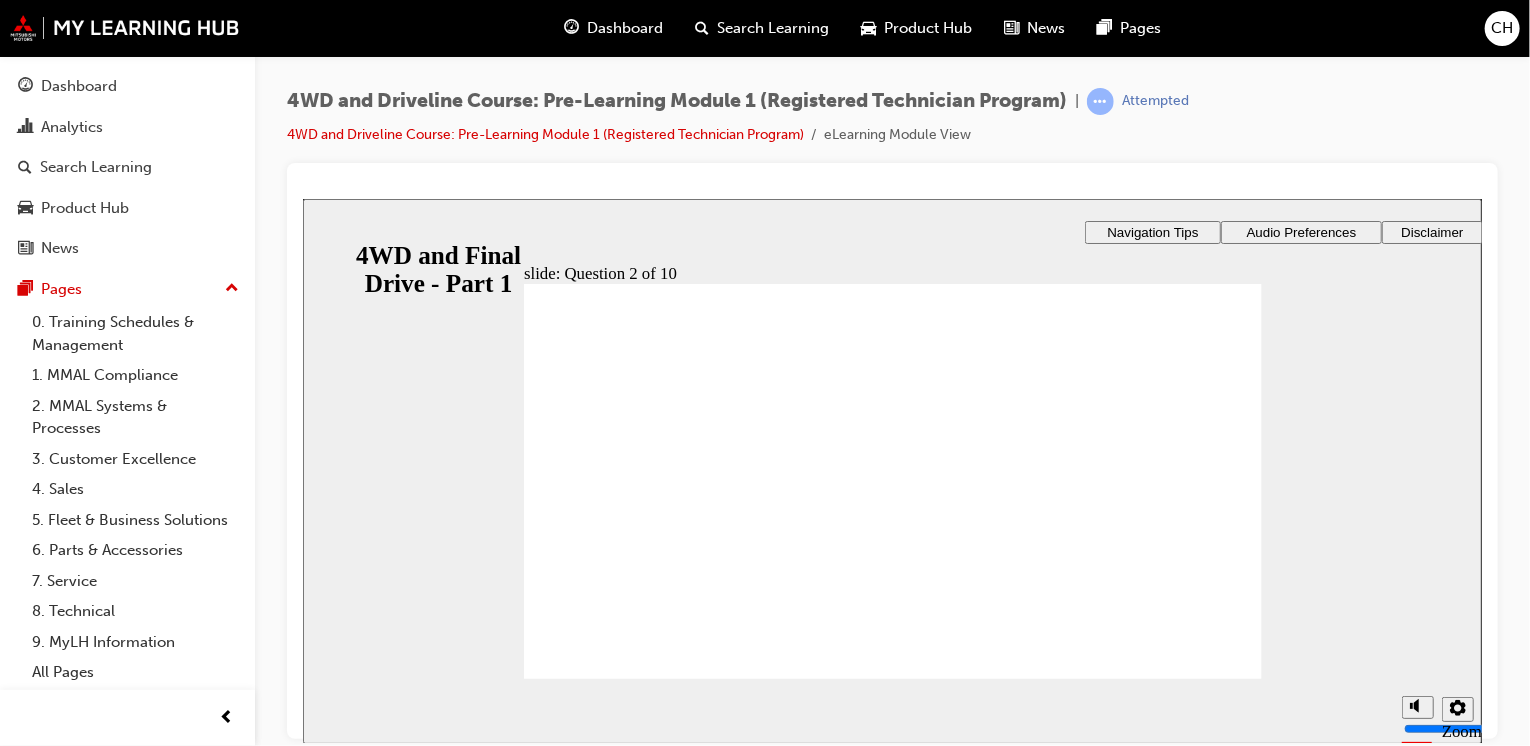 click 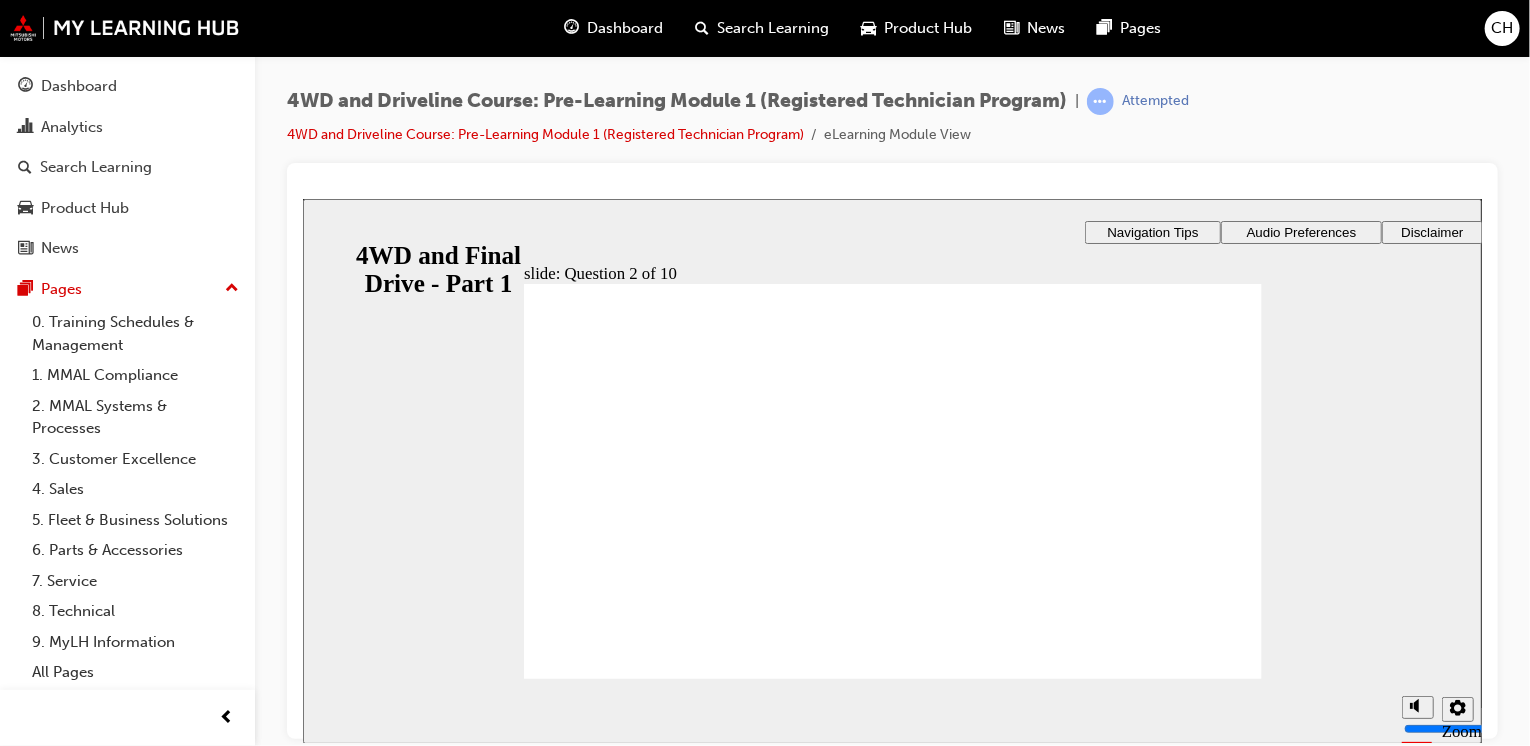 click 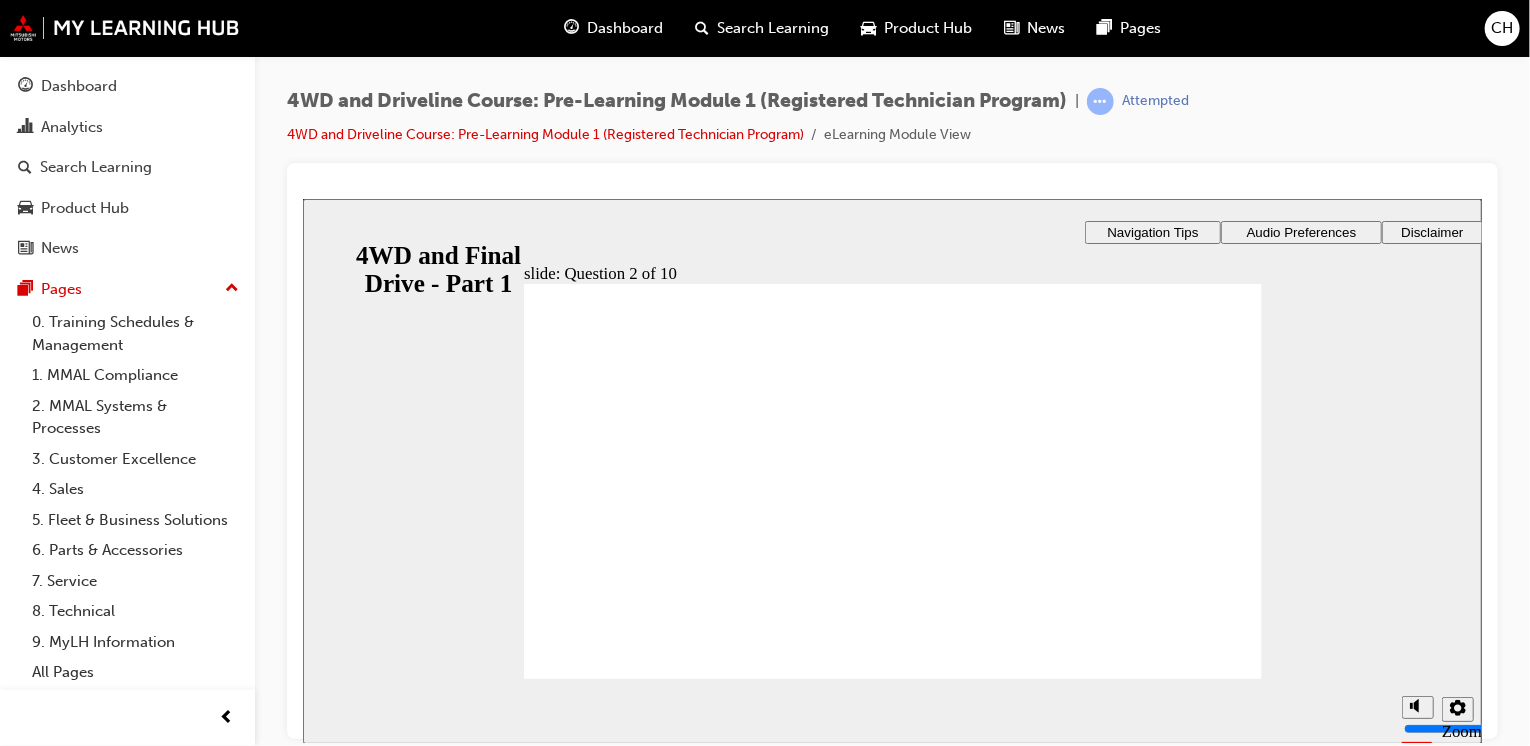click 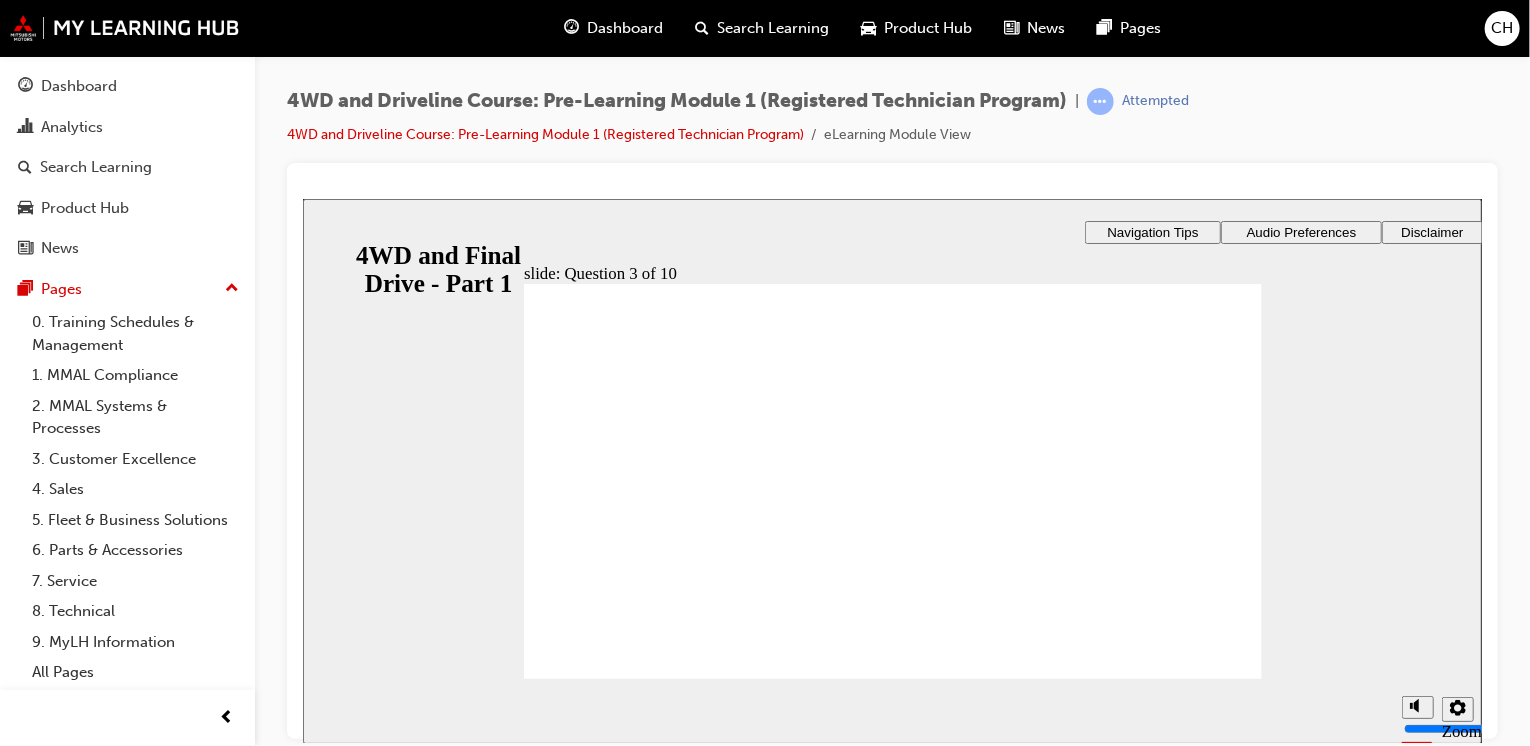 click 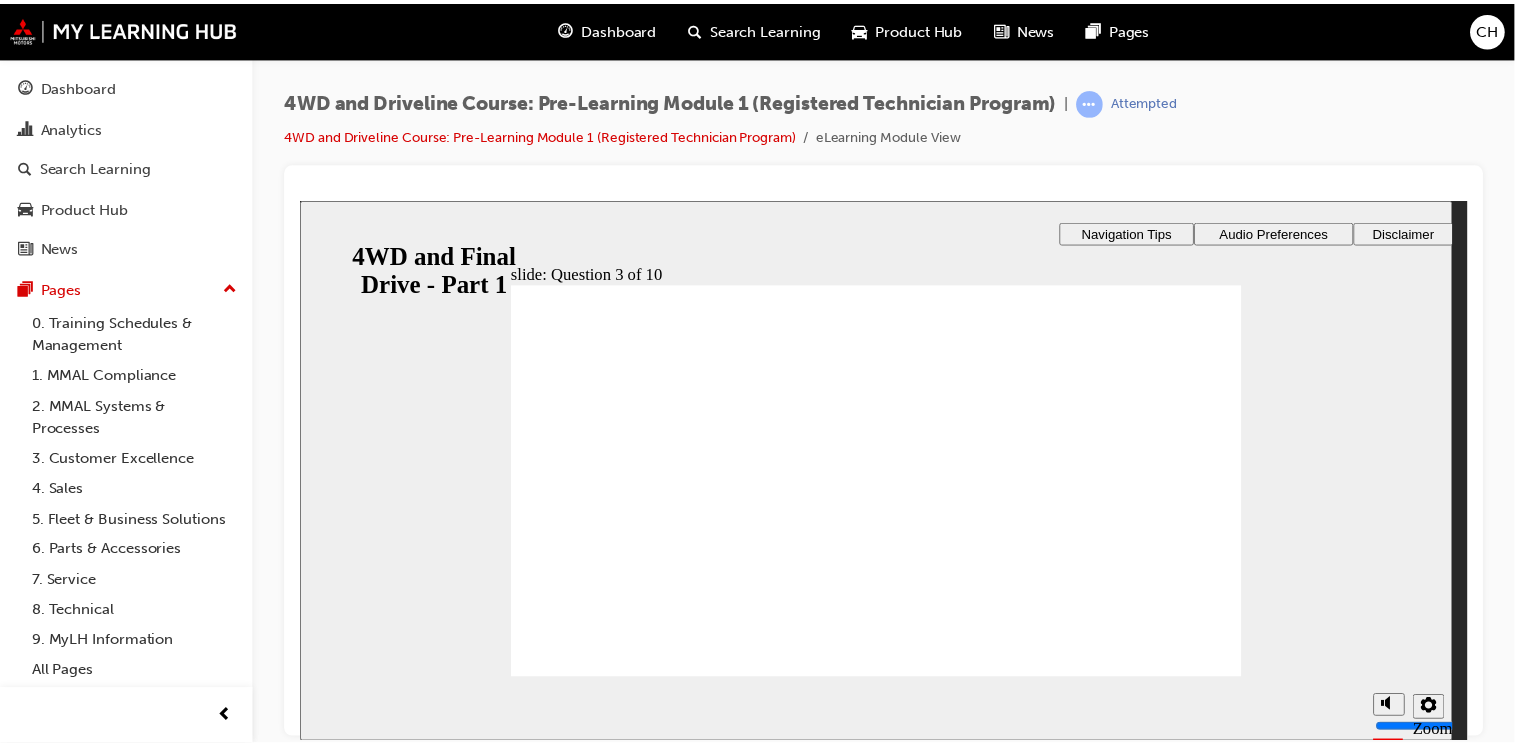 click on "Continue That’s right! You selected the correct response." at bounding box center [881, 2299] 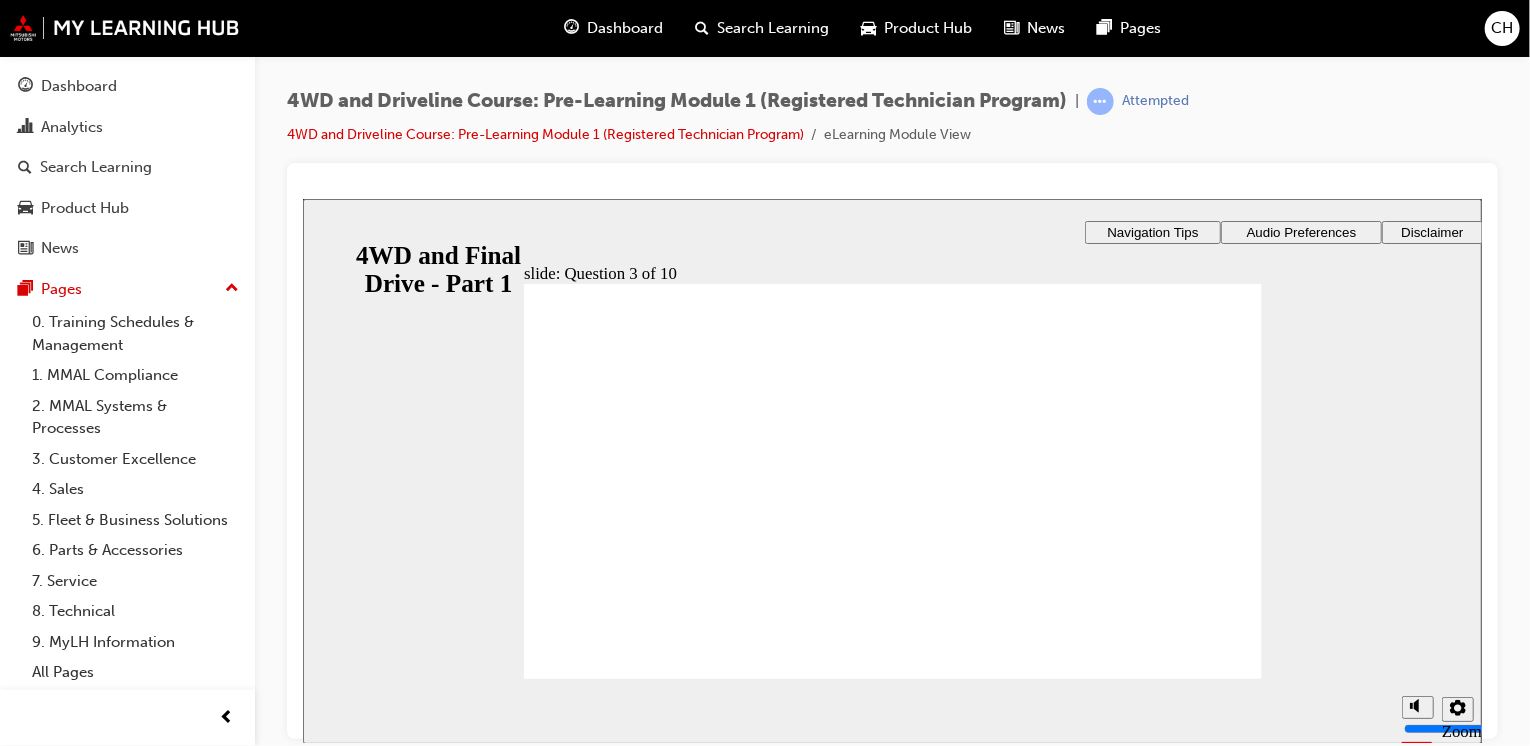 click 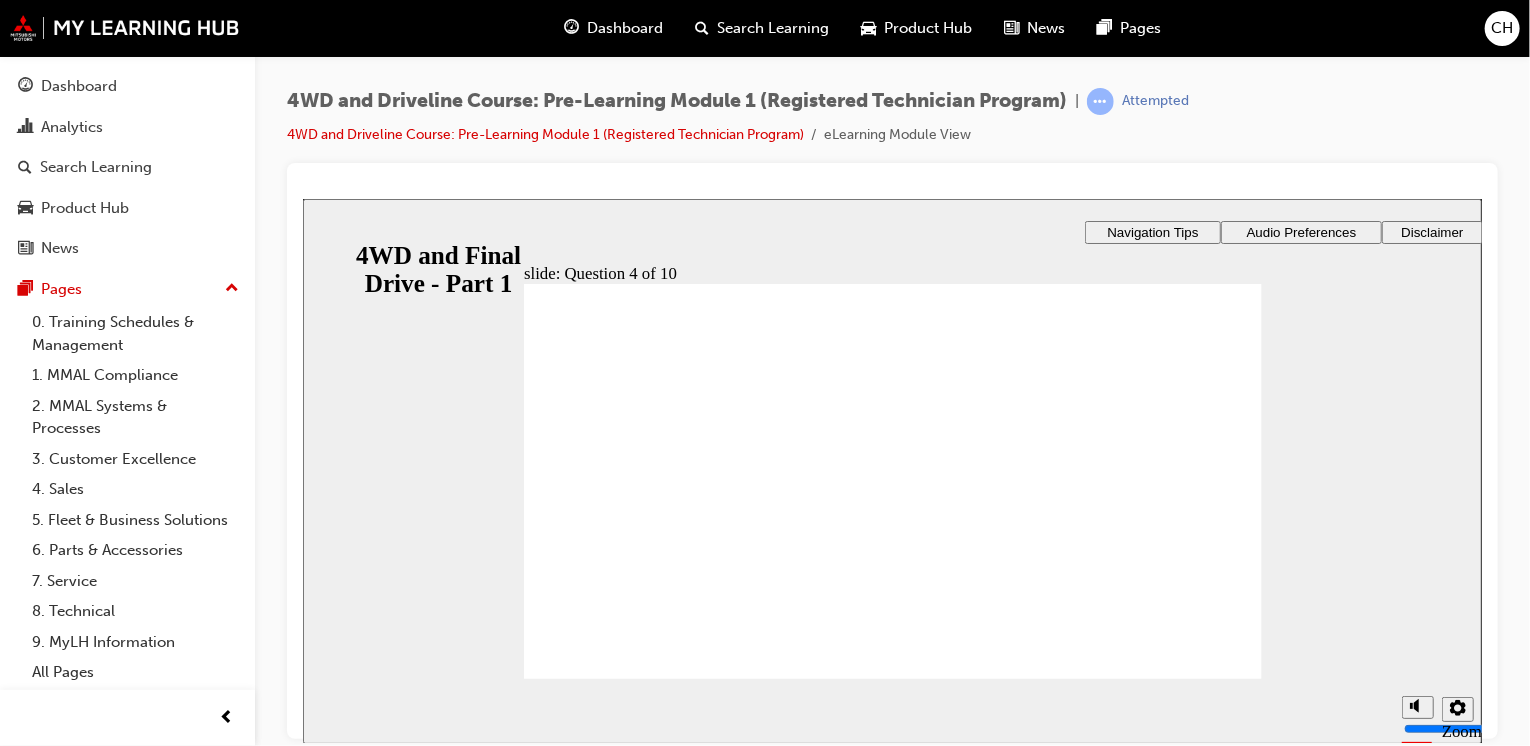 click 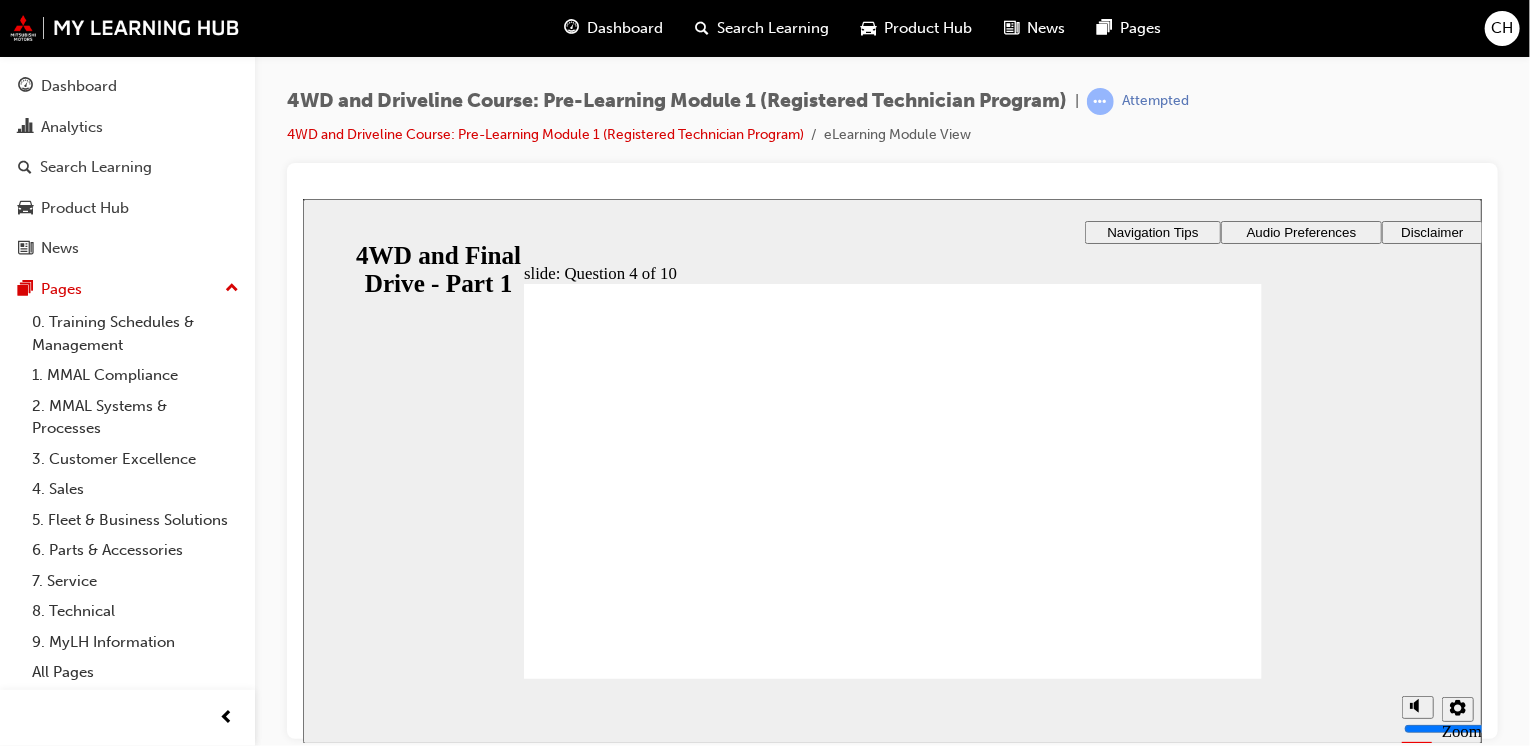 click 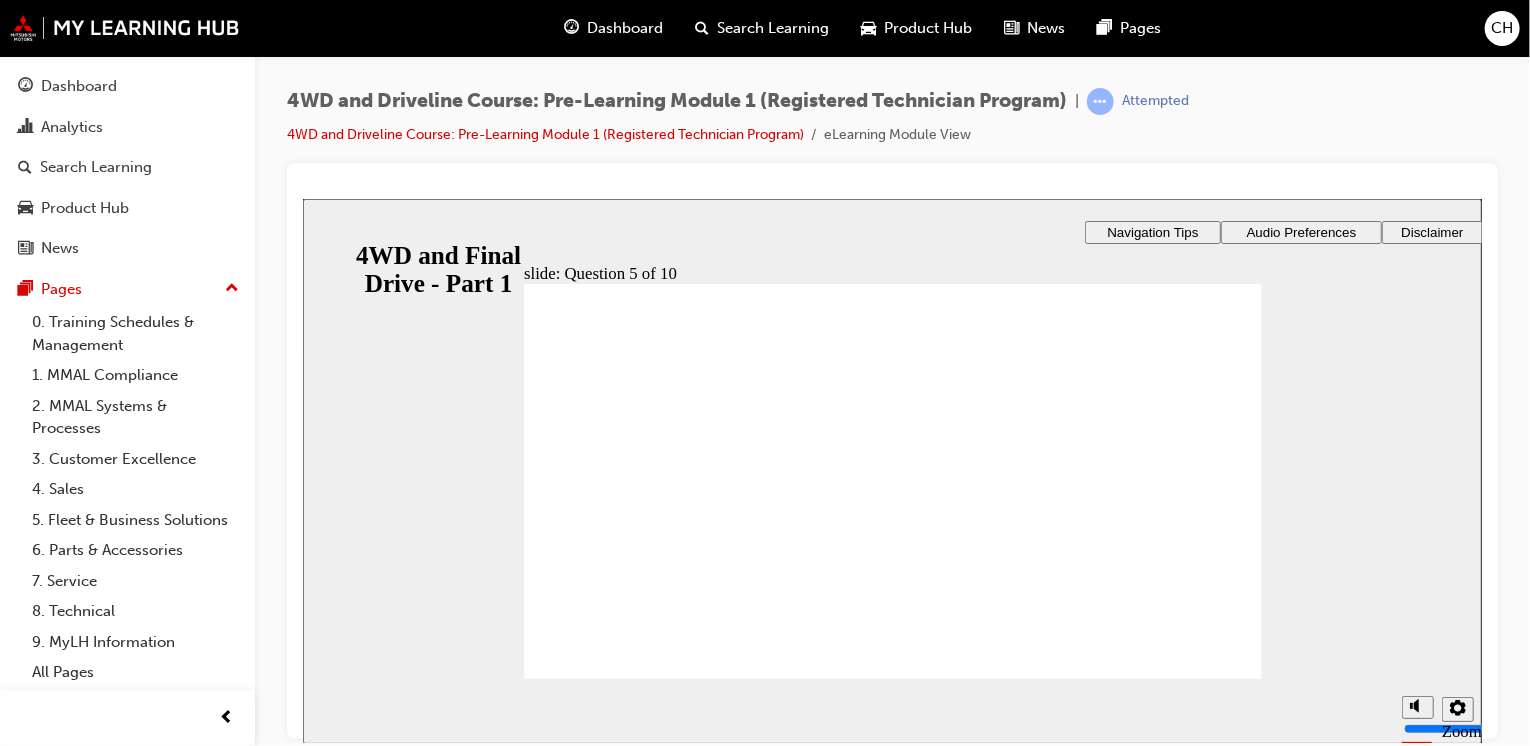click 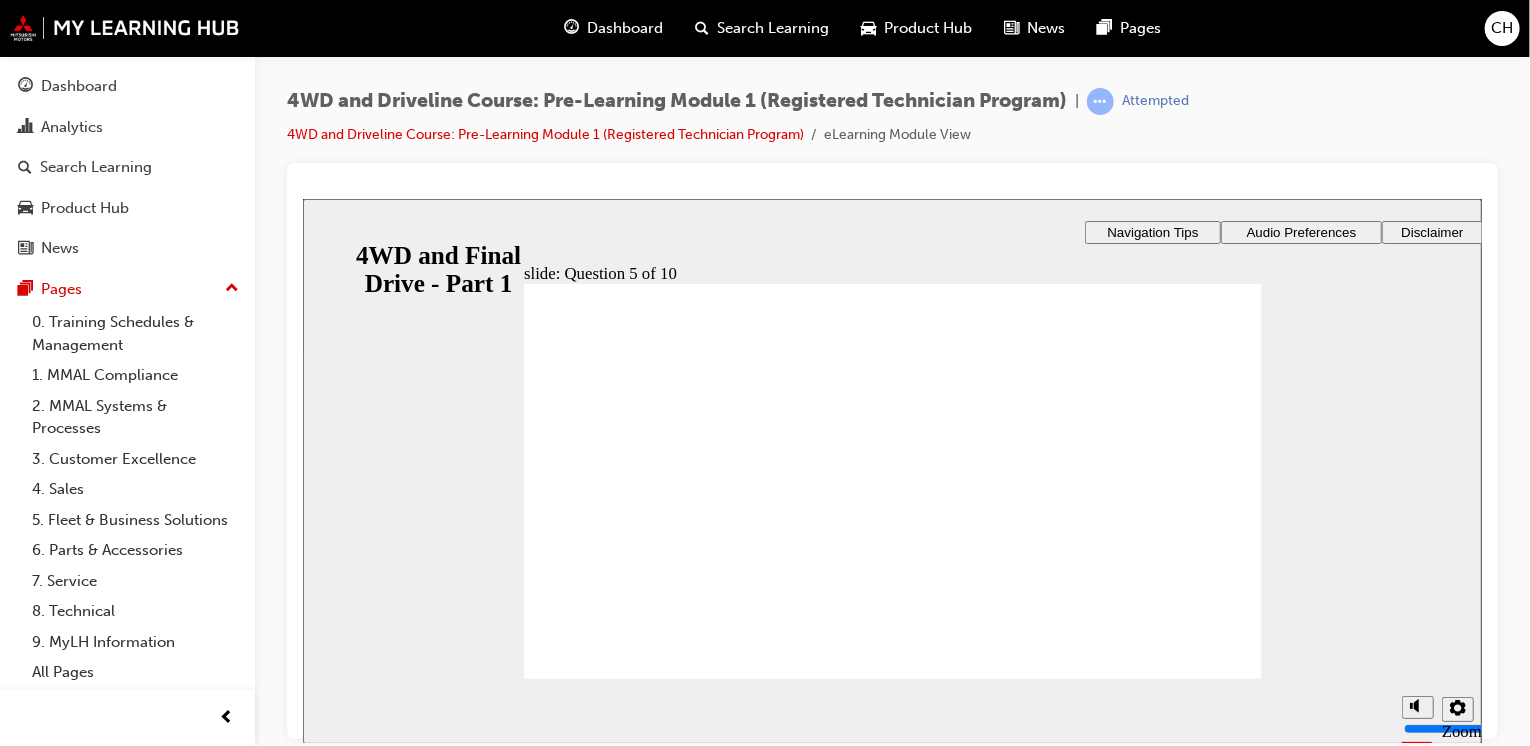 click 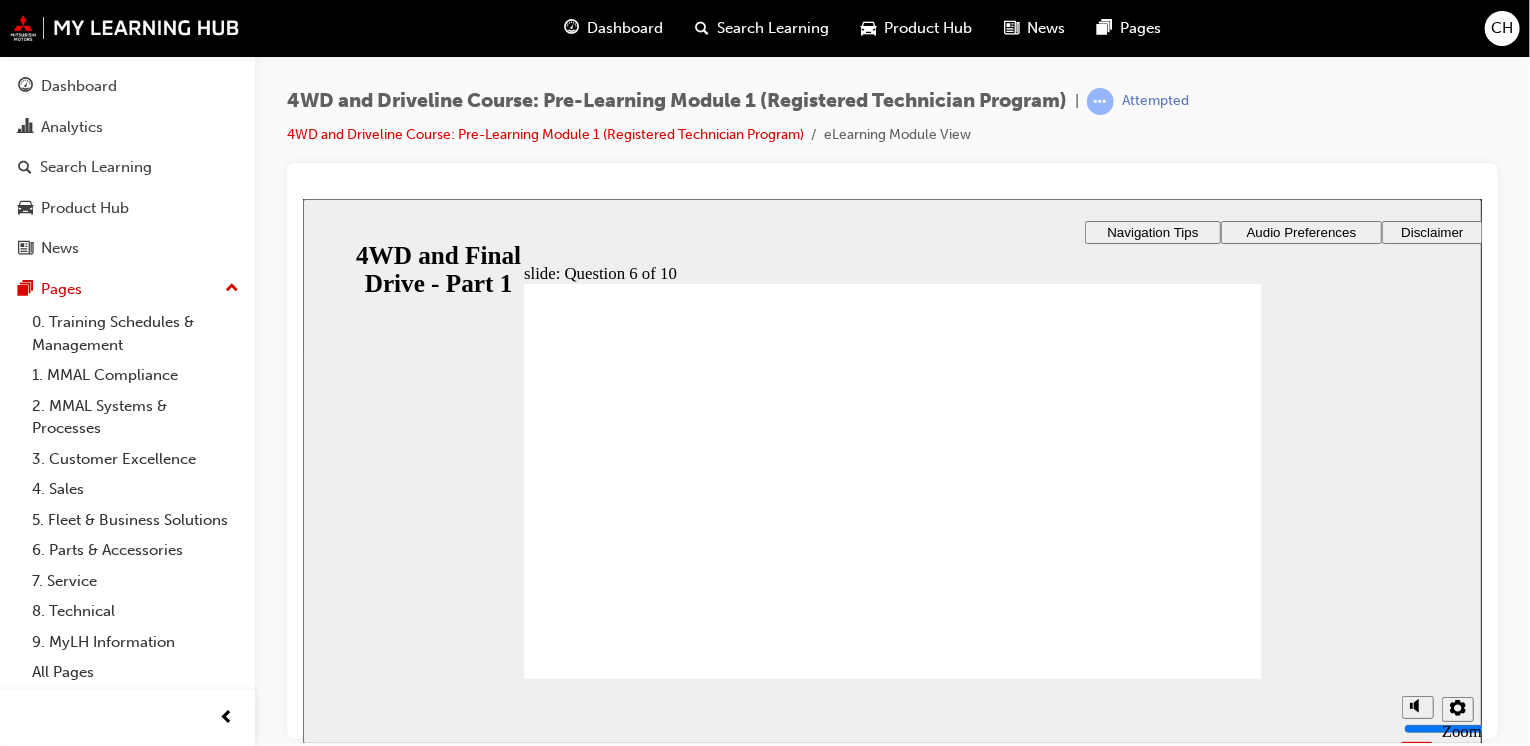 click 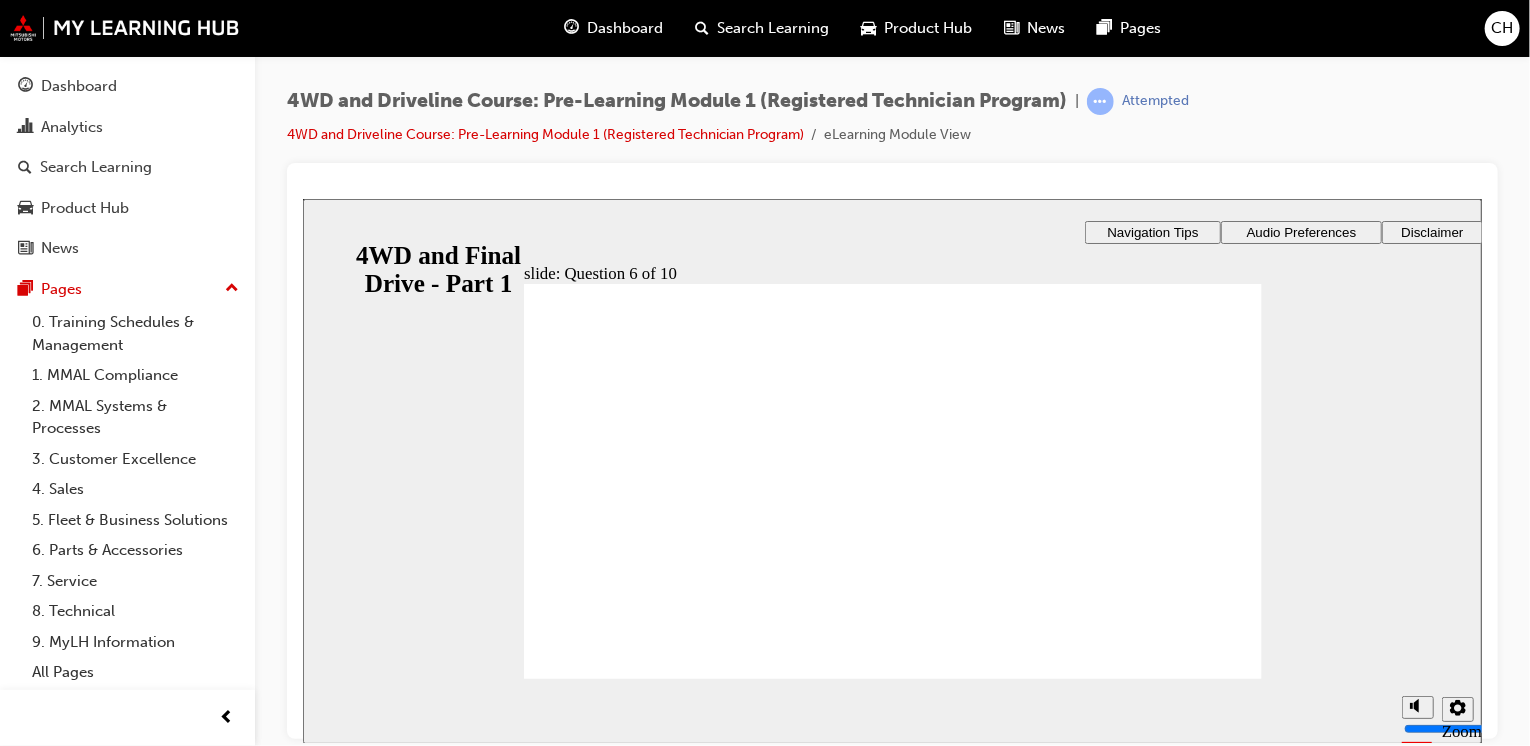 drag, startPoint x: 632, startPoint y: 644, endPoint x: 643, endPoint y: 641, distance: 11.401754 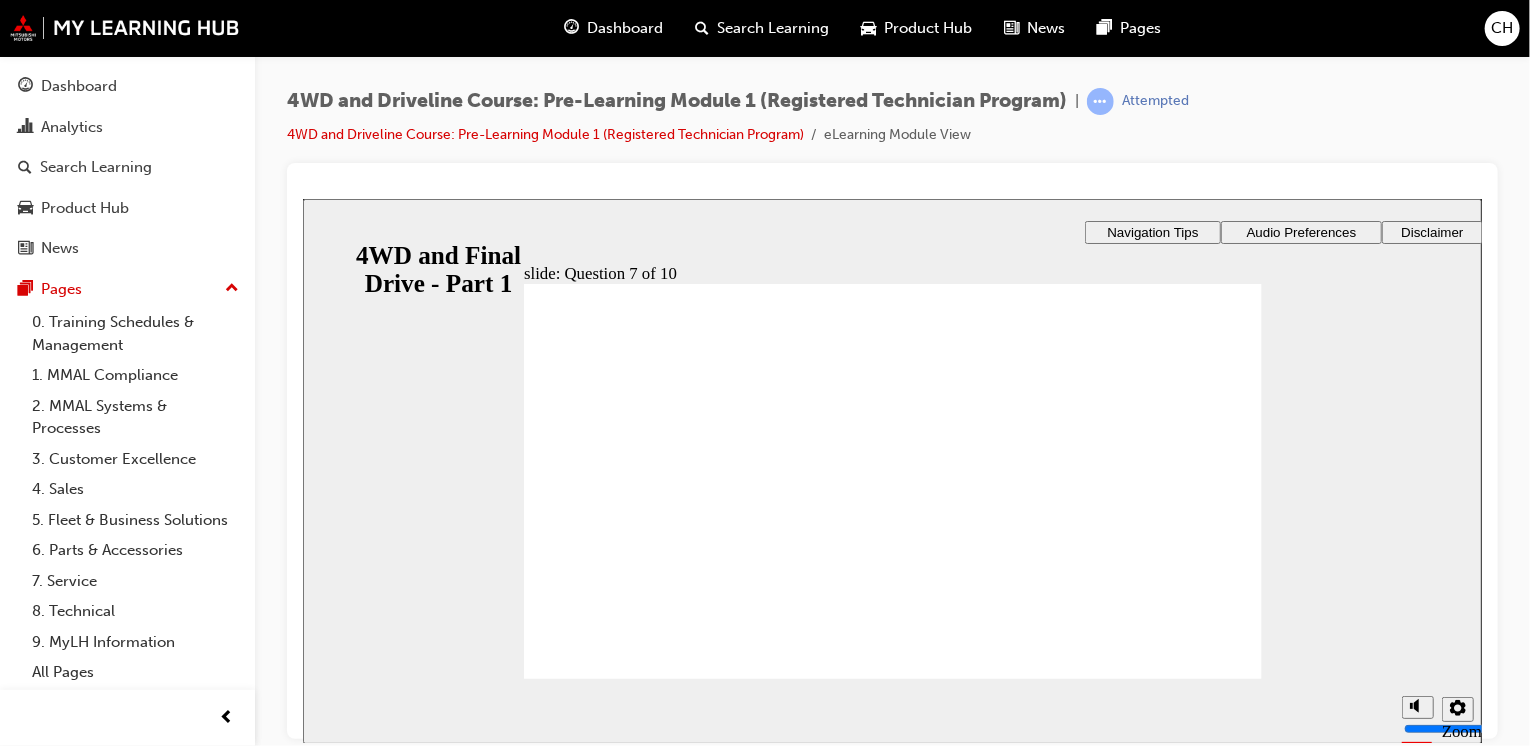 click 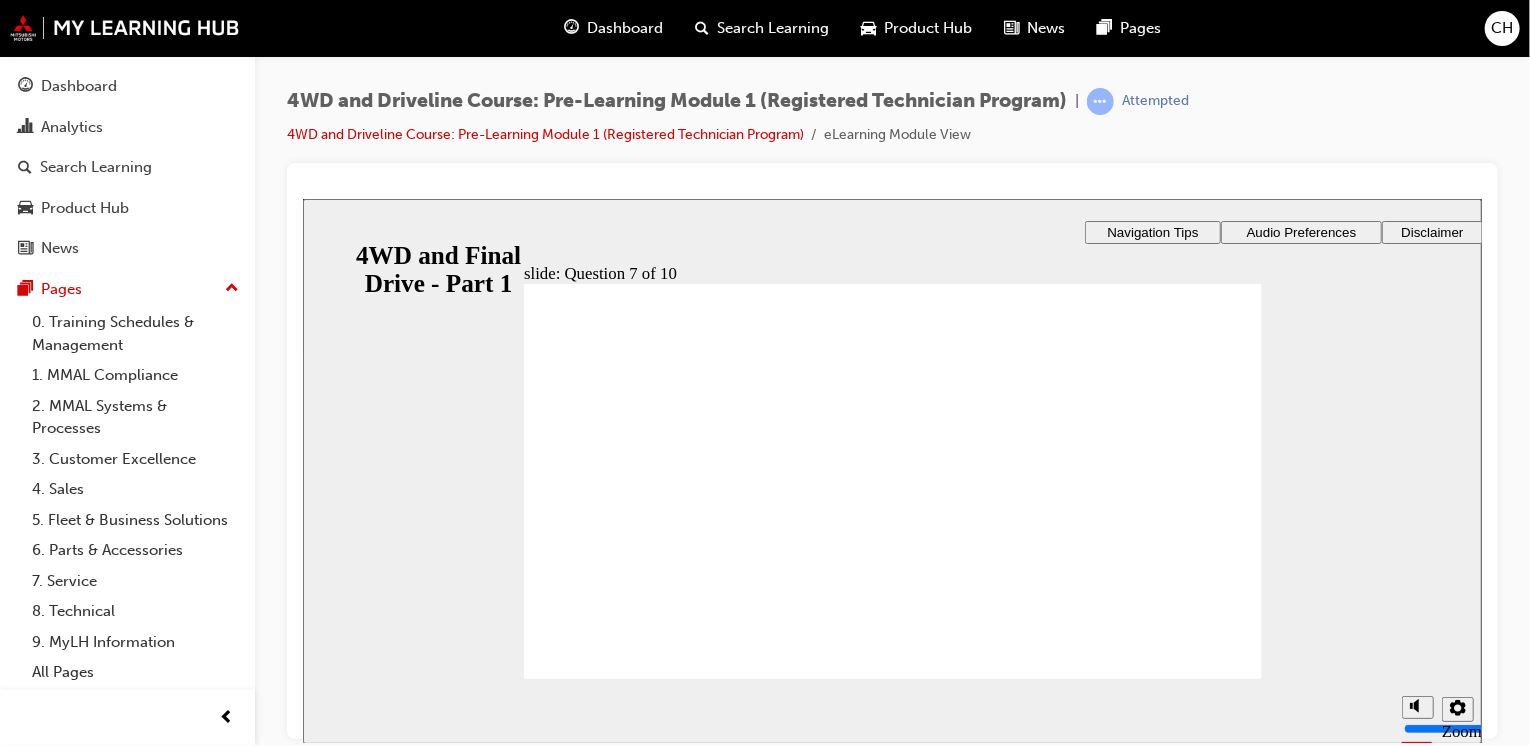 click 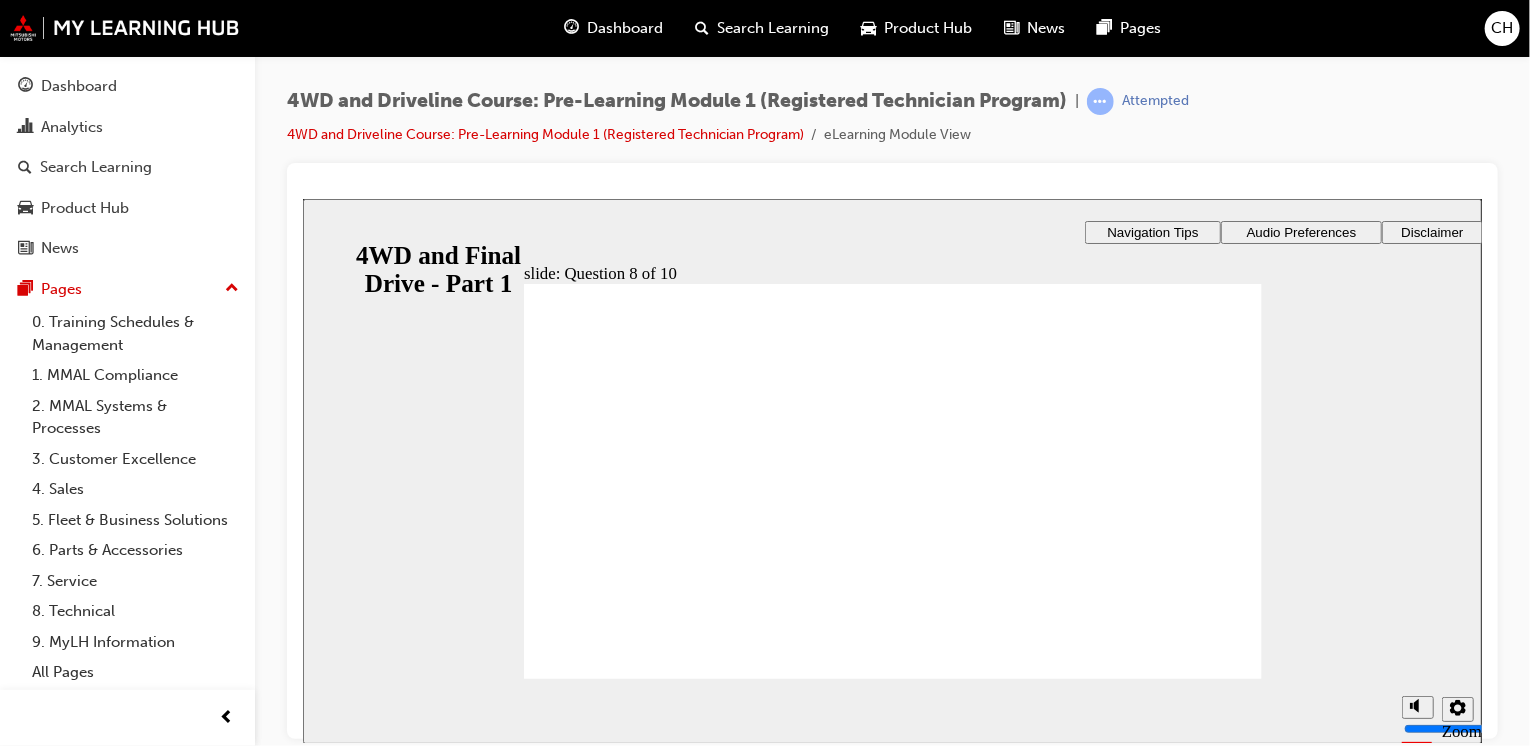 click 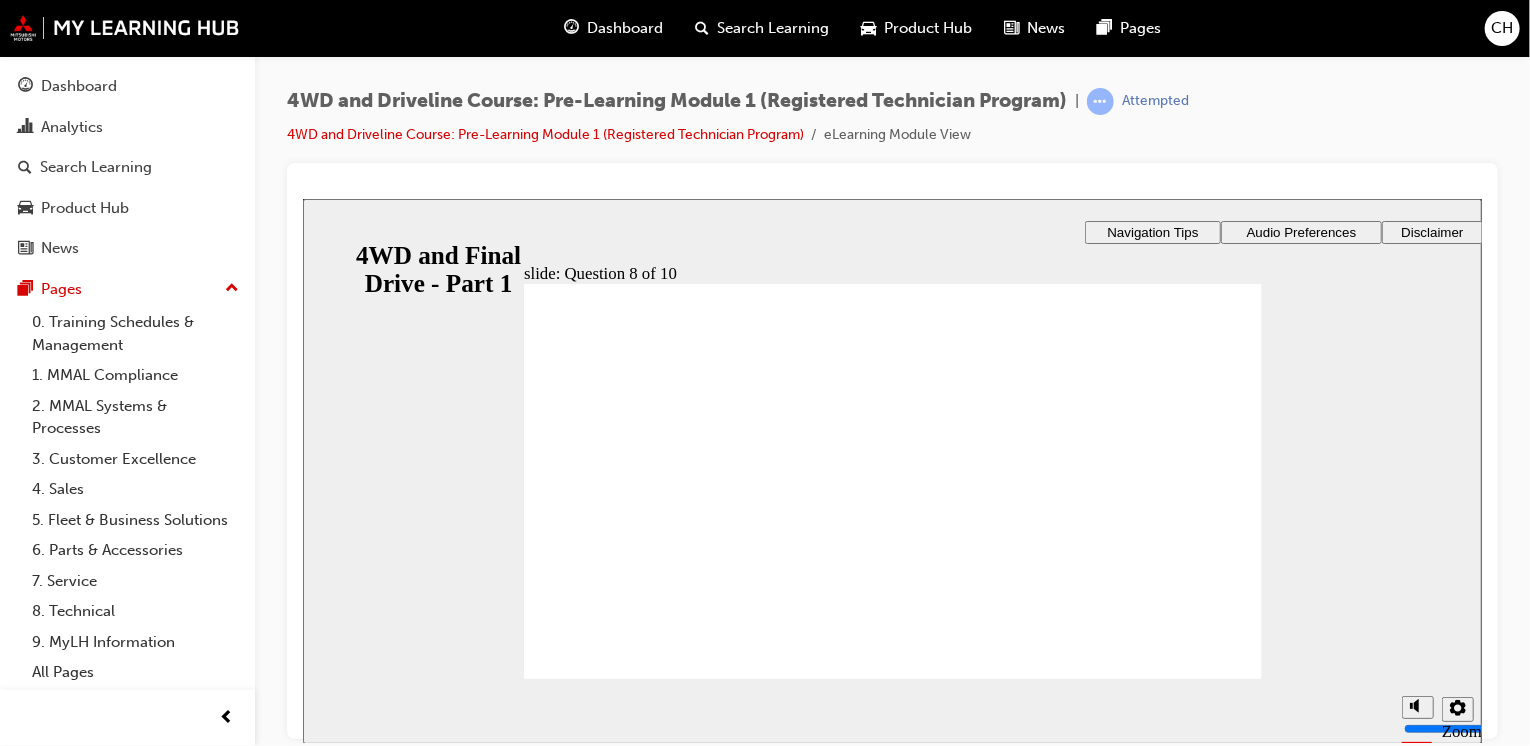 click 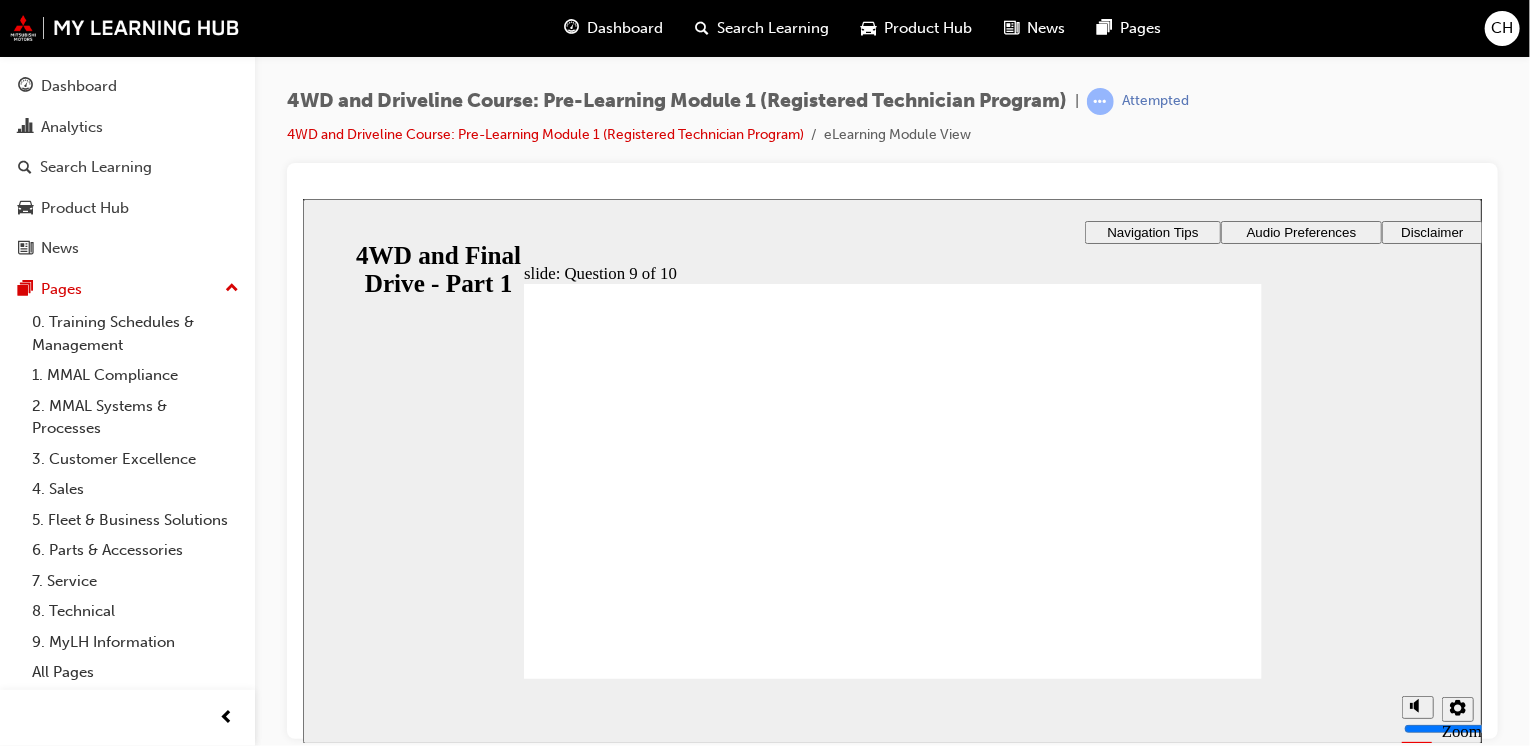click 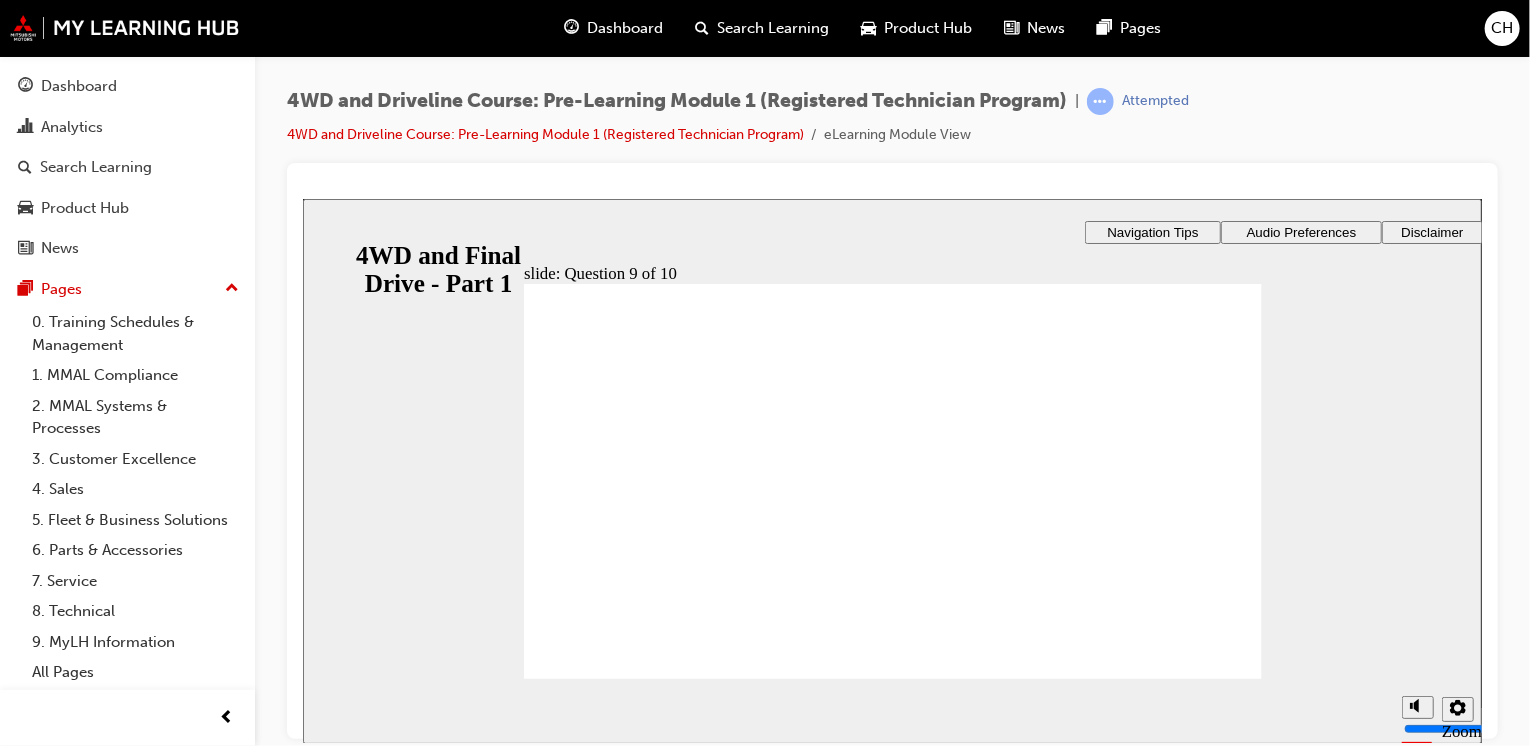 click 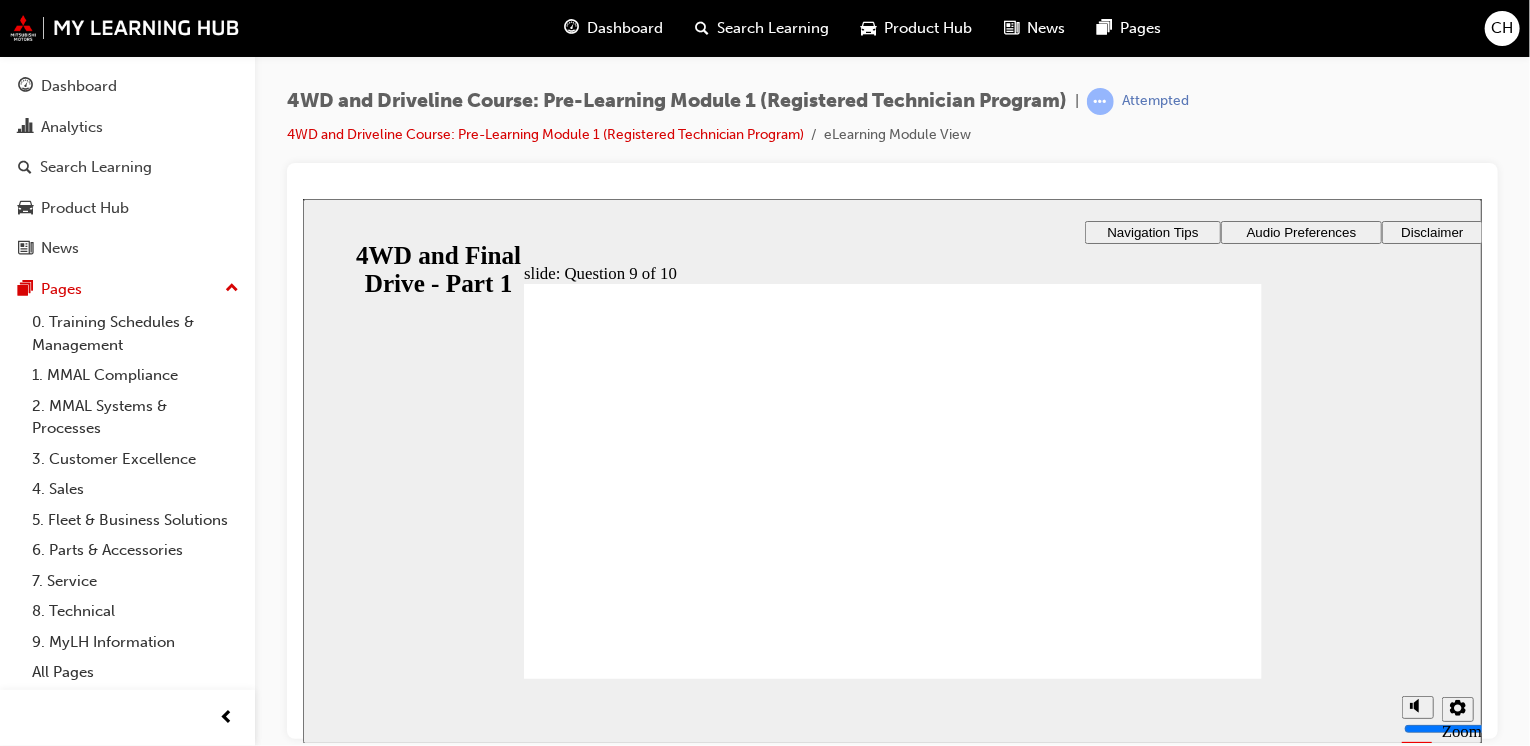 click 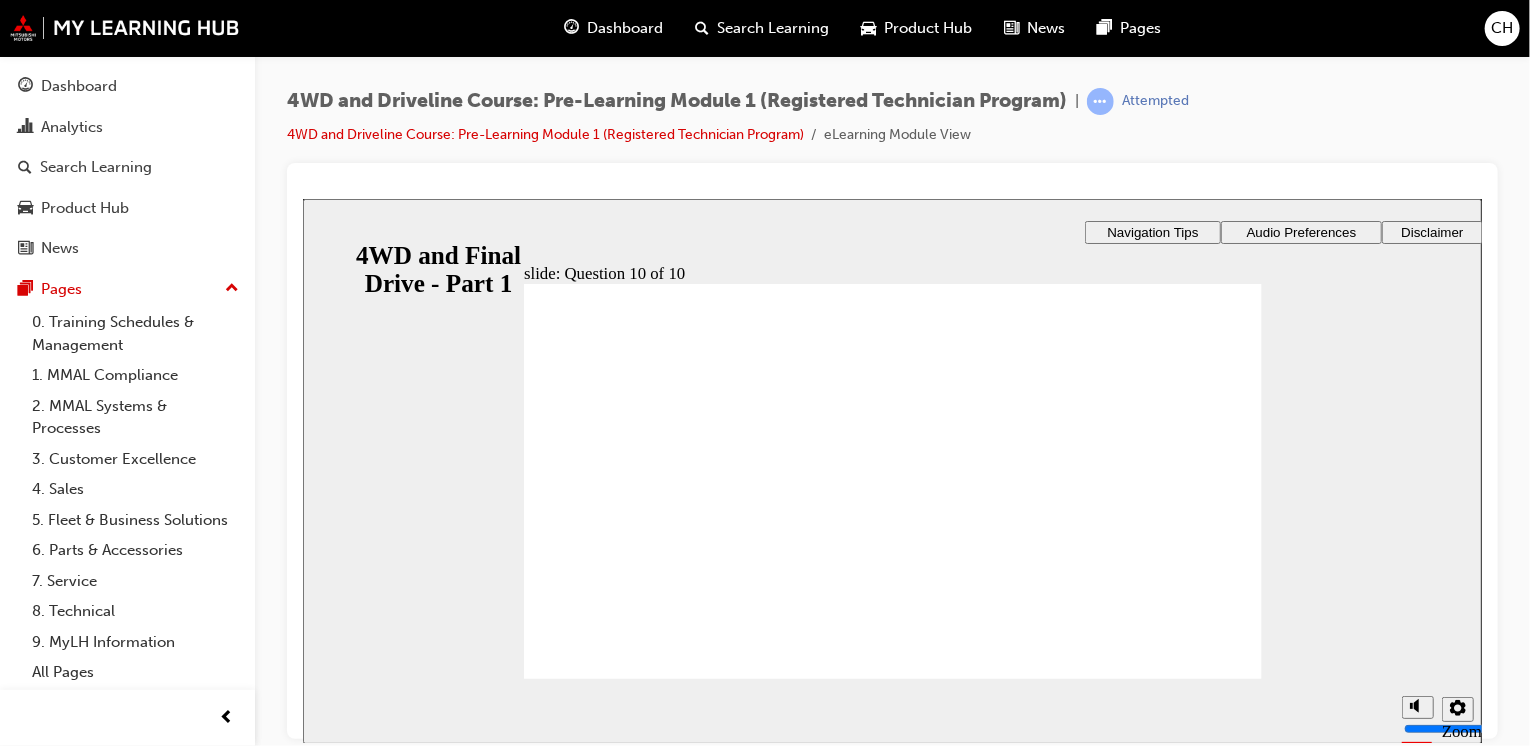 click 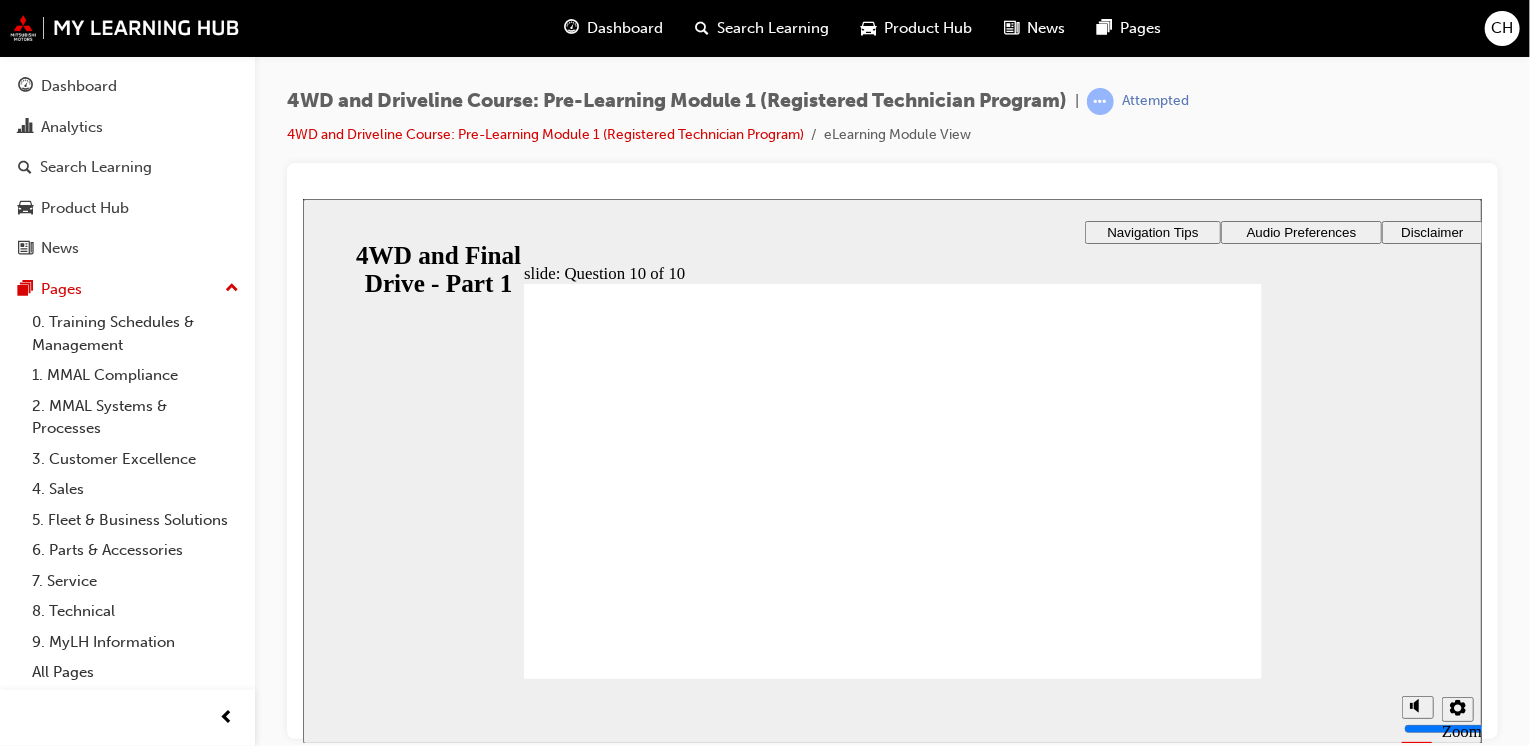 click 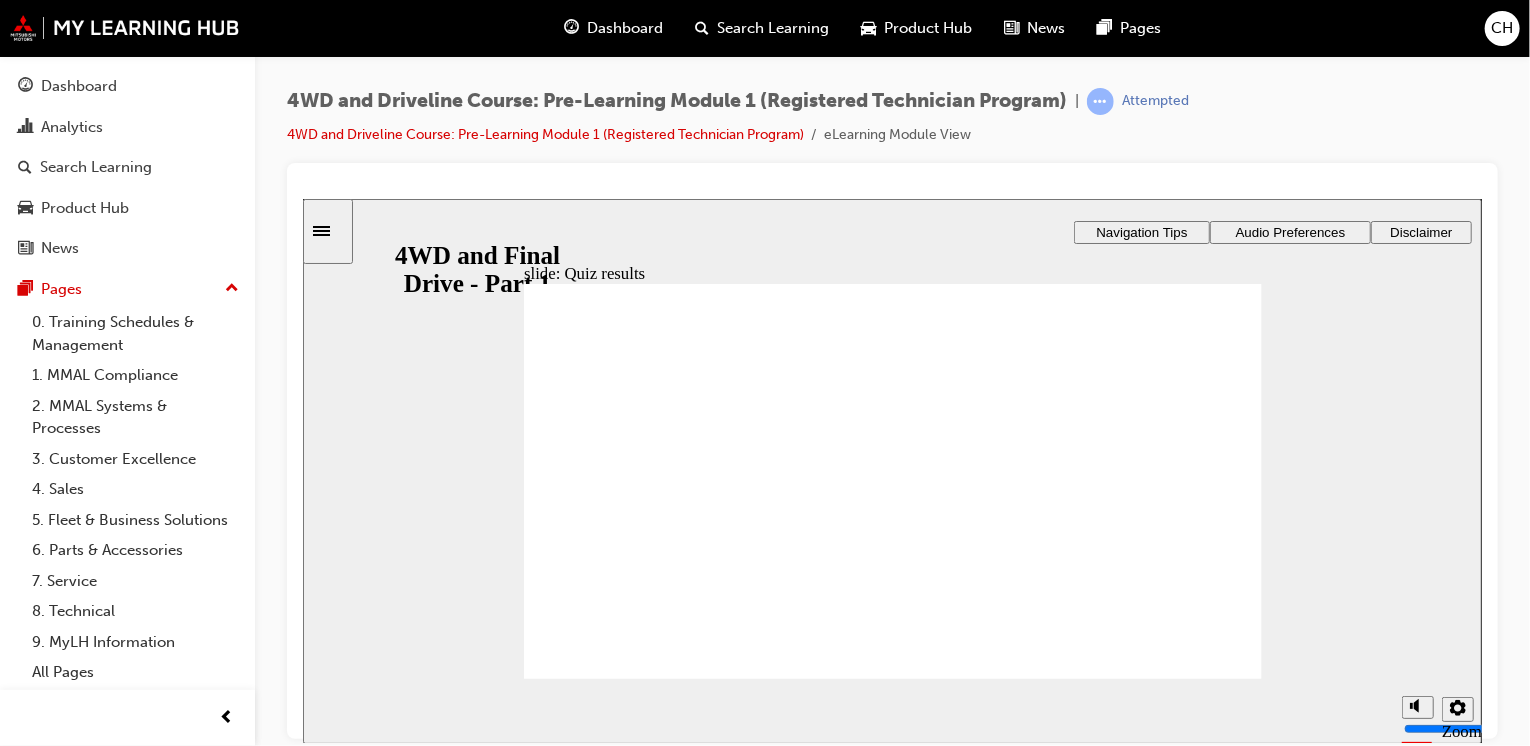 click 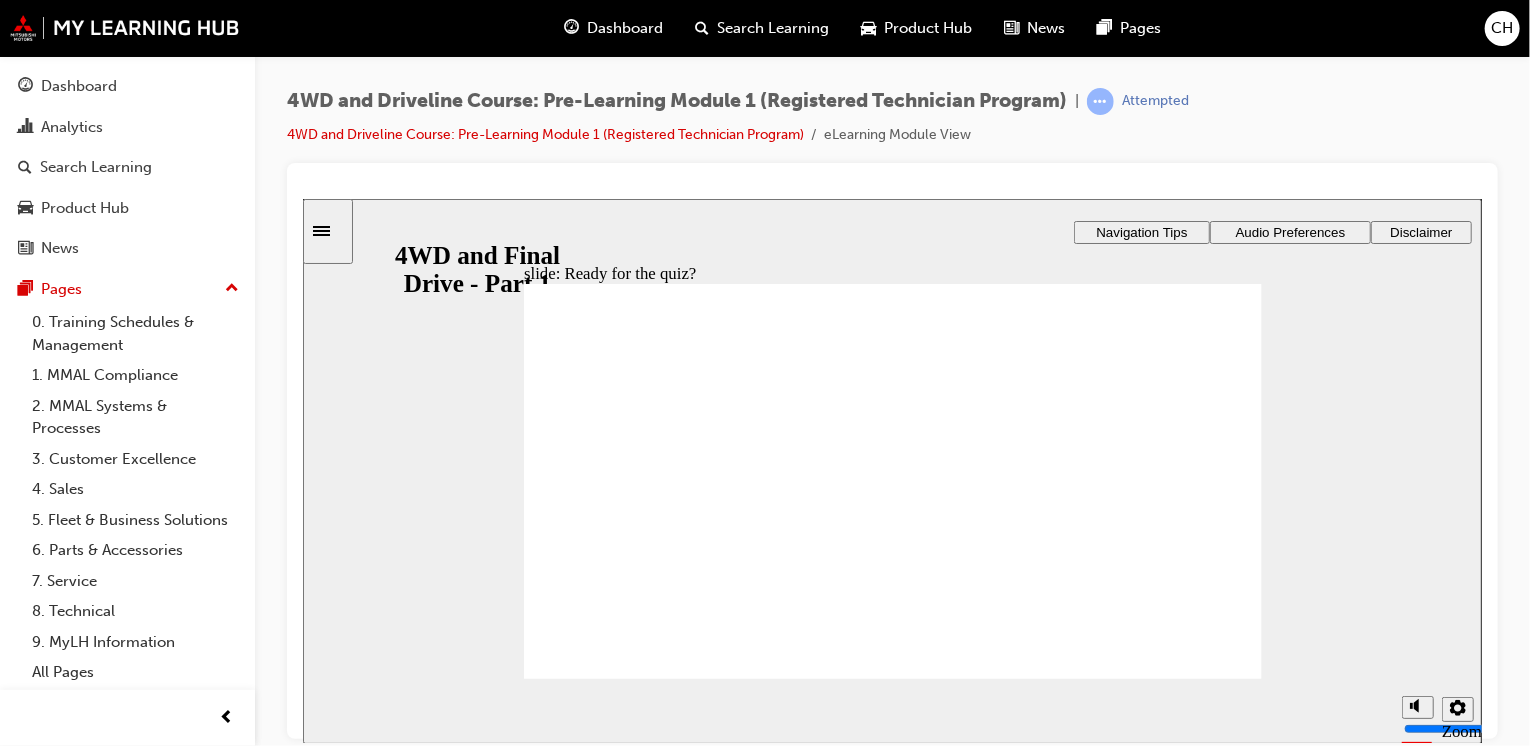 click 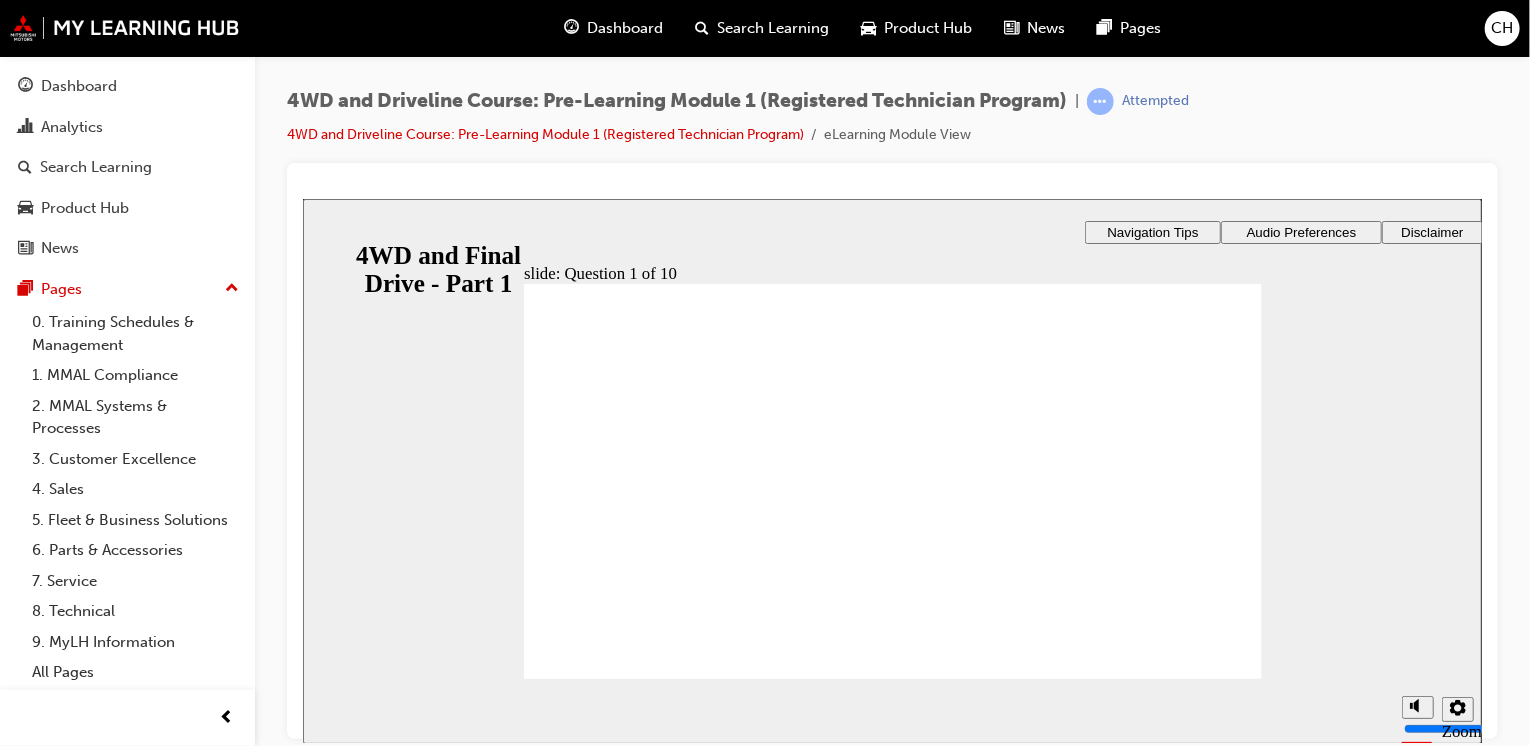 click 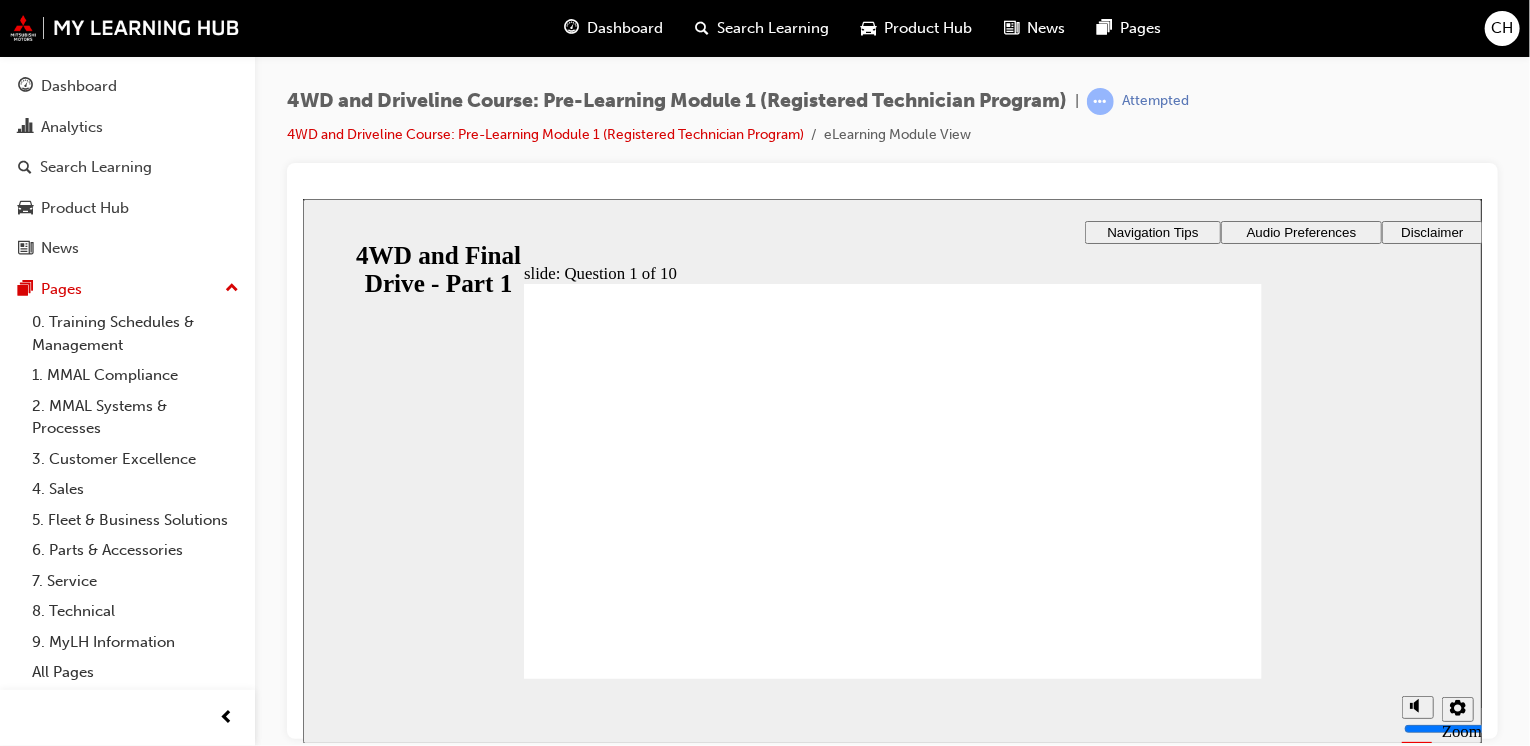 click 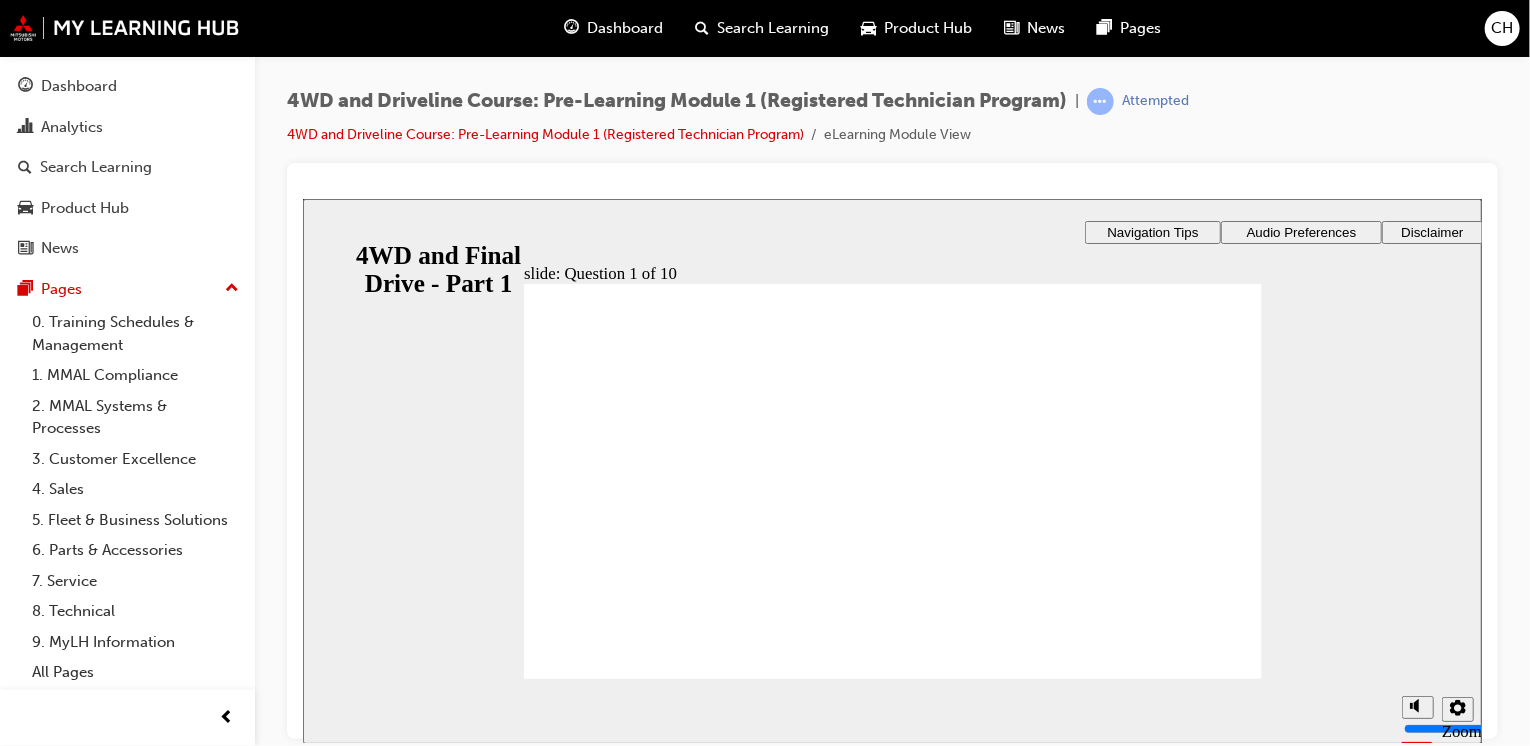 click 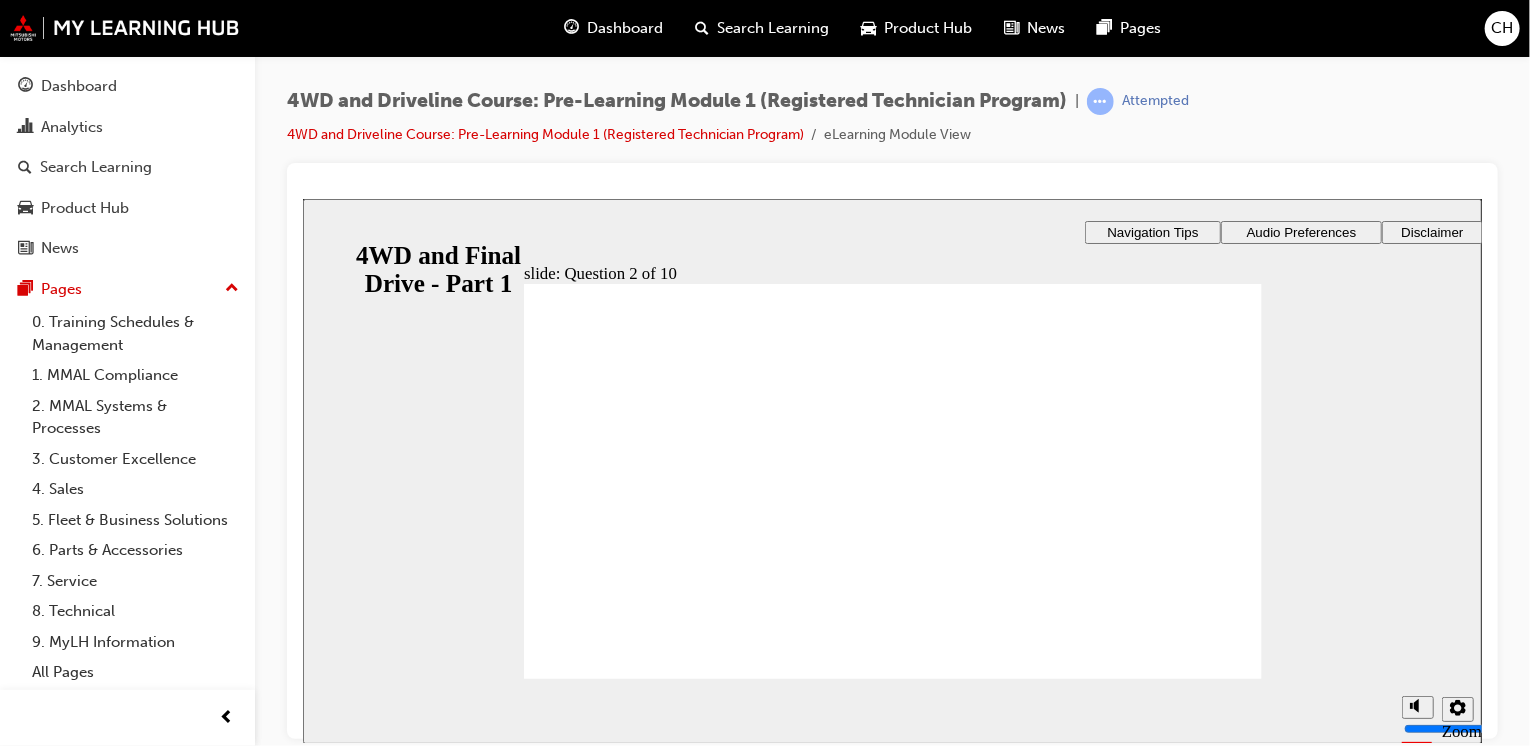 click 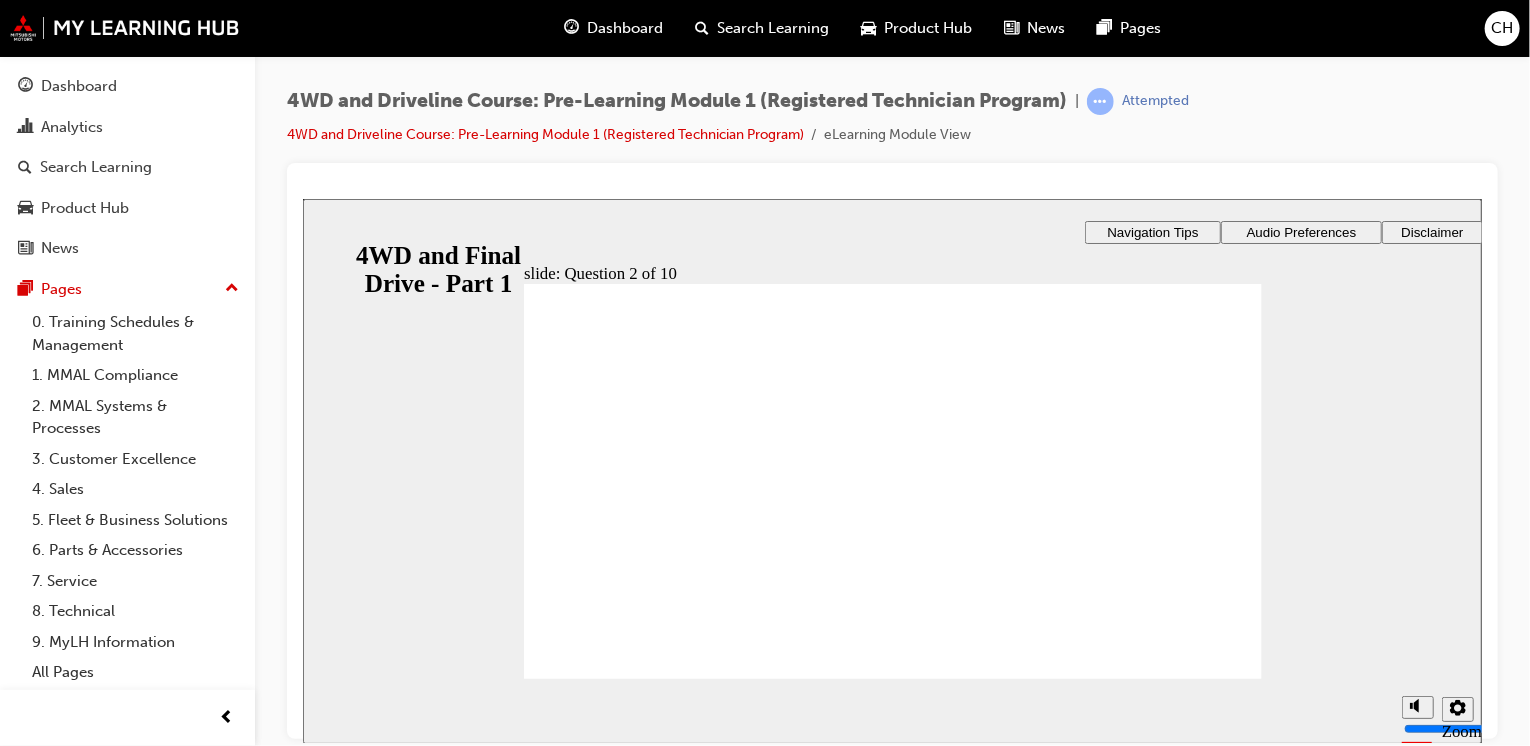 click 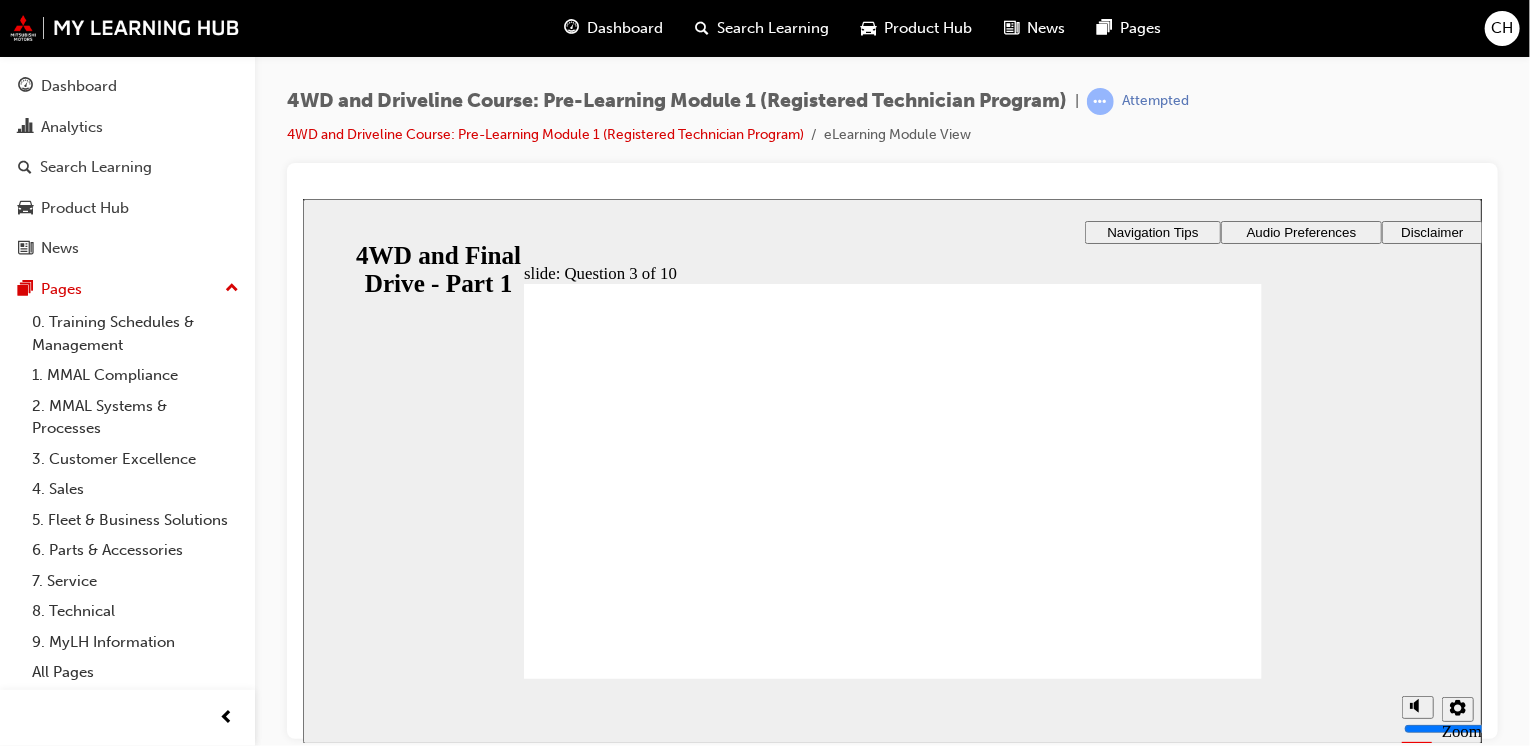 drag, startPoint x: 792, startPoint y: 545, endPoint x: 707, endPoint y: 528, distance: 86.683334 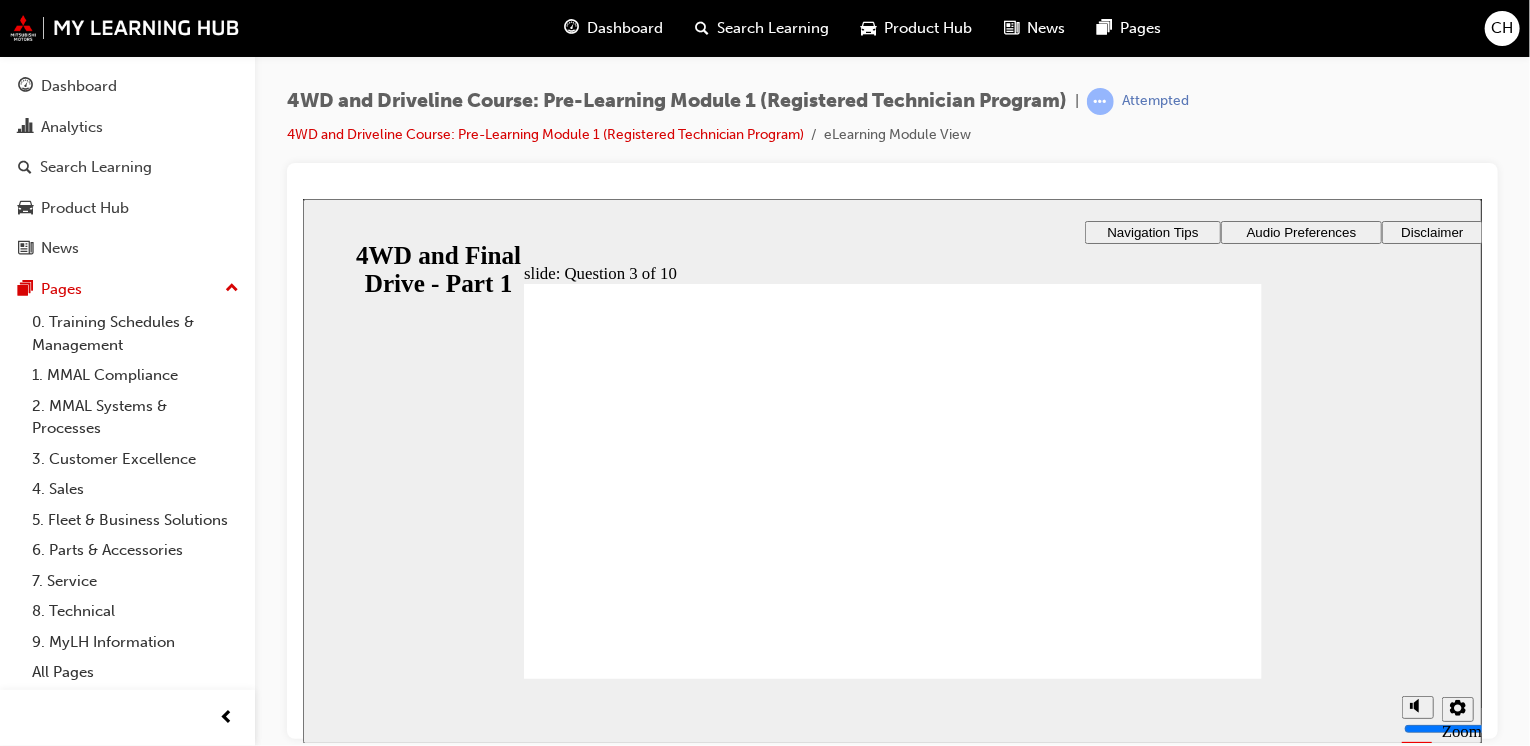 click 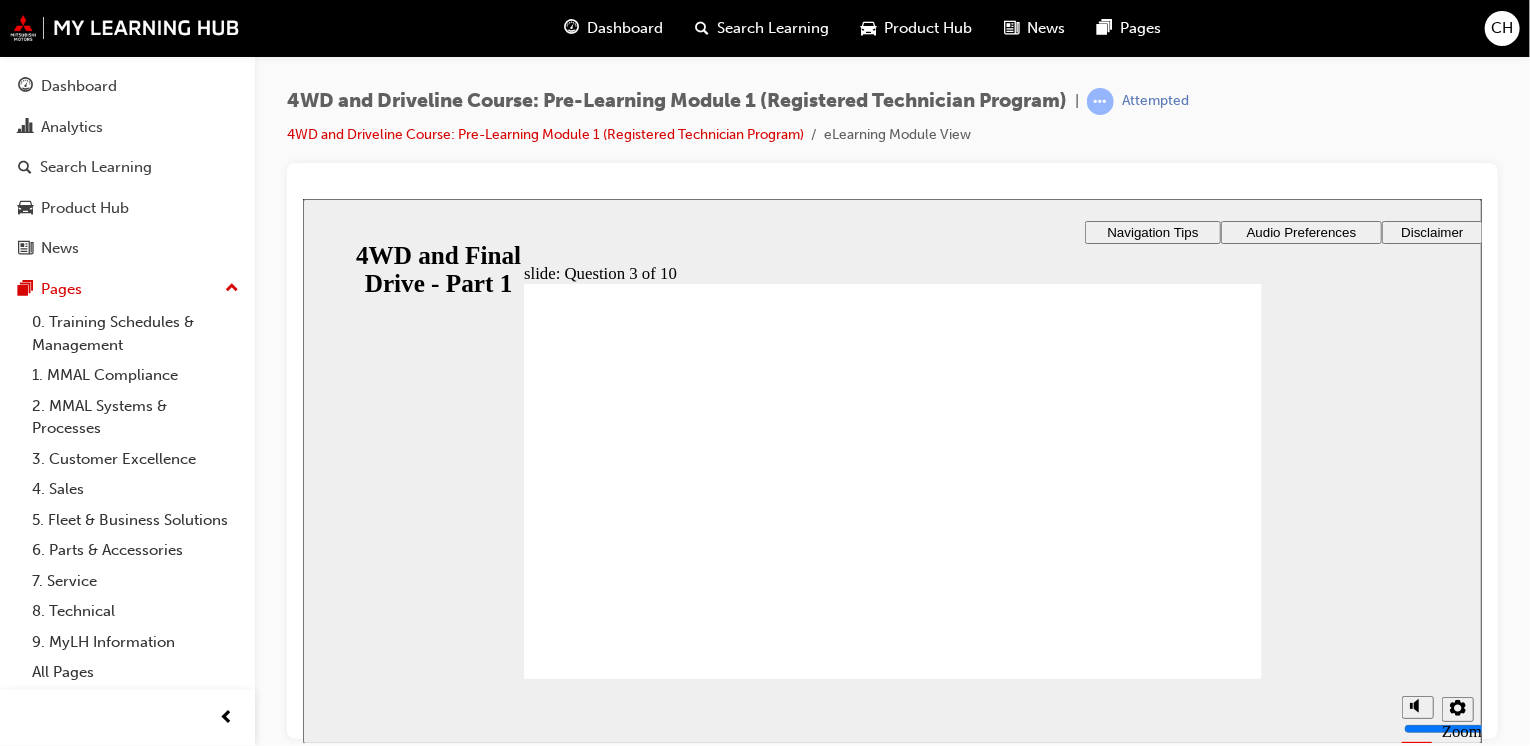 click 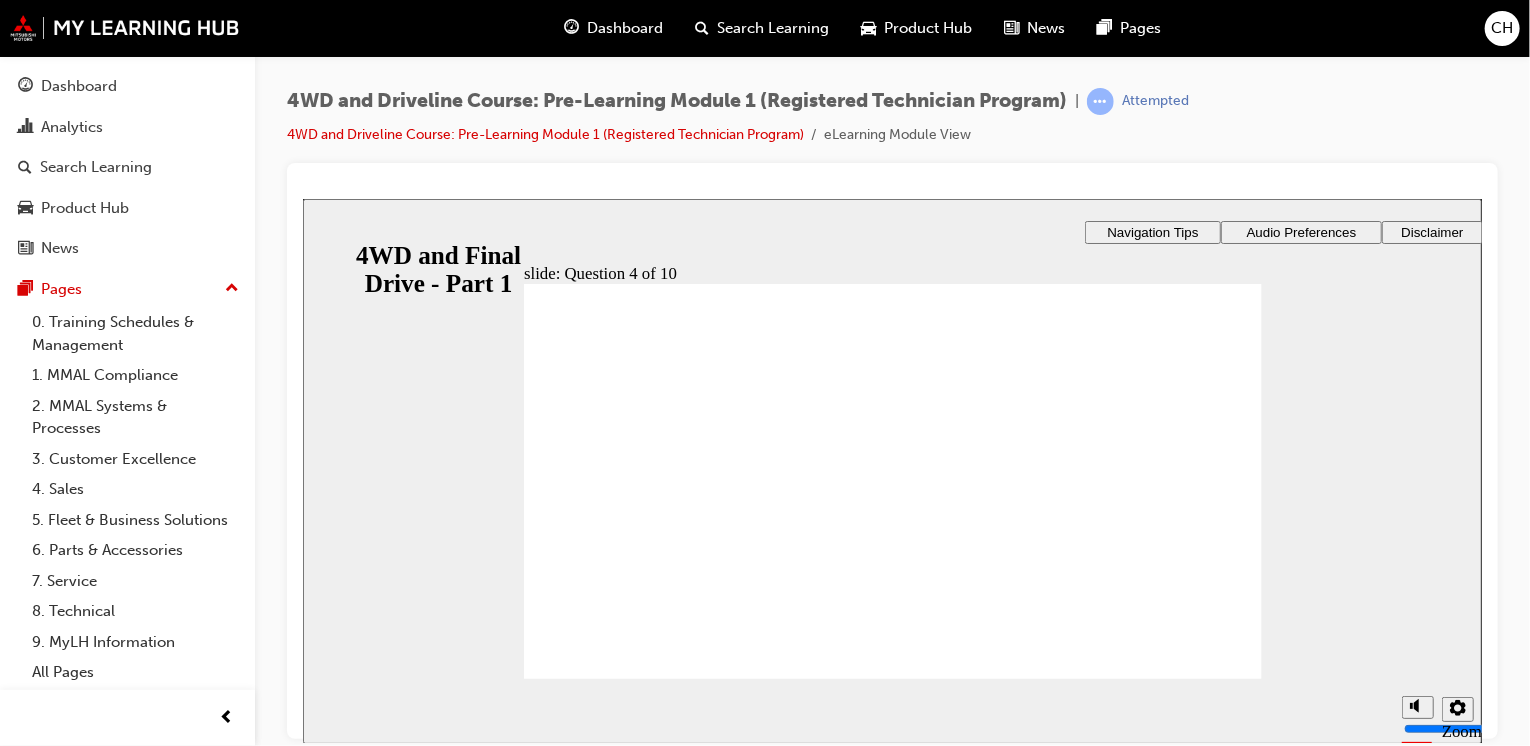 click 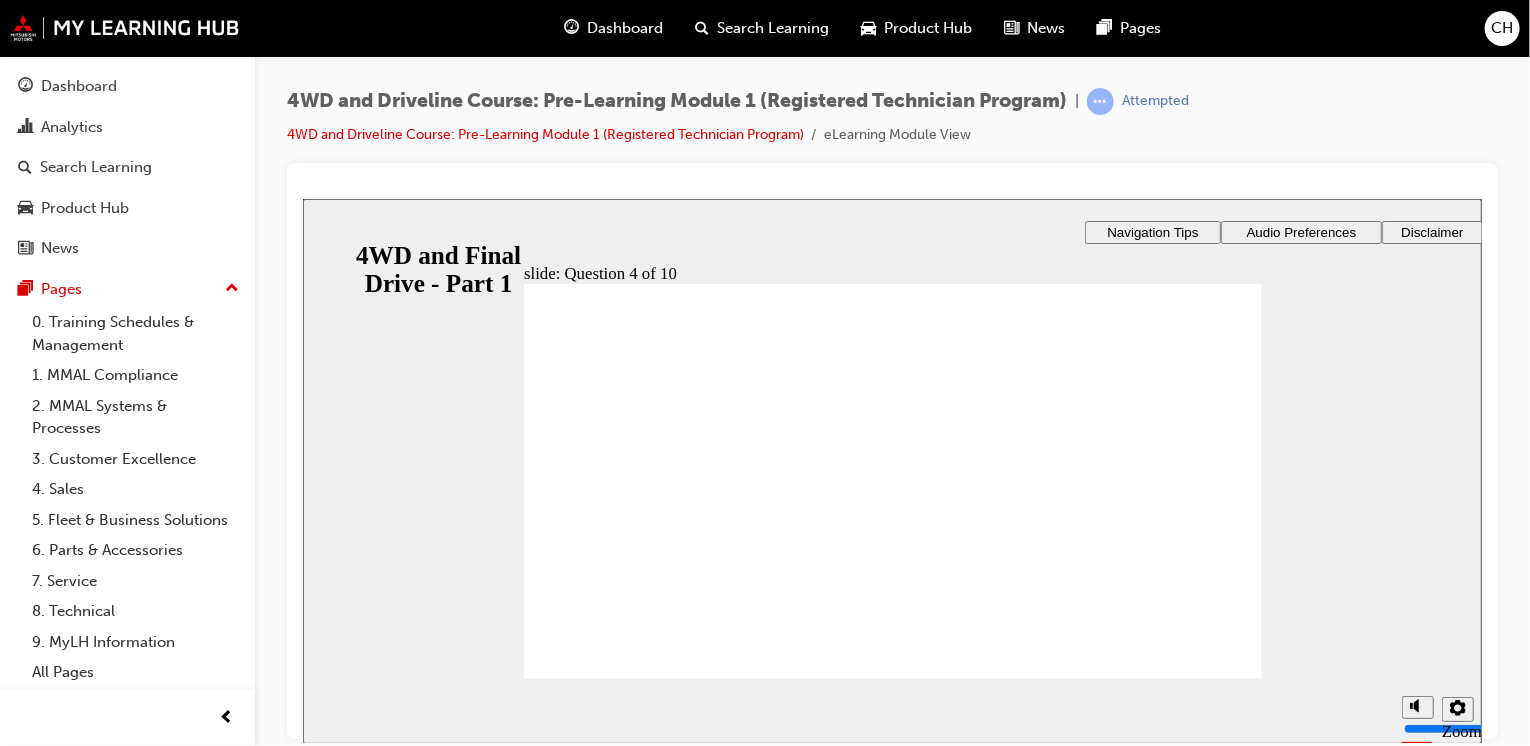 click 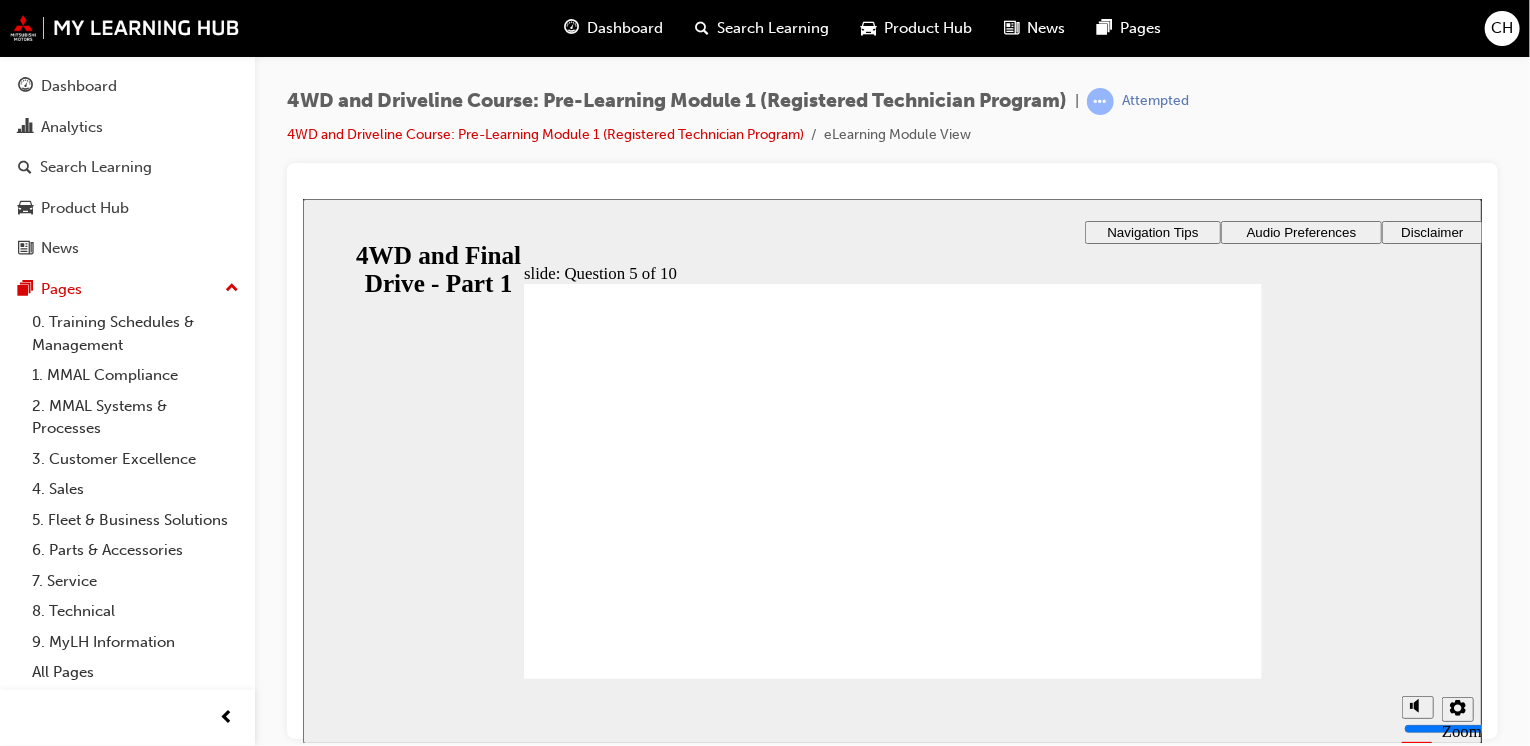 click 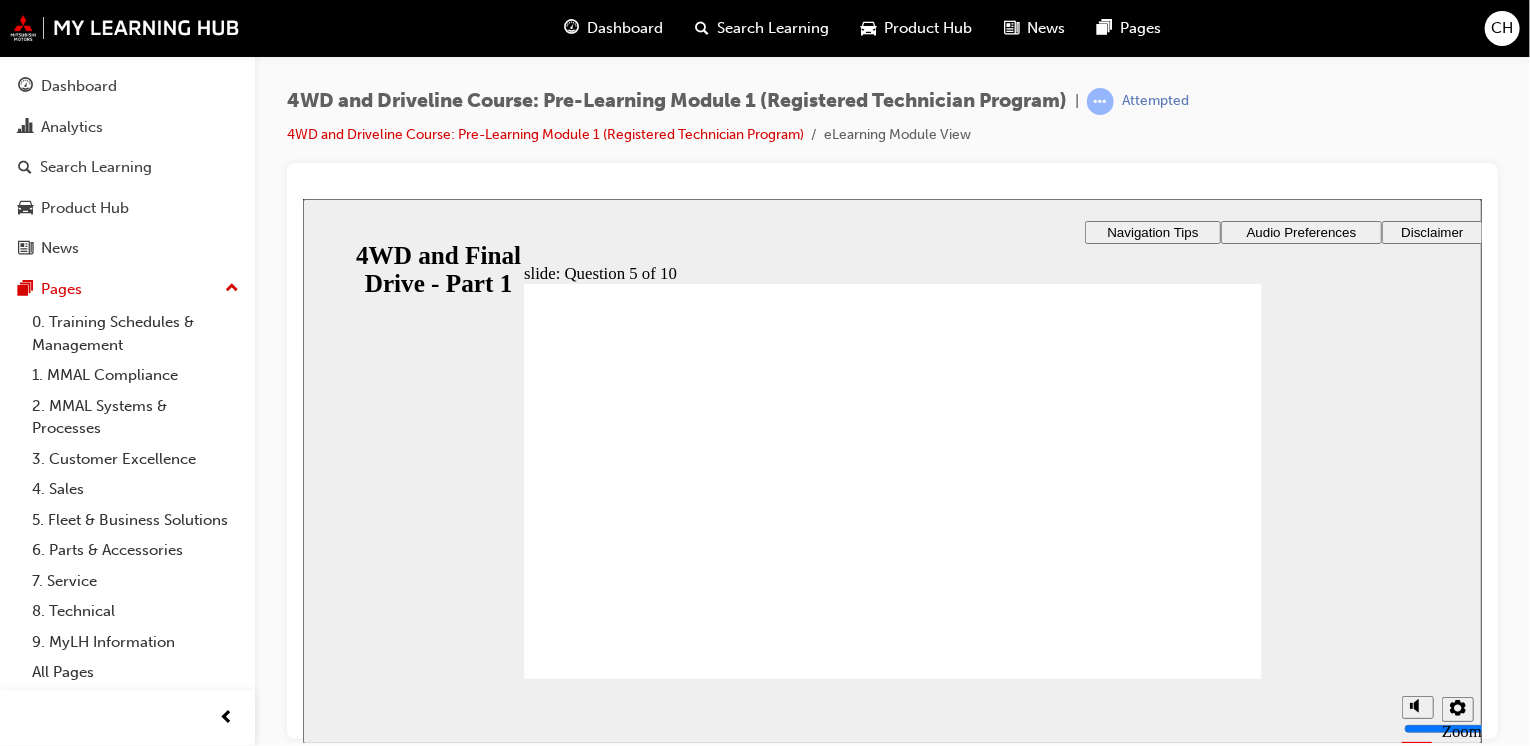 click 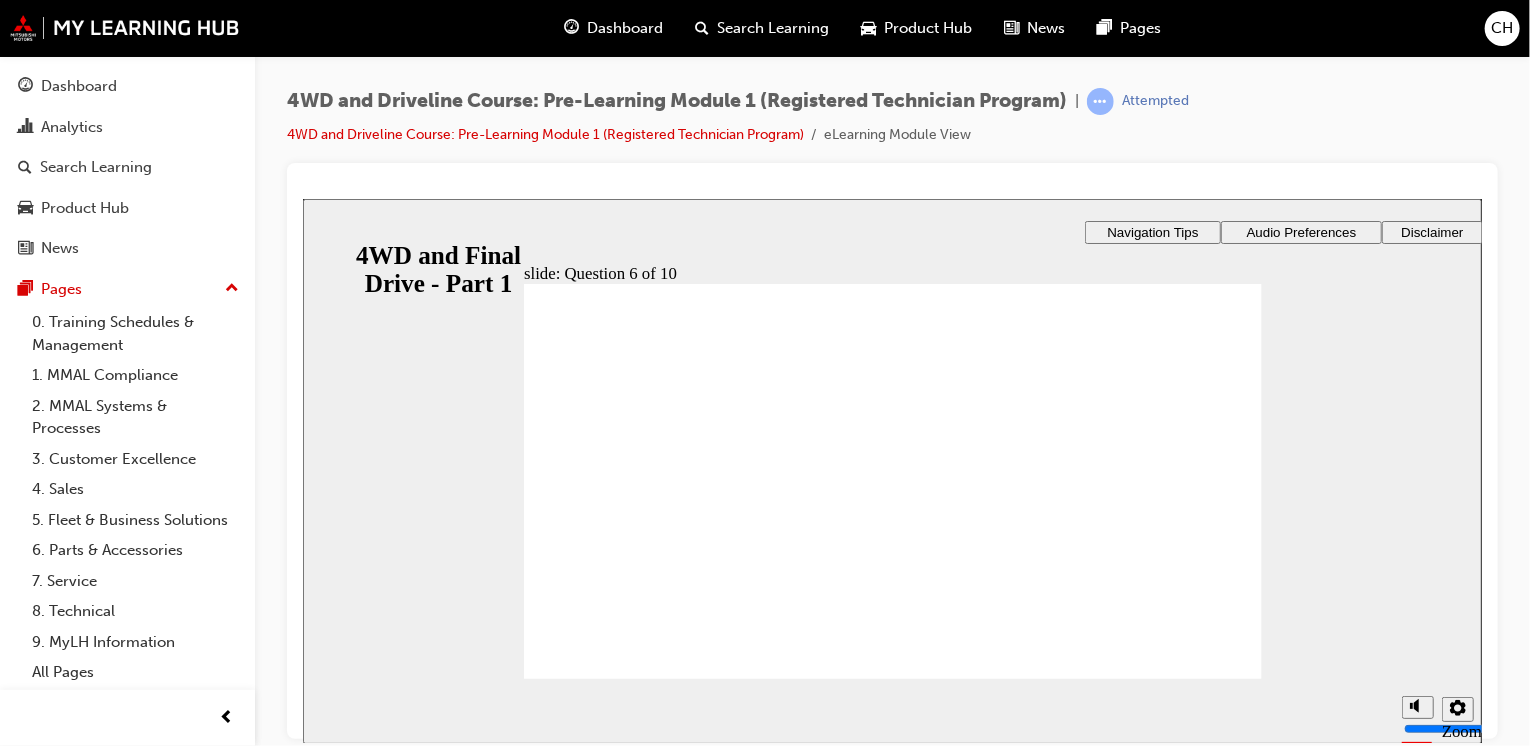 drag, startPoint x: 550, startPoint y: 467, endPoint x: 578, endPoint y: 449, distance: 33.286633 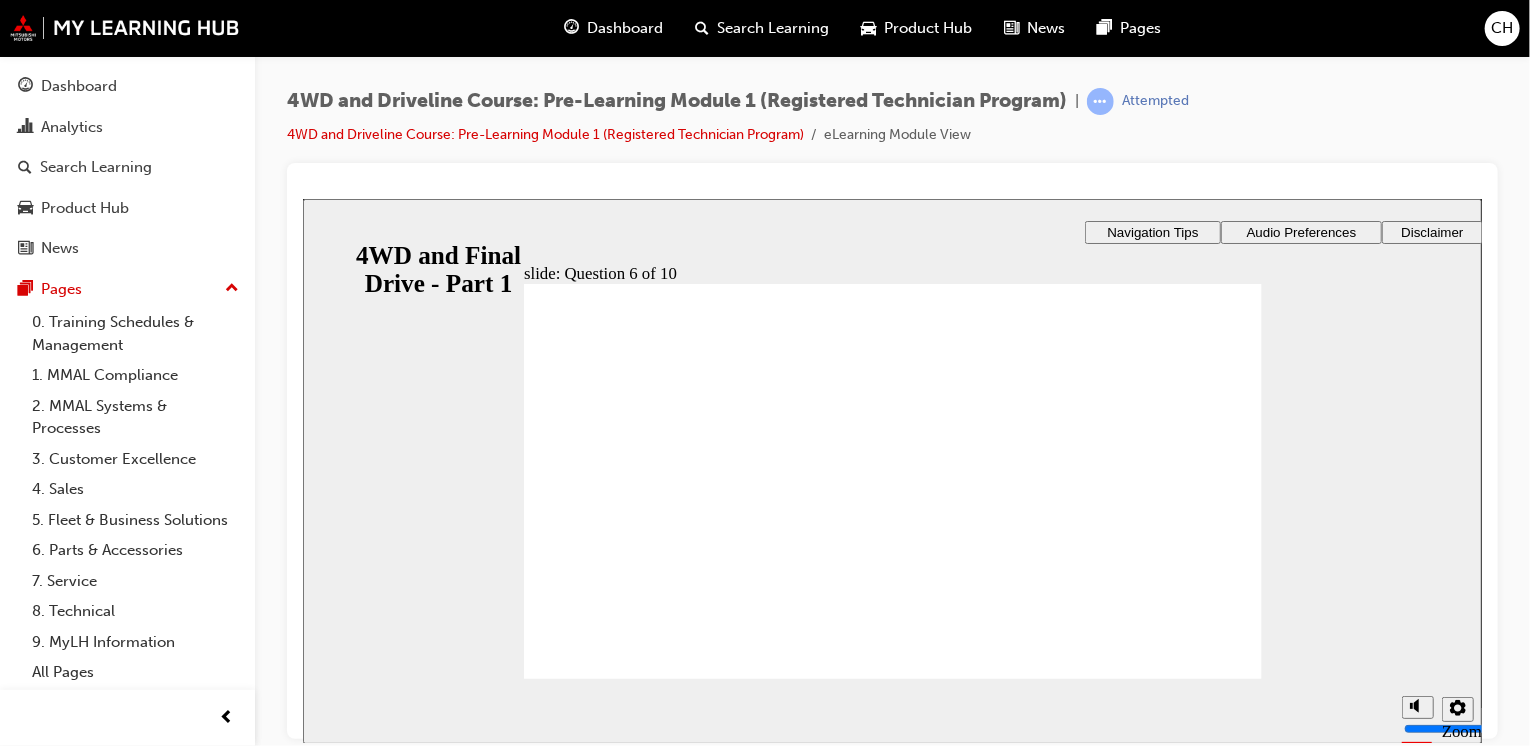 click 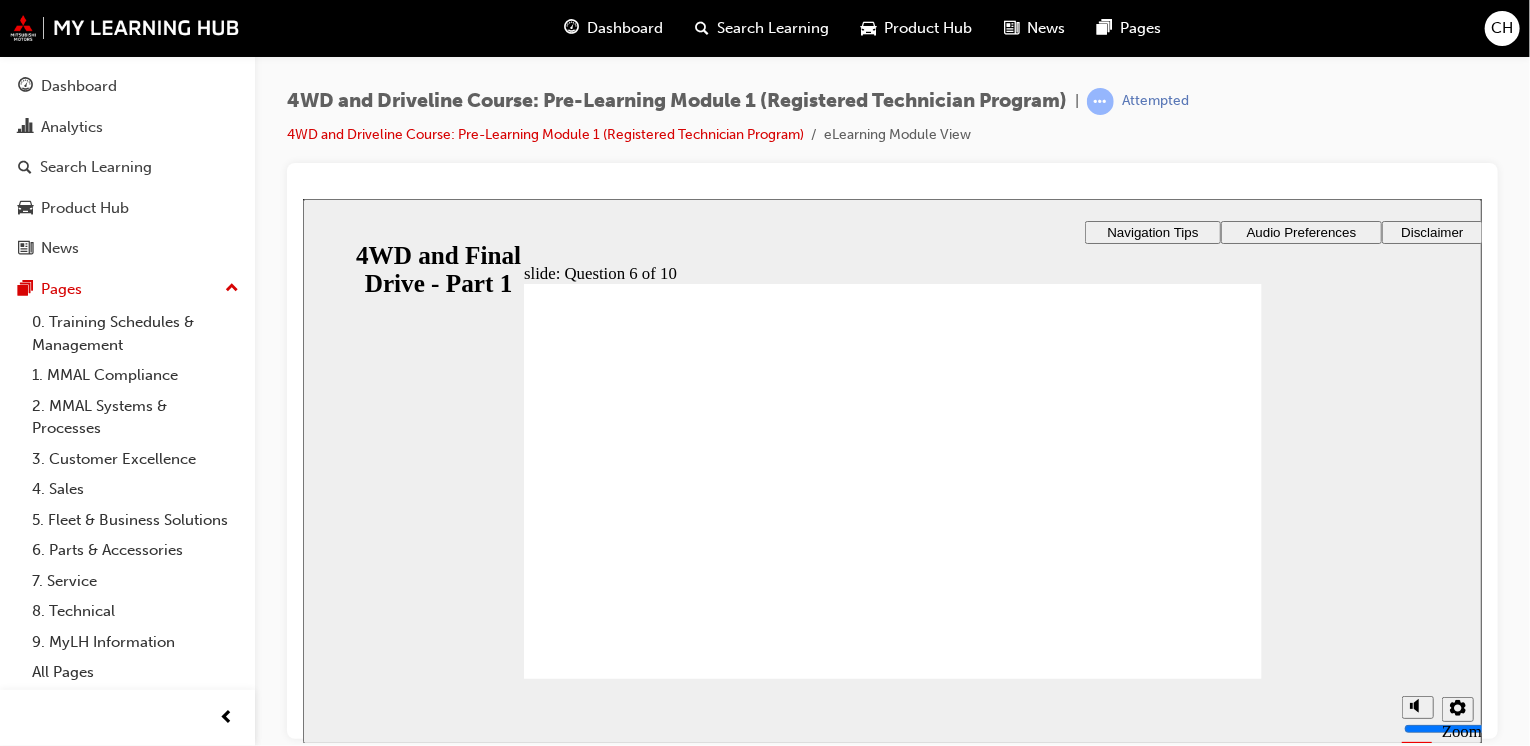 click 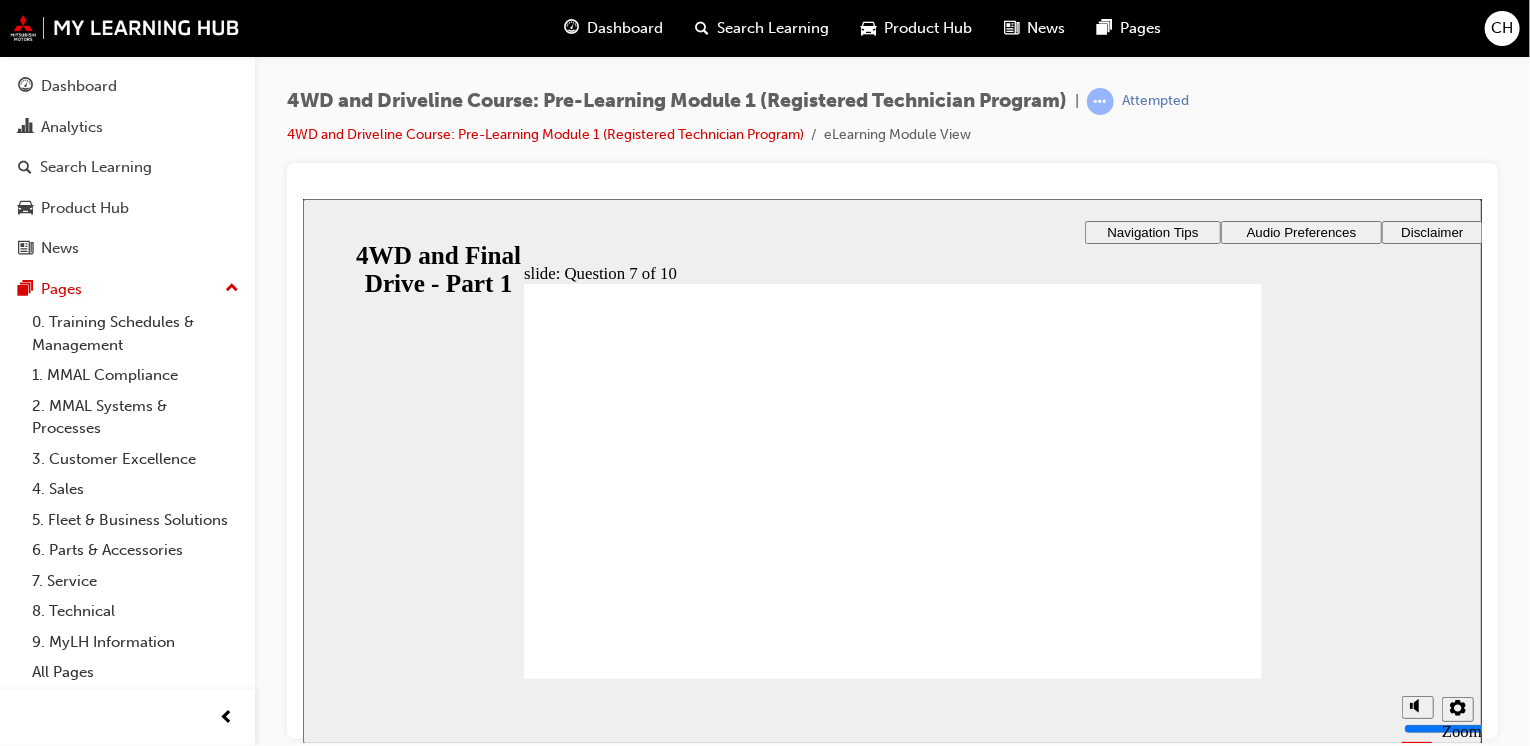 click 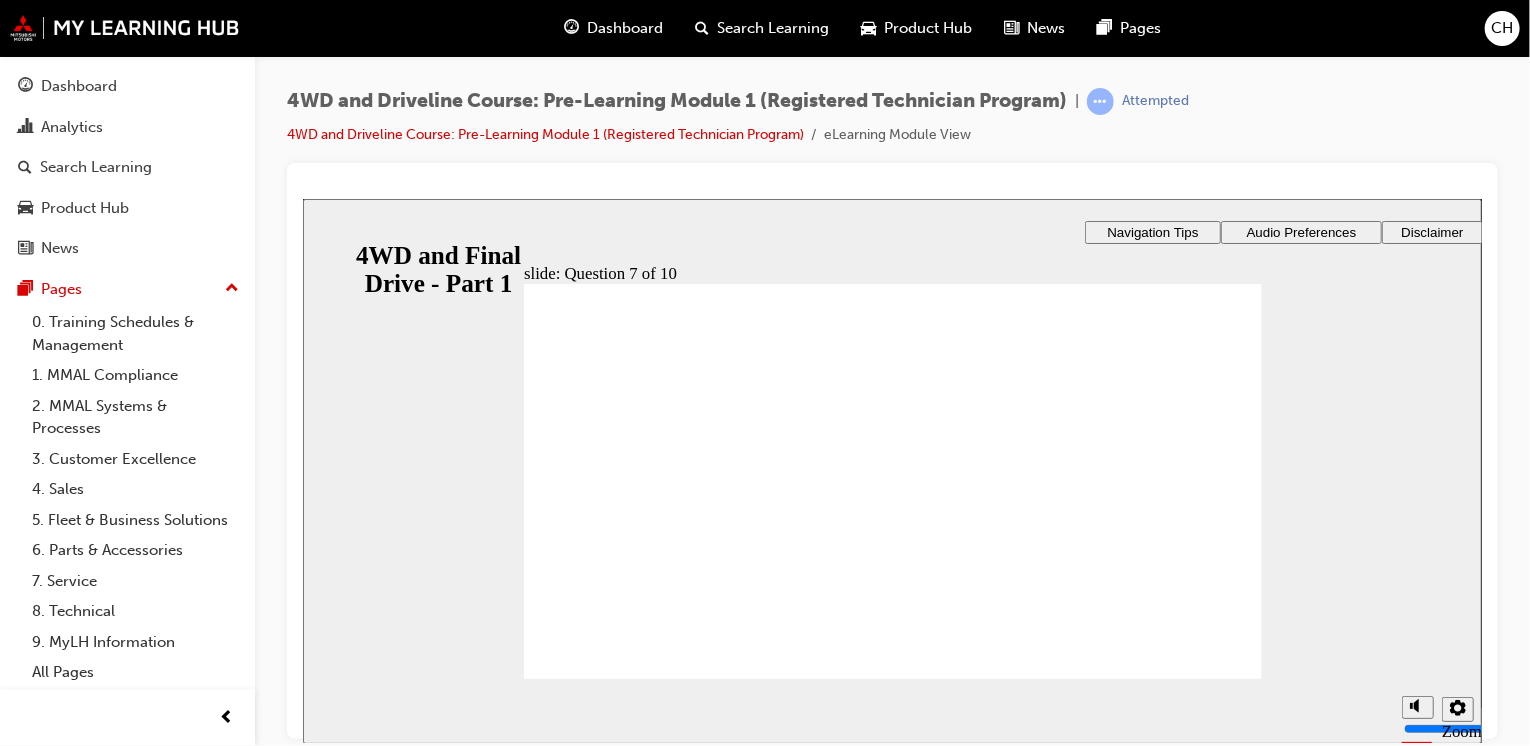 click 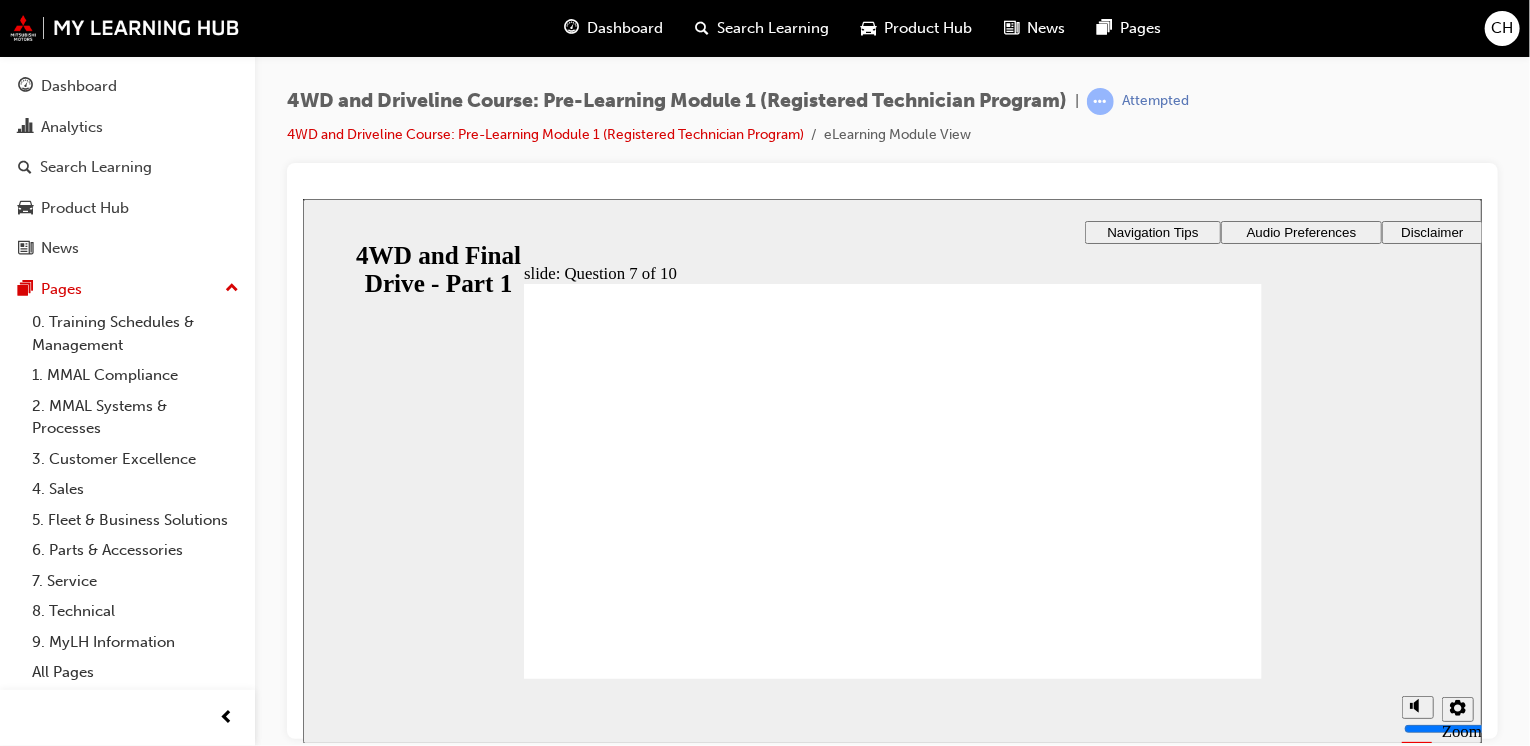 click 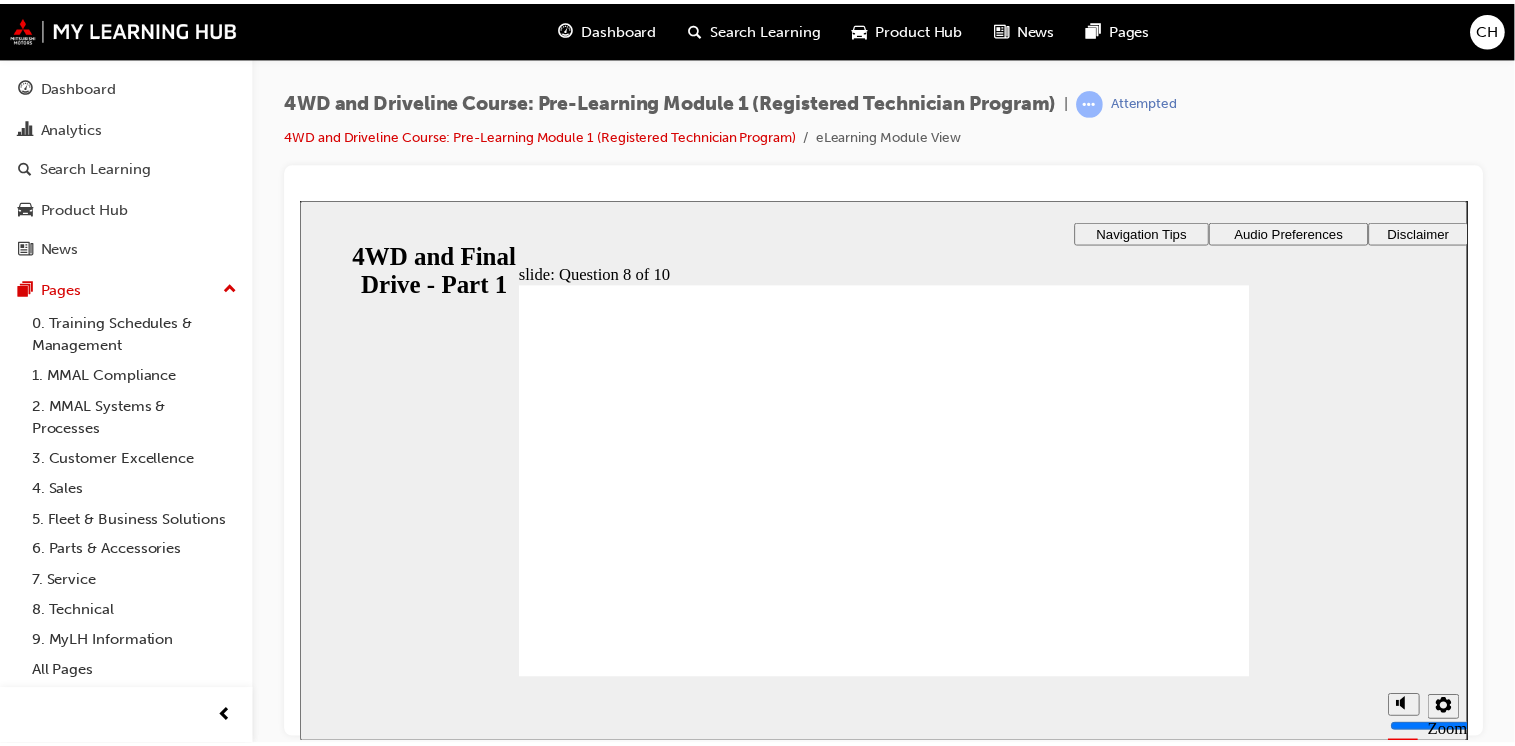 scroll, scrollTop: 0, scrollLeft: 0, axis: both 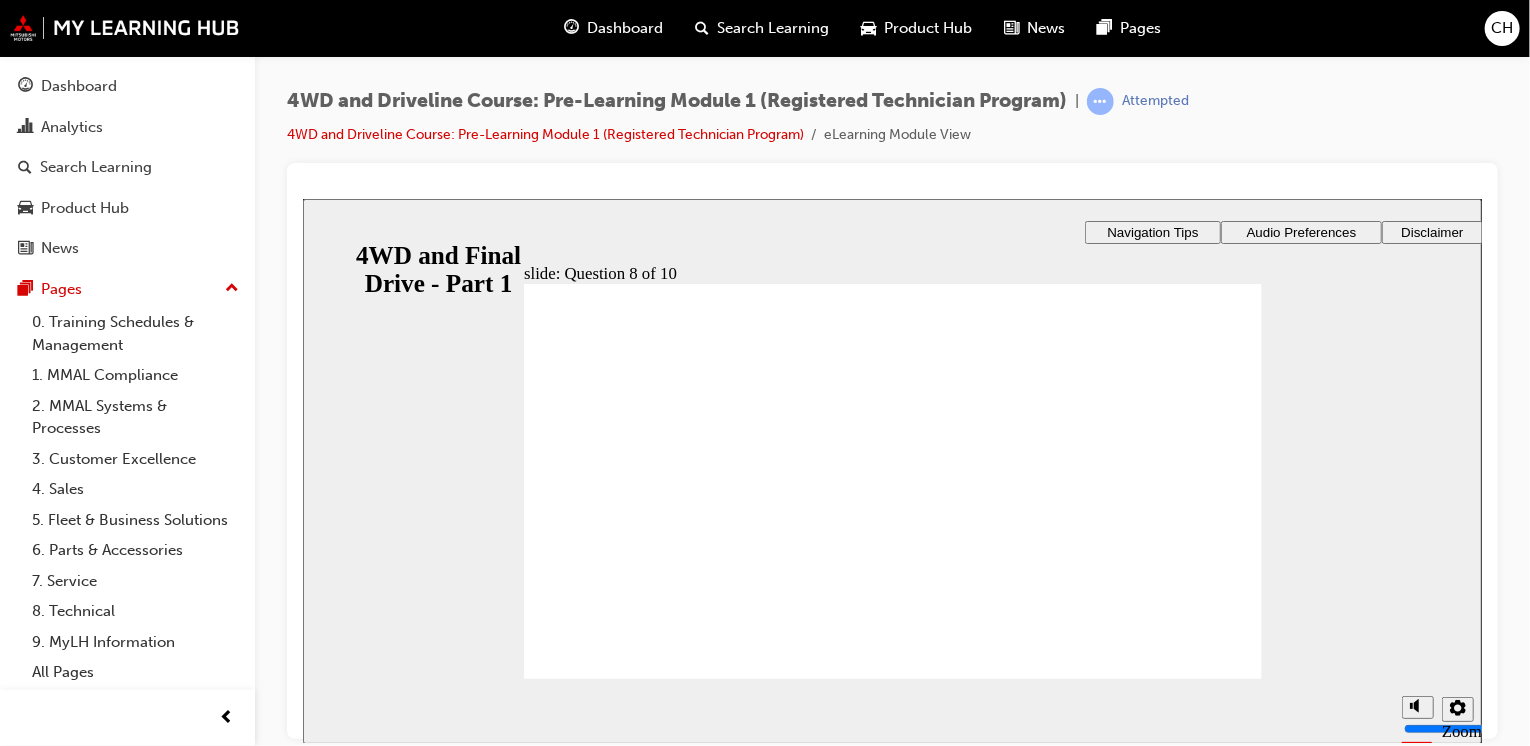 click 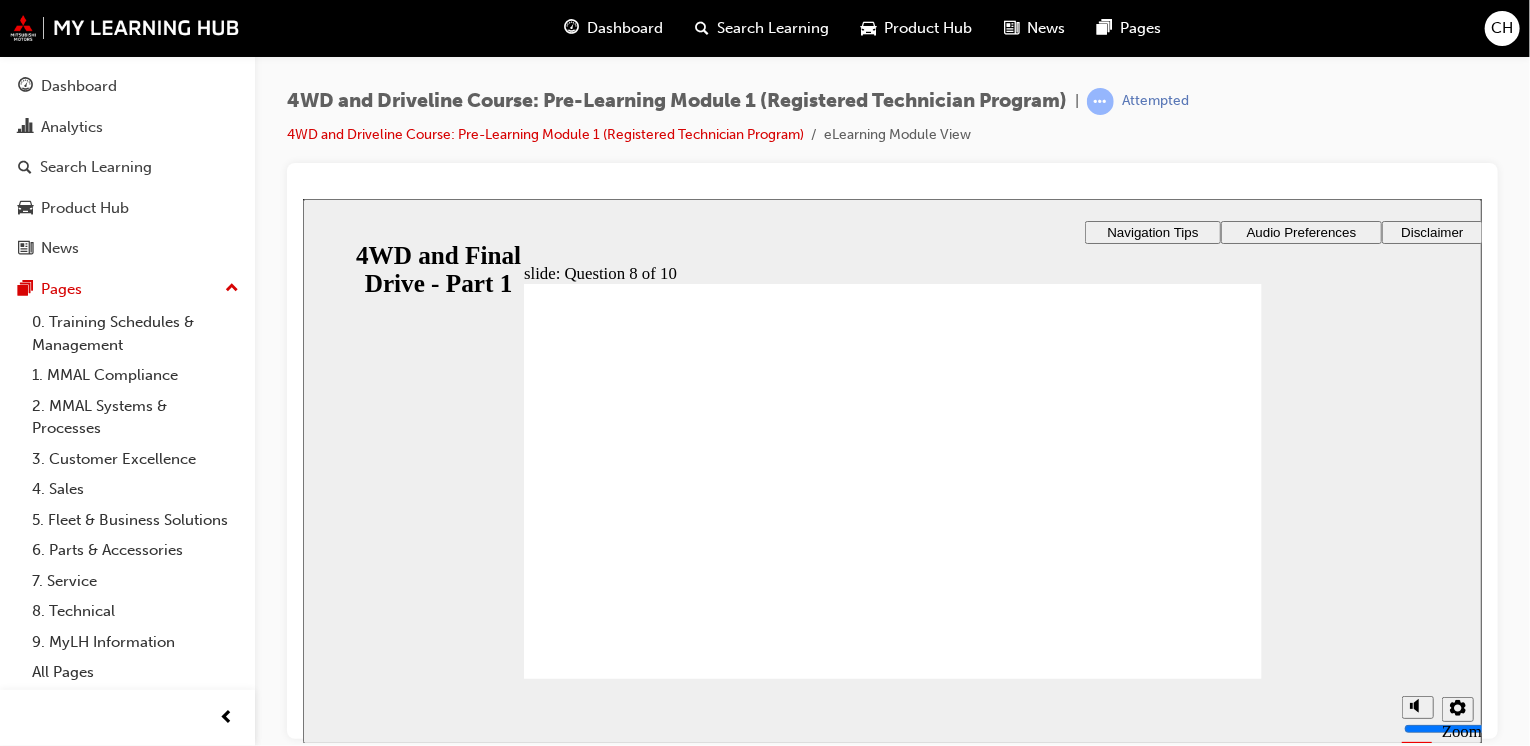 click 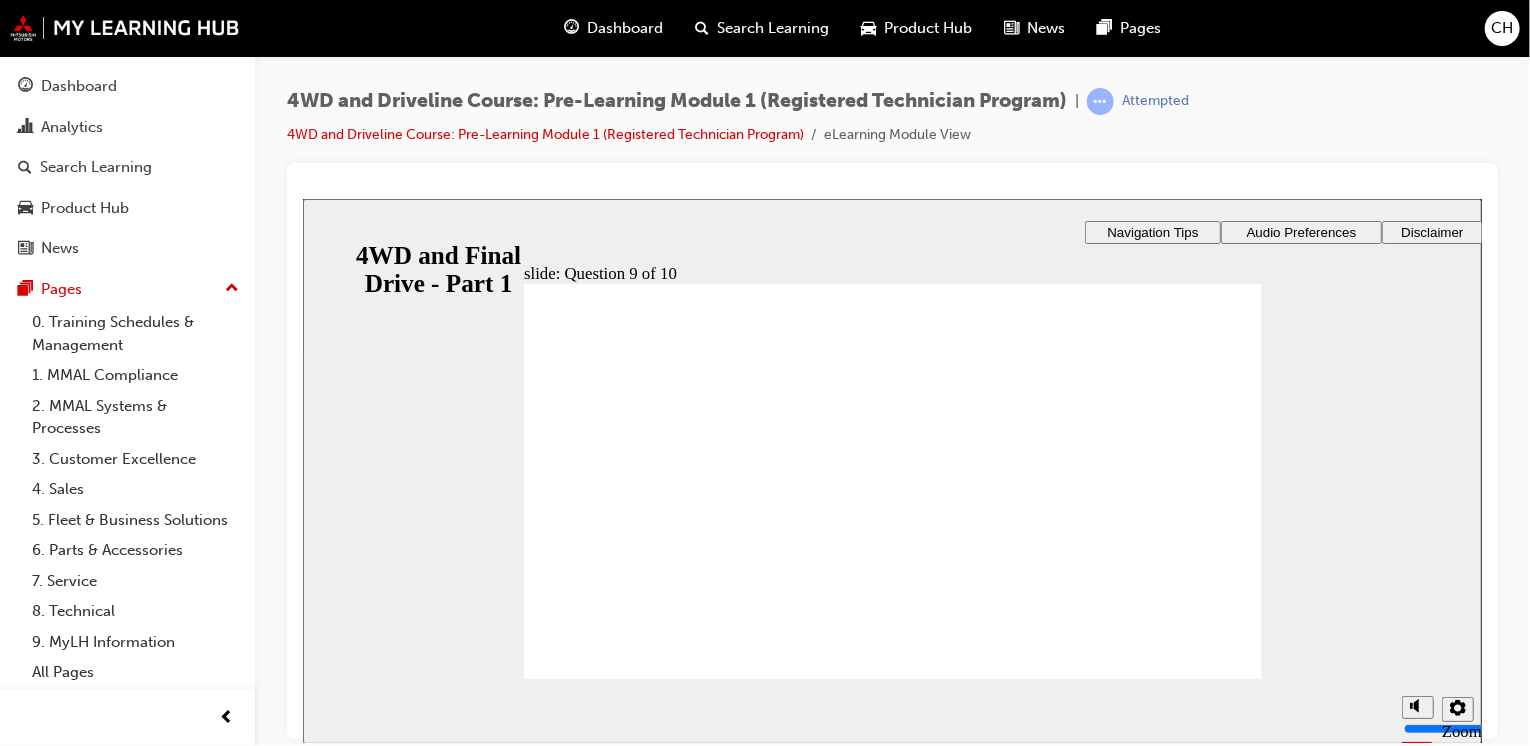 click 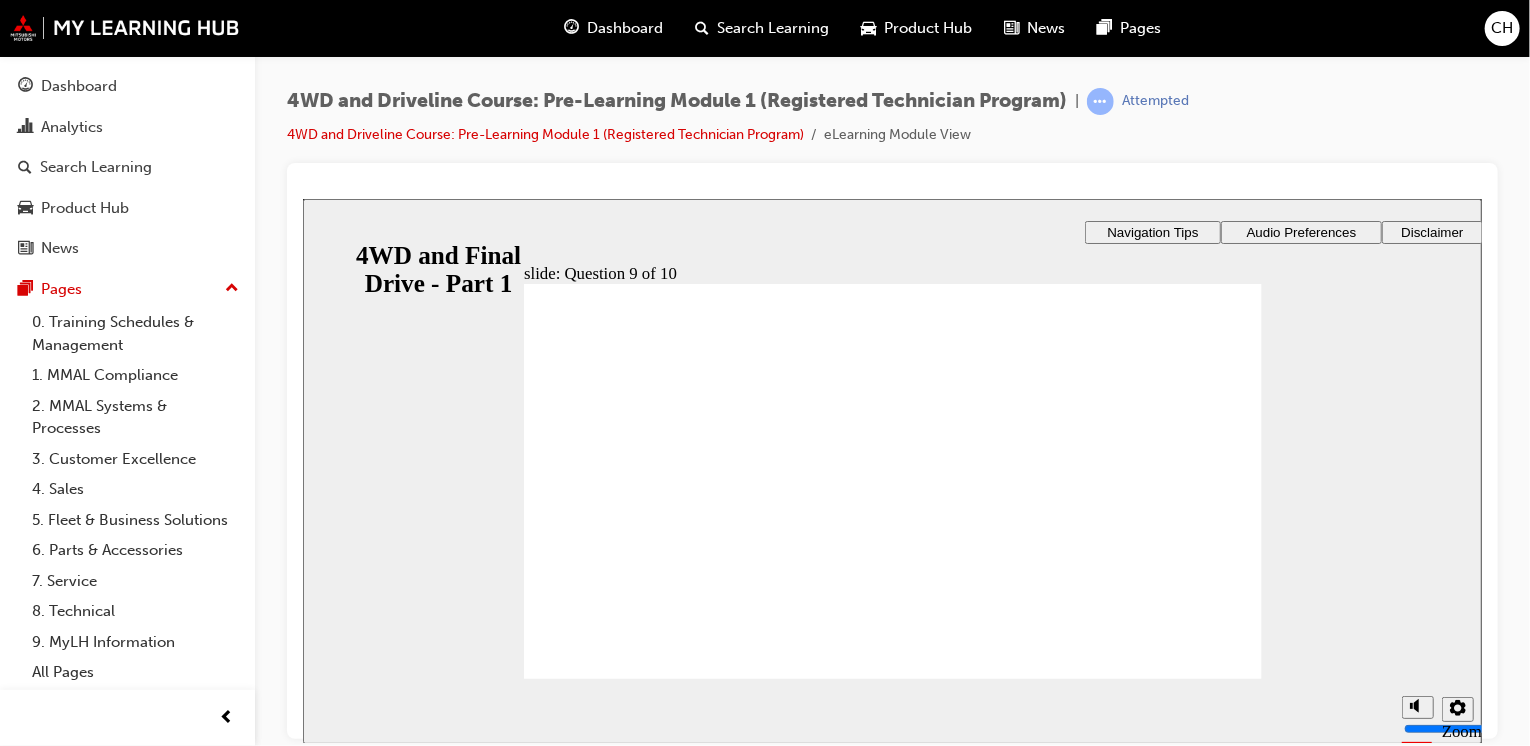 click 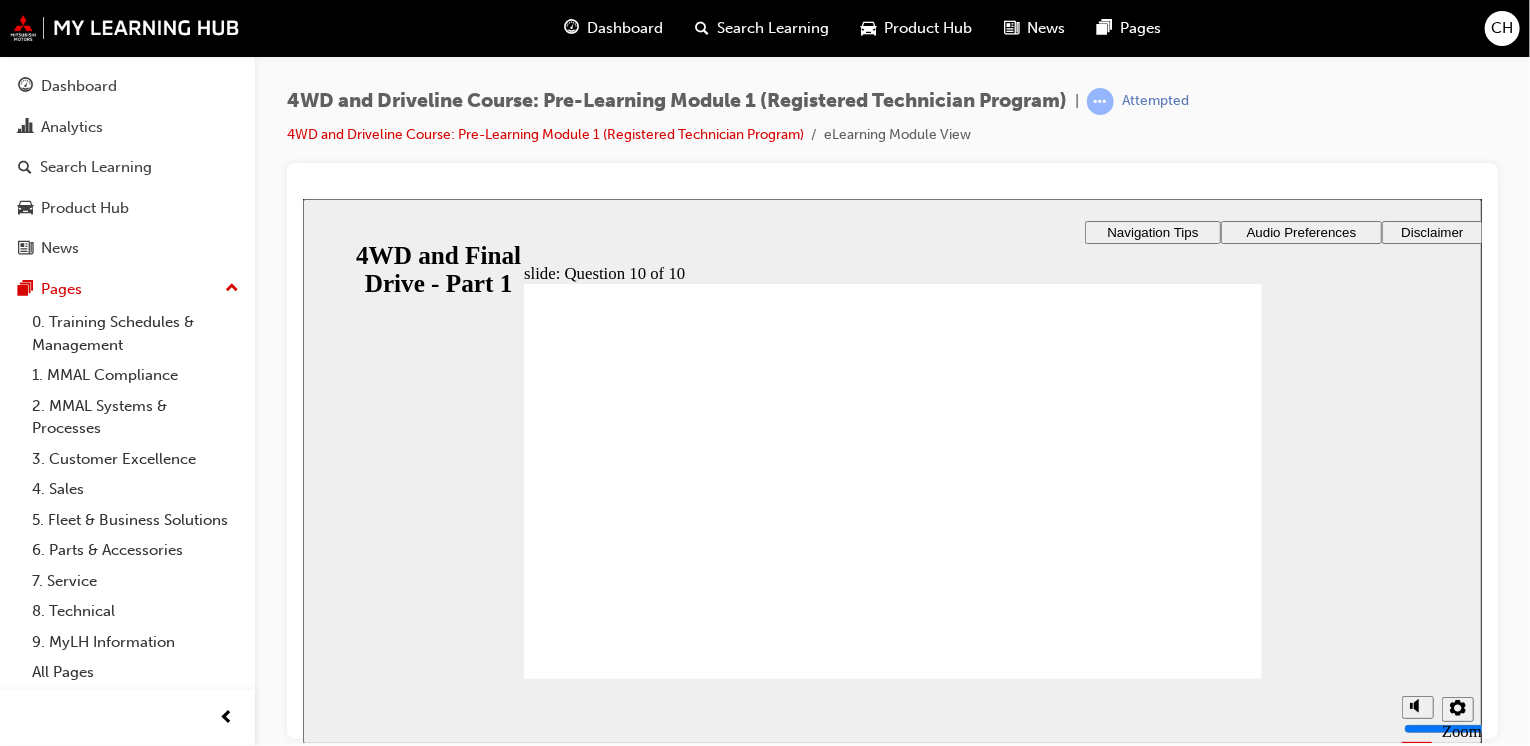click 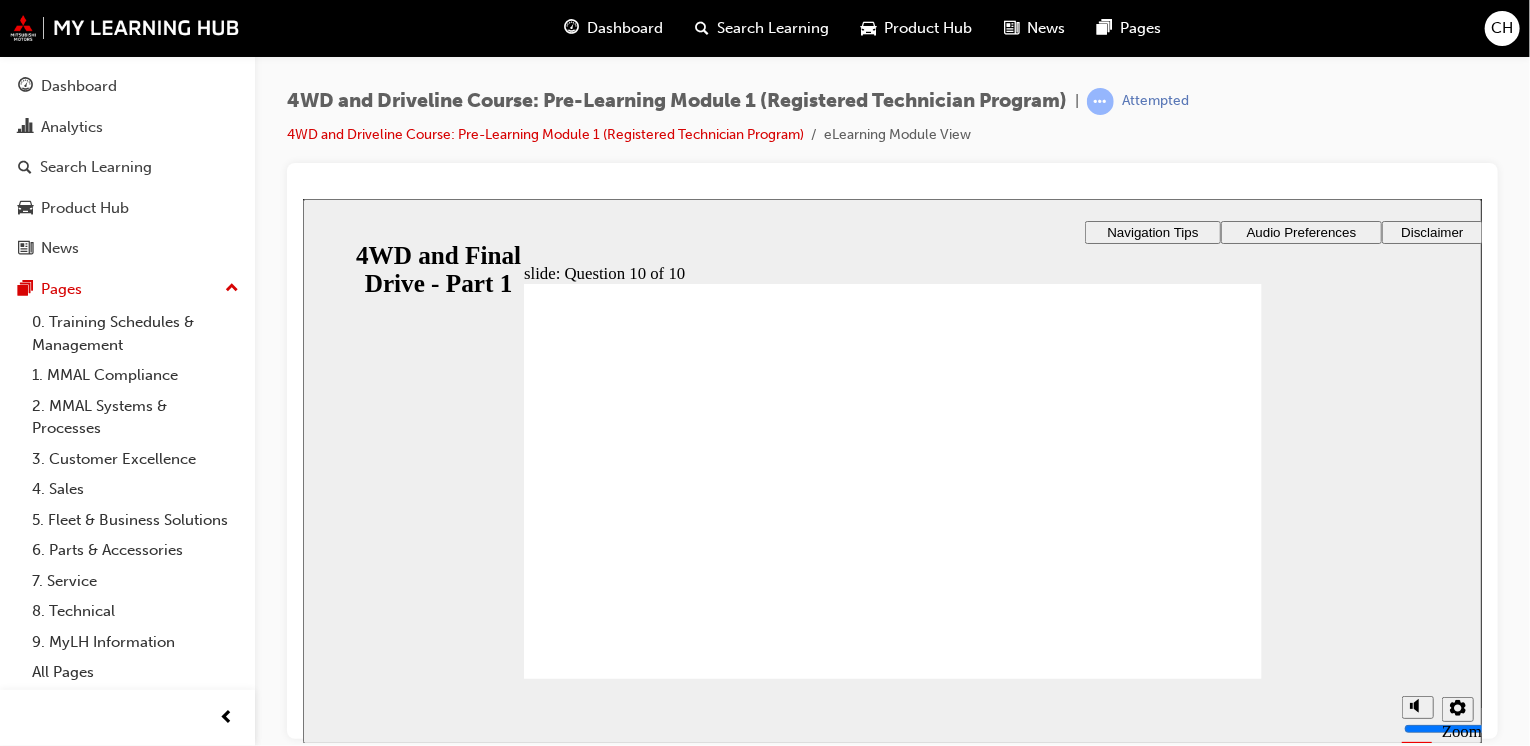 click 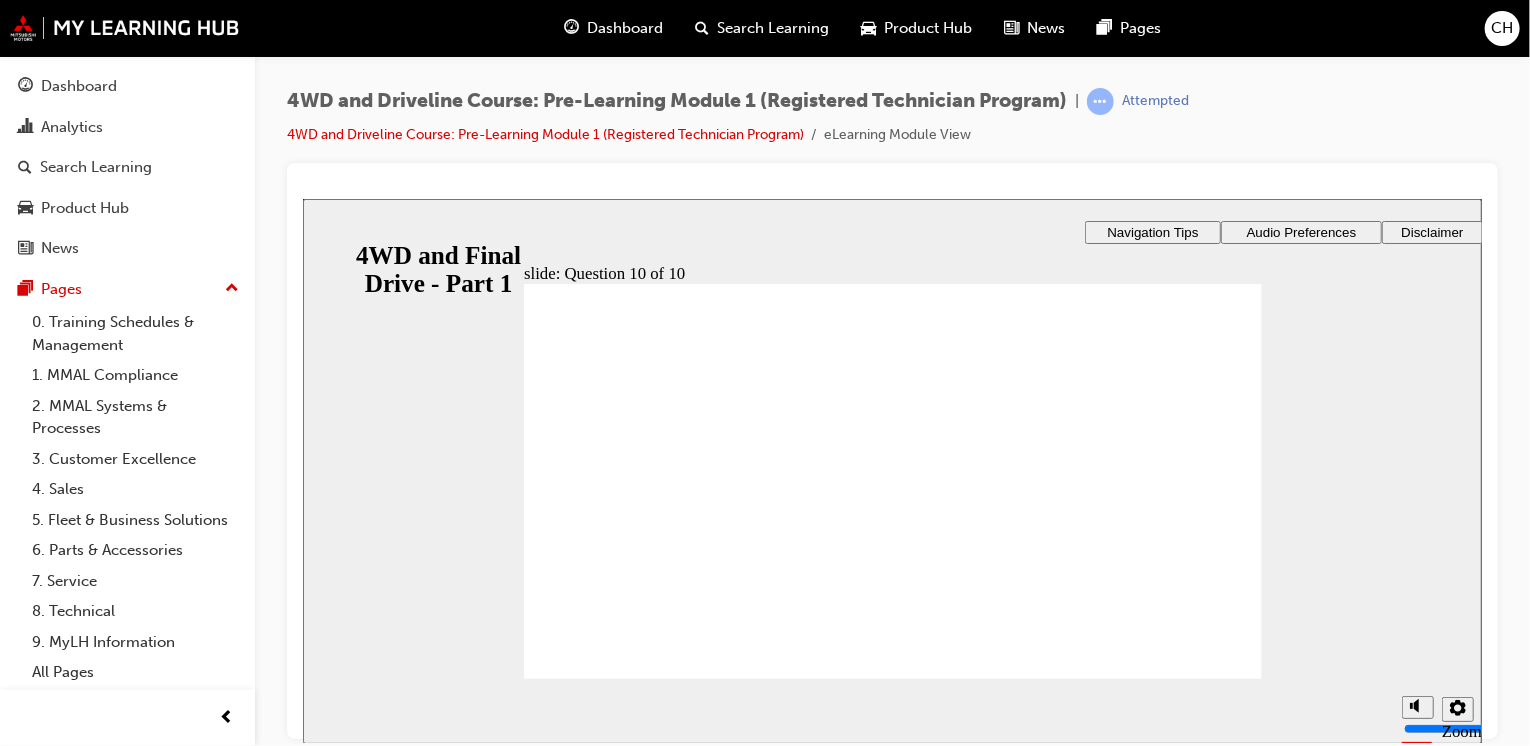 click 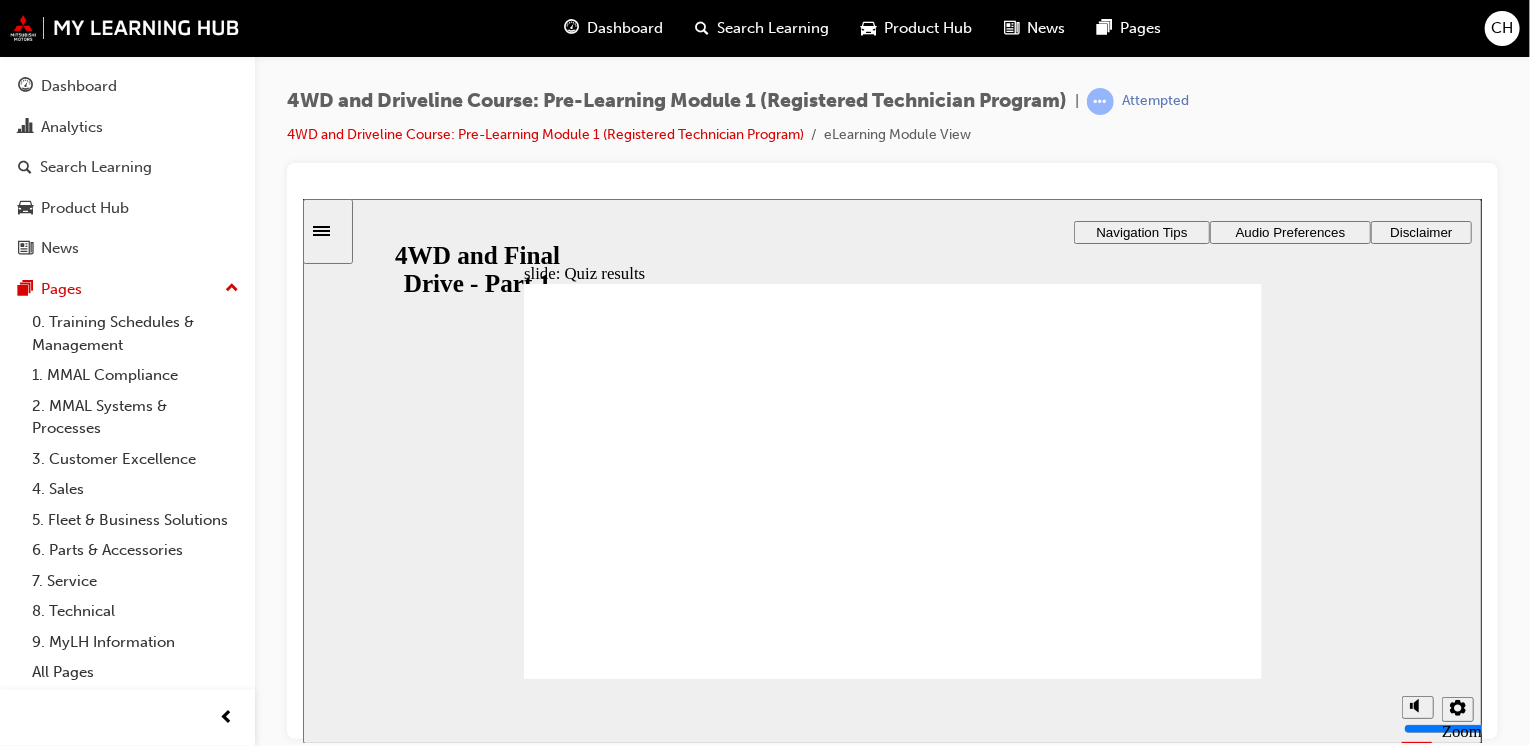 click at bounding box center (892, 1243) 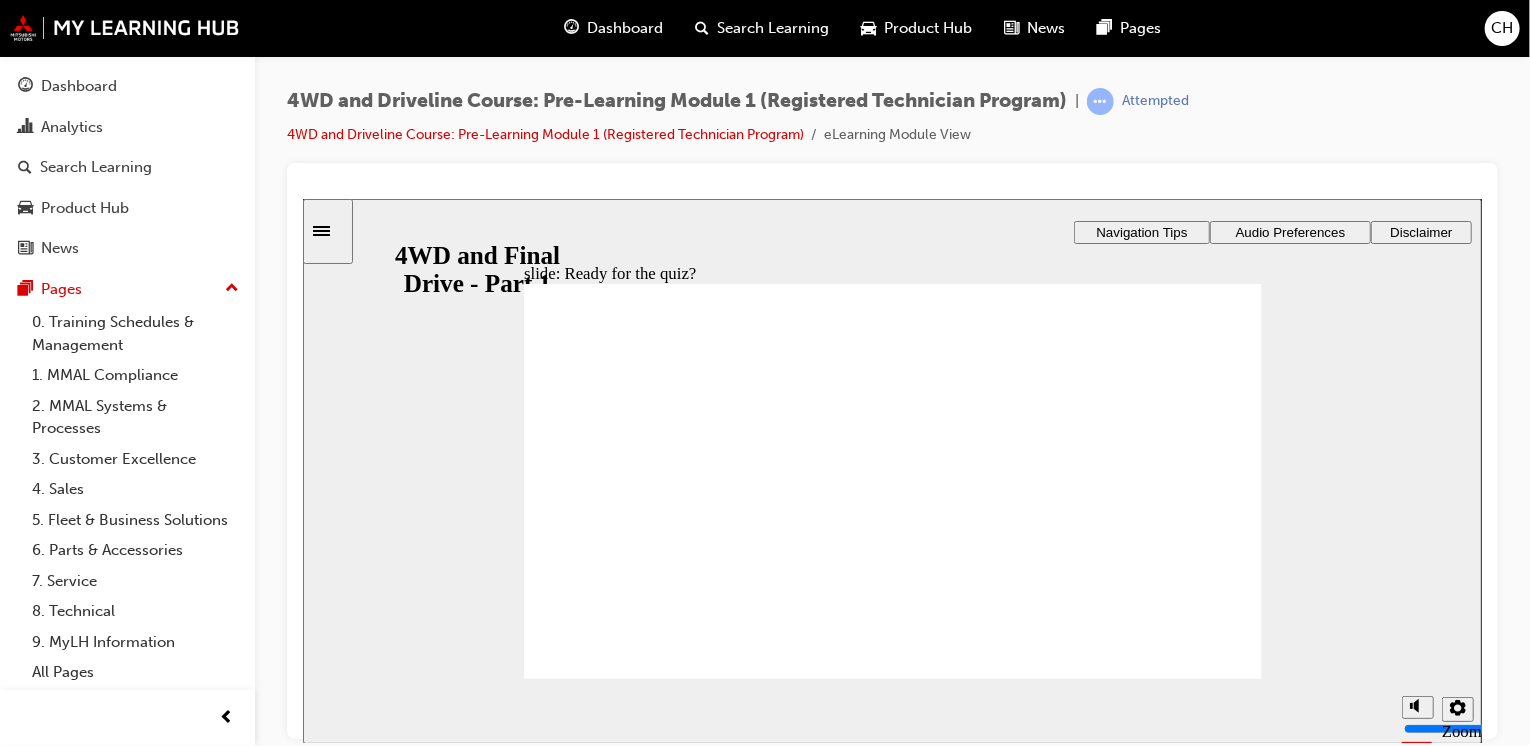 click 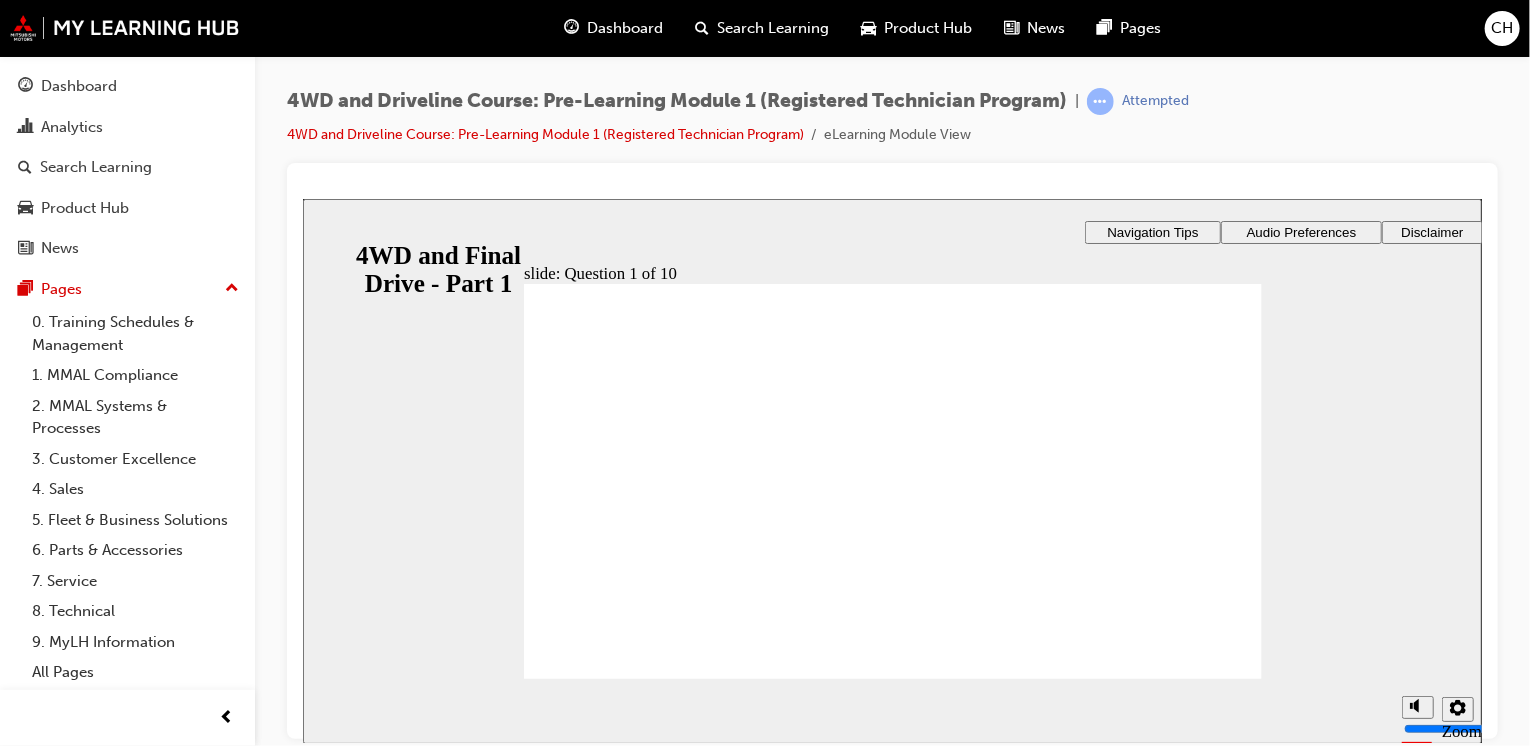 click 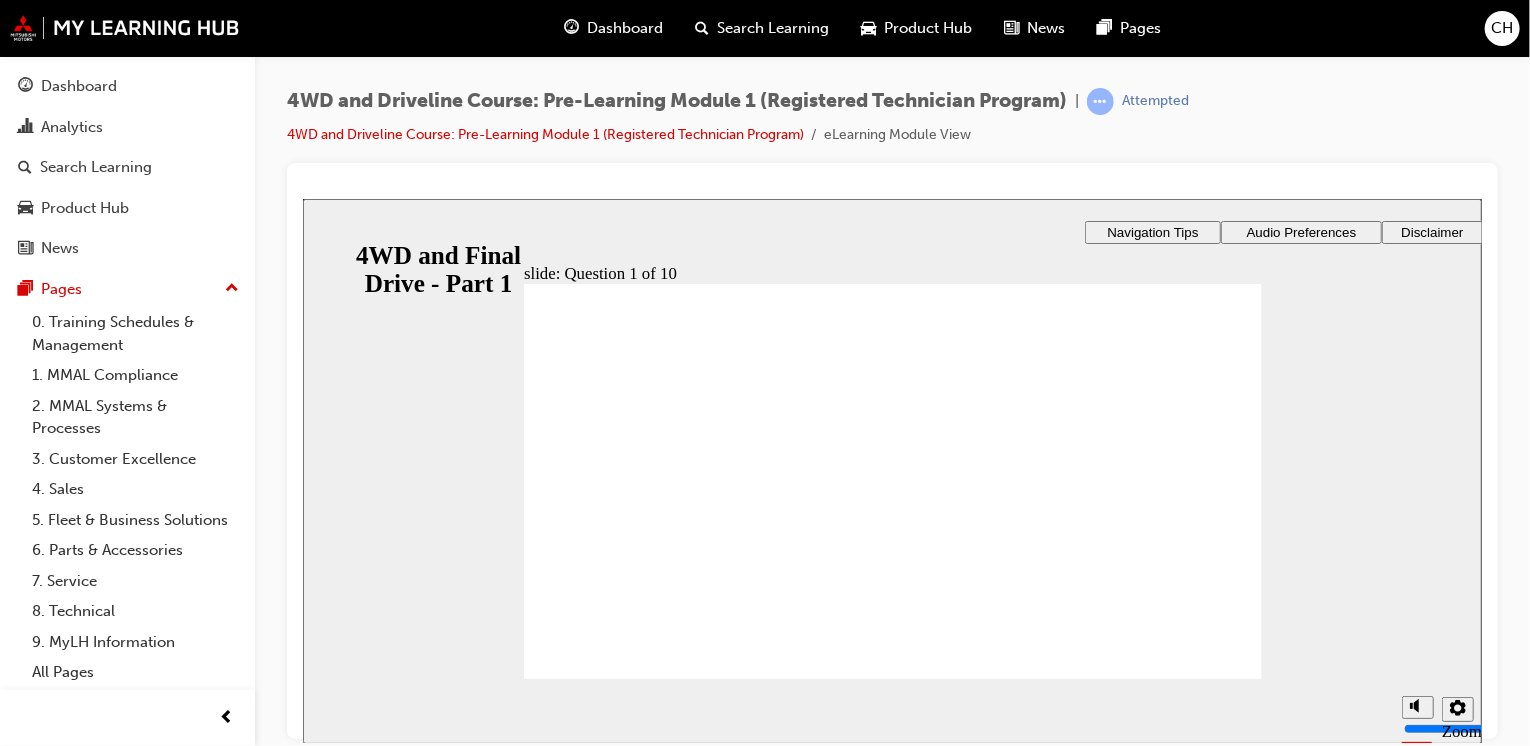 click 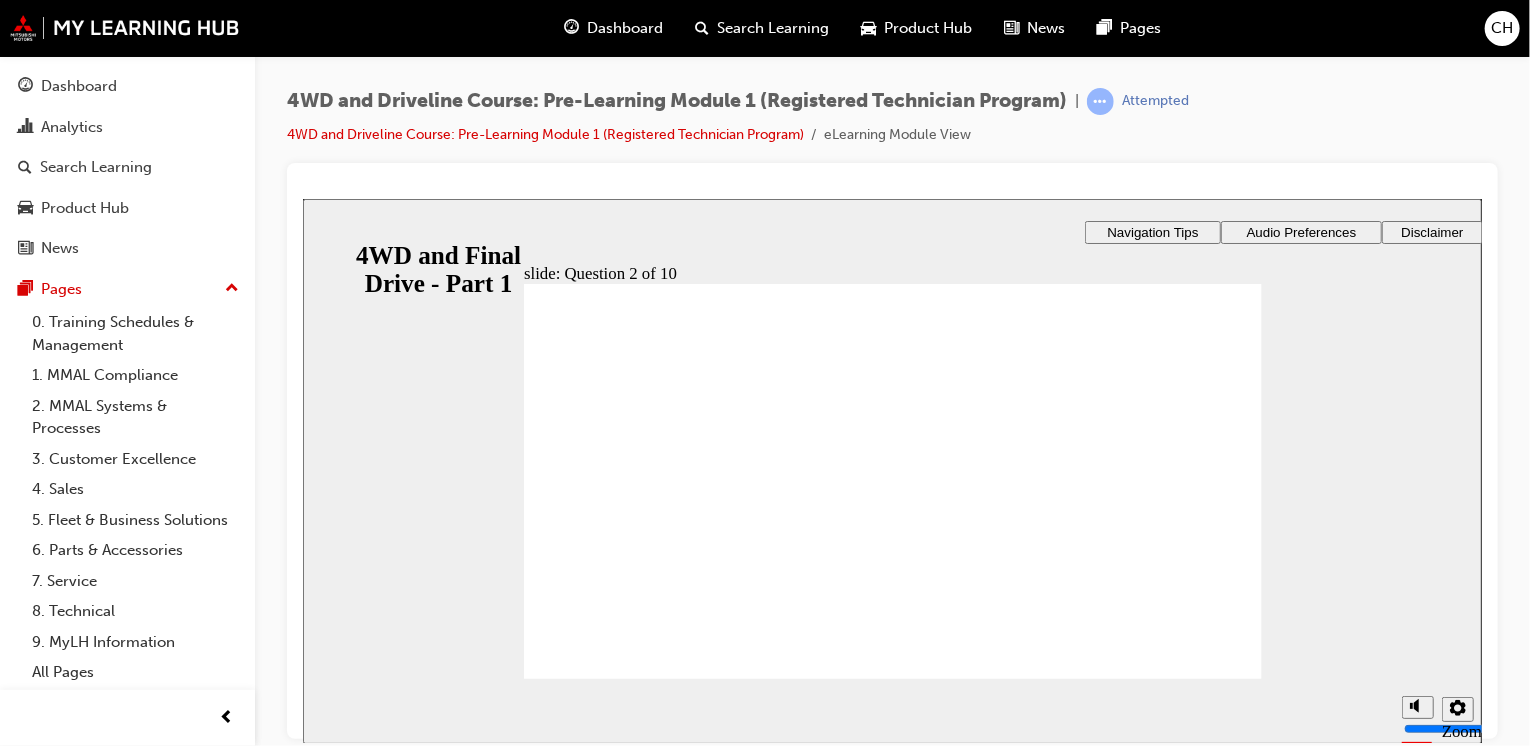 click 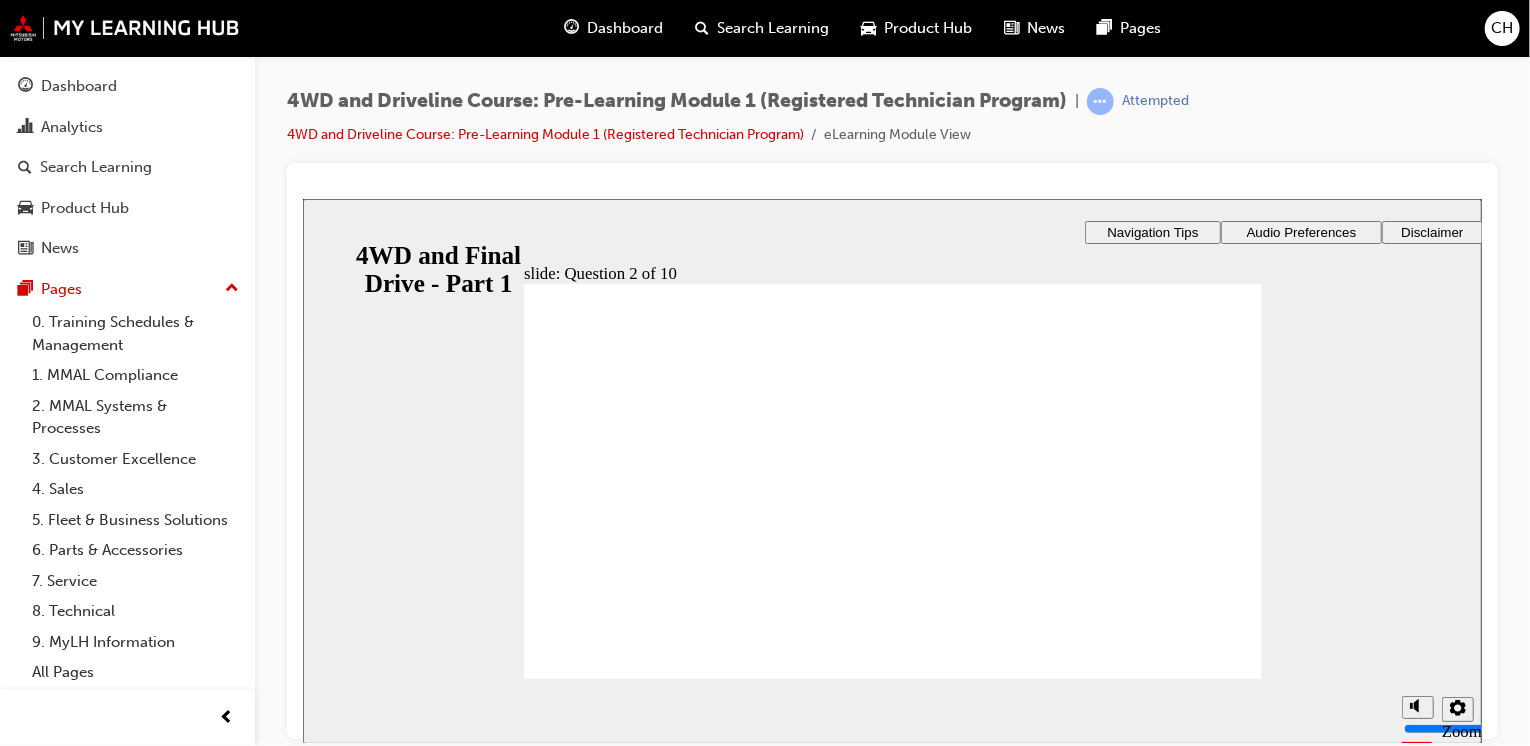 click 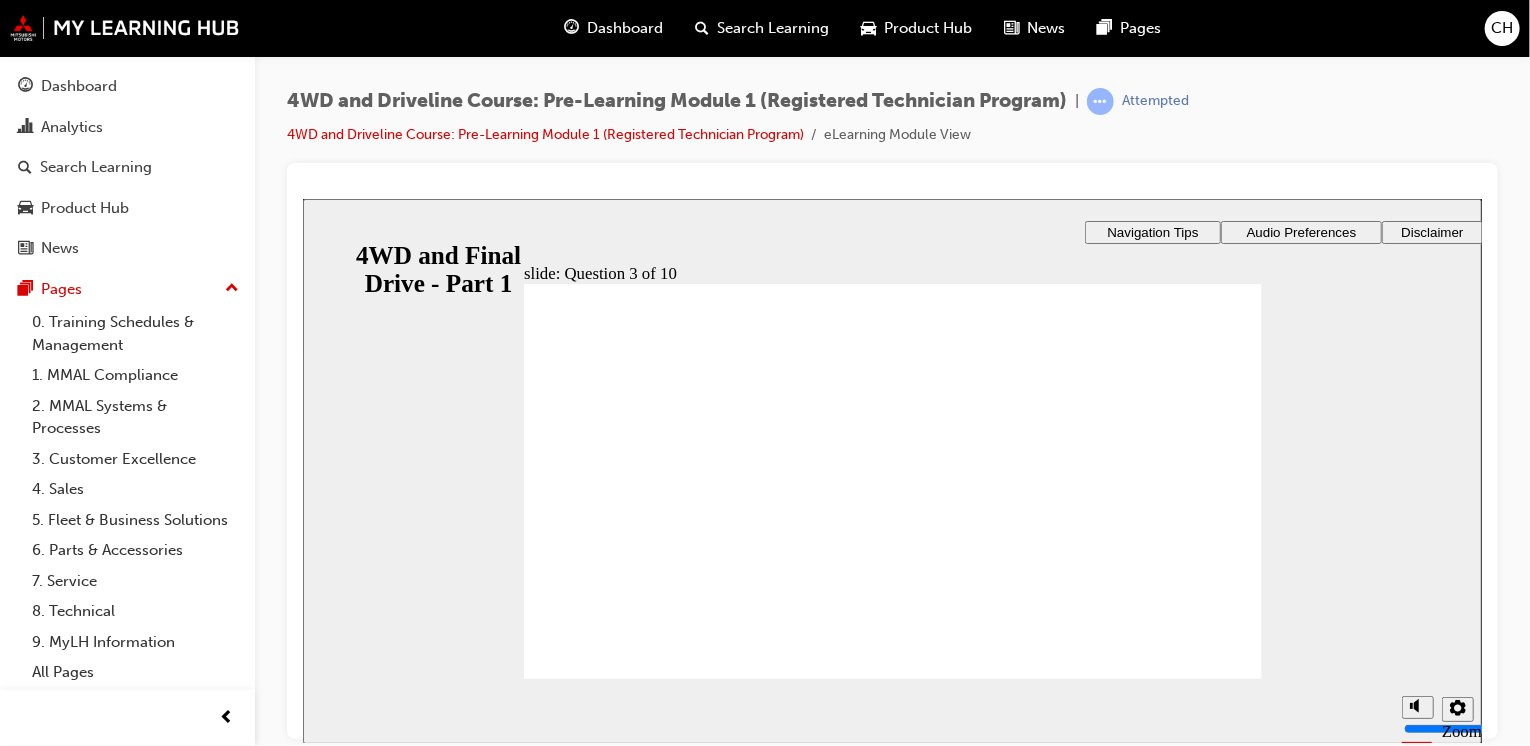 click 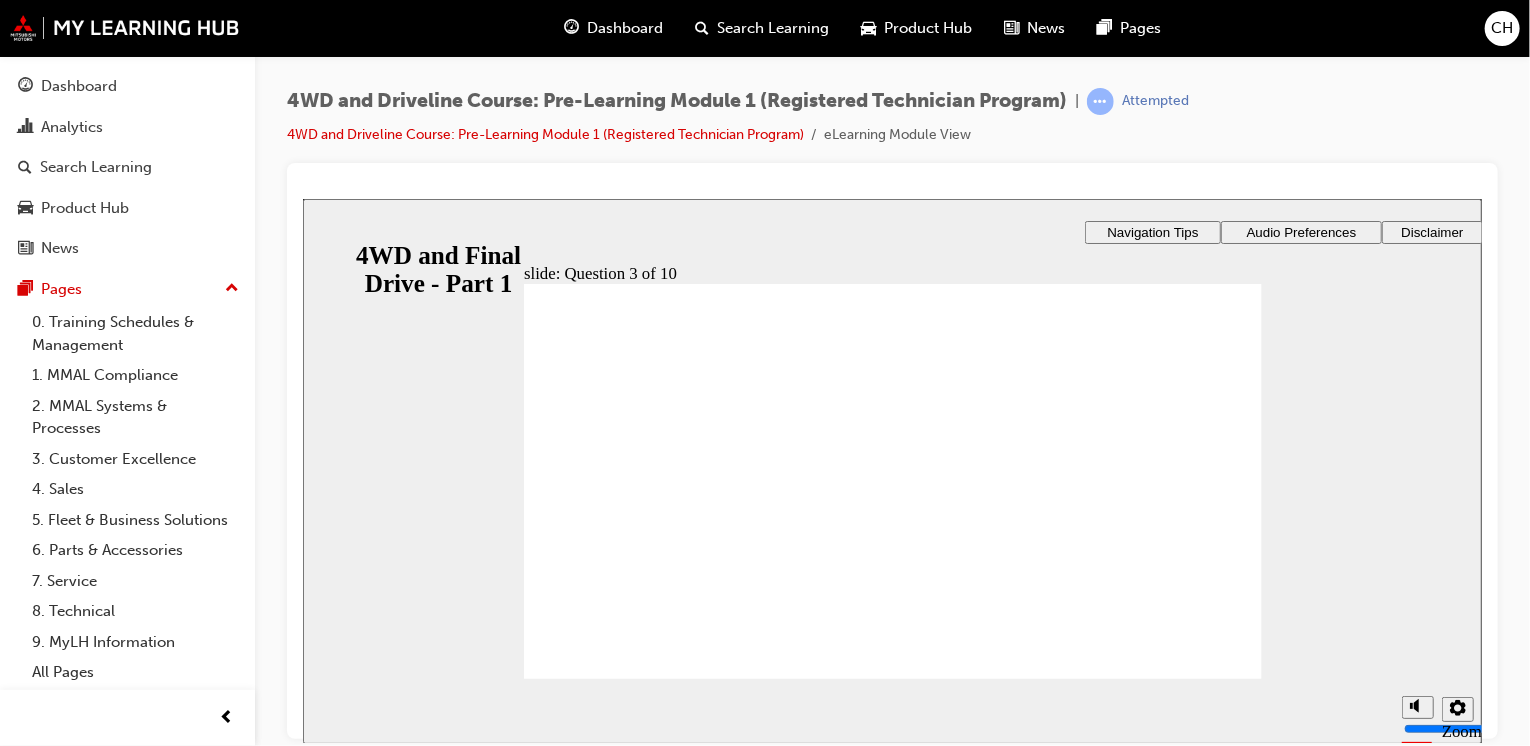 click 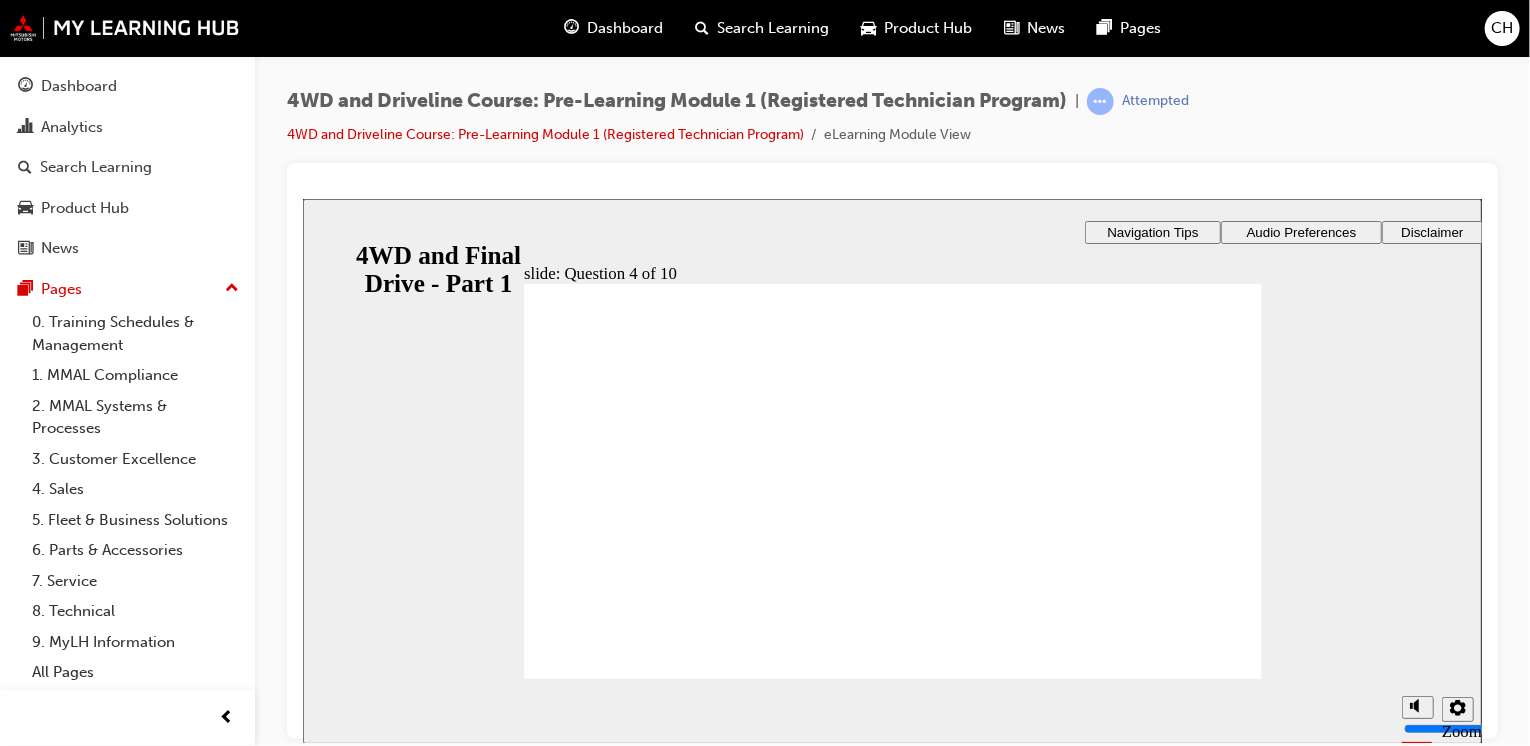 click 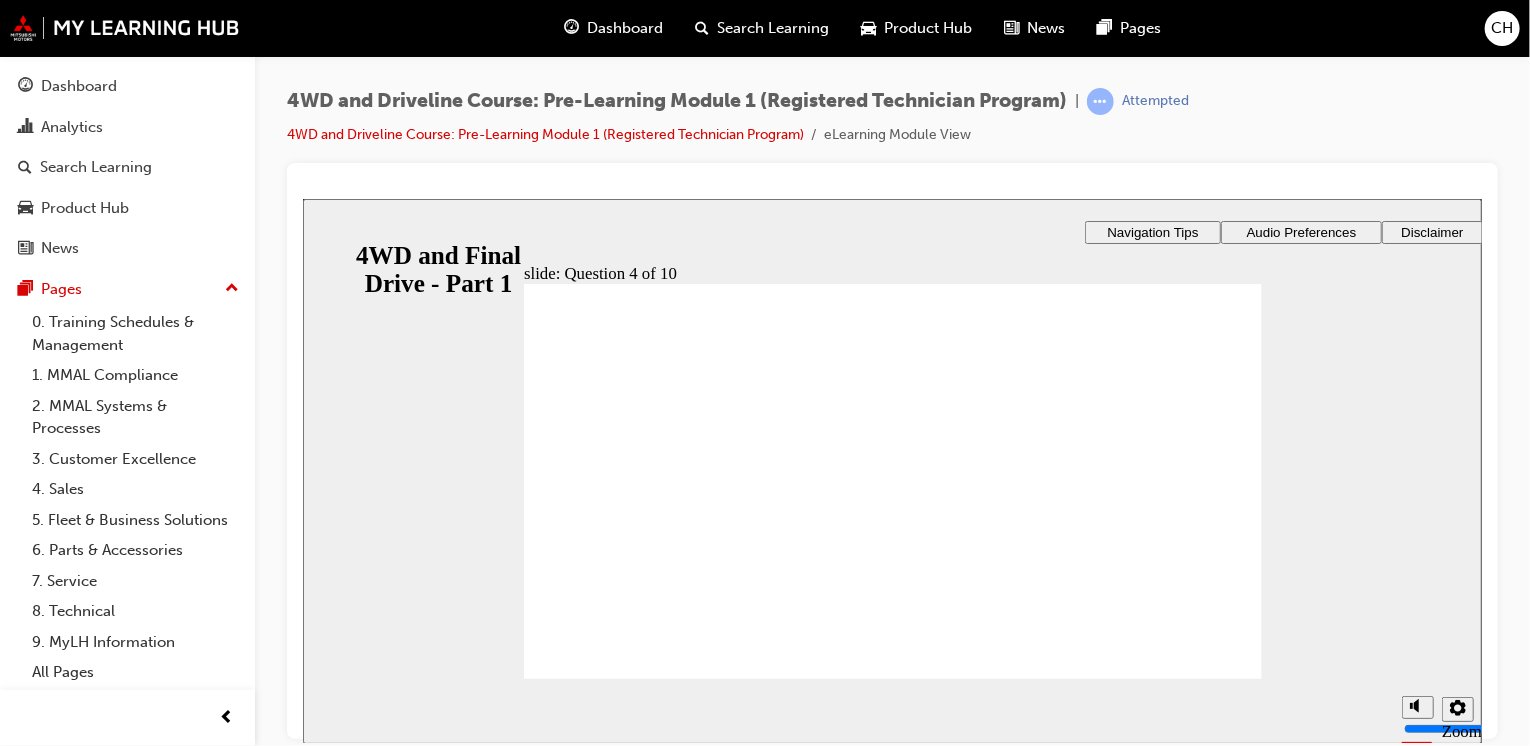 click 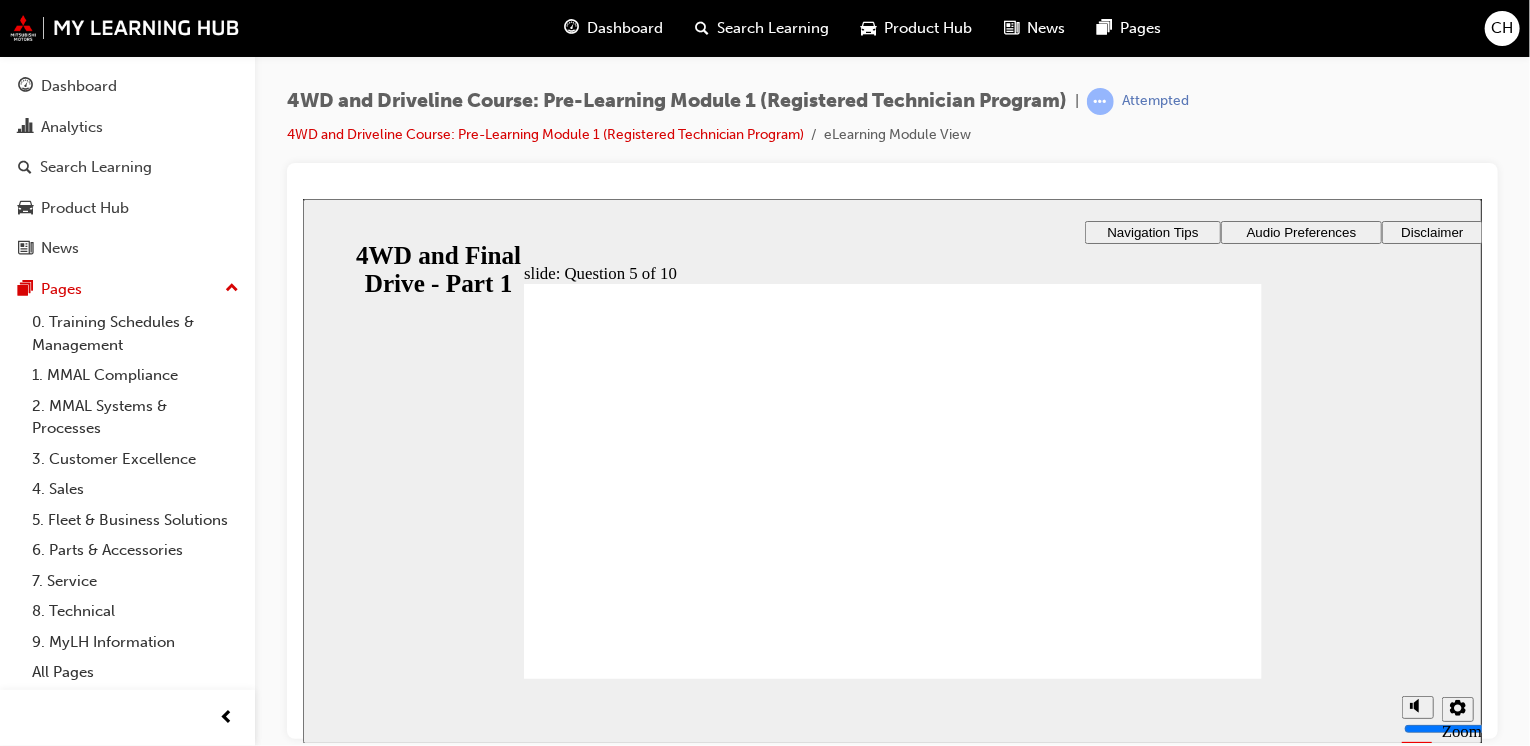 click 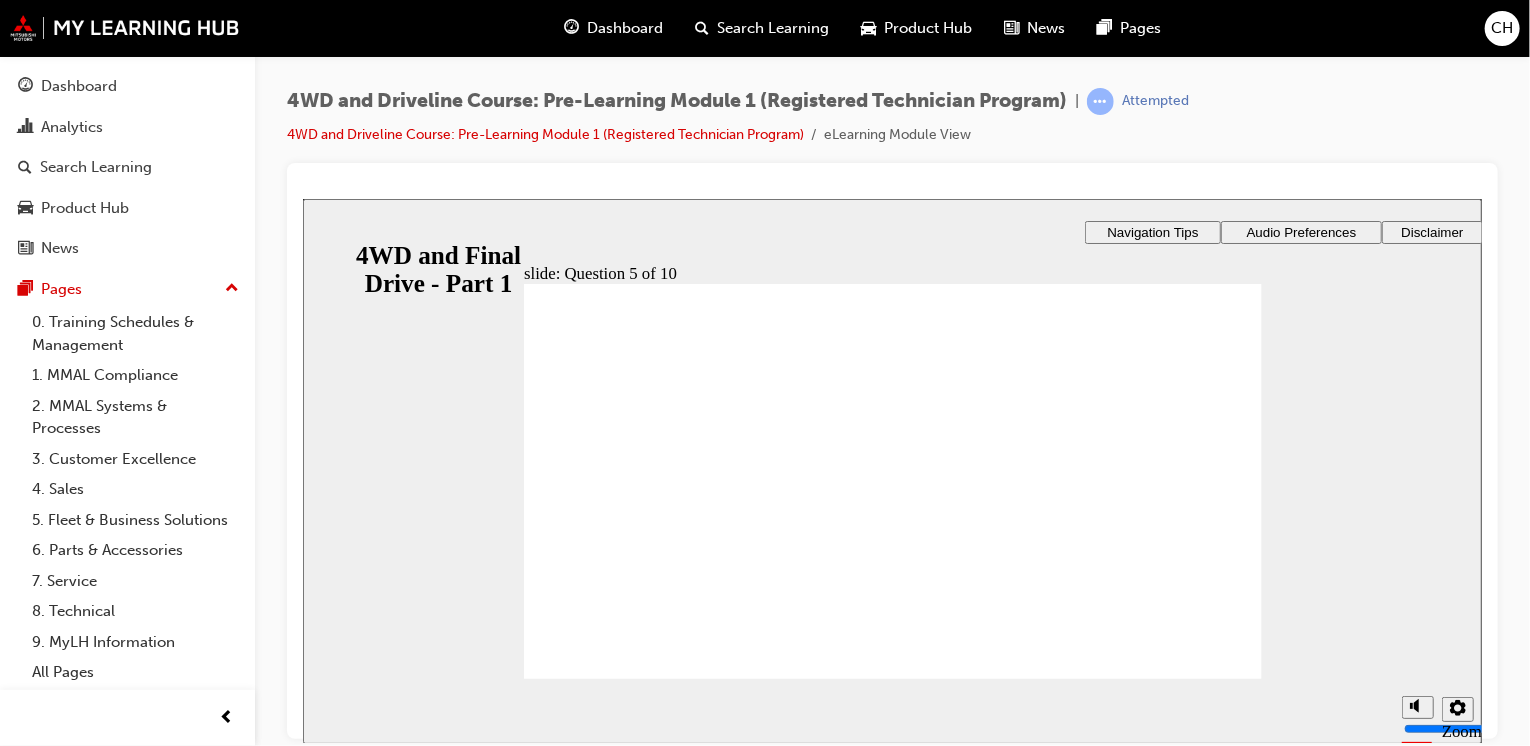 click 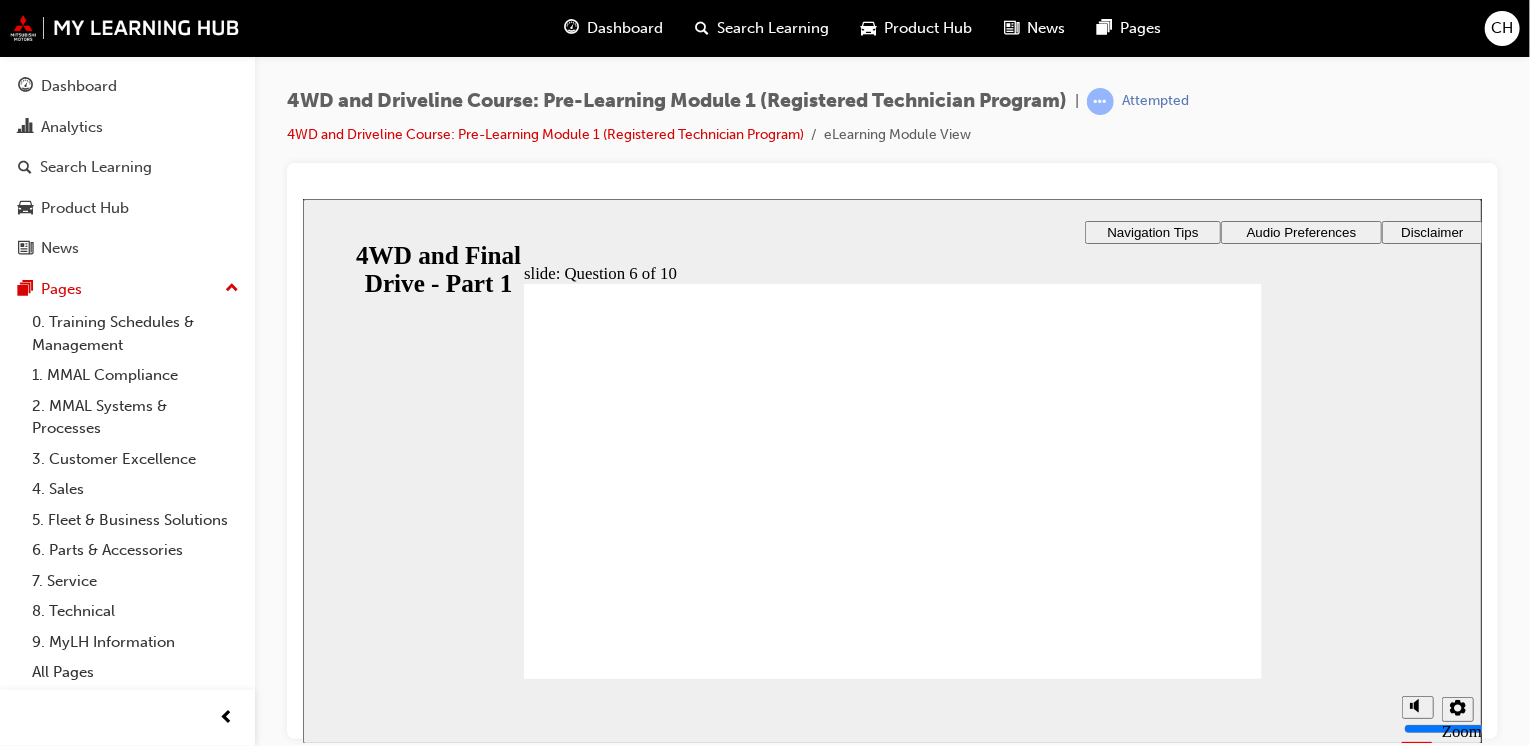 click 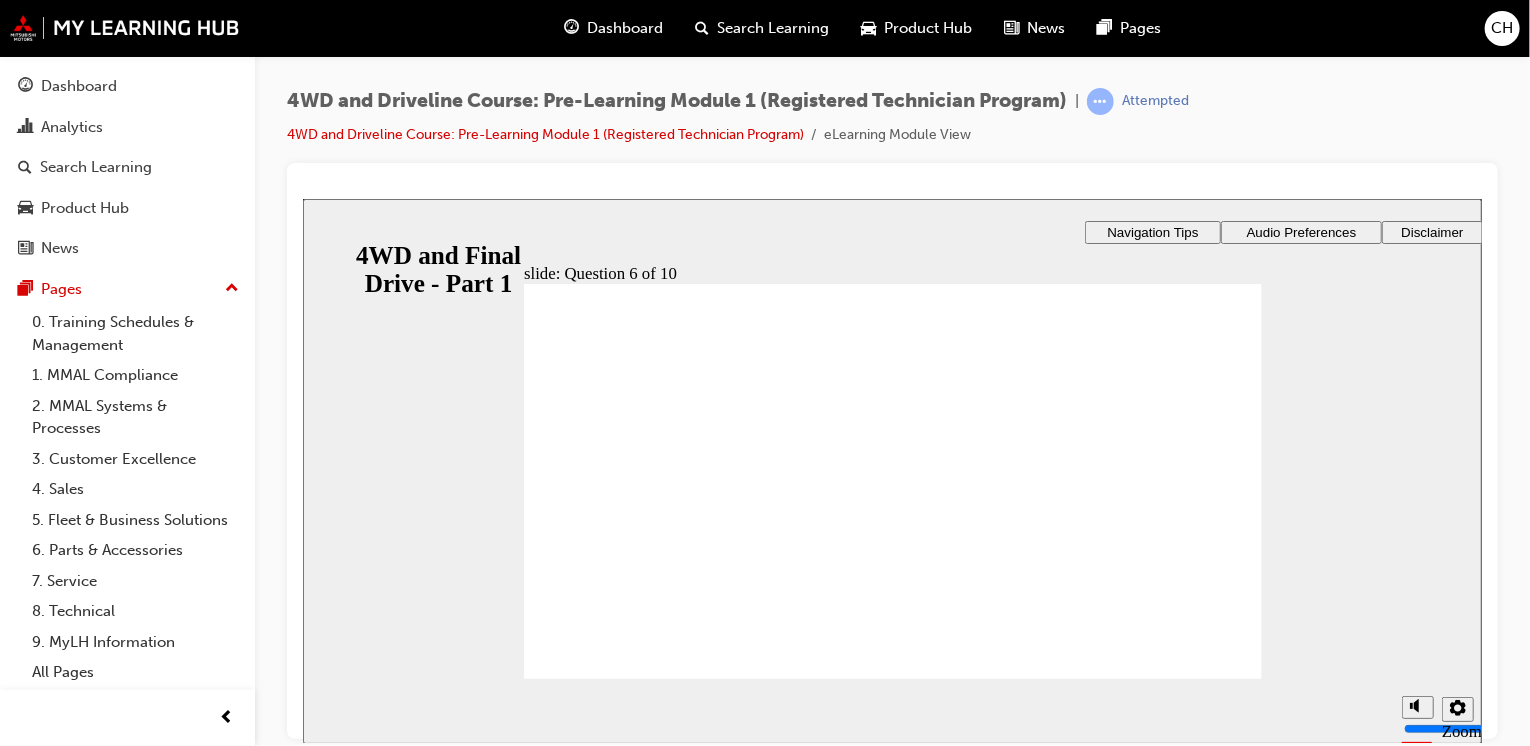 click 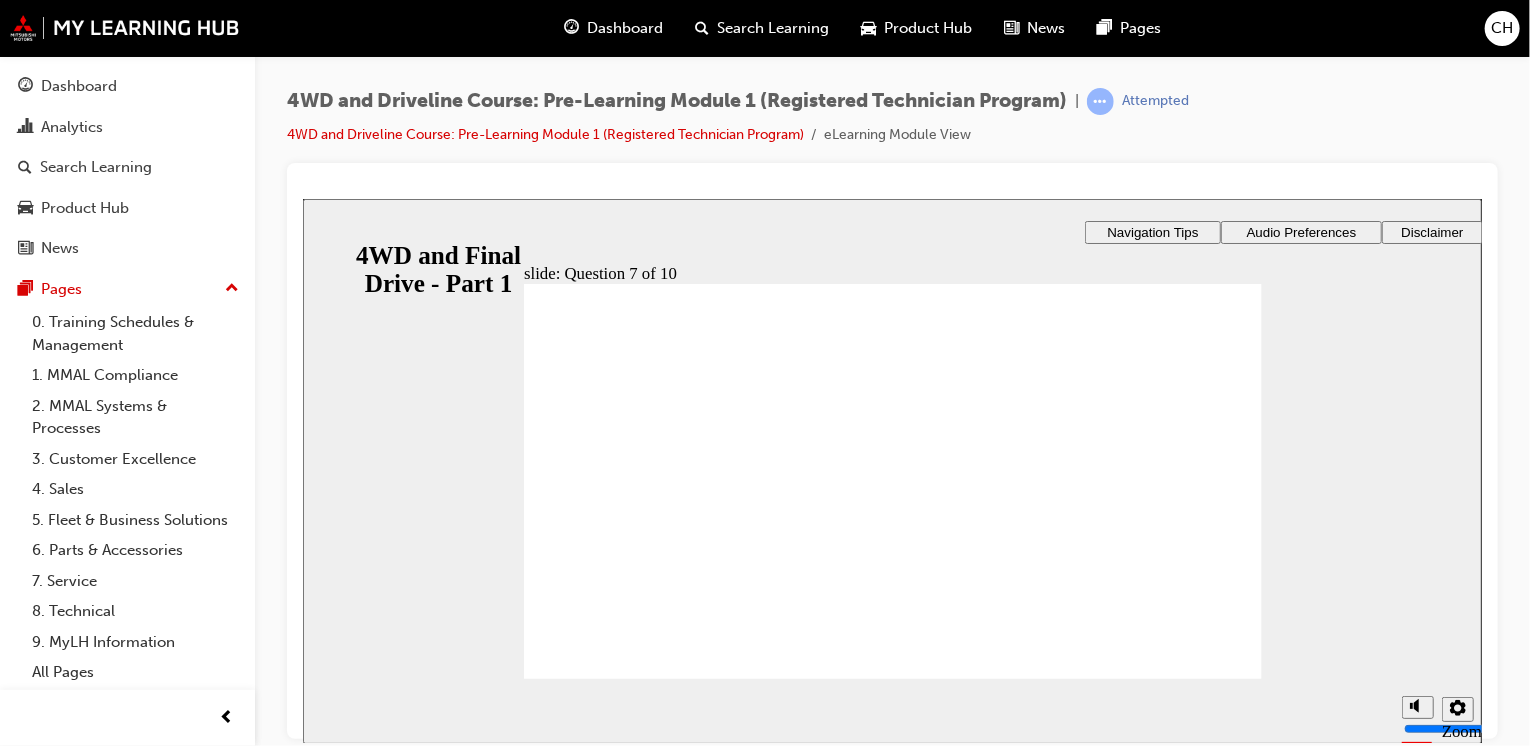 click 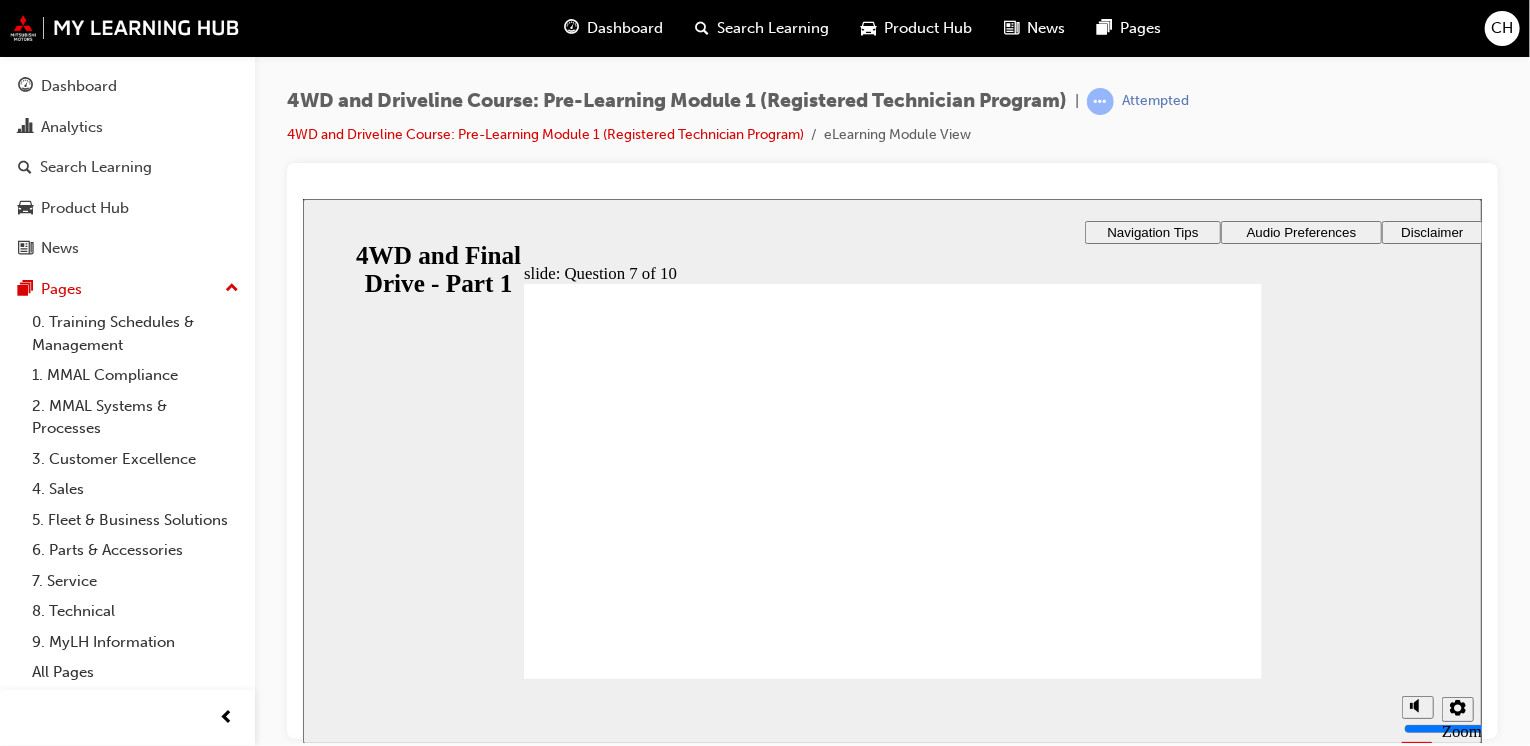 click 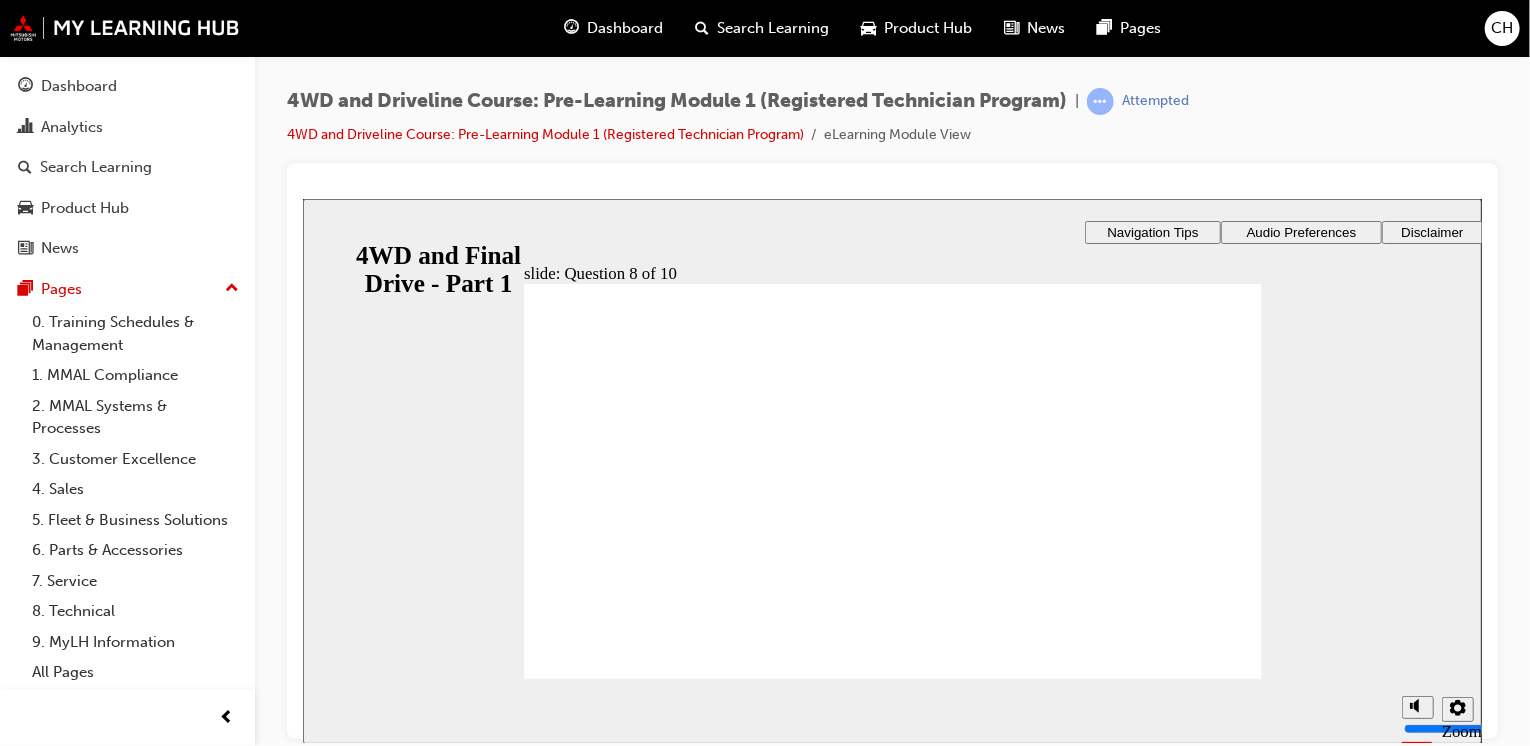 click 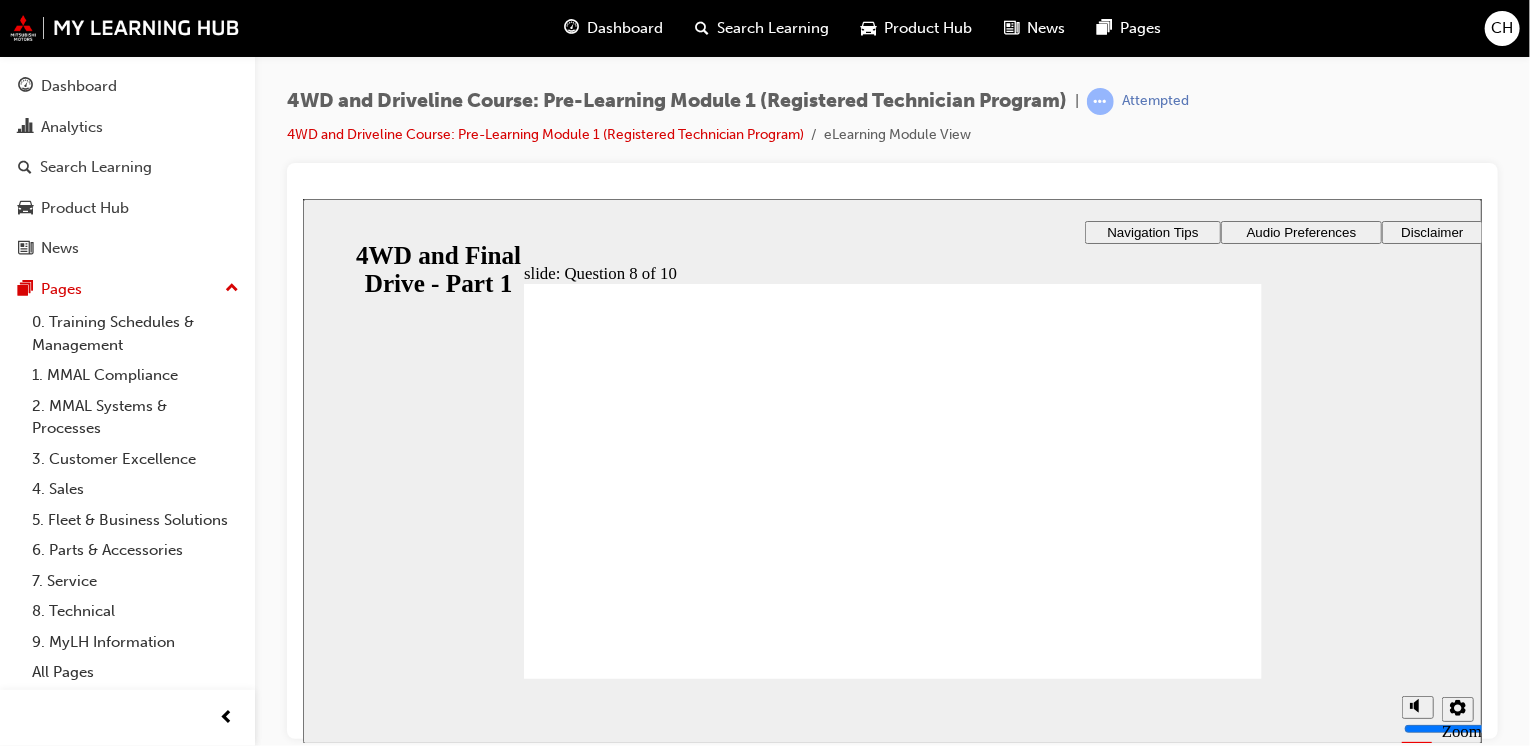 click 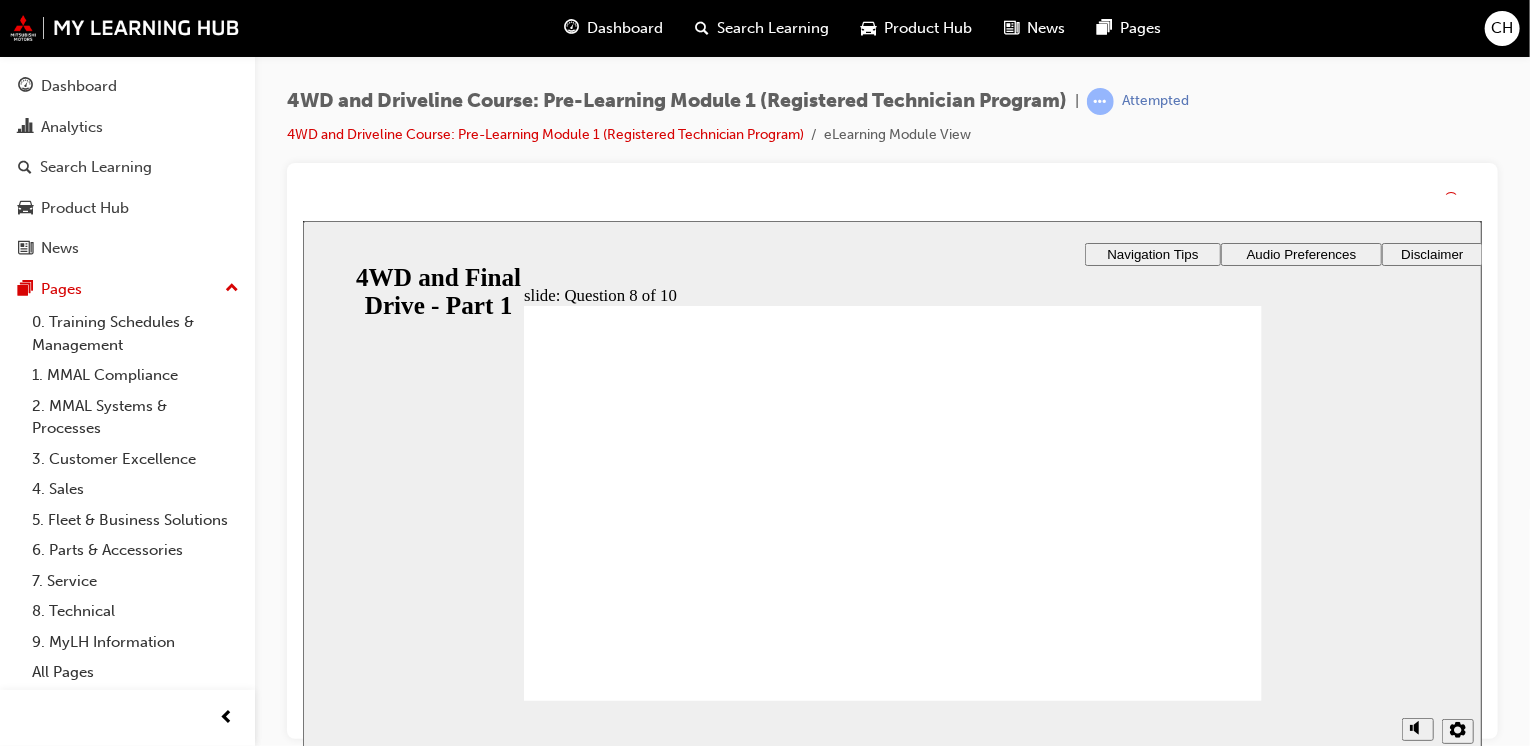 click on "Continue That’s right! You selected the correct response." at bounding box center [892, 2319] 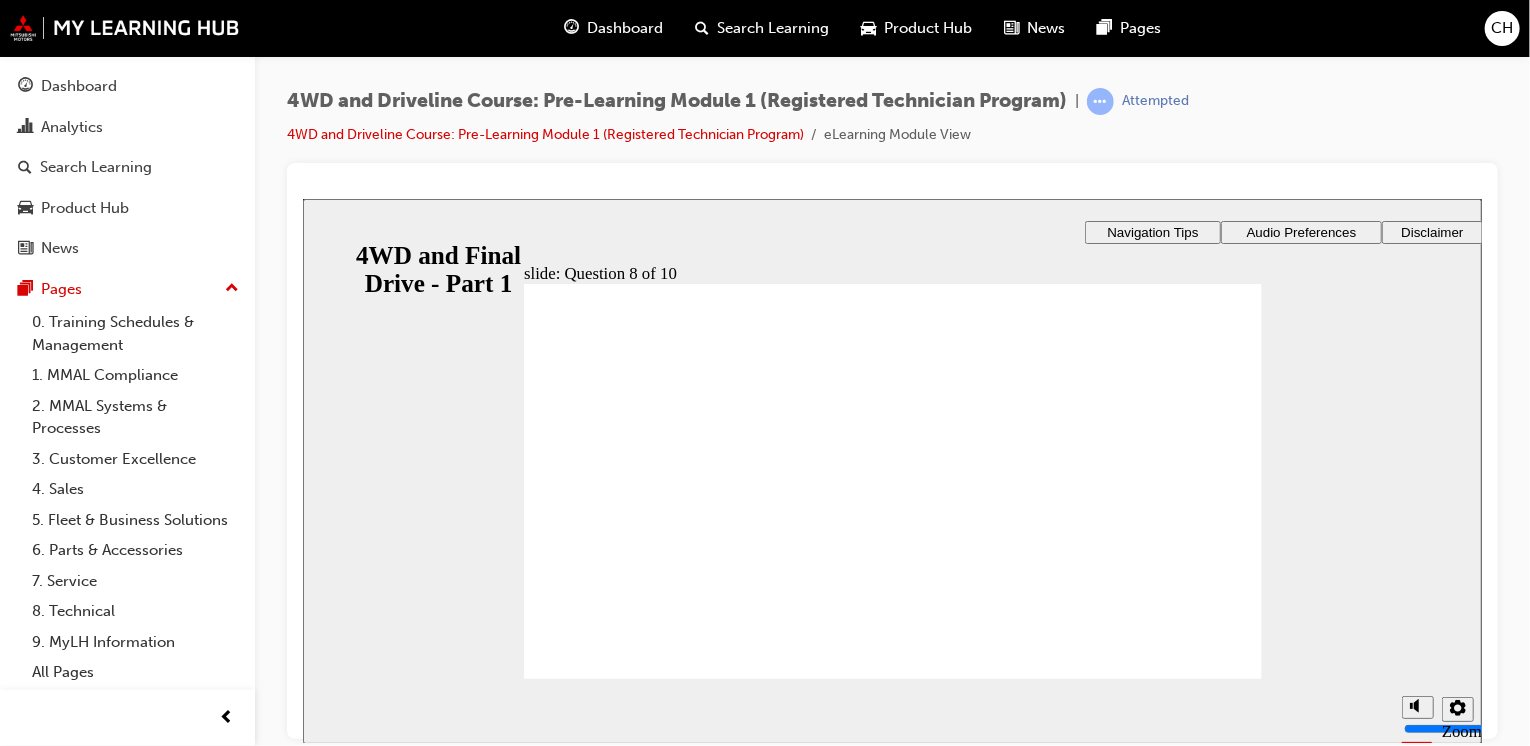 click 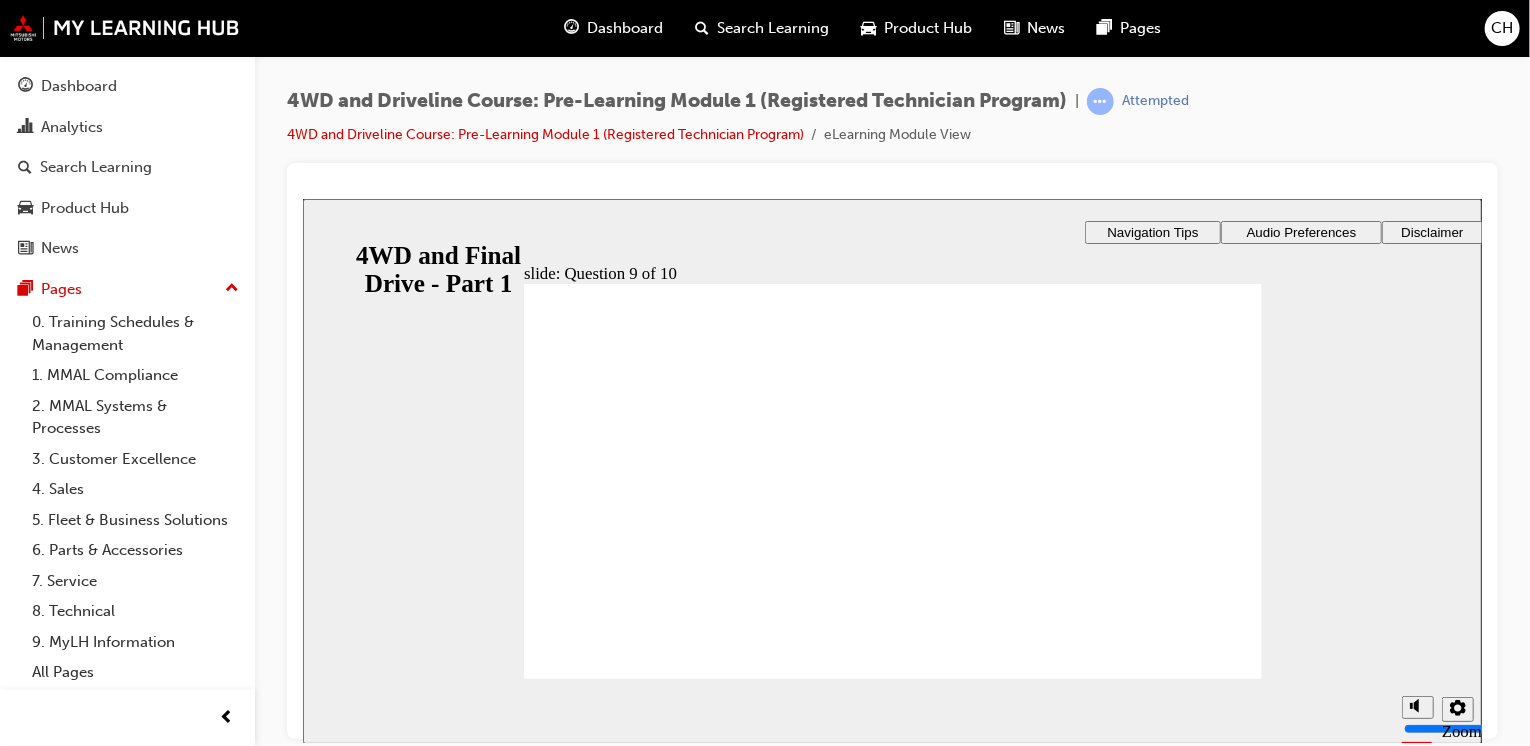 click 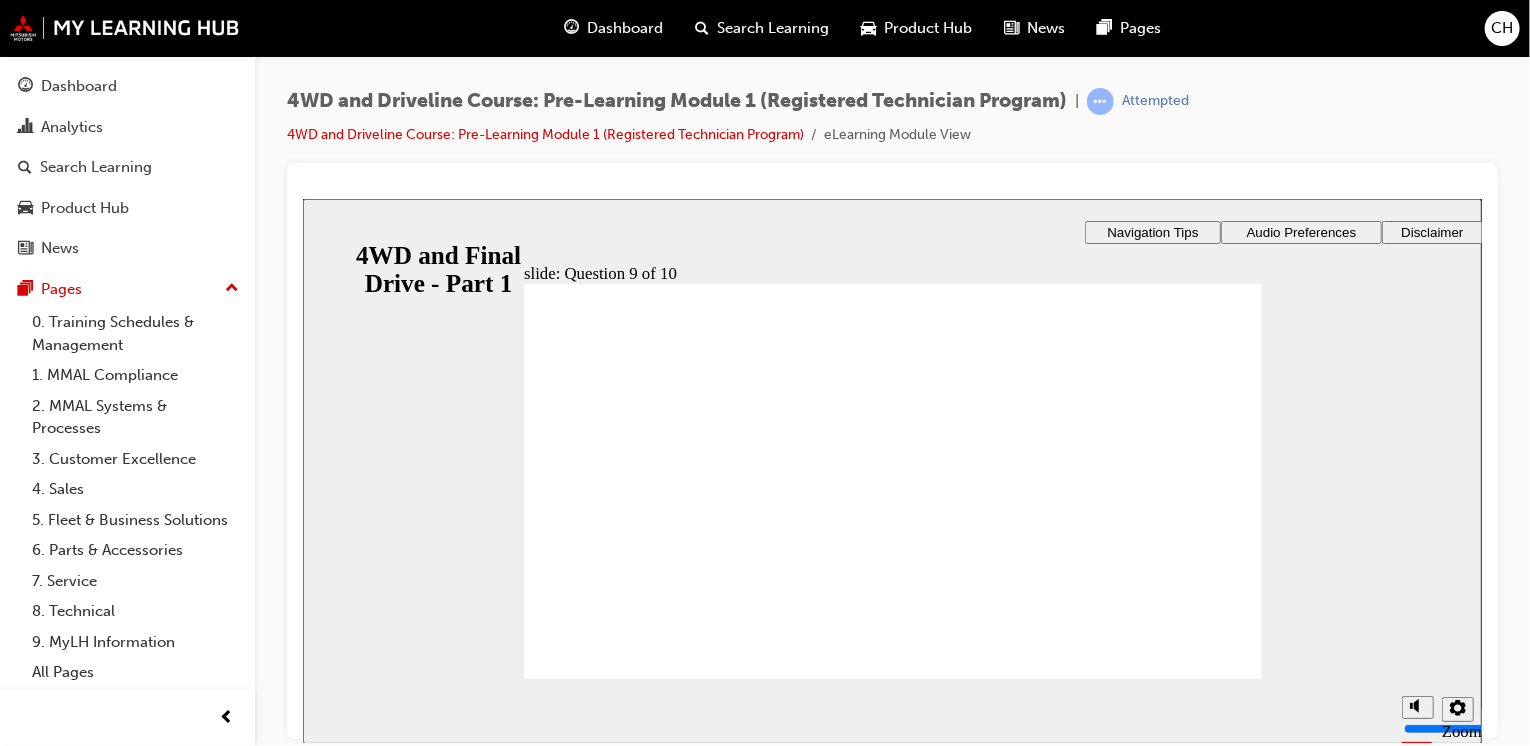 click 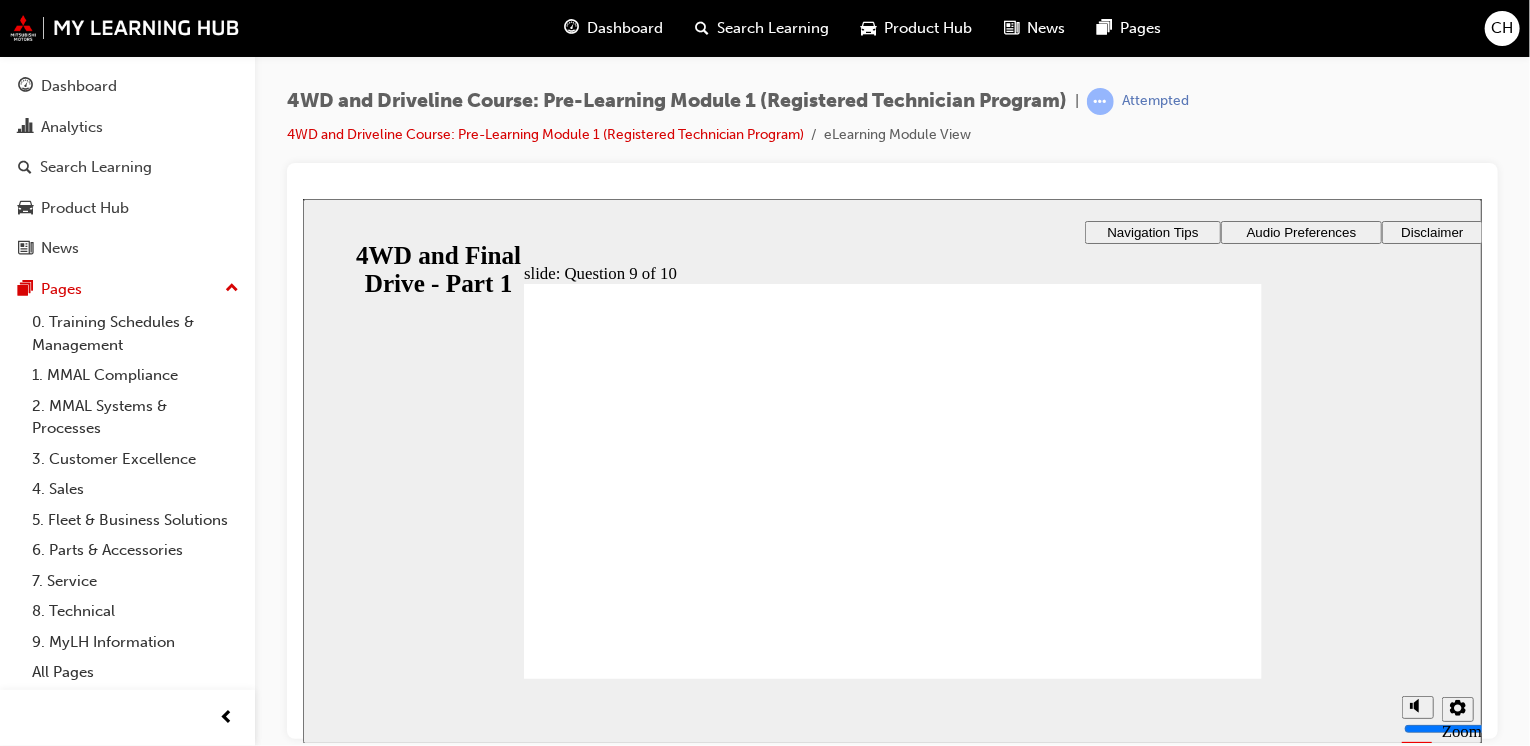 click 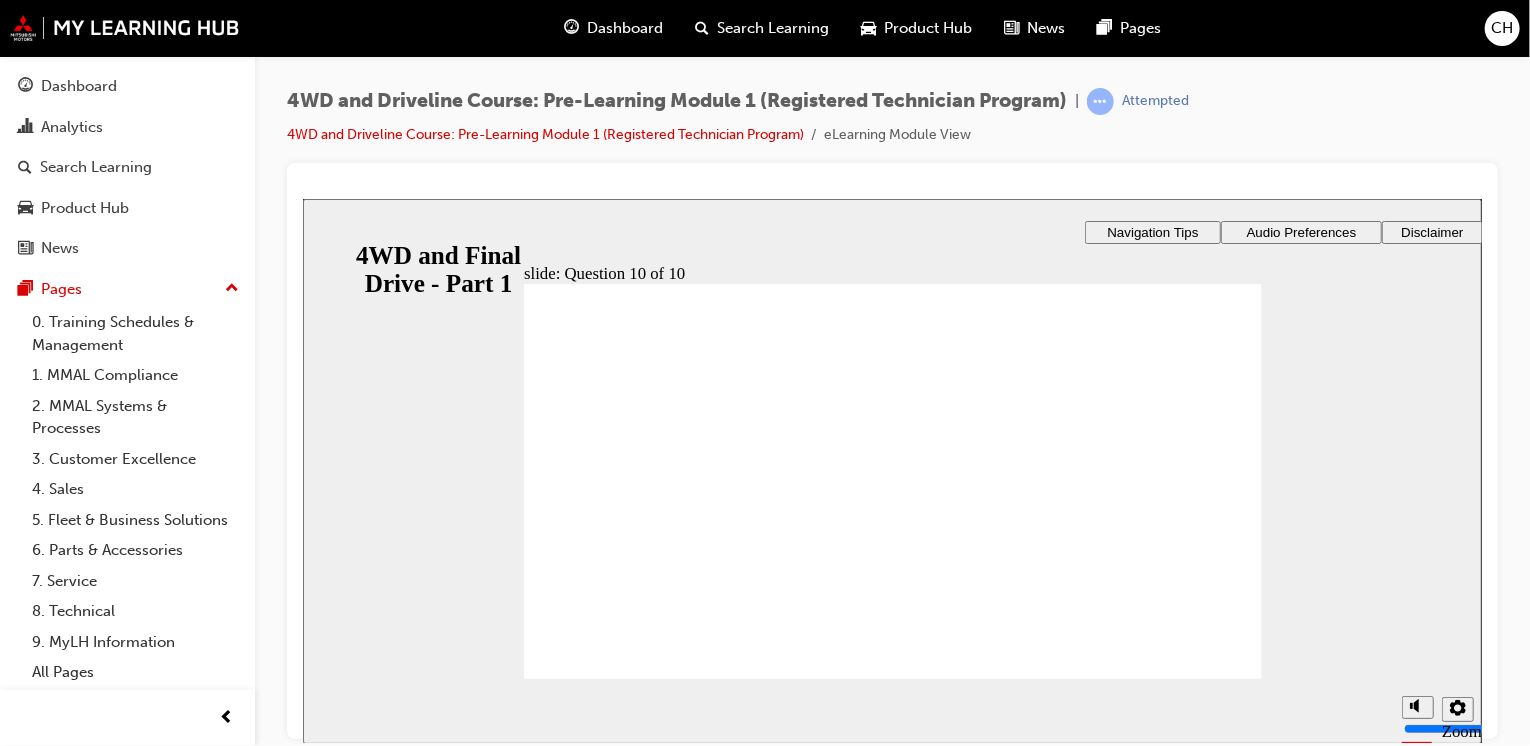 click 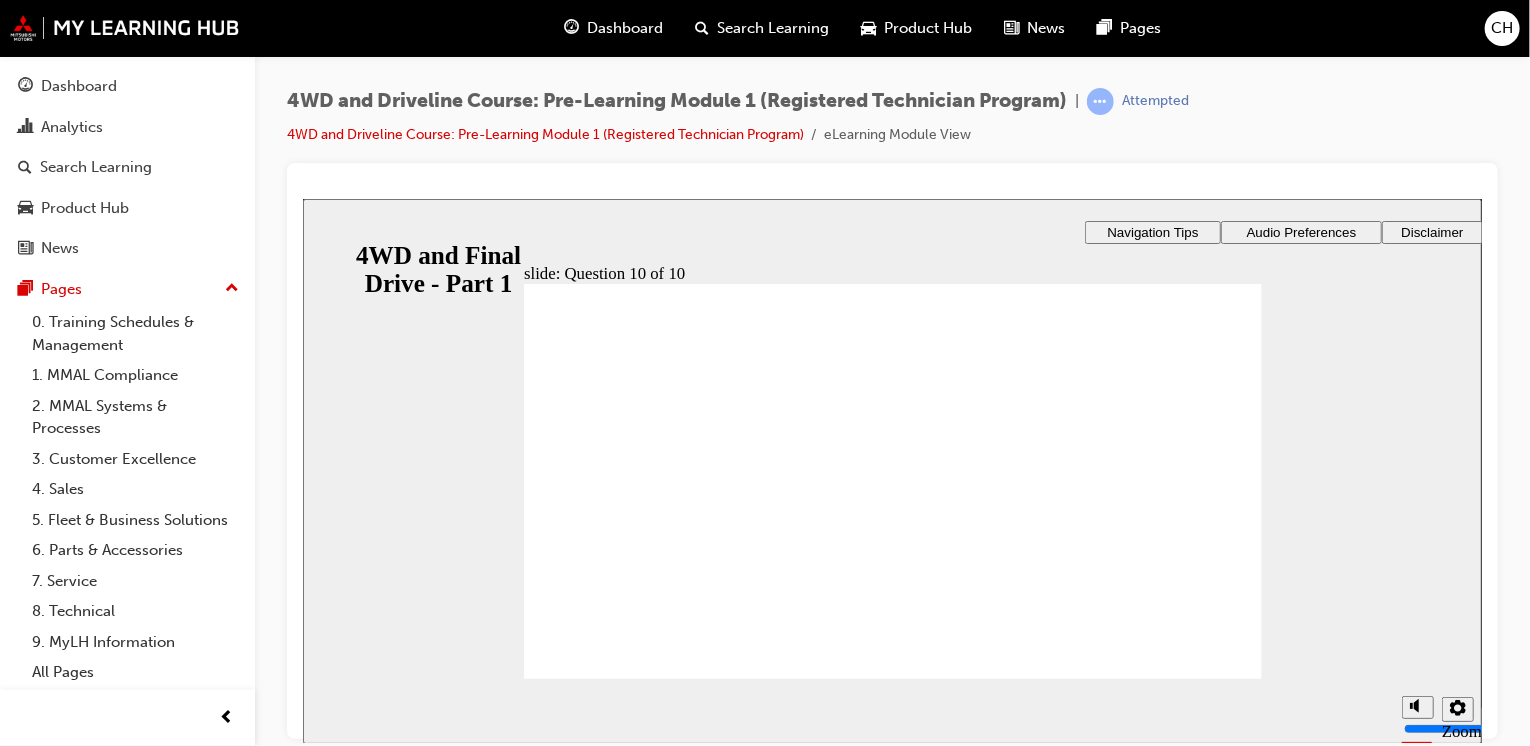 click 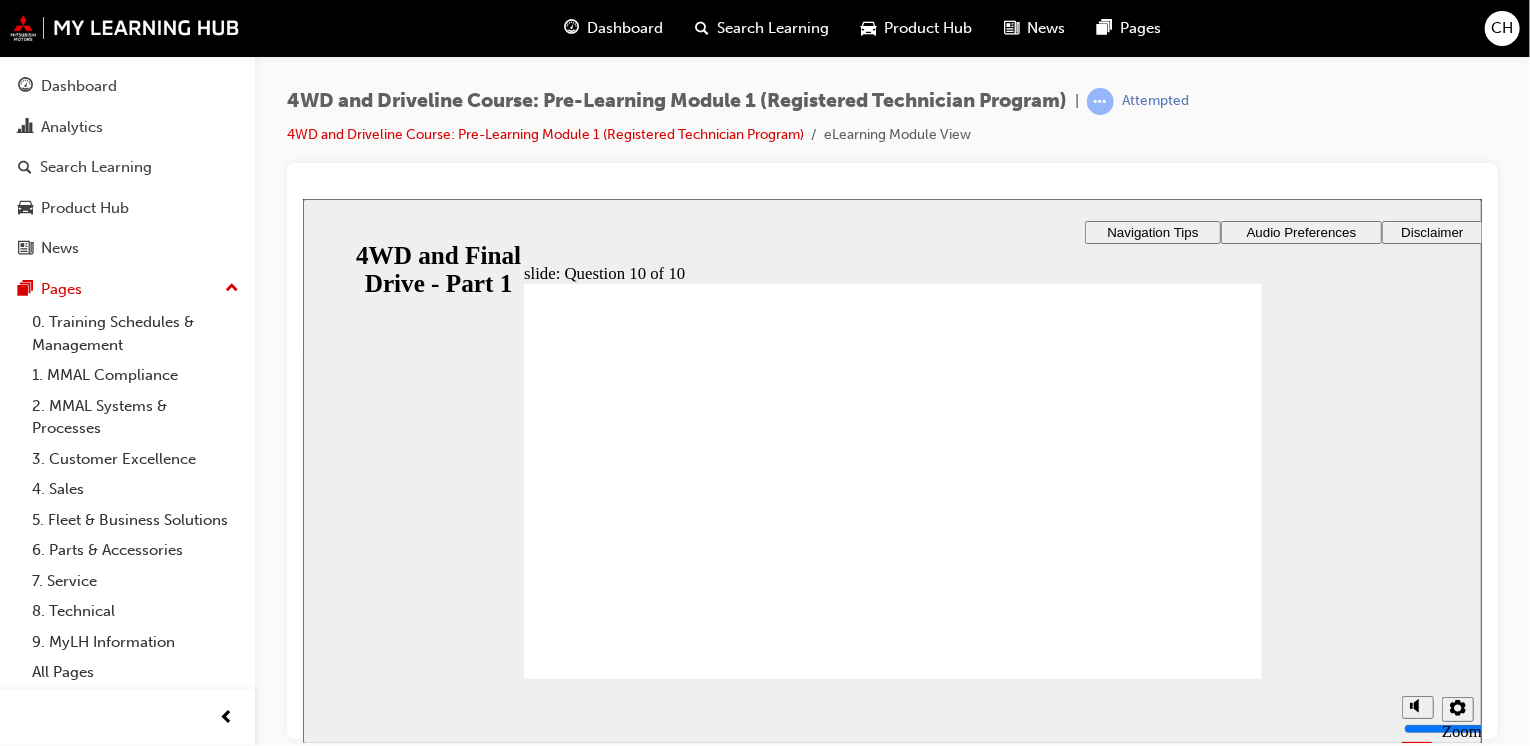 click 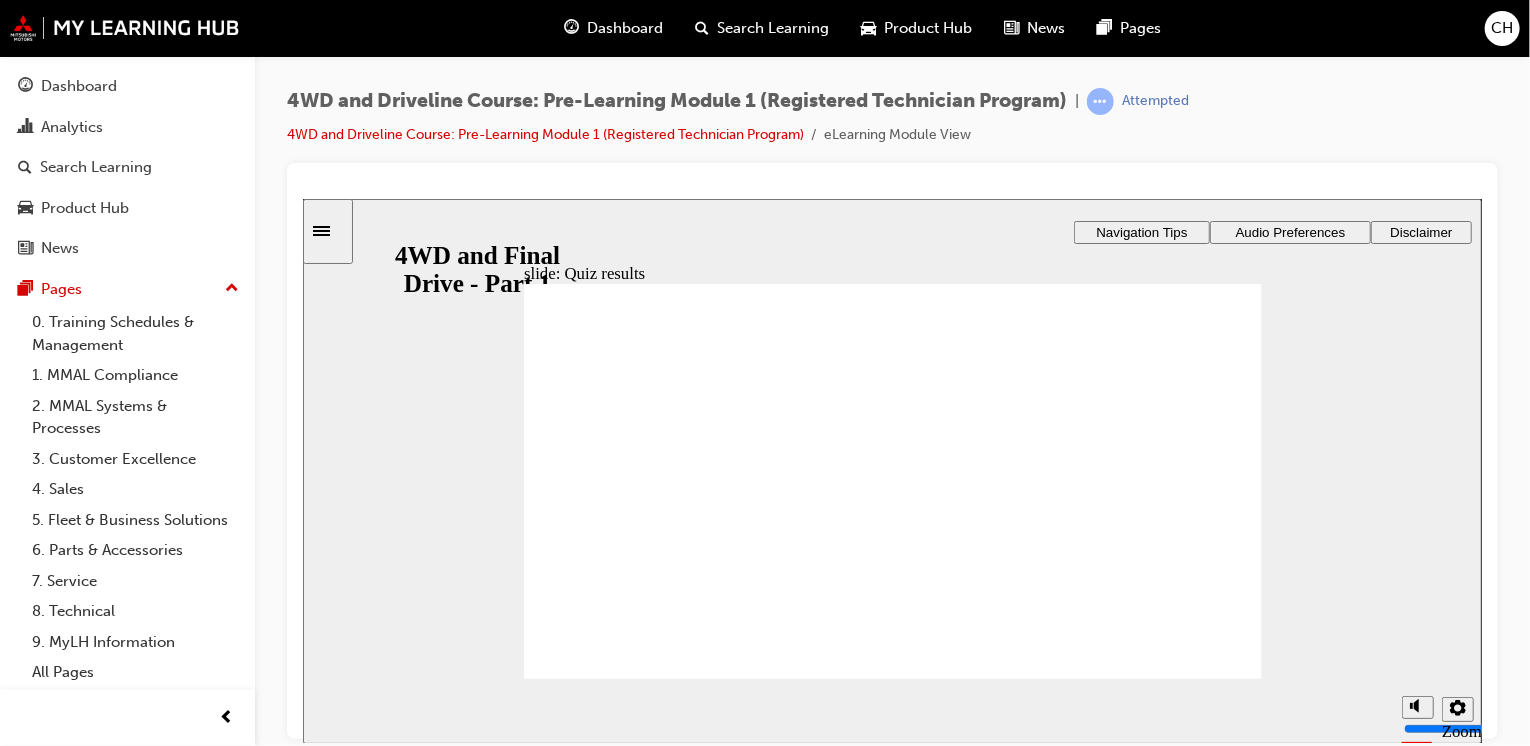 click 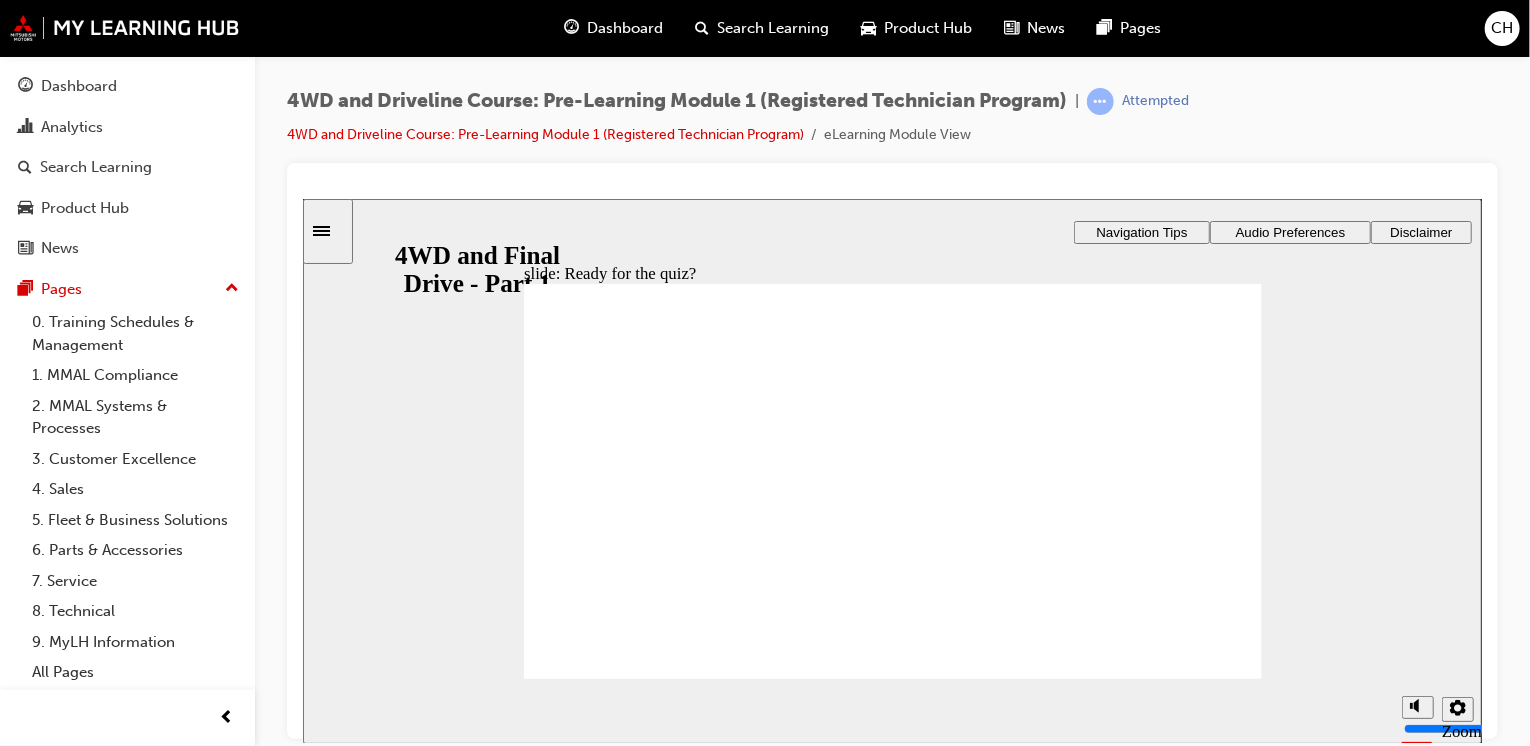 click 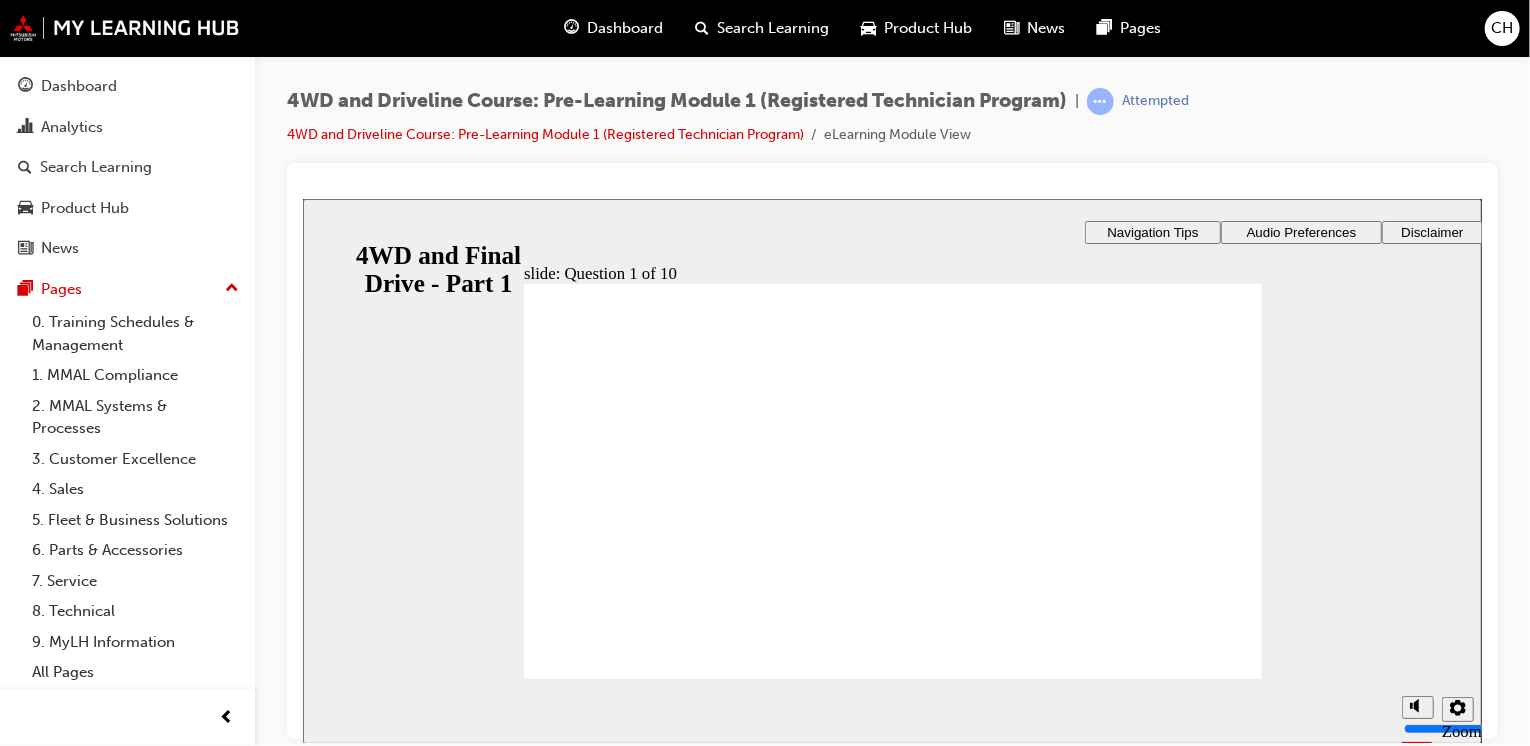click 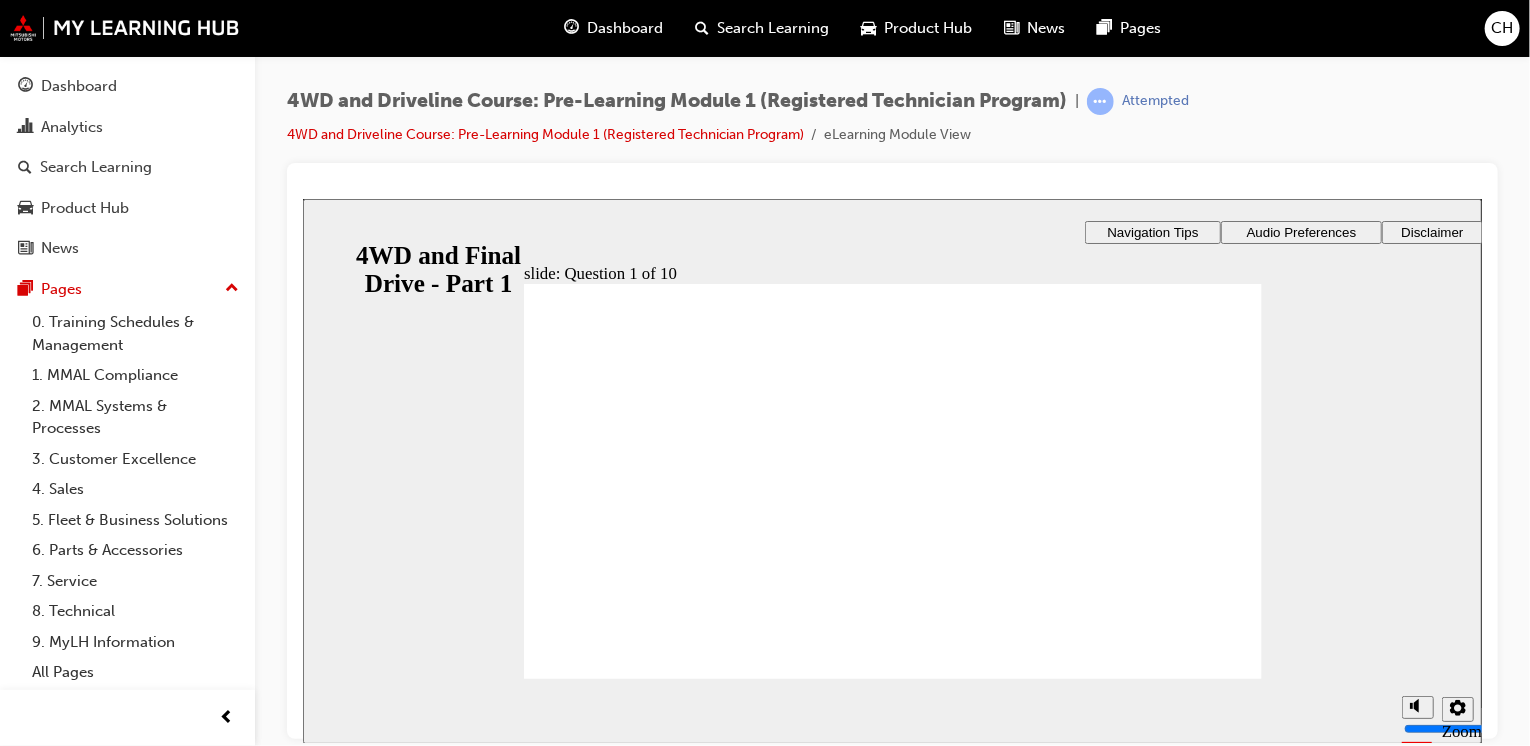 click 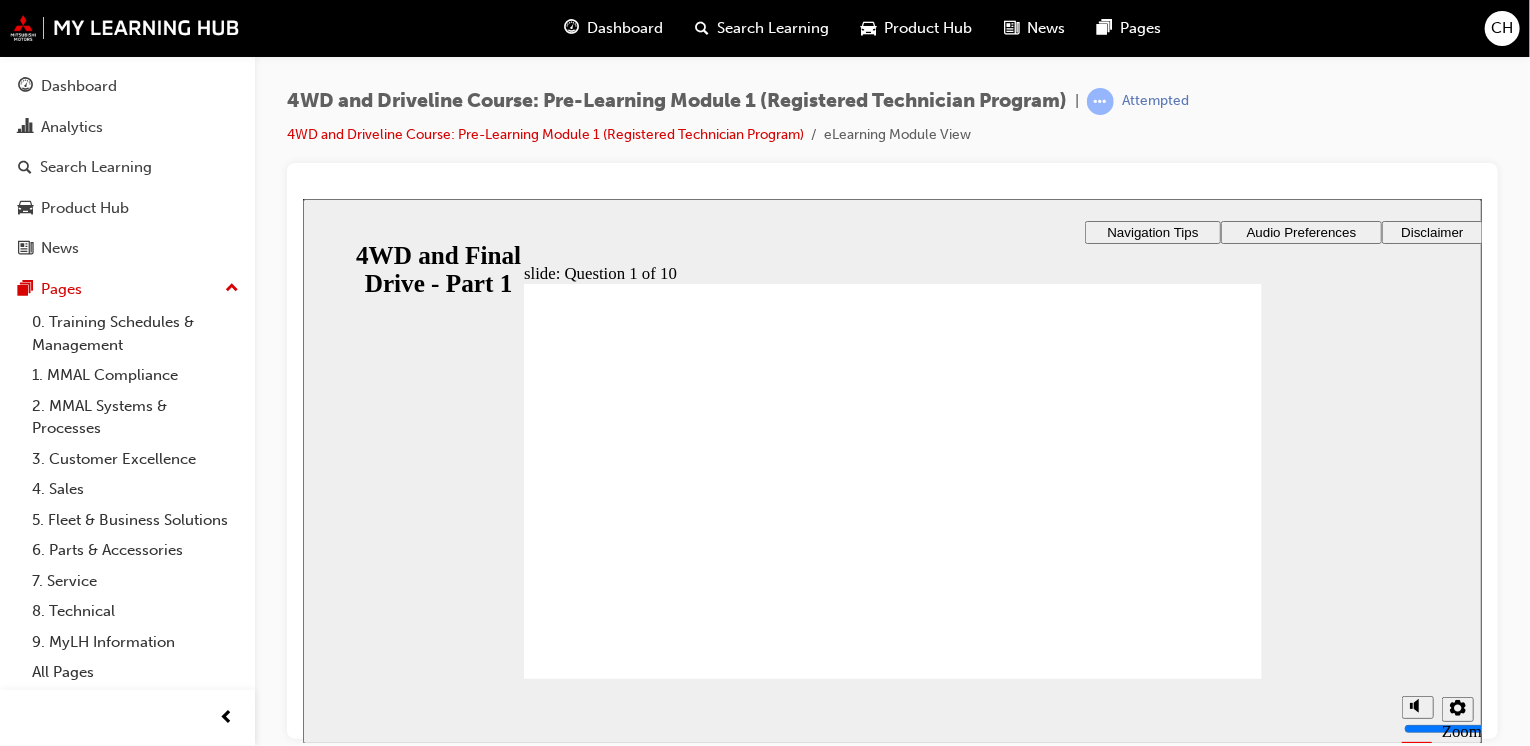 click 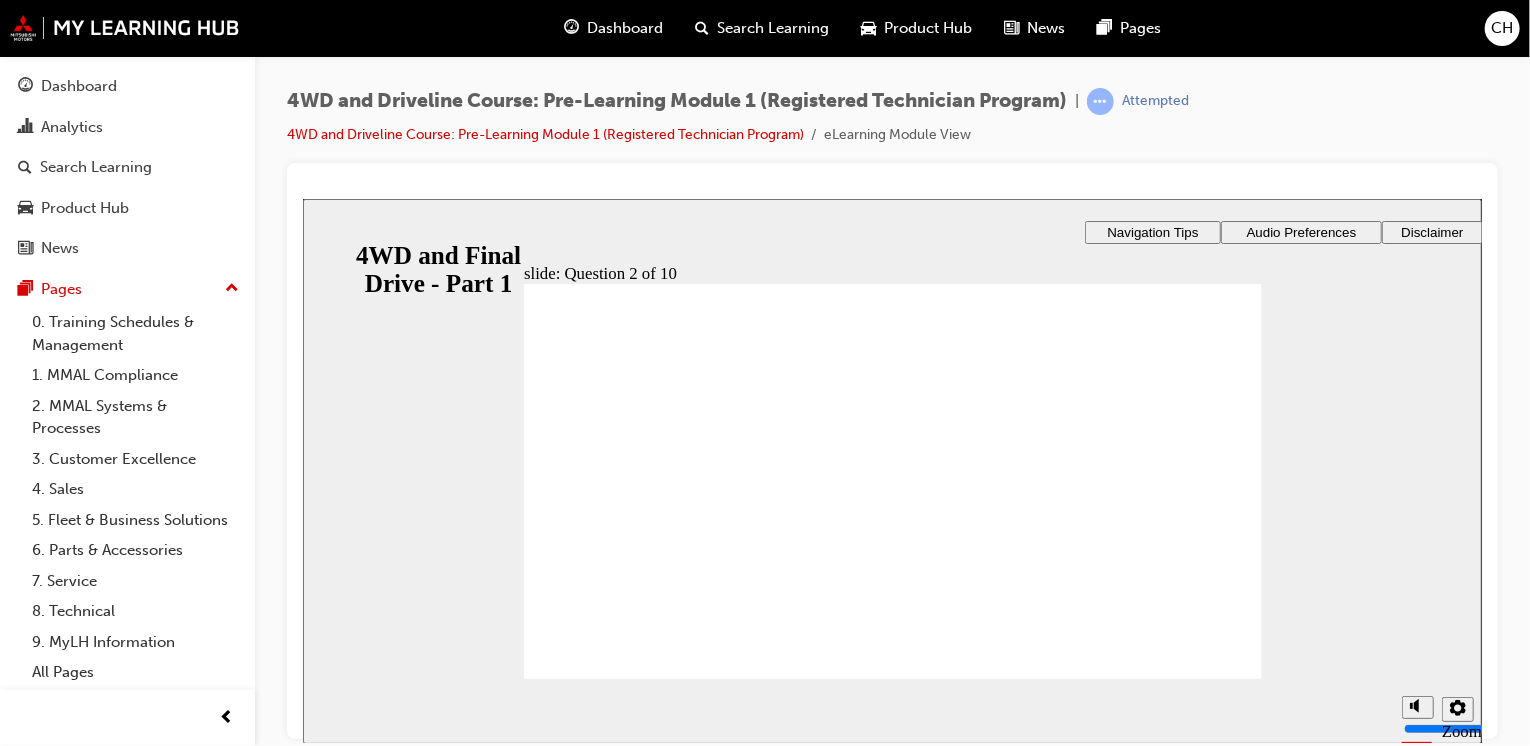 click 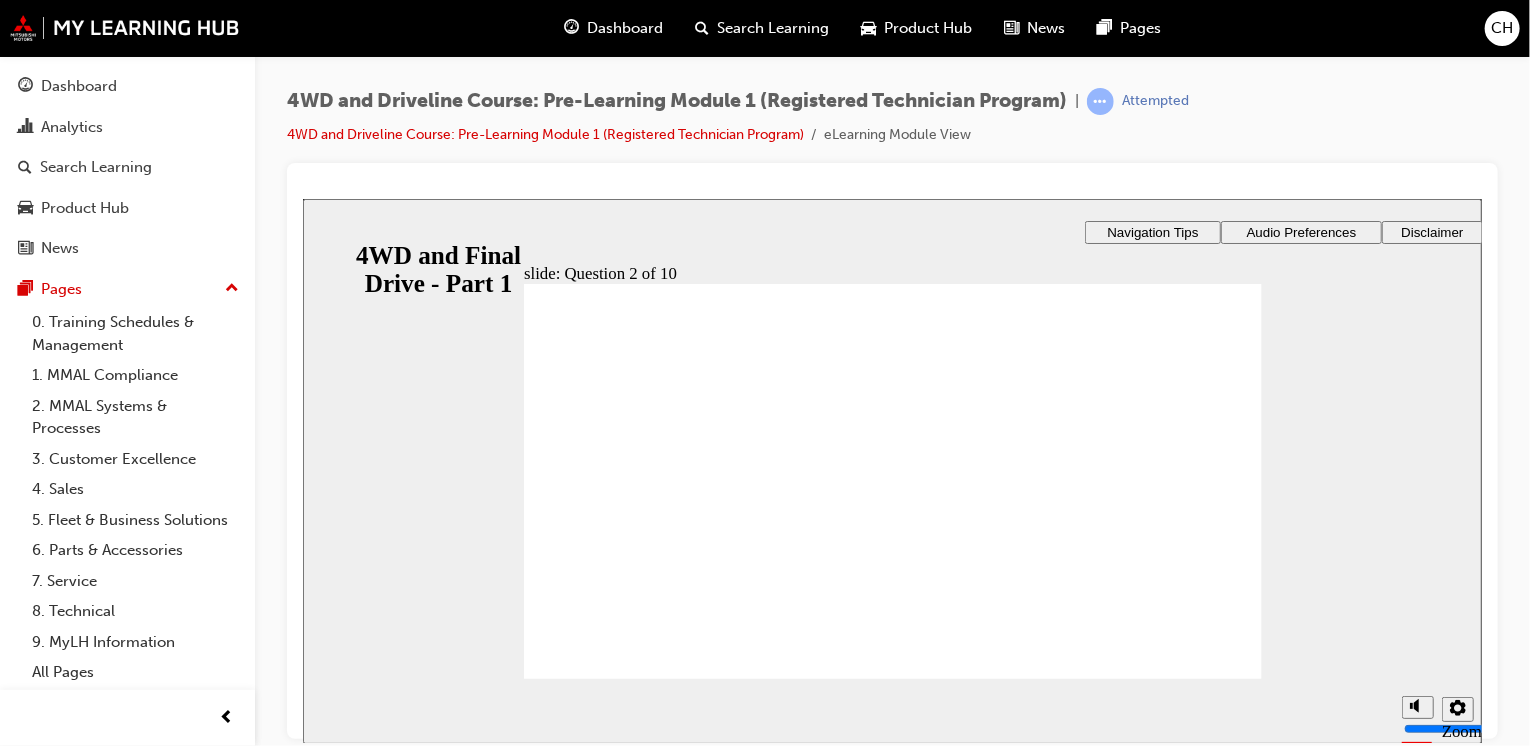 click 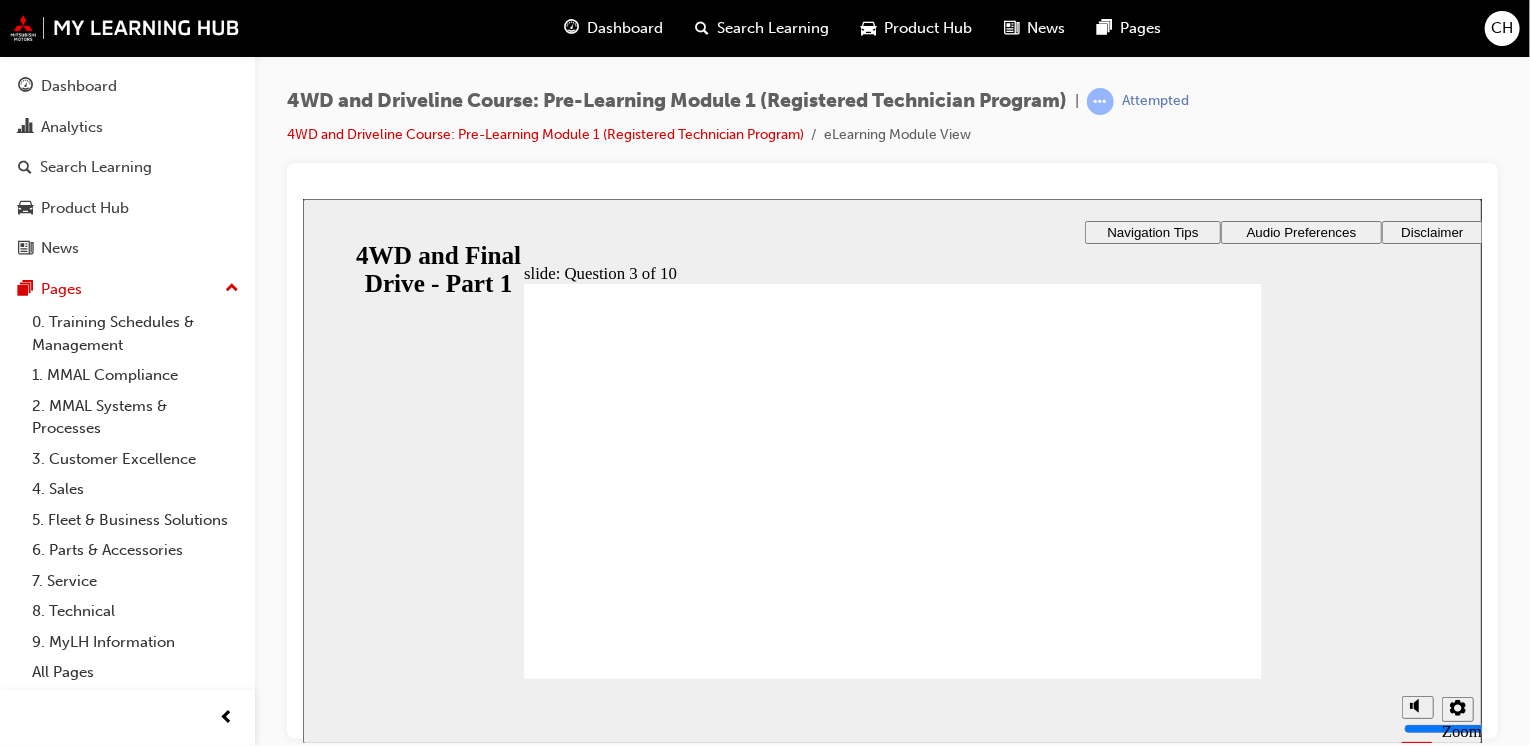 click 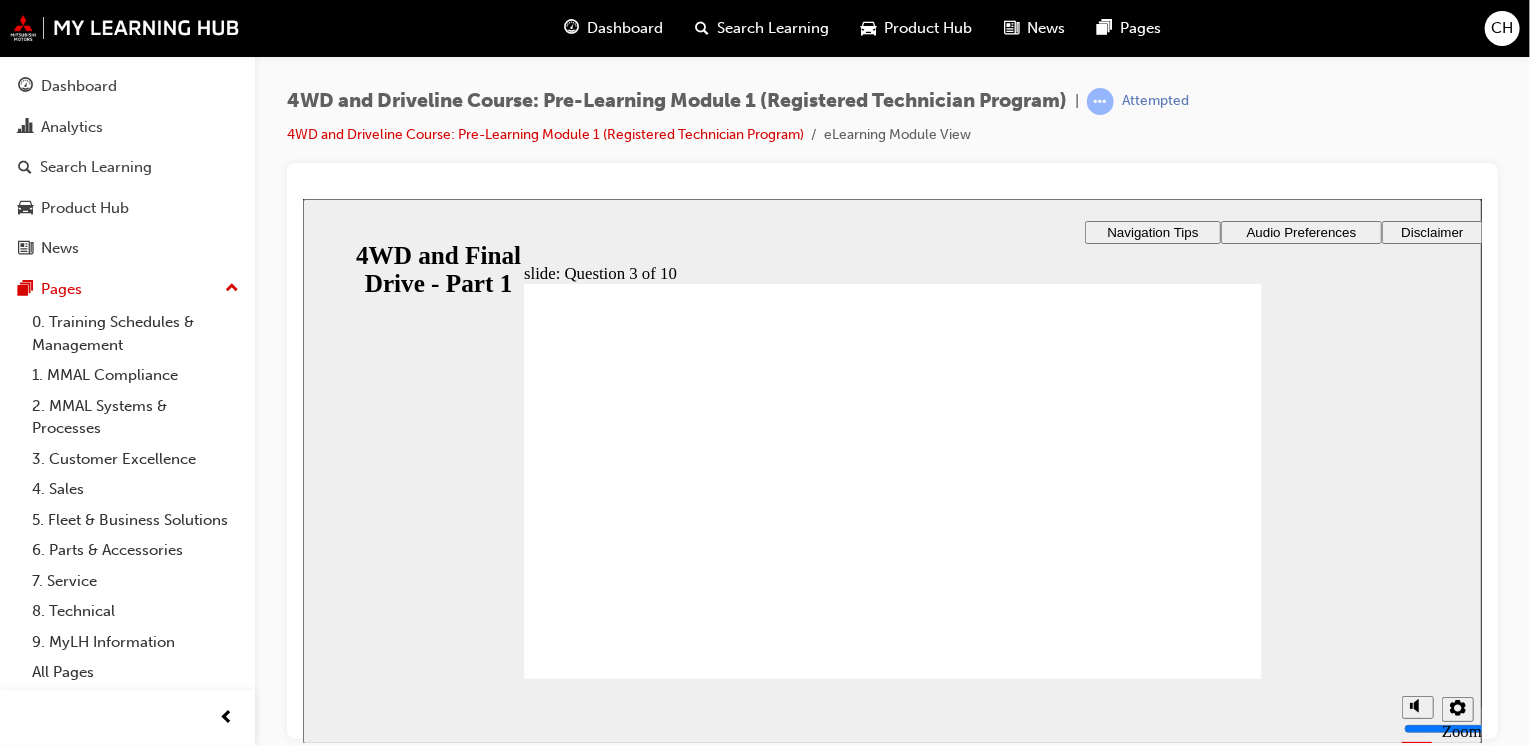 click on "Rectangle 1 Rectangle 3 Question 3  of 10 When does the Rear Differential Lock Indicator Lamp flash? Select the  correct answer  and then click  Submit . During Rear wheel Slip upon acceleration During Operation During Non-operation During System changeover Click  Next  to continue. Submit Round Same Side Corner 3 Back Back Rectangle 1 Oval 1 Back Rectangle 1 Round Same Side Corner 3 Next Next Rectangle 1 Next Rectangle 1 Oval 1 Correct Incorrect During Nonoperation During Operation During Rear wheel Slip upon acceleration During System changeover When does the Rear Differential Lock Indicator Lamp flash? Select the  correct answer  and then click  Submit . Question 3  of 10 Submit Click  Next  to continue. Next Next Next Back Back Back Correct Incorrect" at bounding box center (892, 1394) 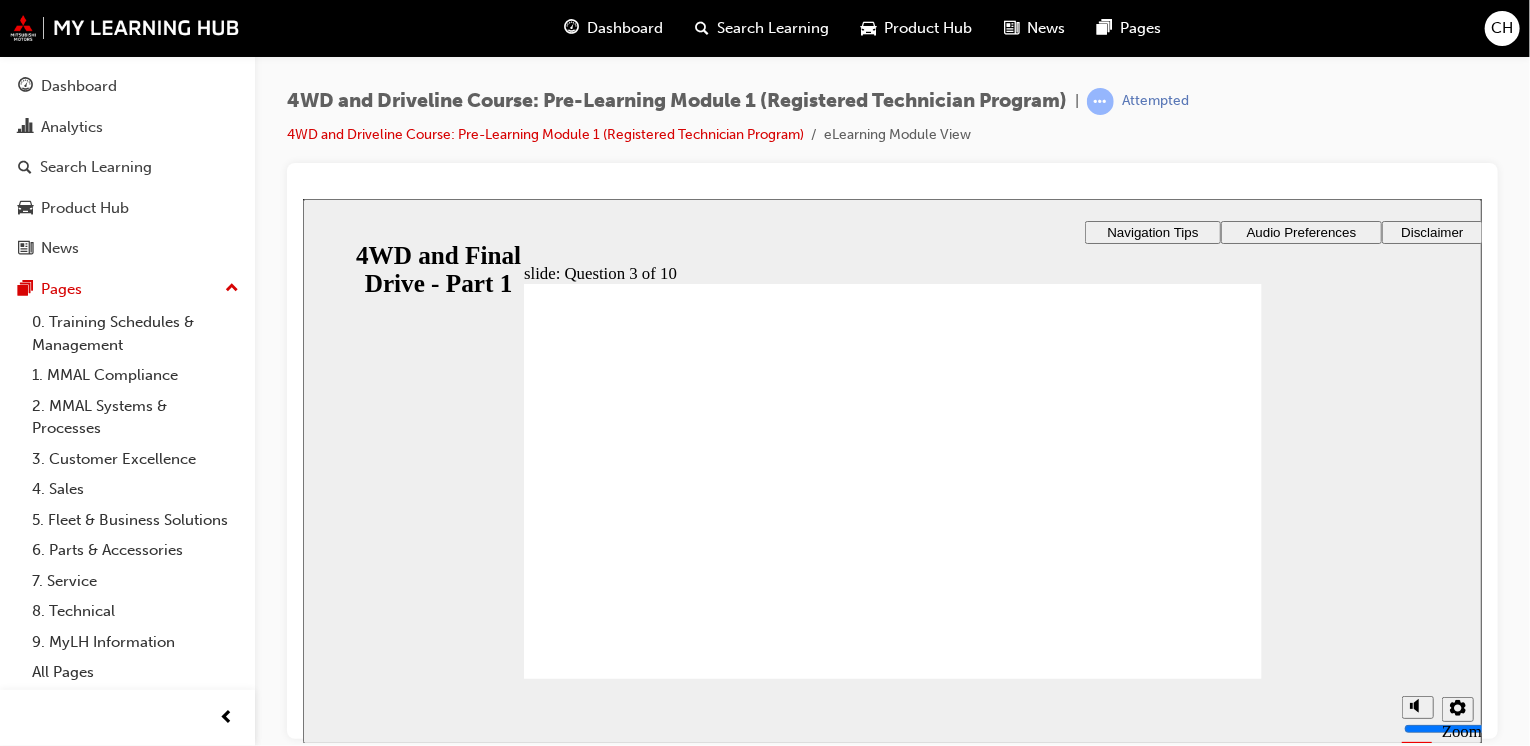 click 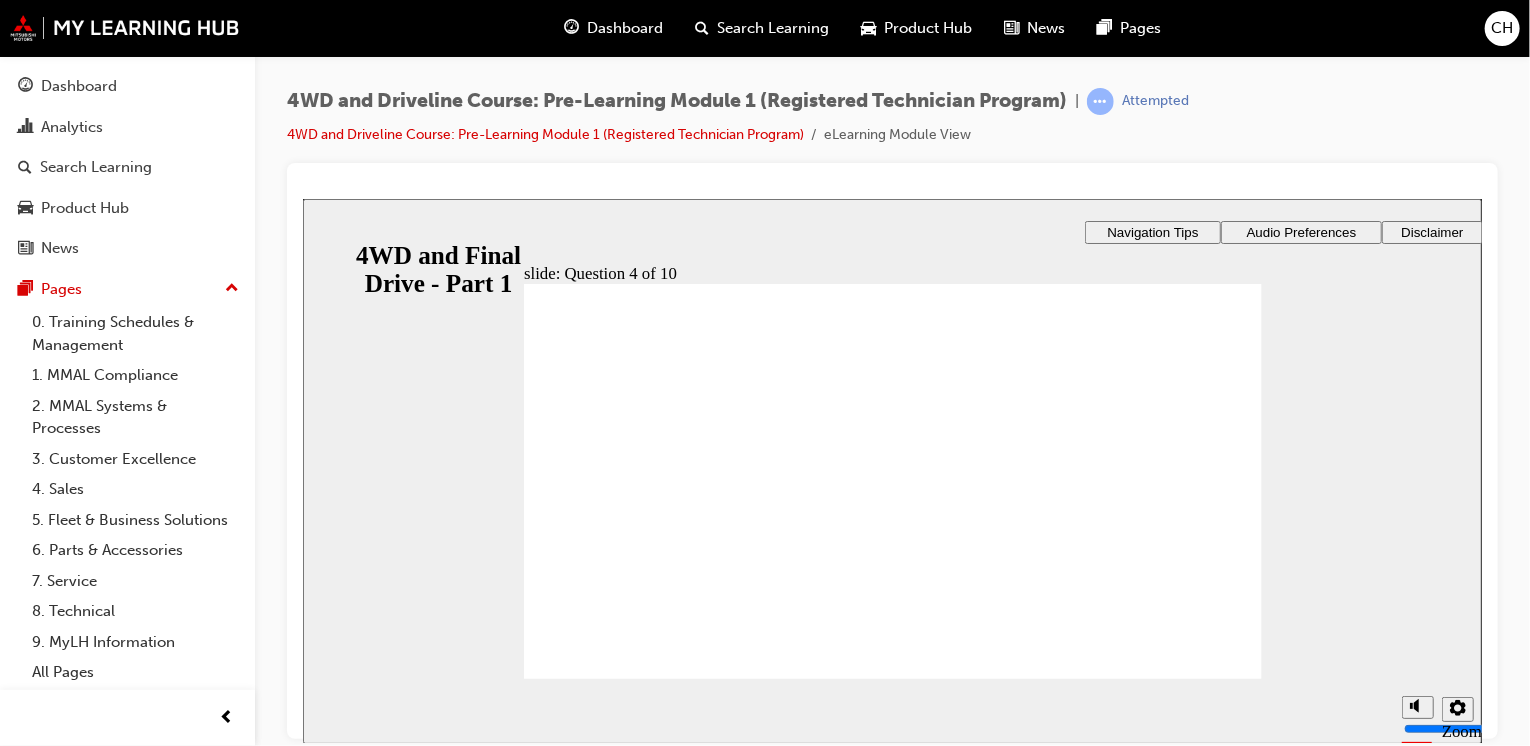 click 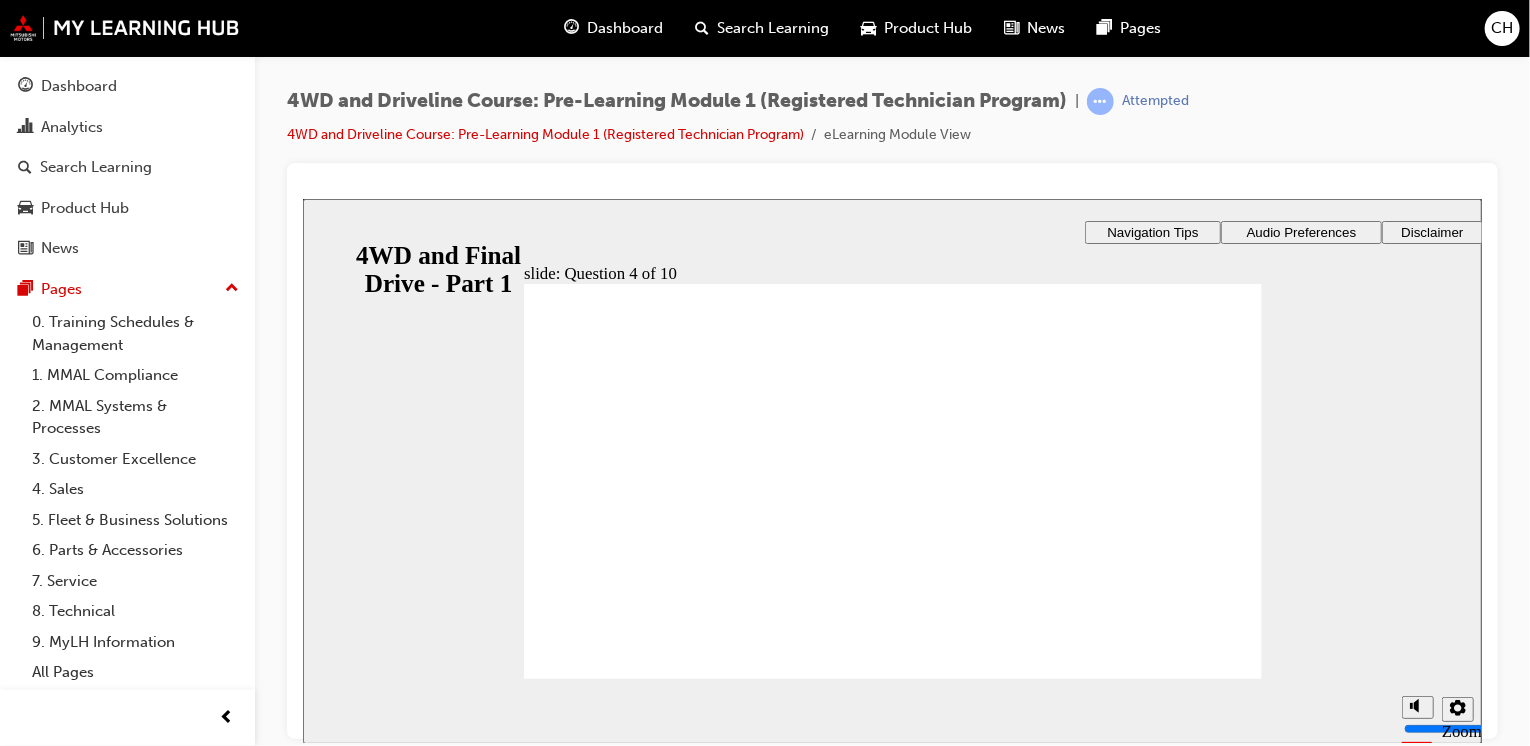 click 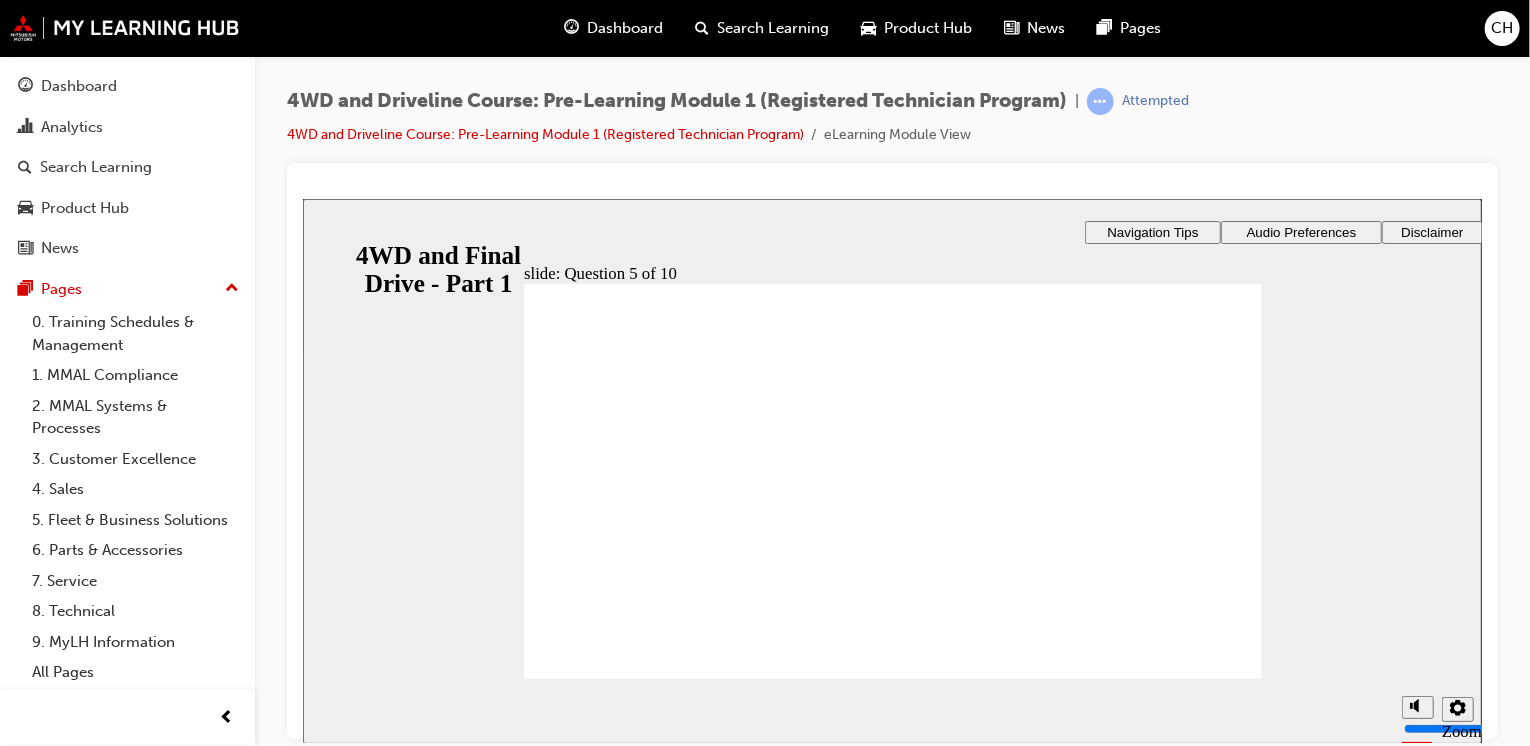 click 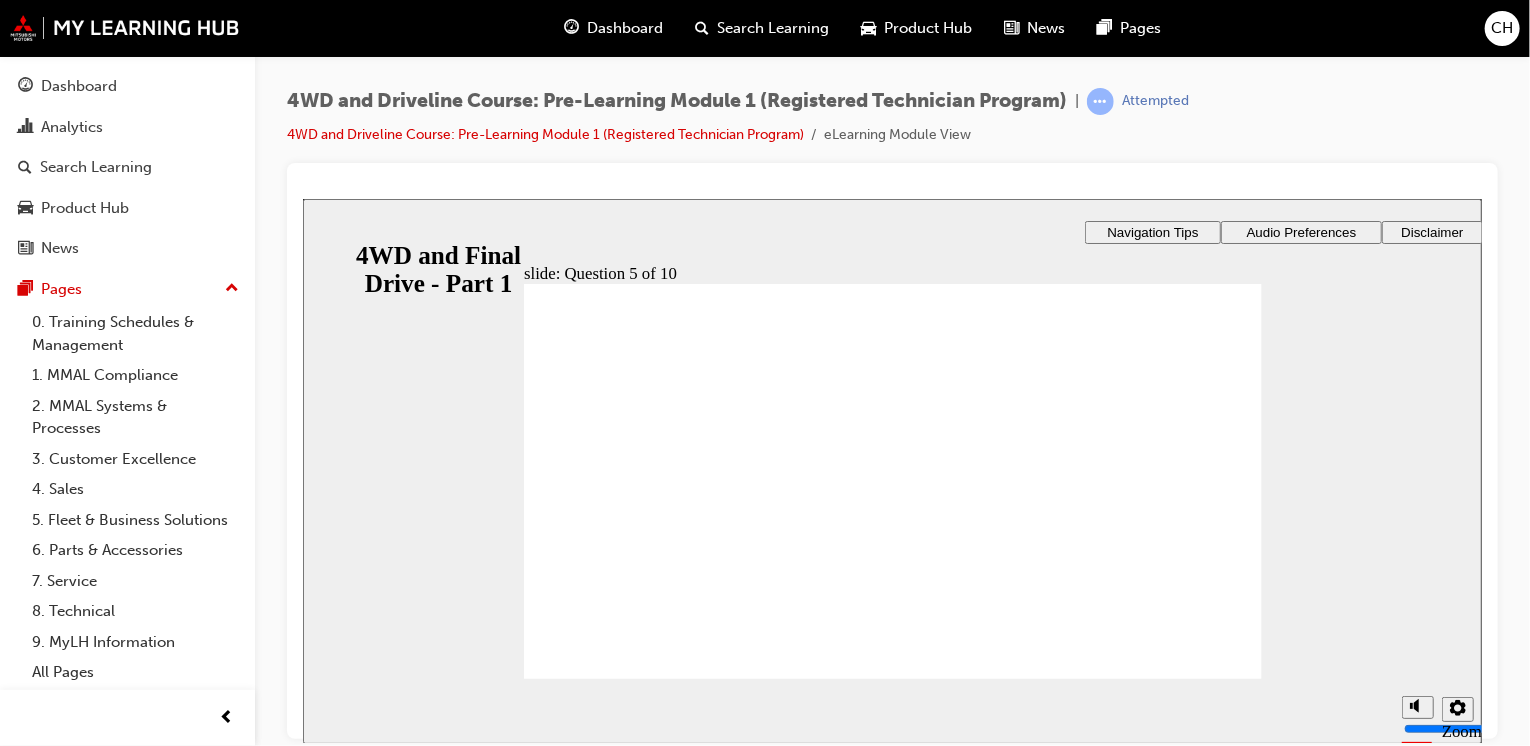 click 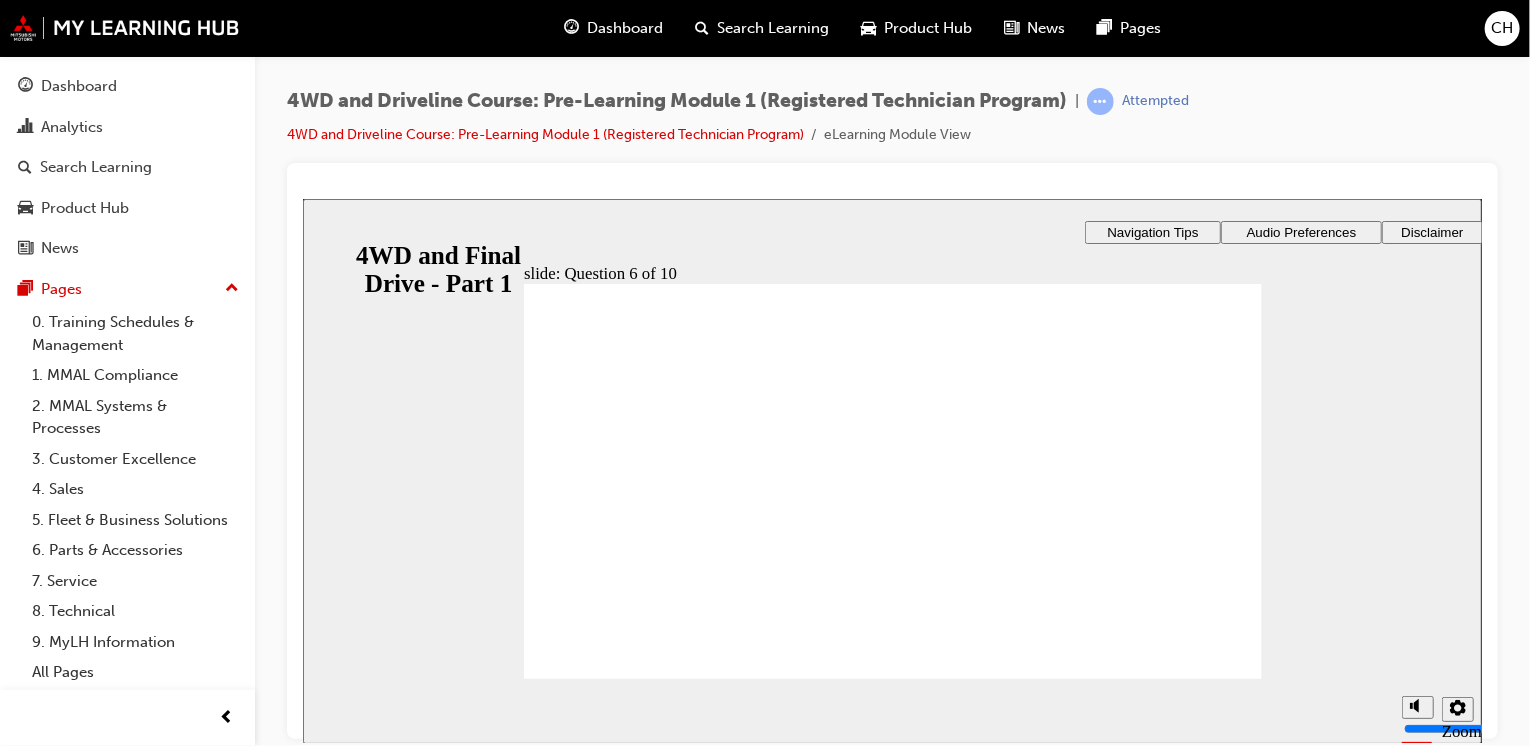 click 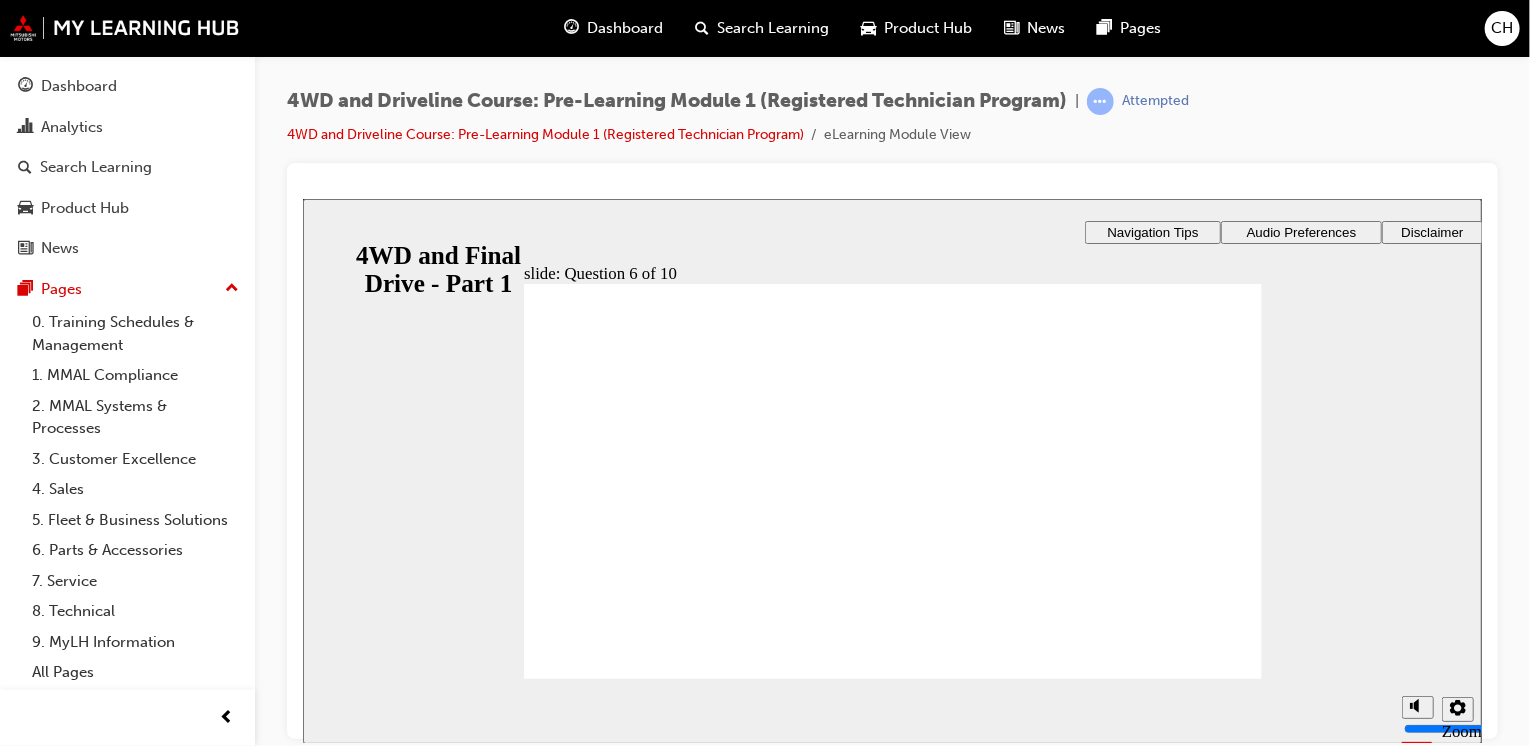 click 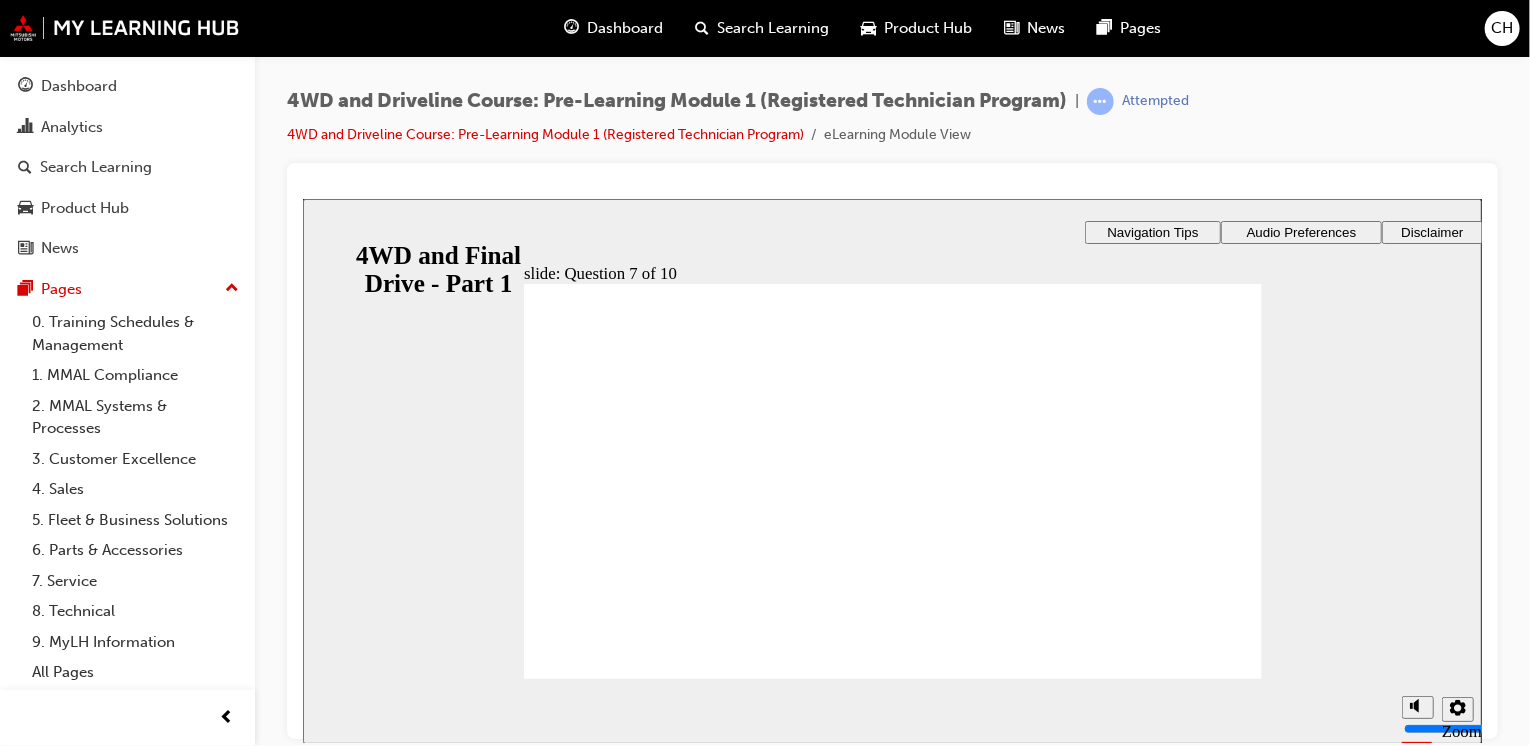 click 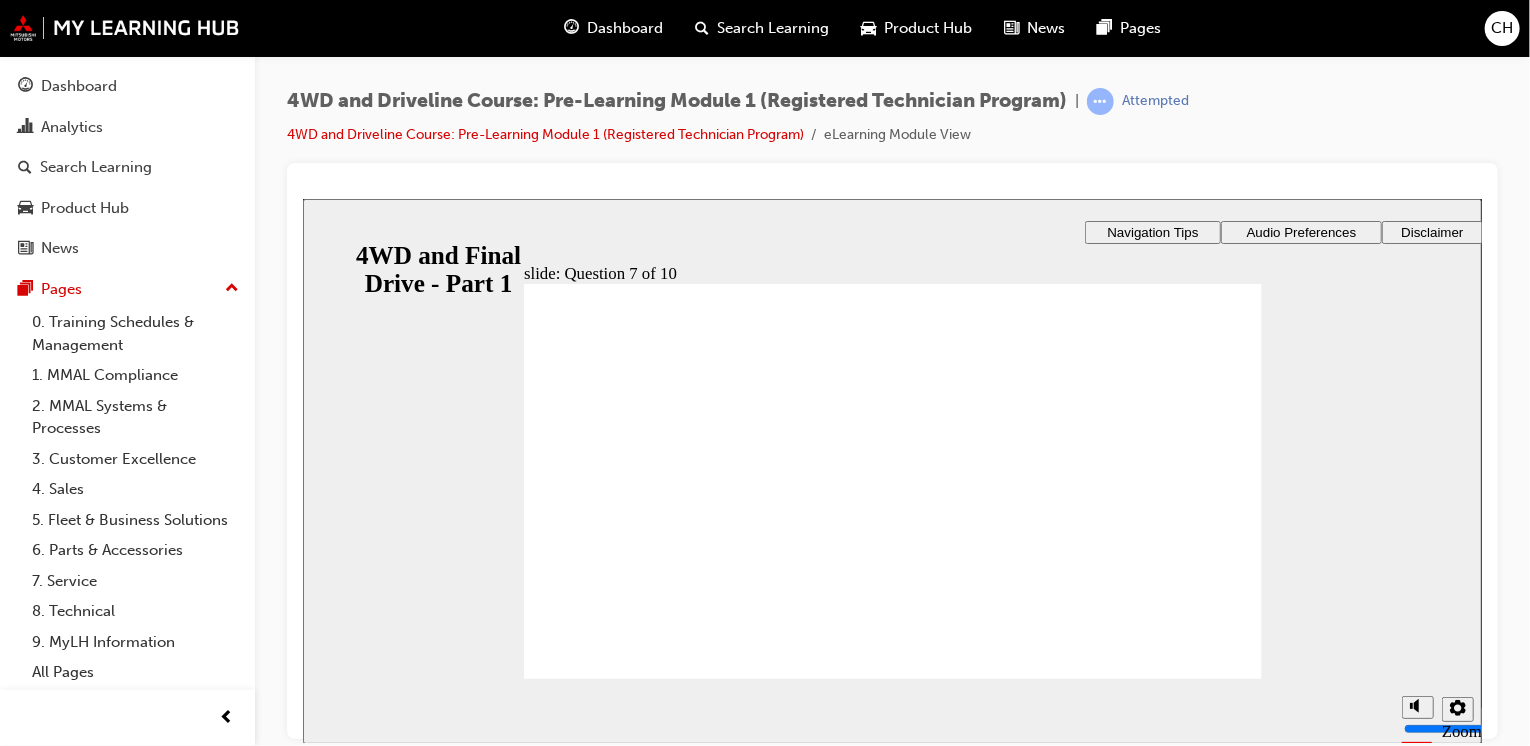 click 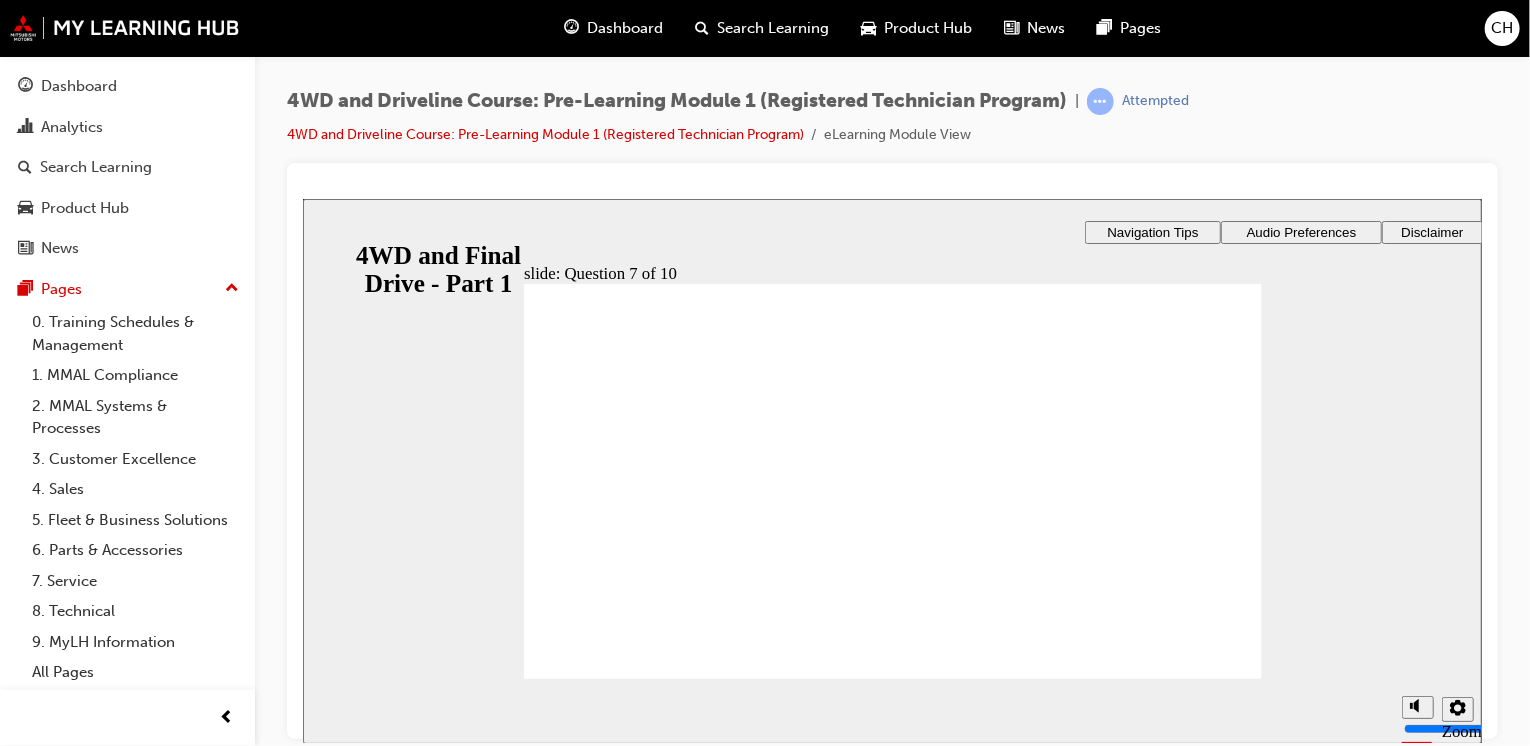 click 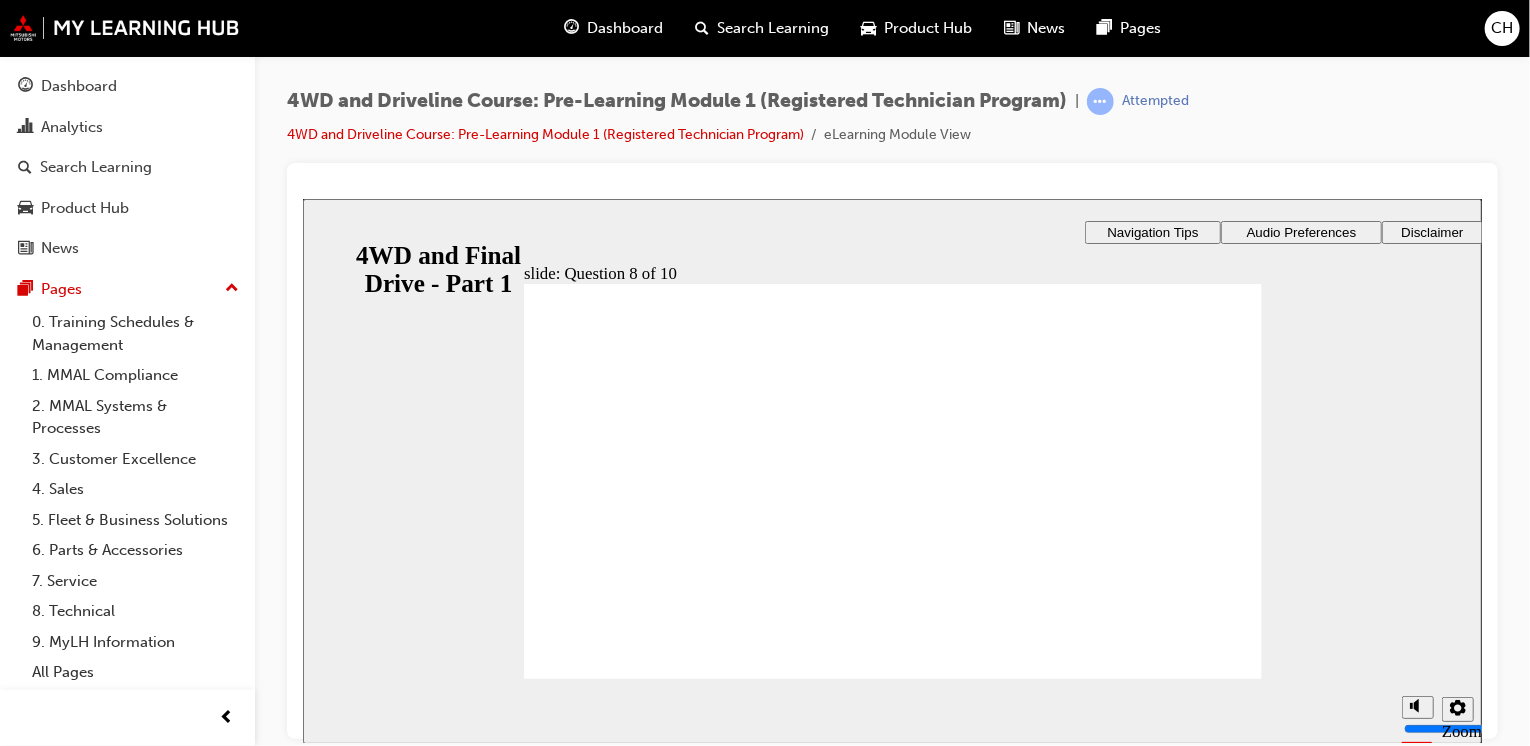 click 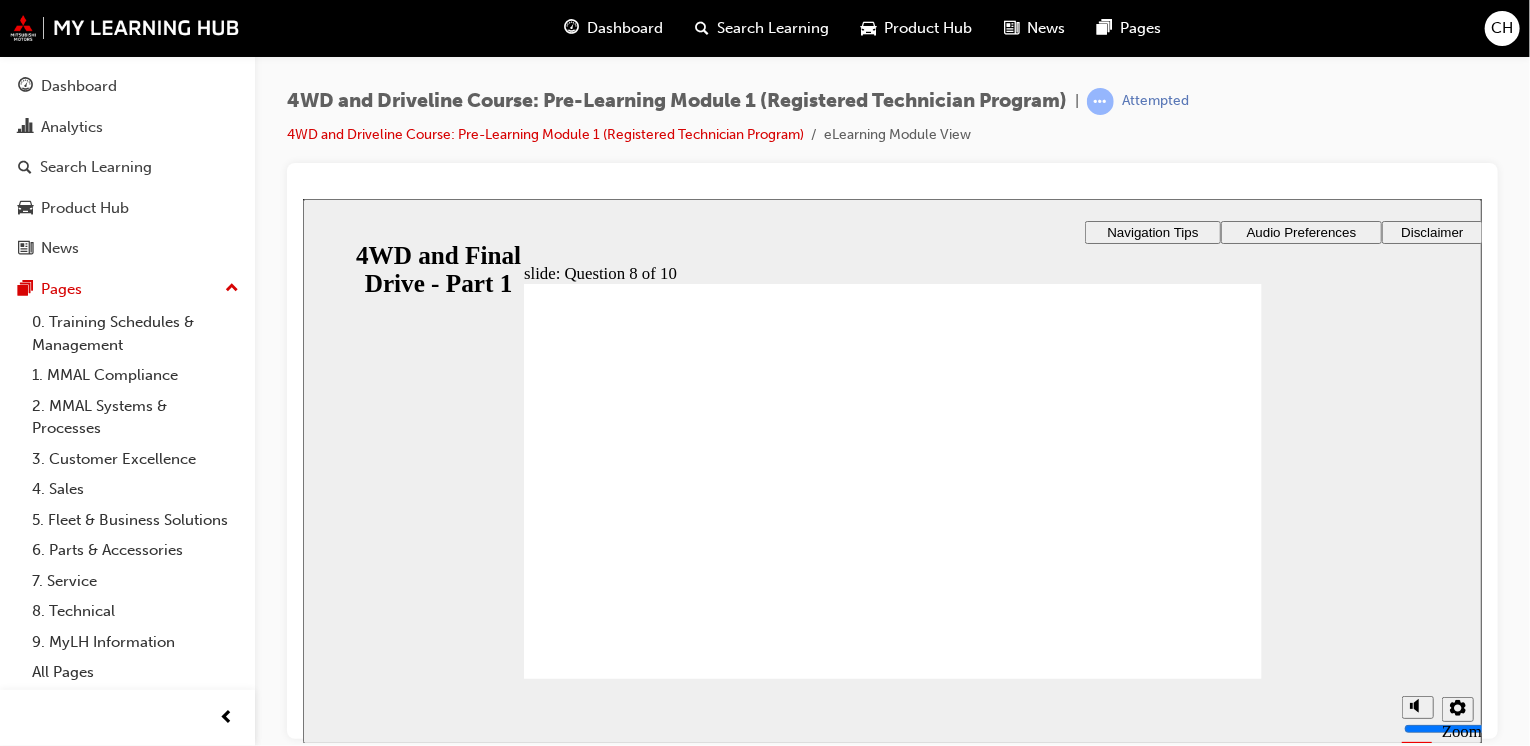 click 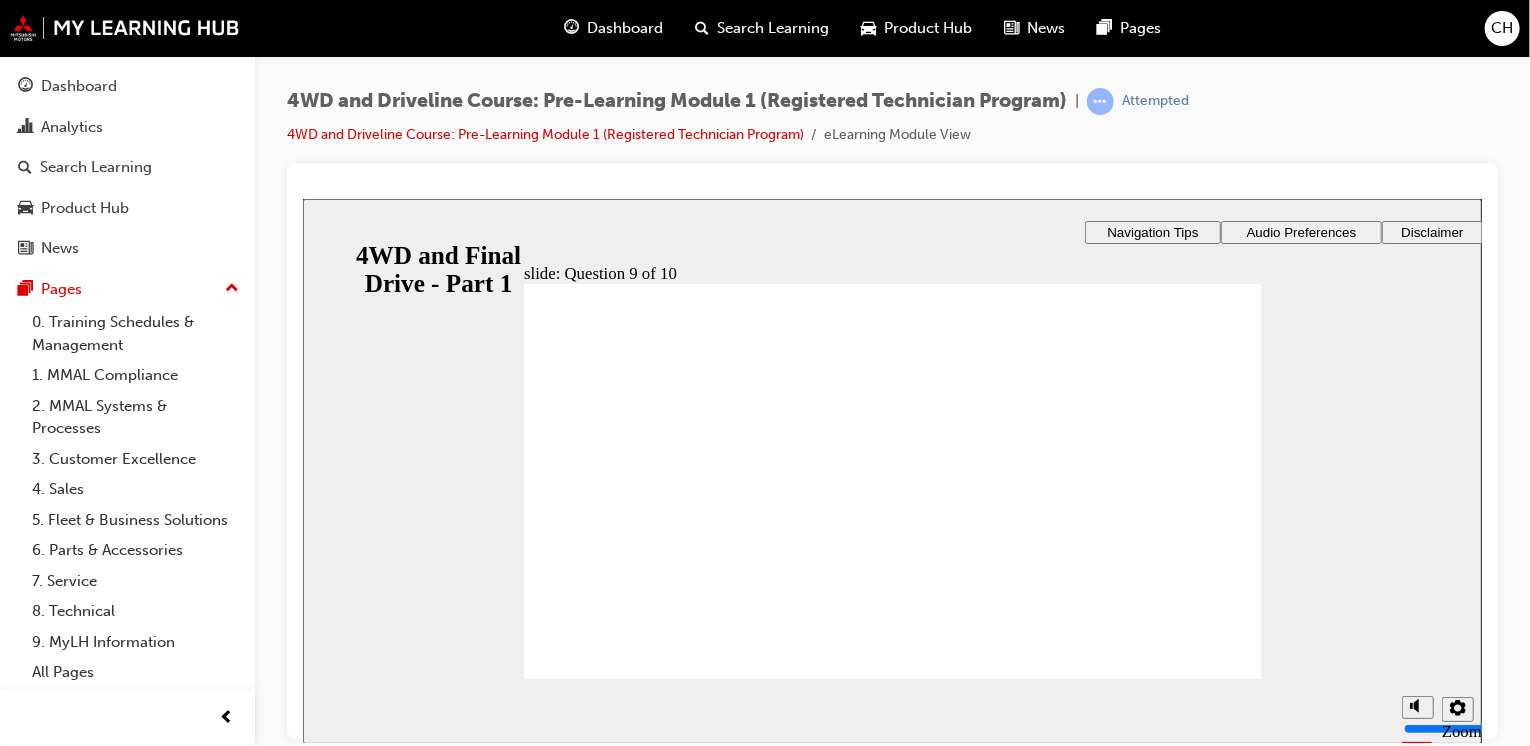click 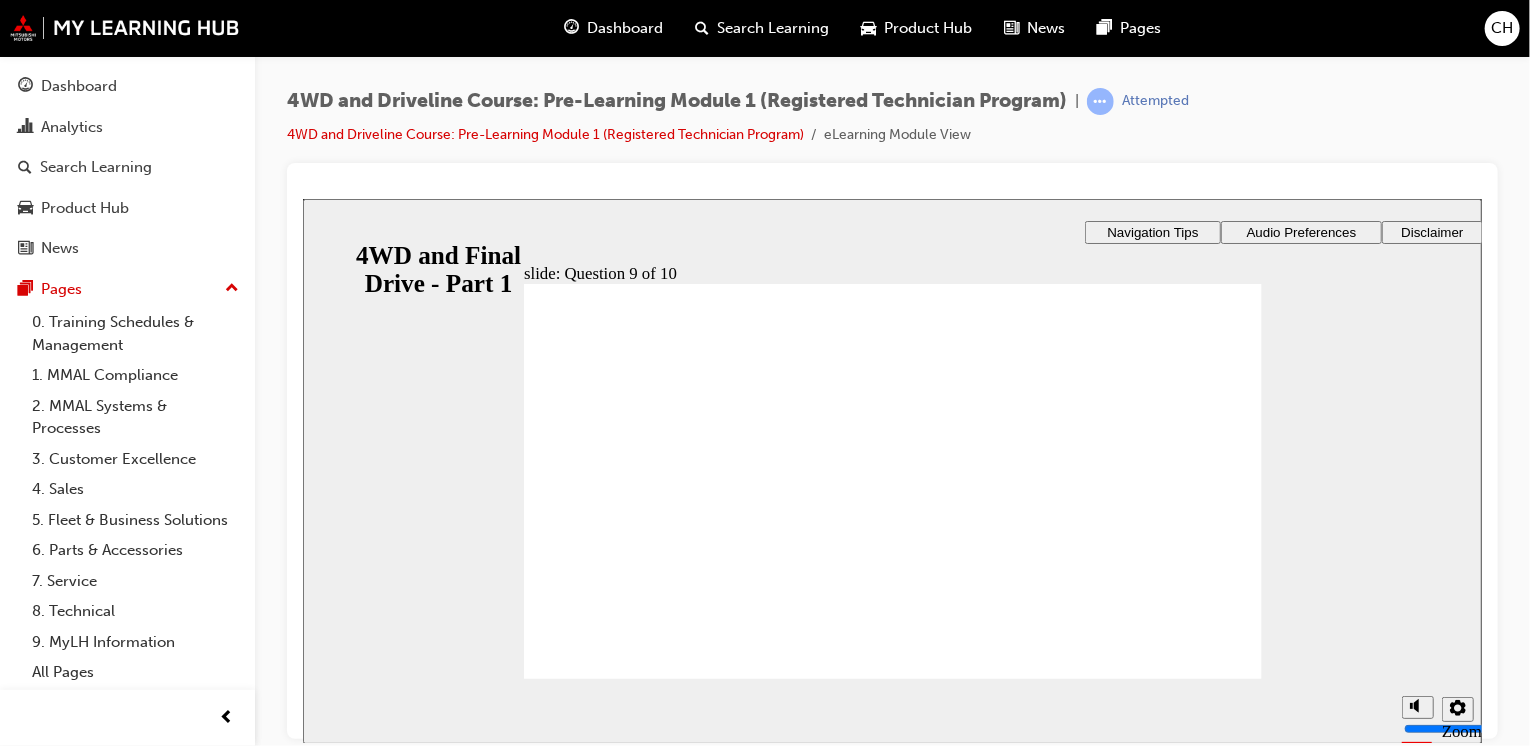 click 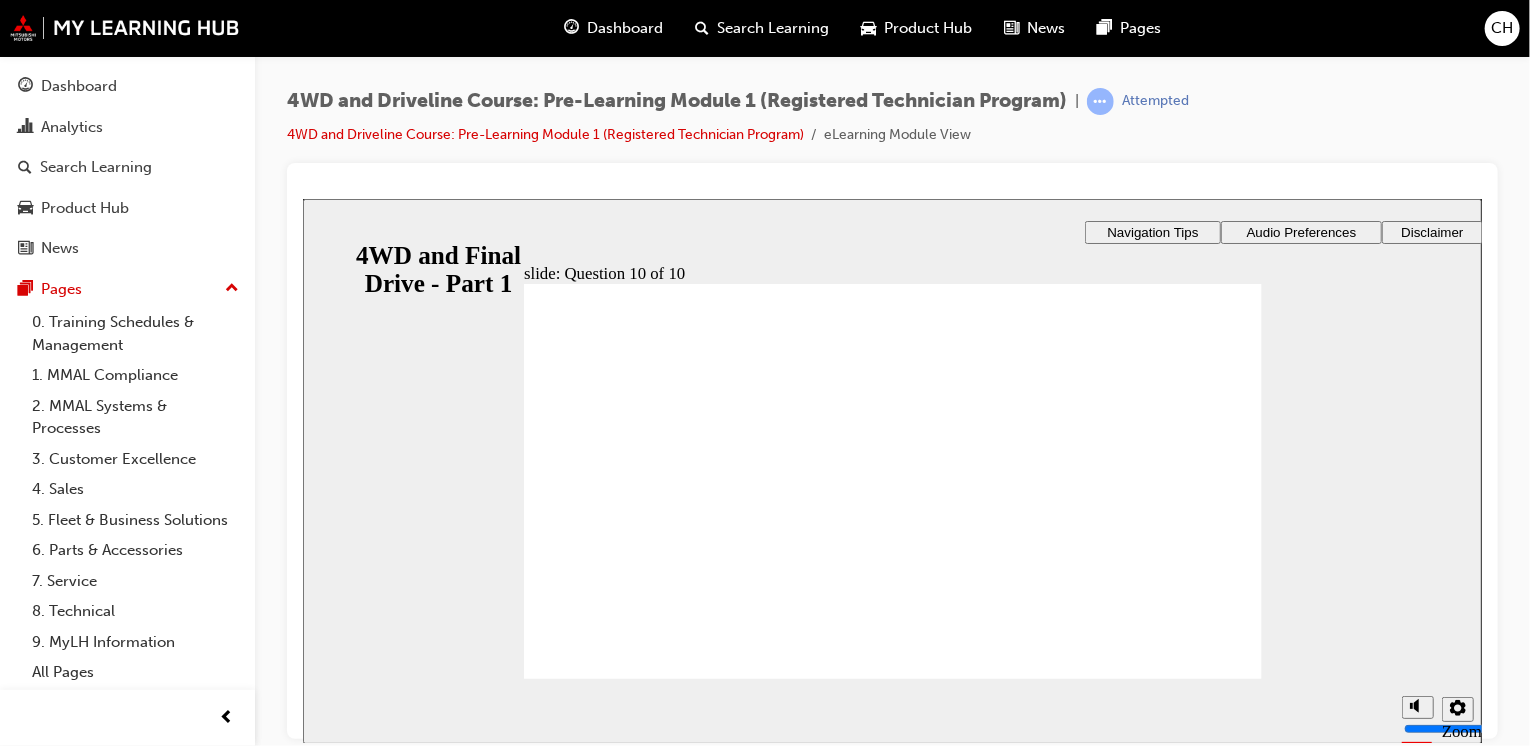 click 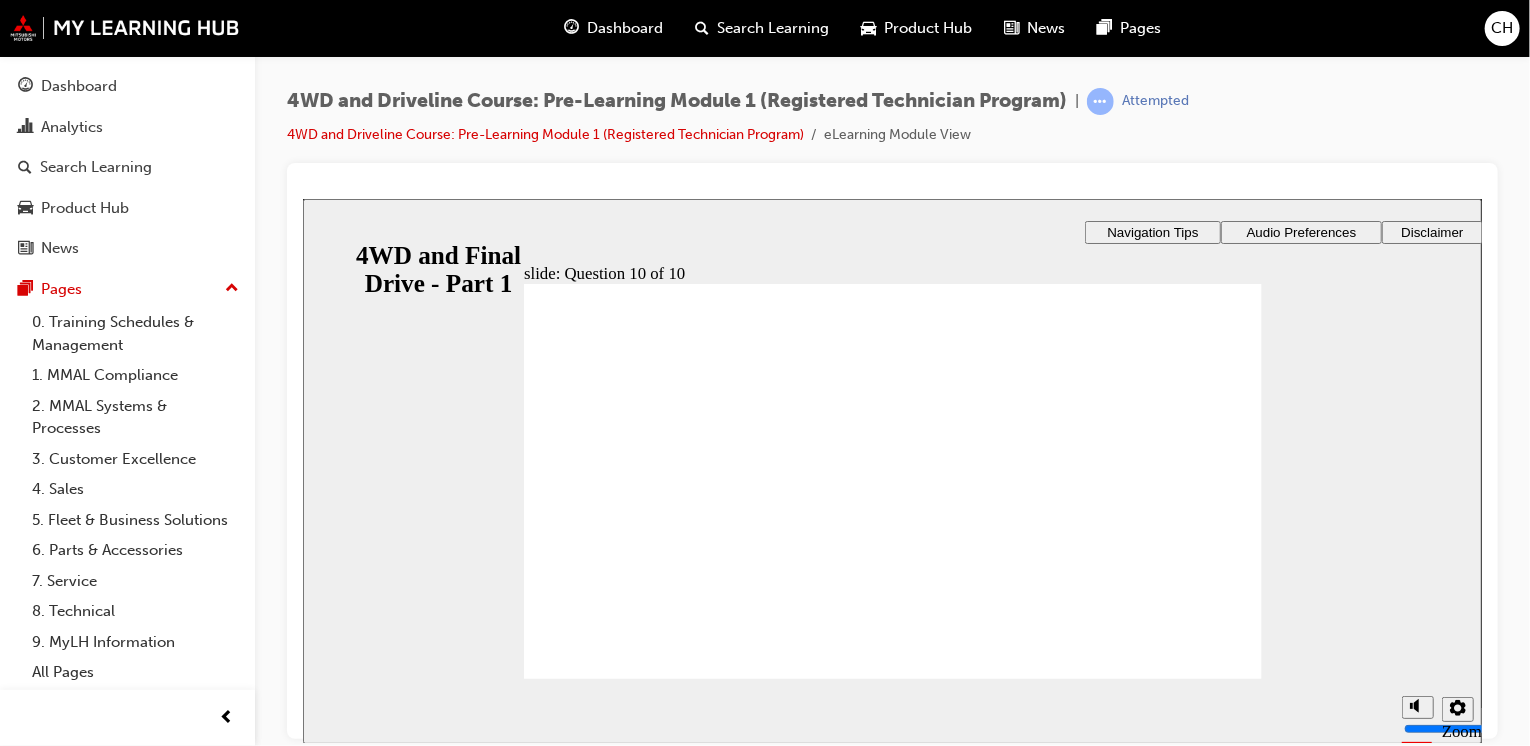 click 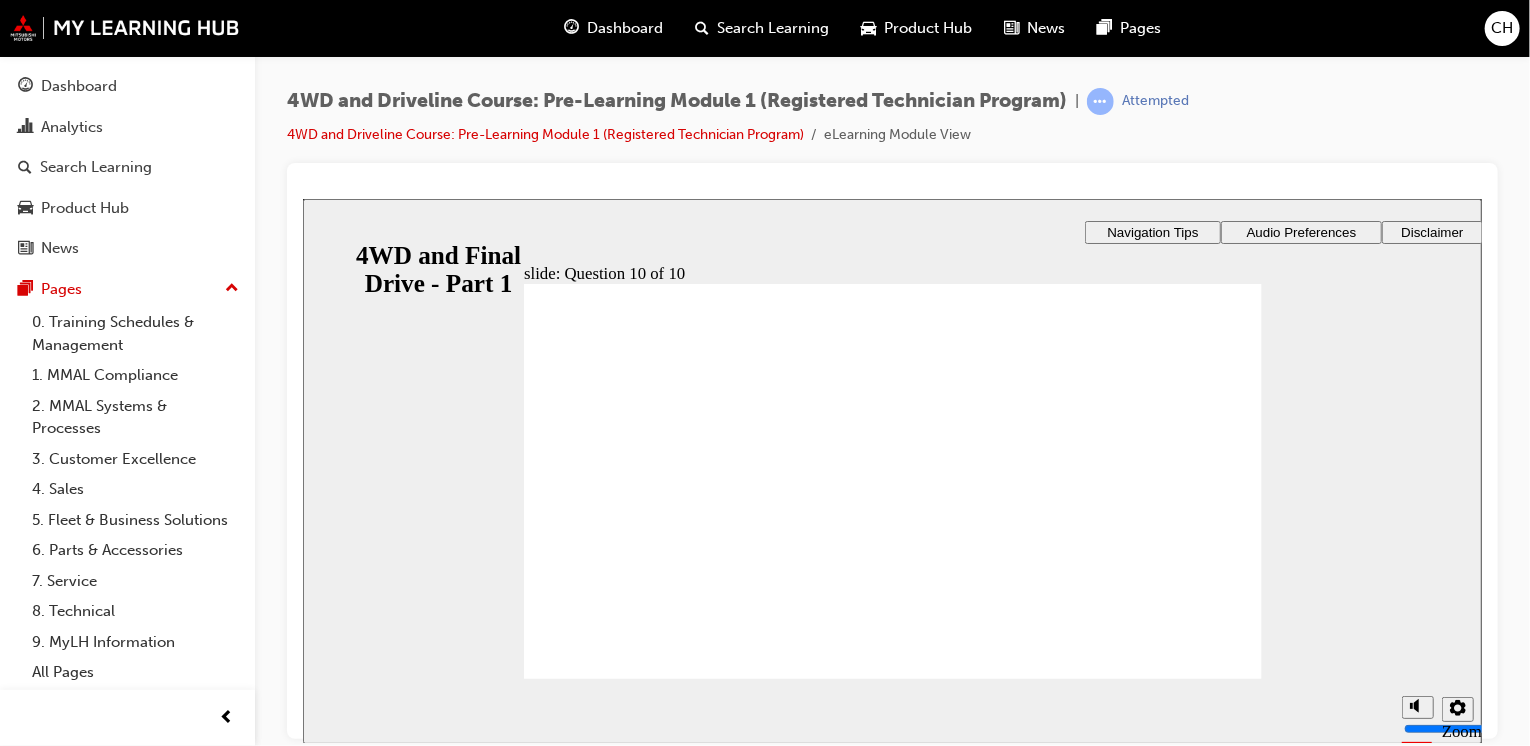 click 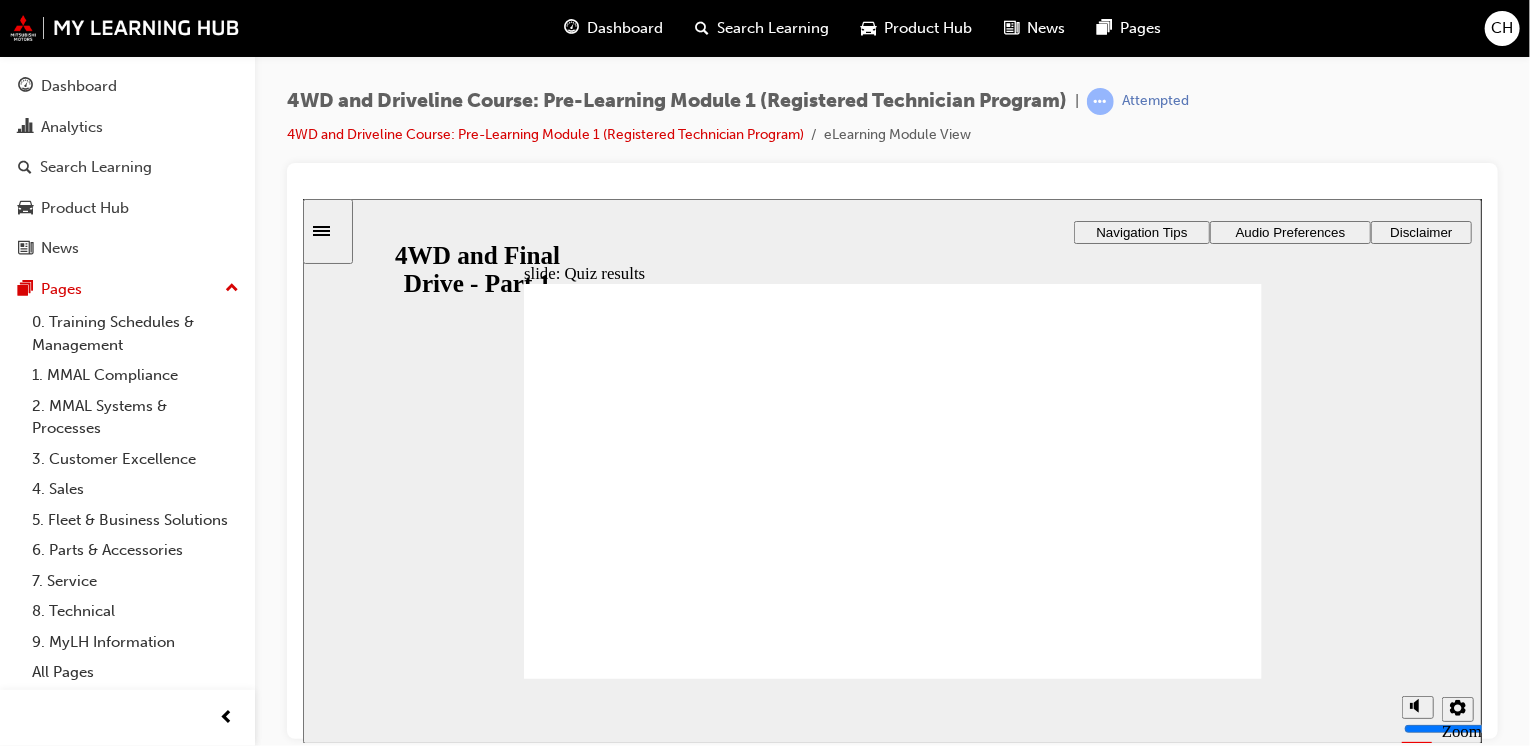 click 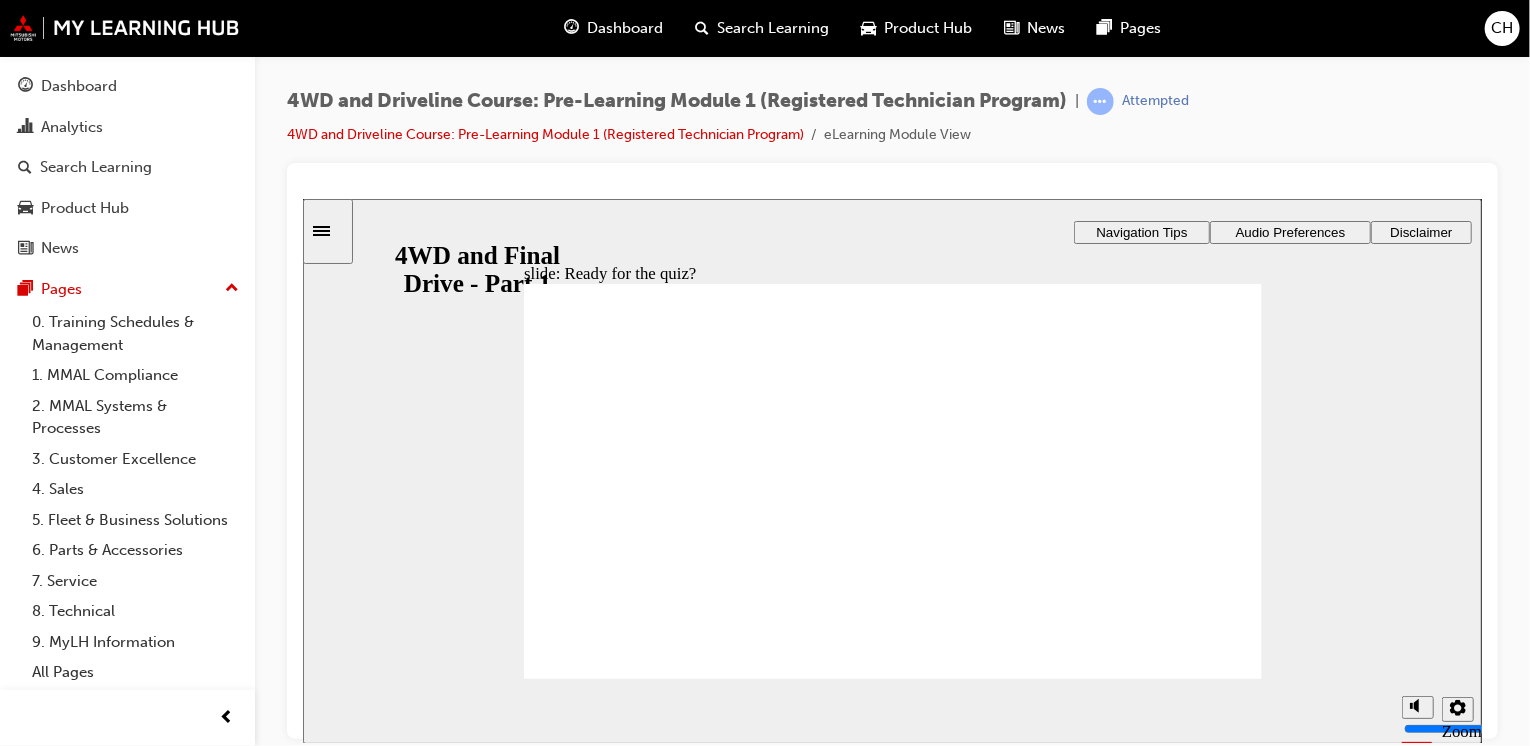 click 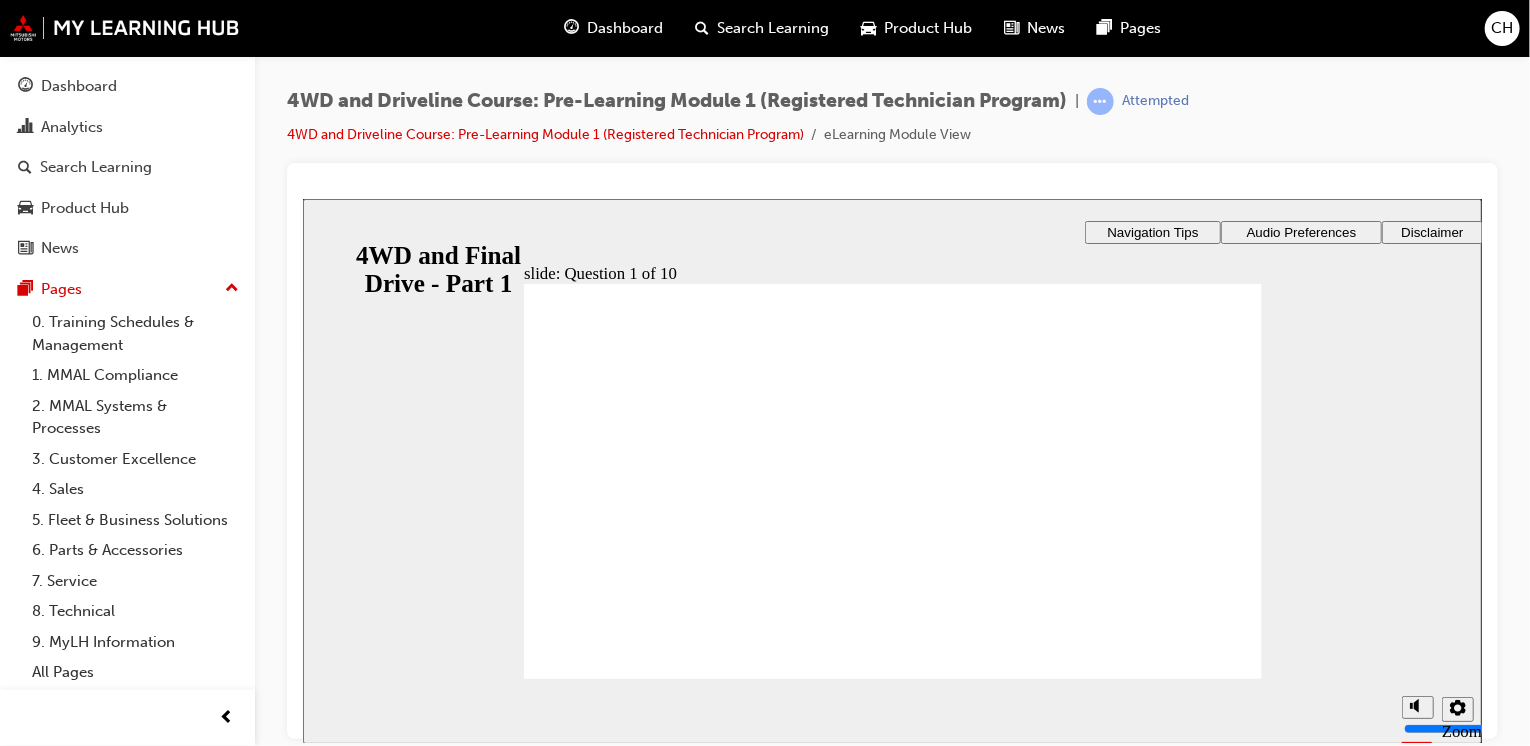 click 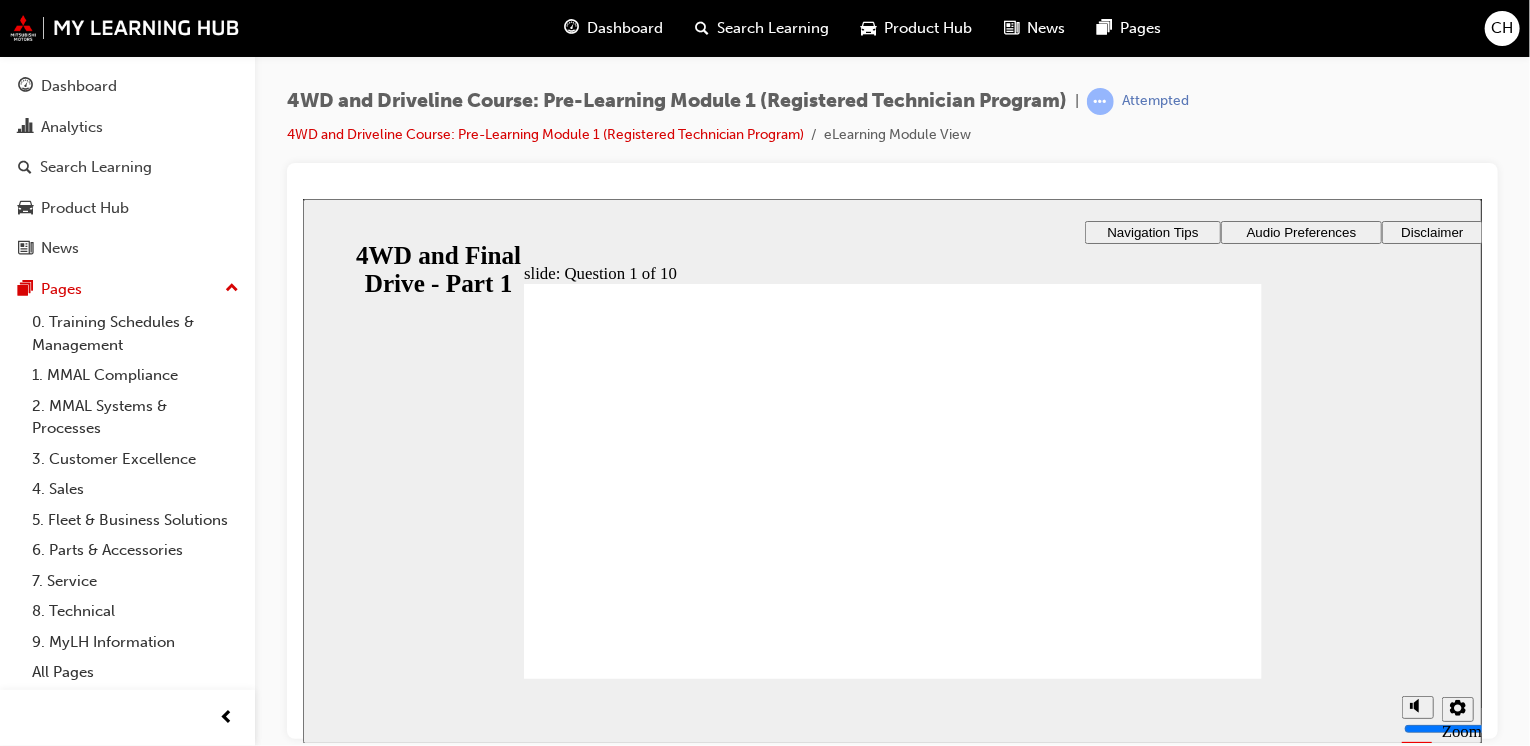 click 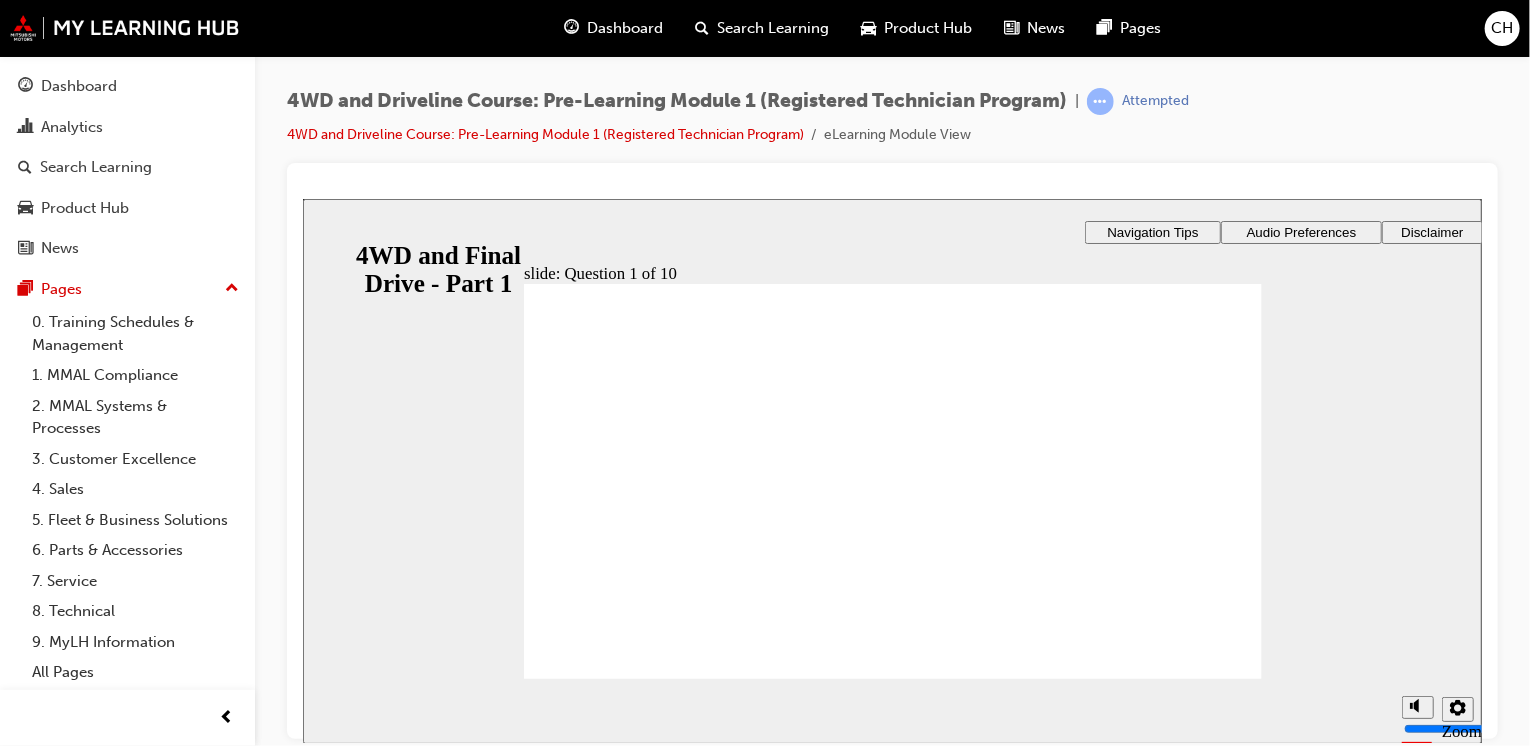 click 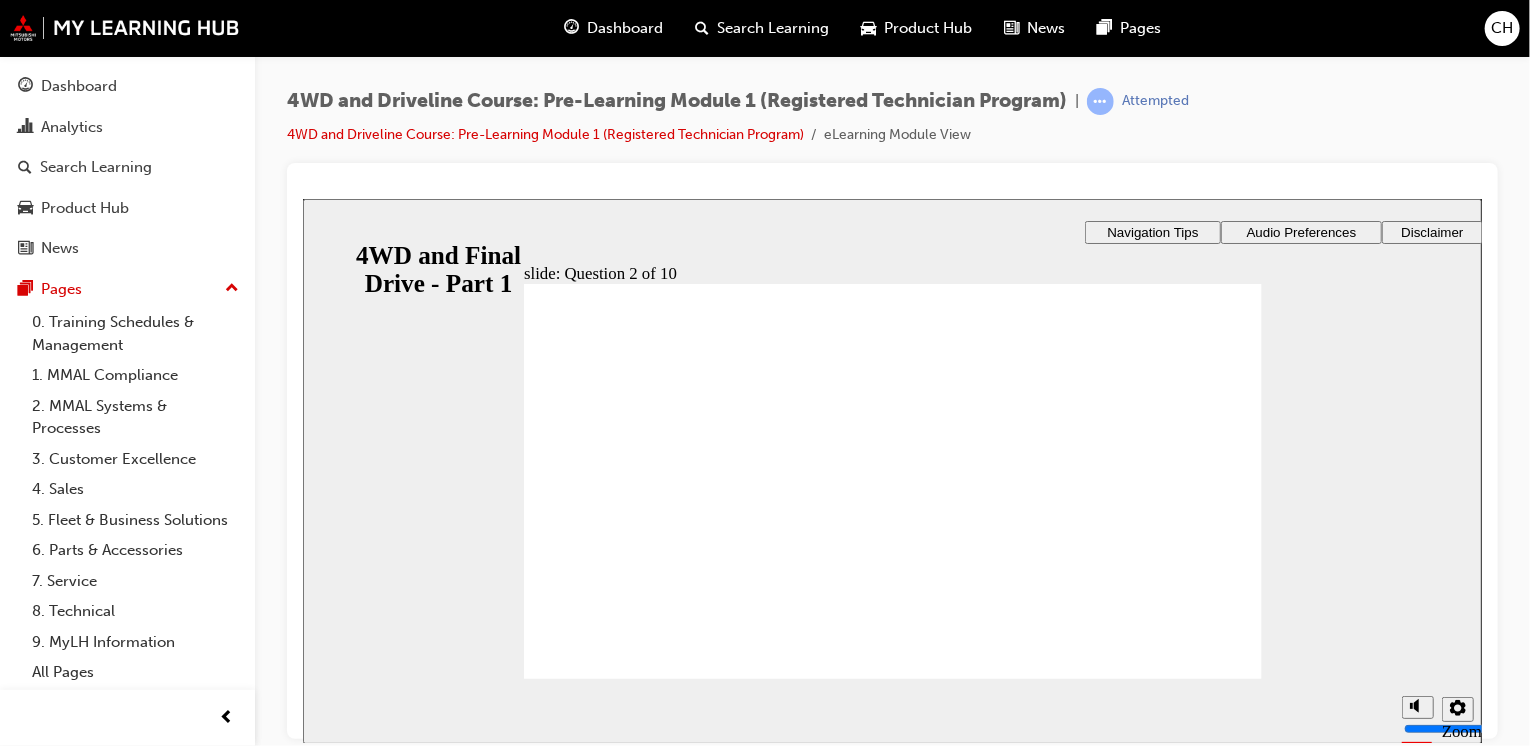 click 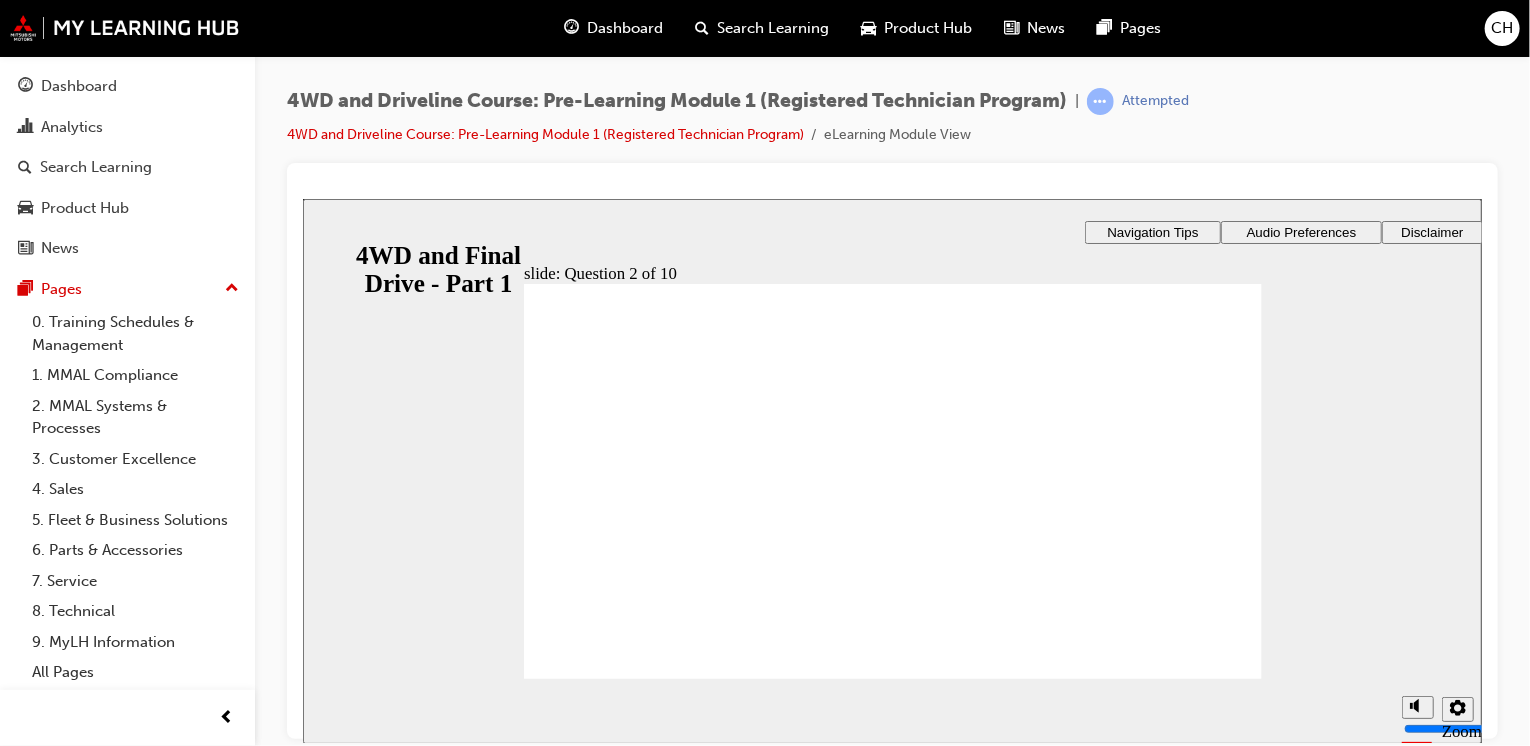 click 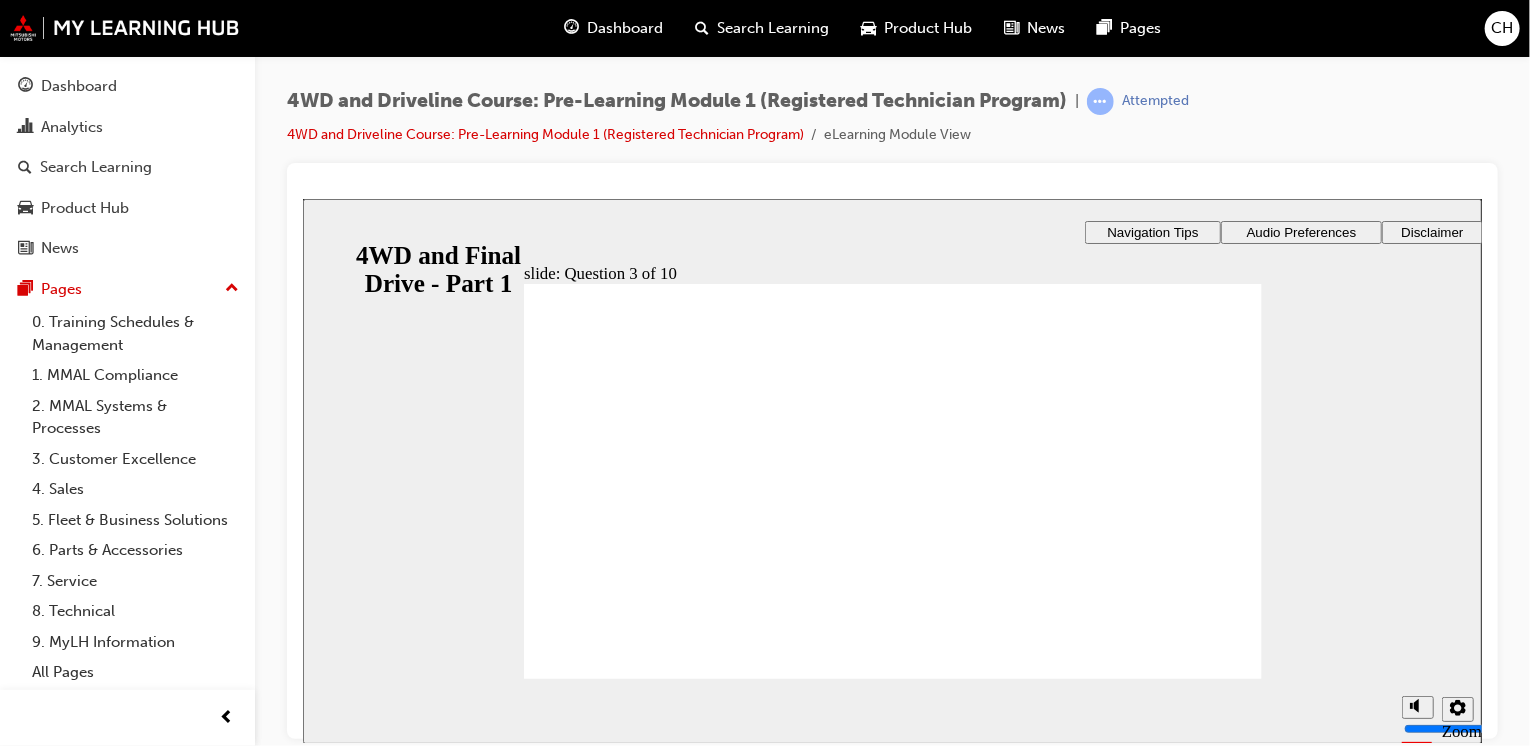 click 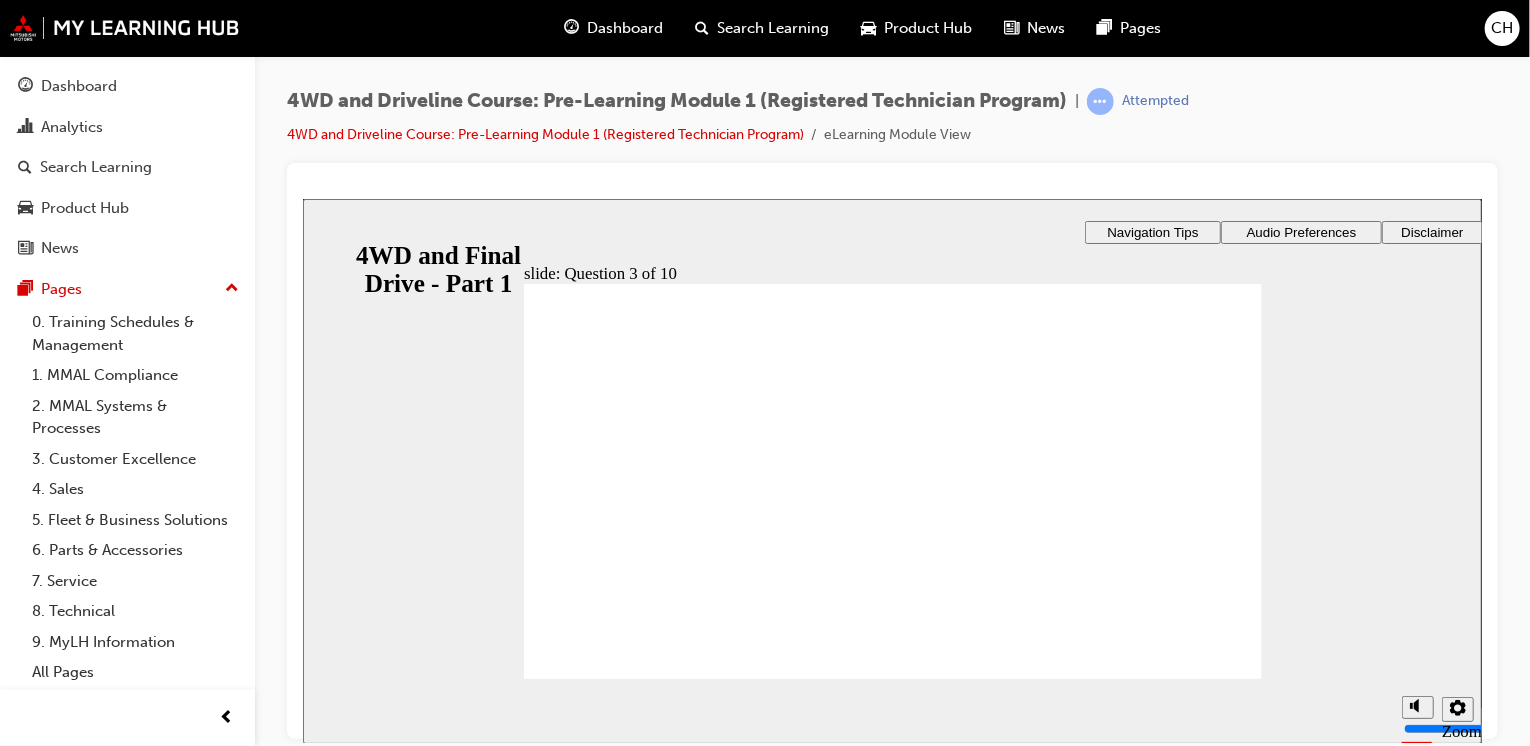 click 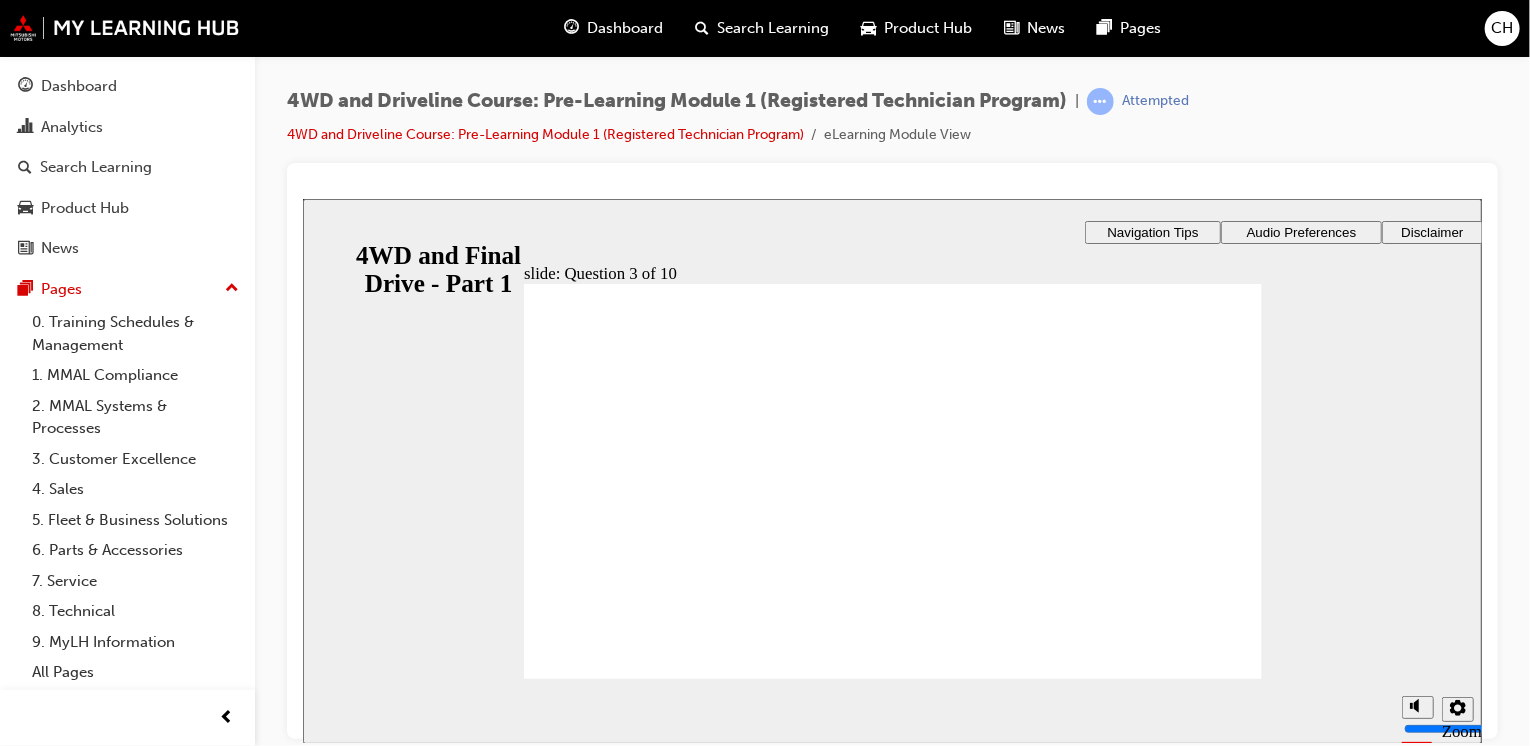 click 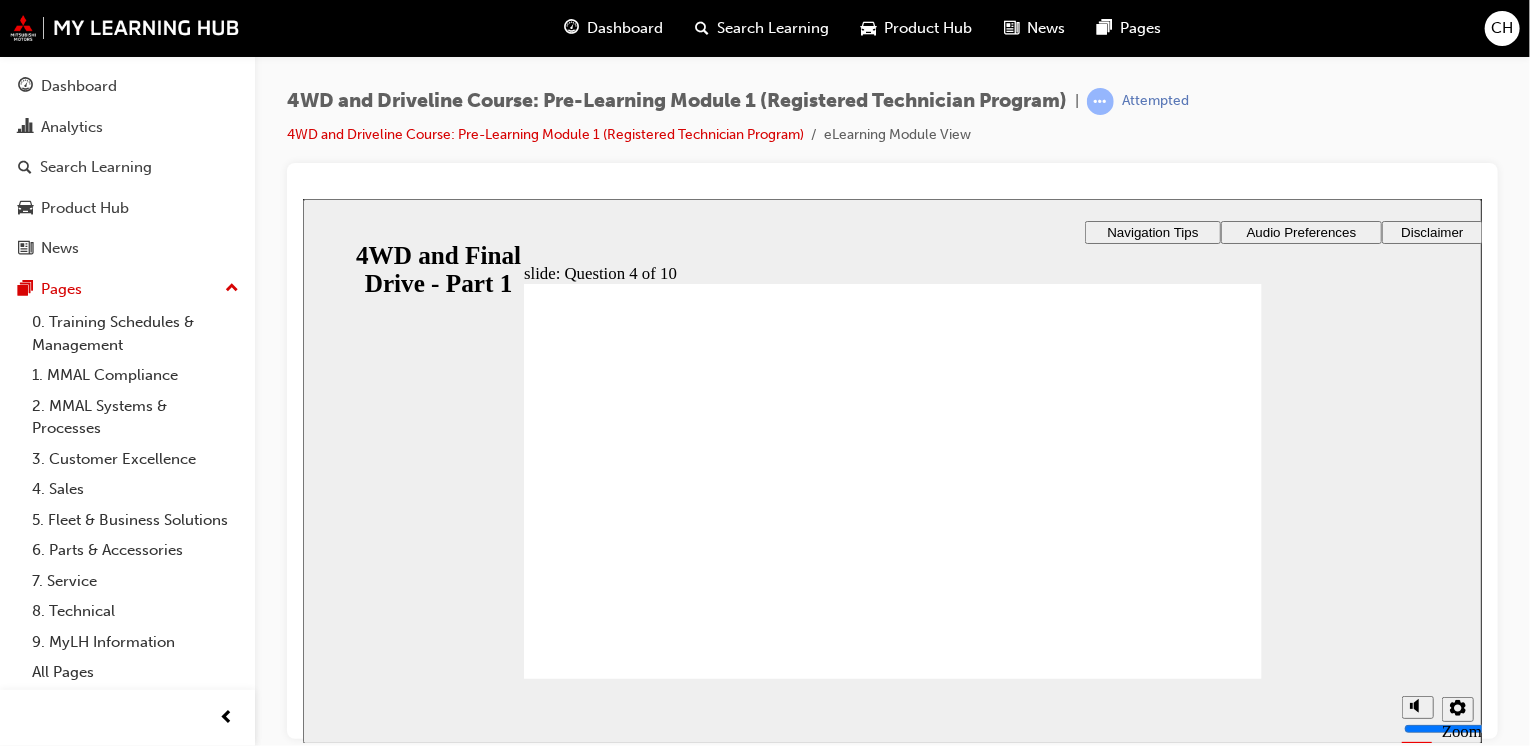 click 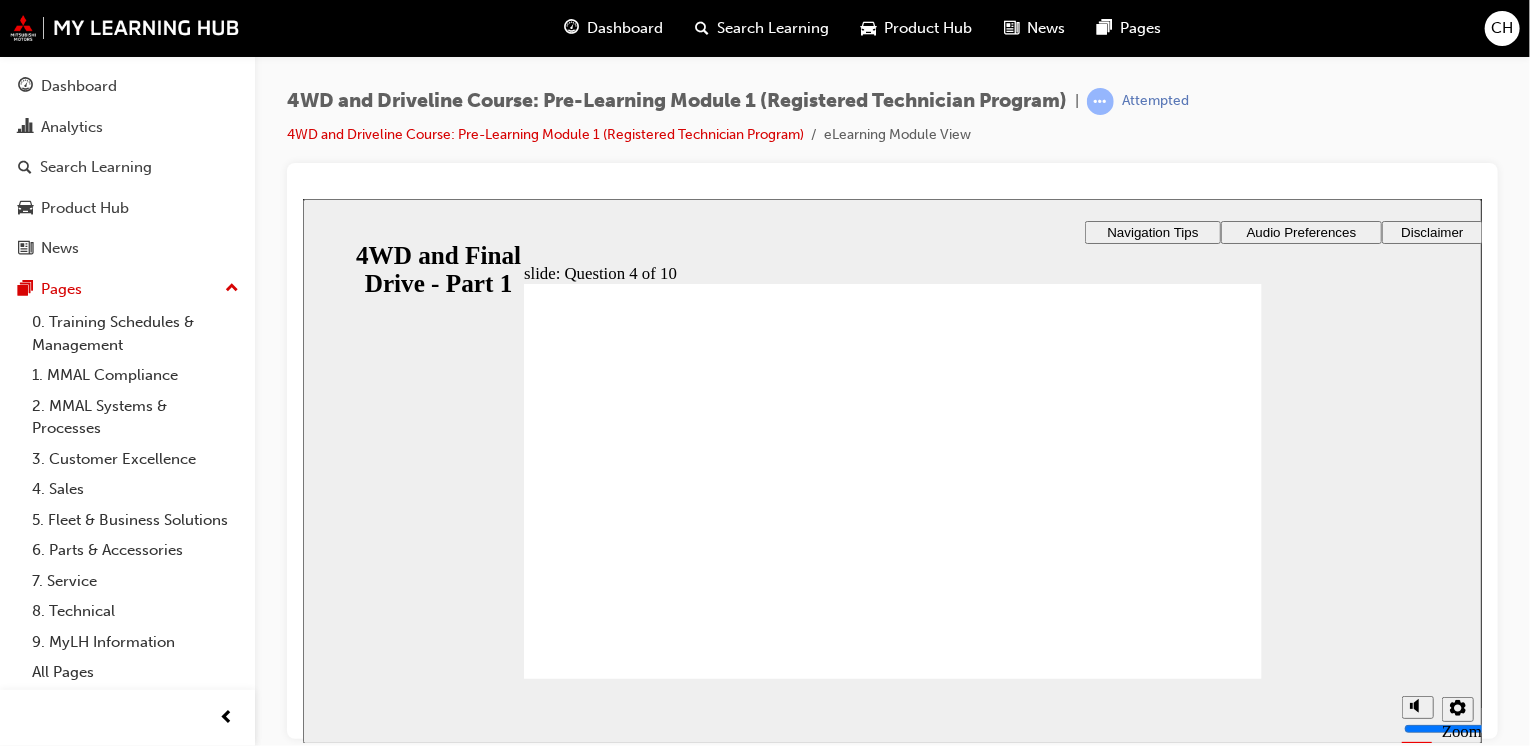 click 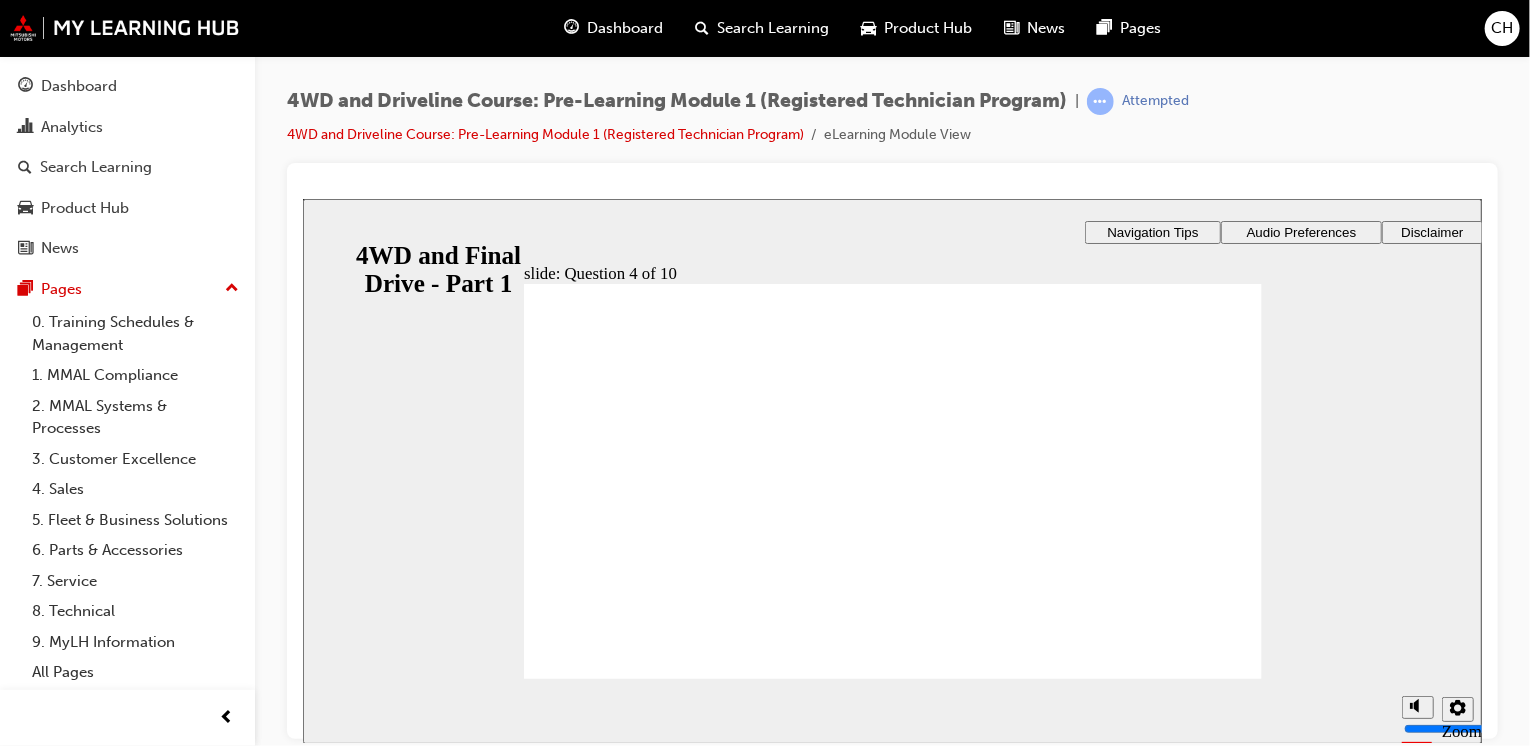 click 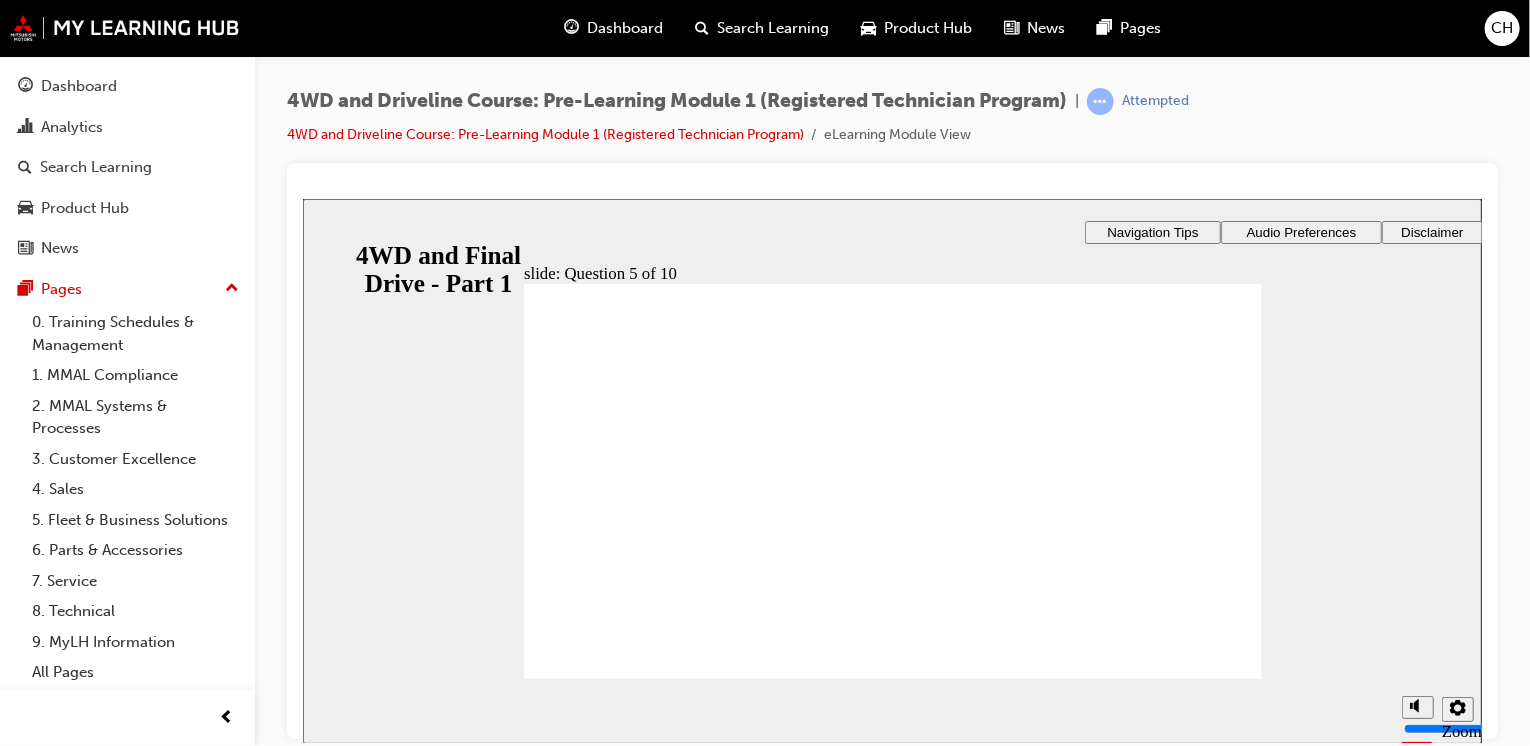 click 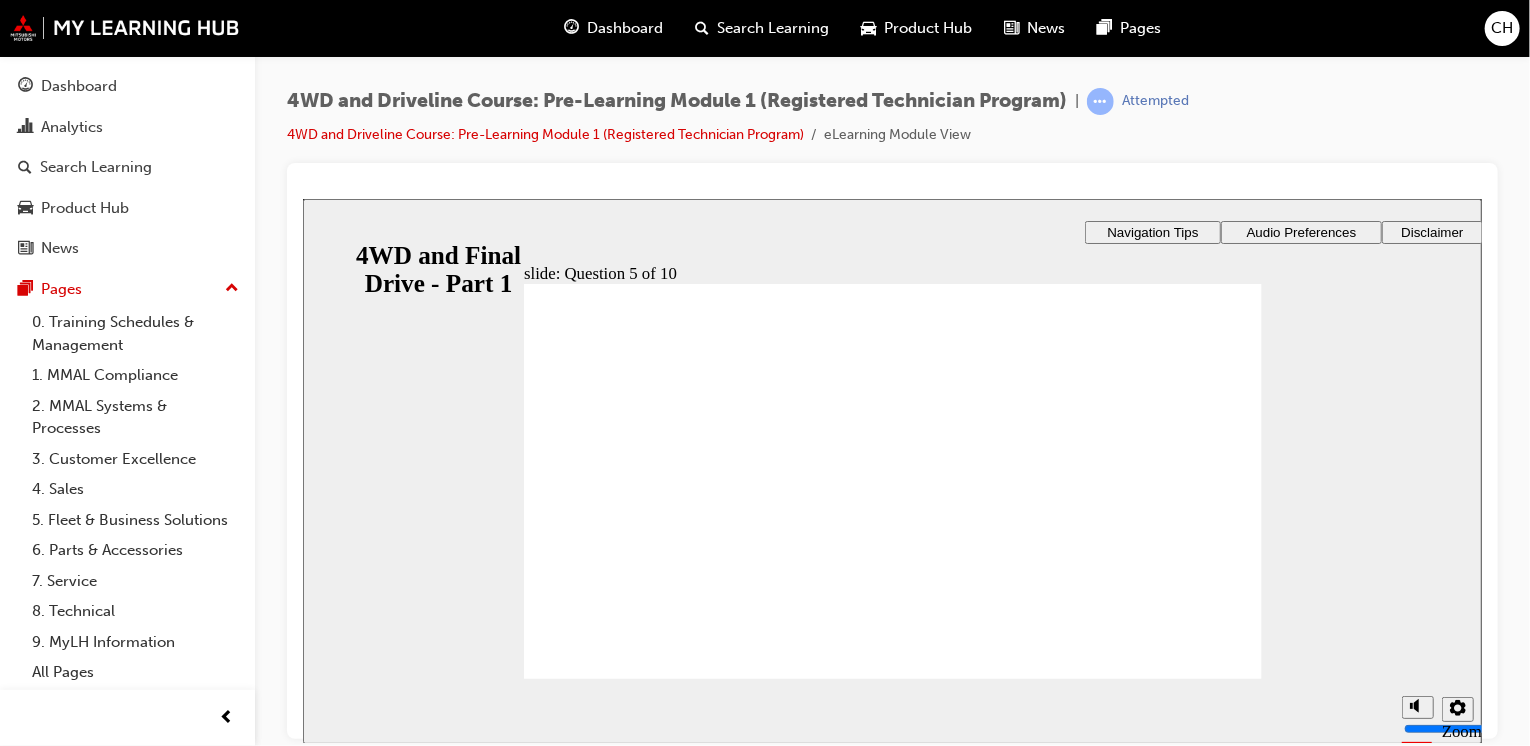 click 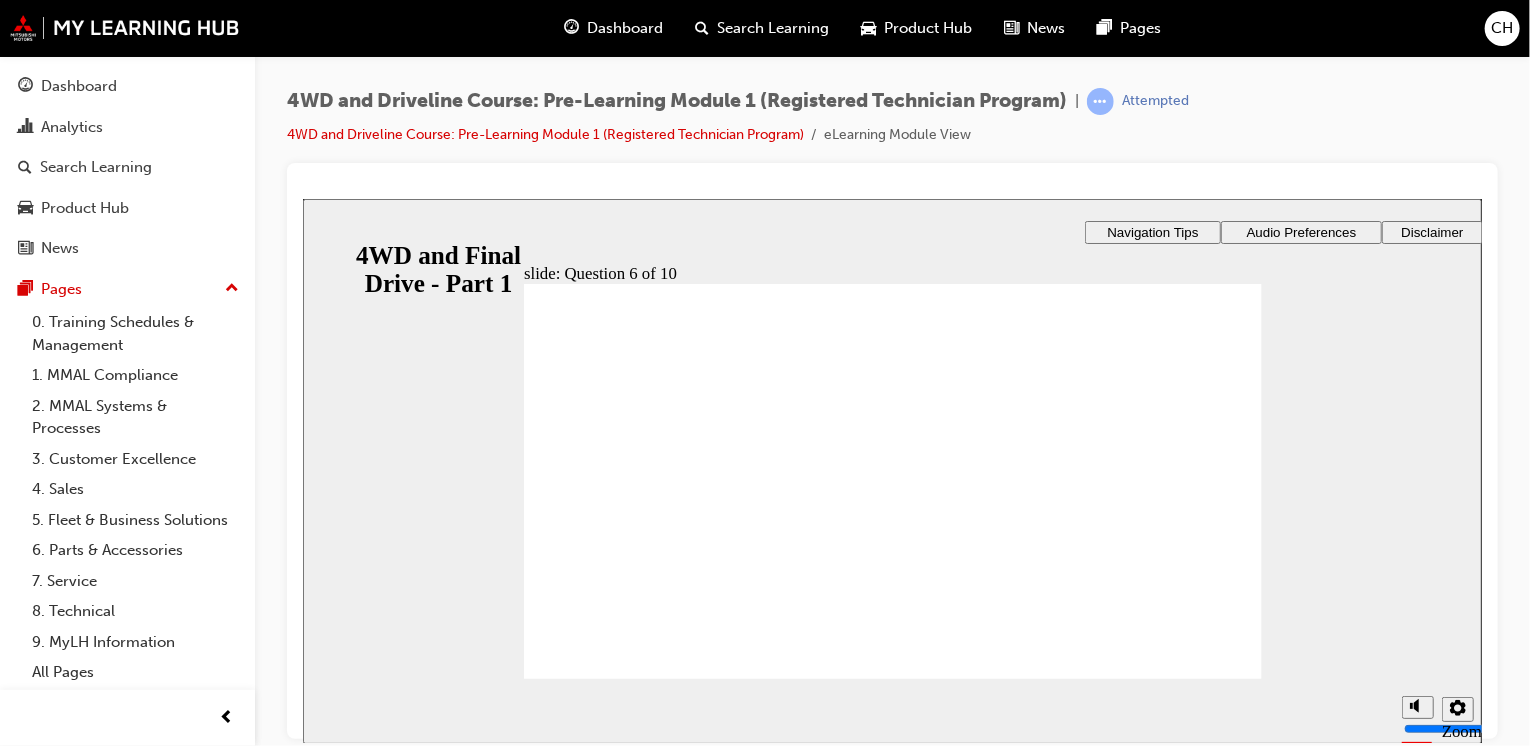 click 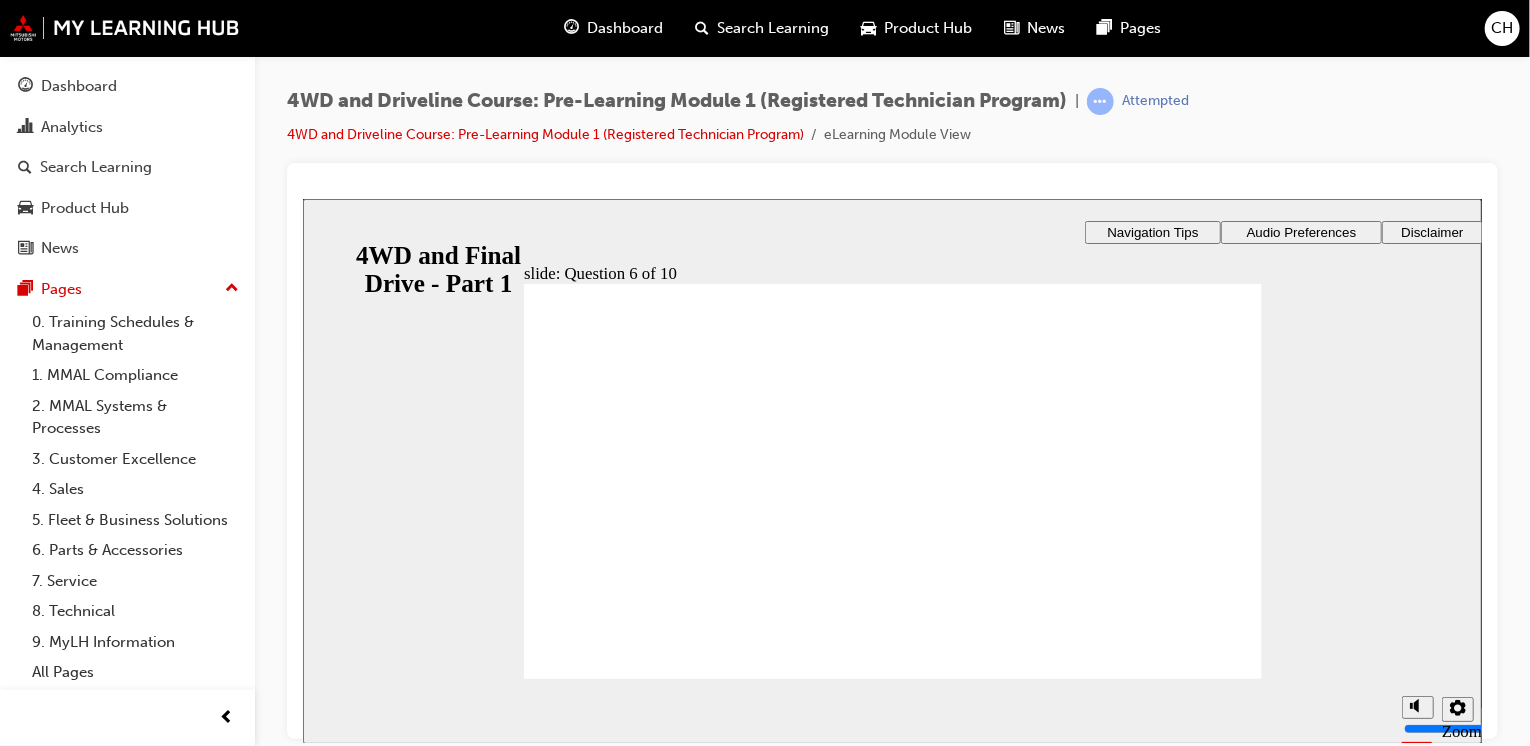 click 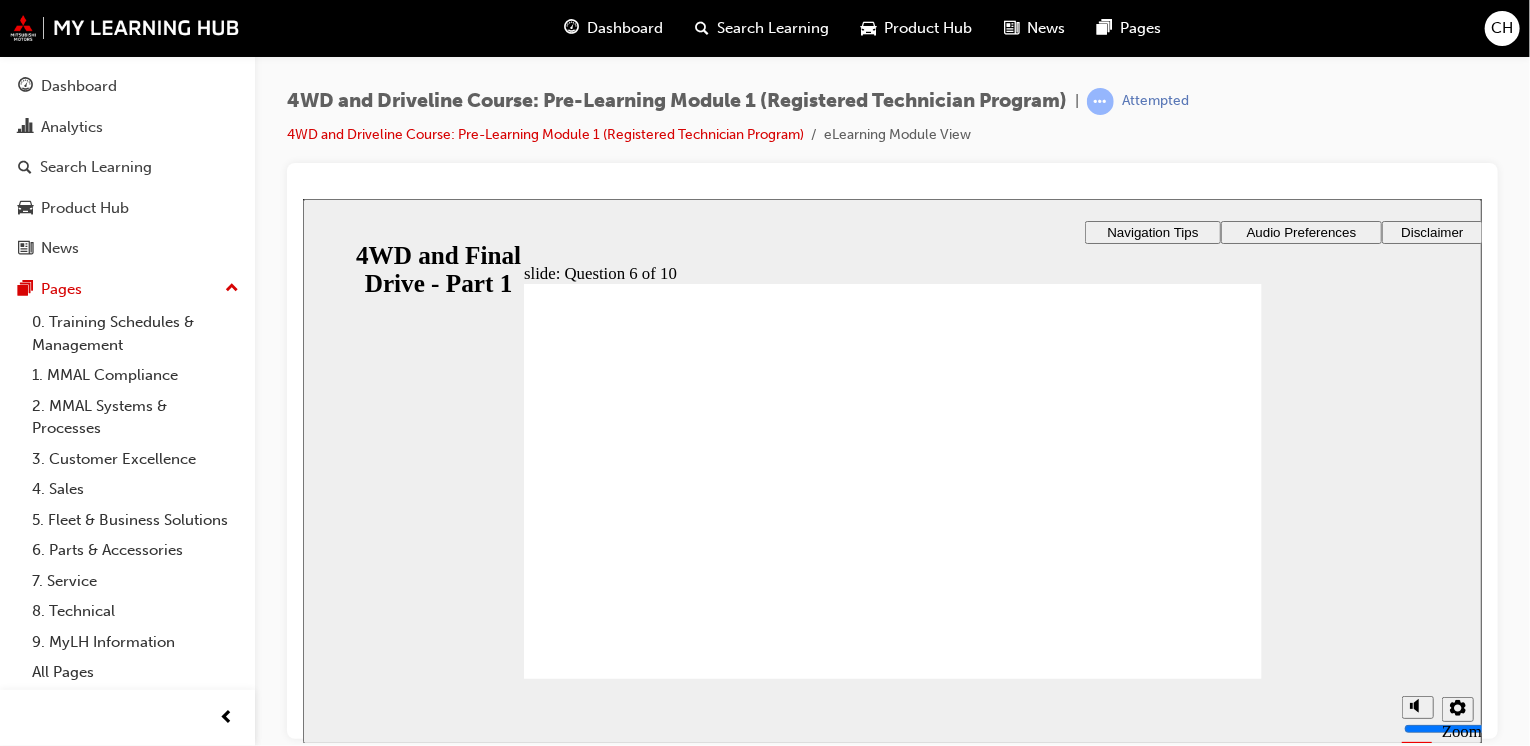 click 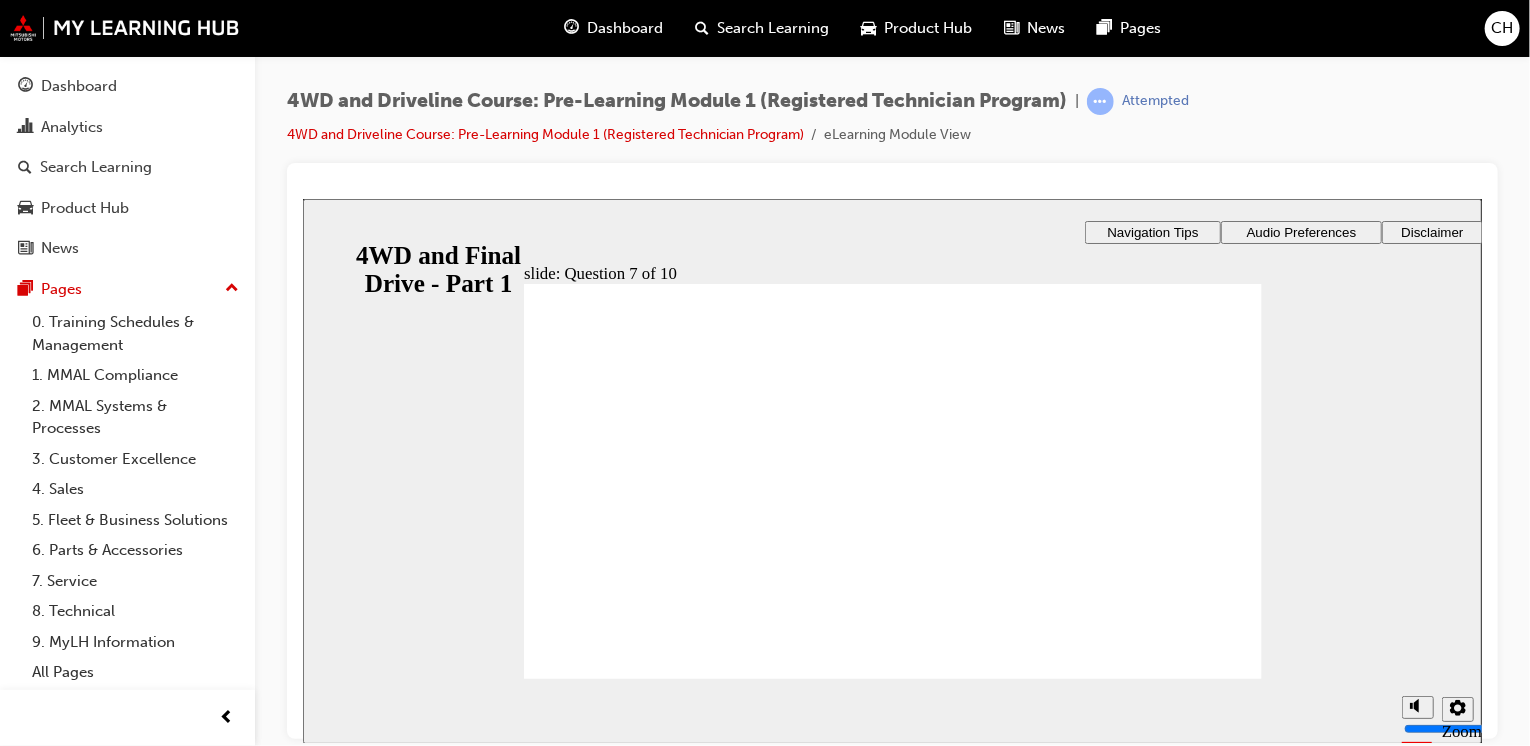 click 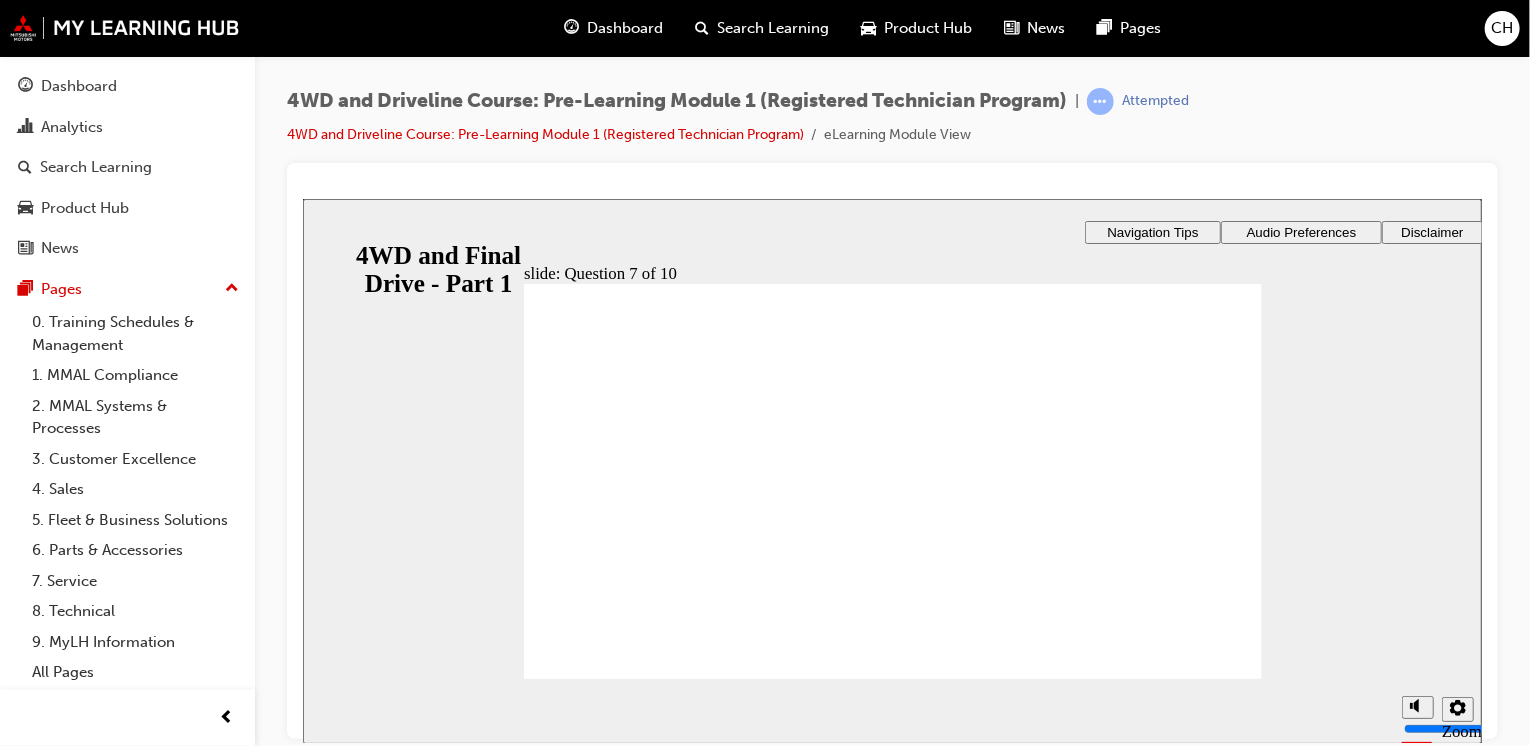 click 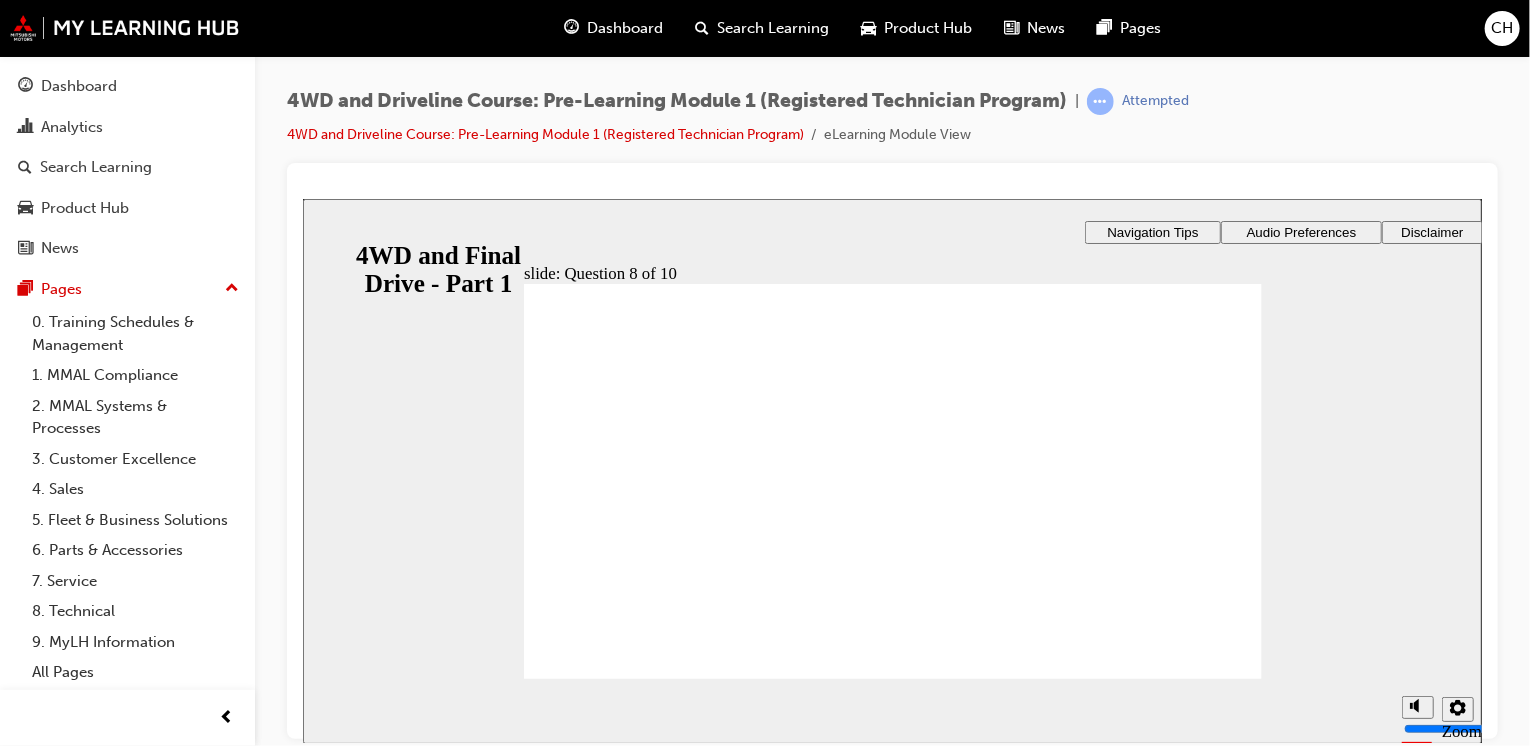 click 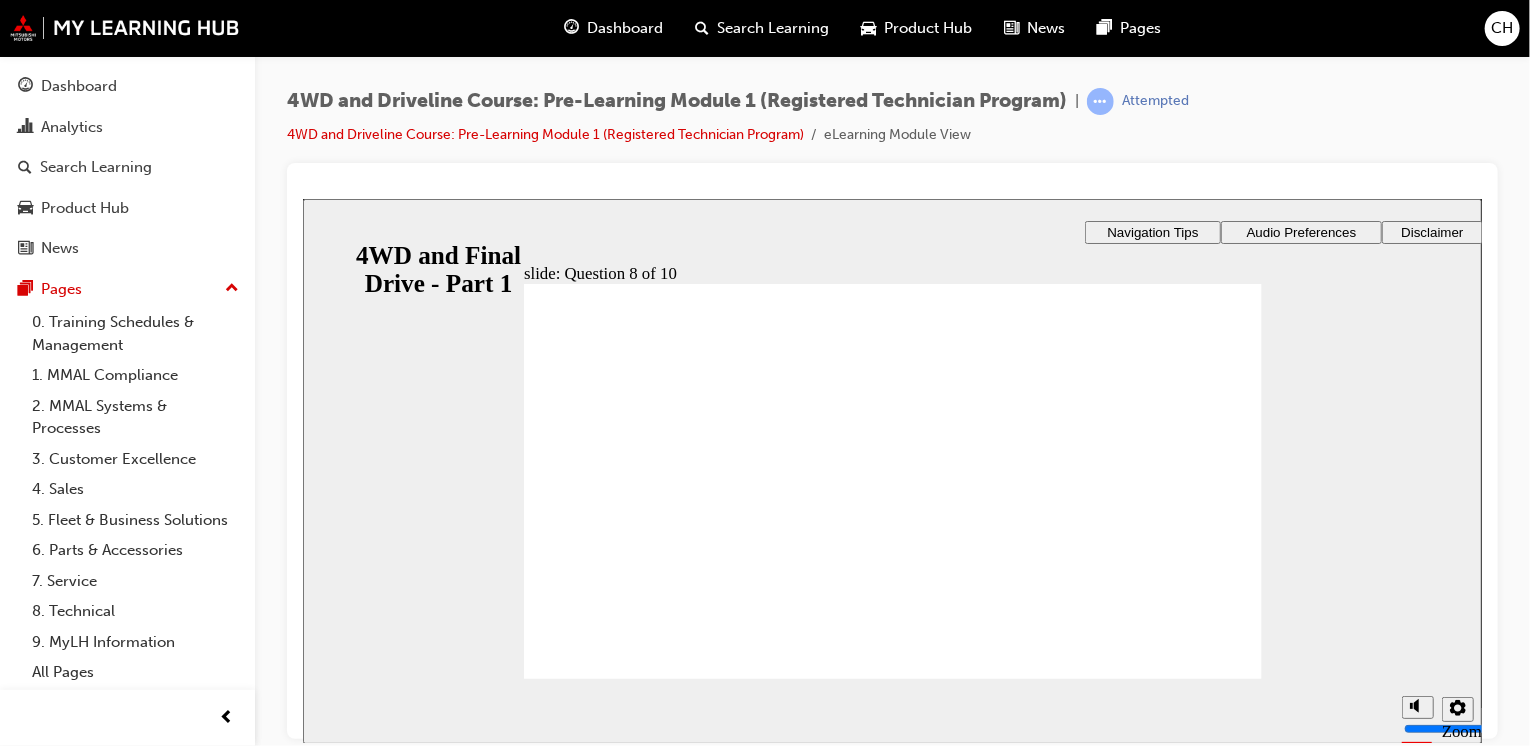 click 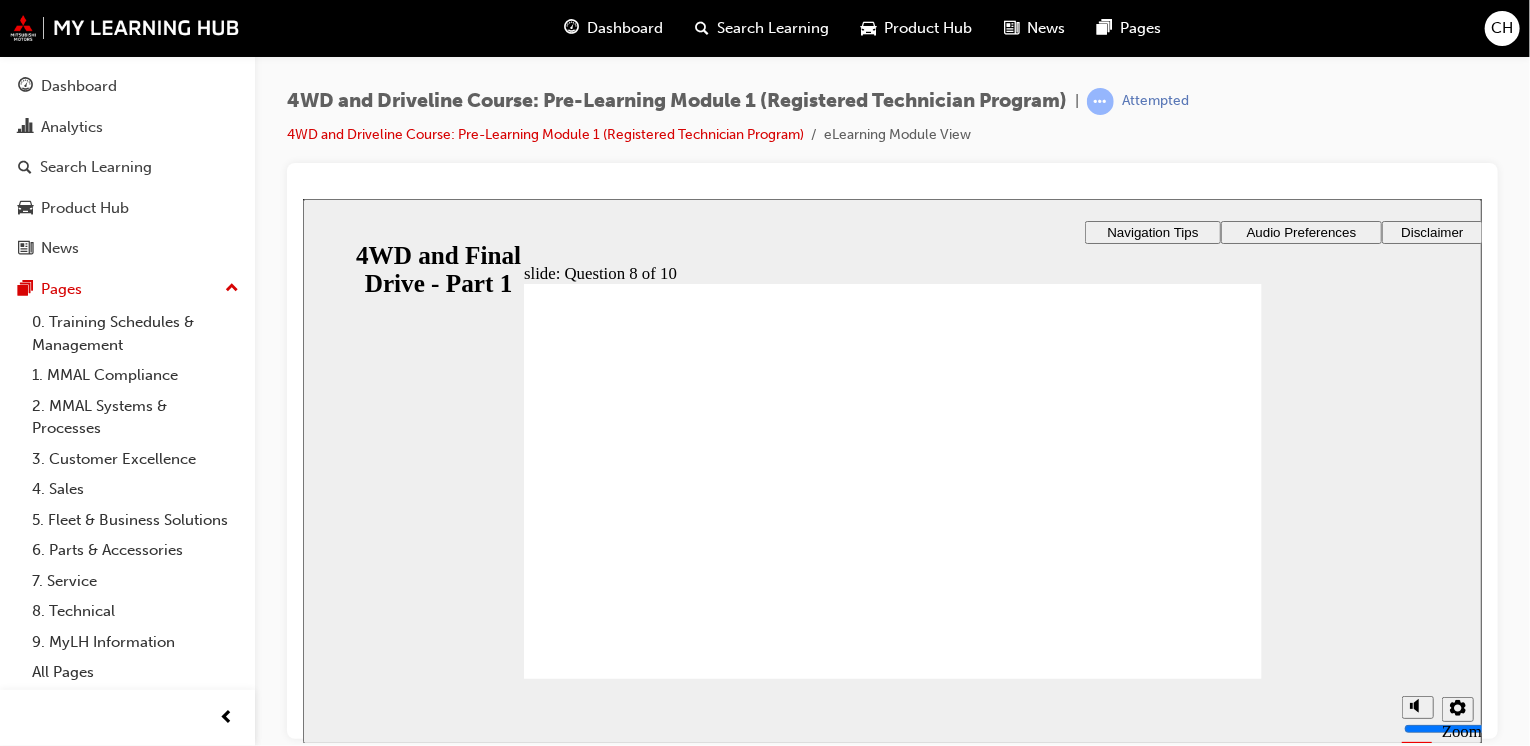 click 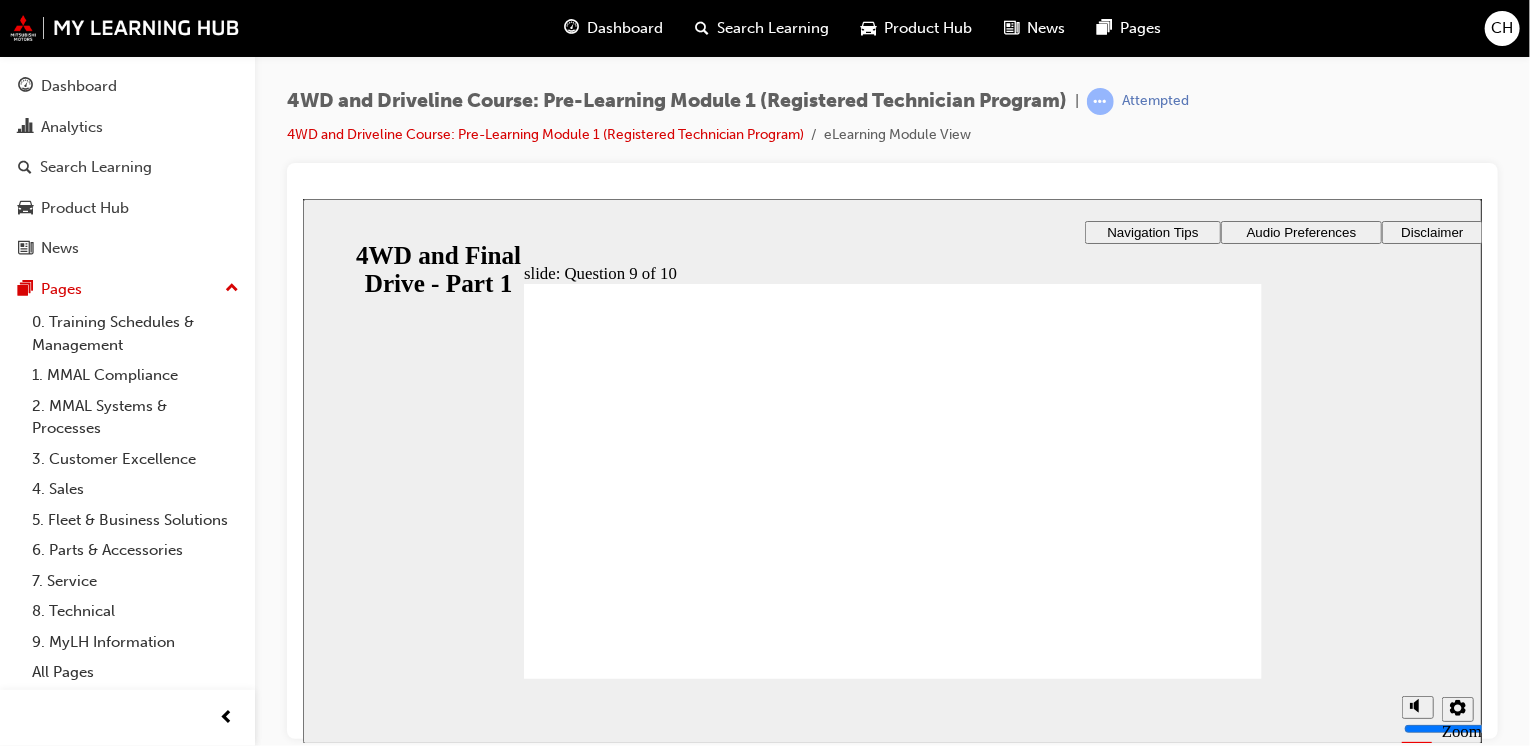 click 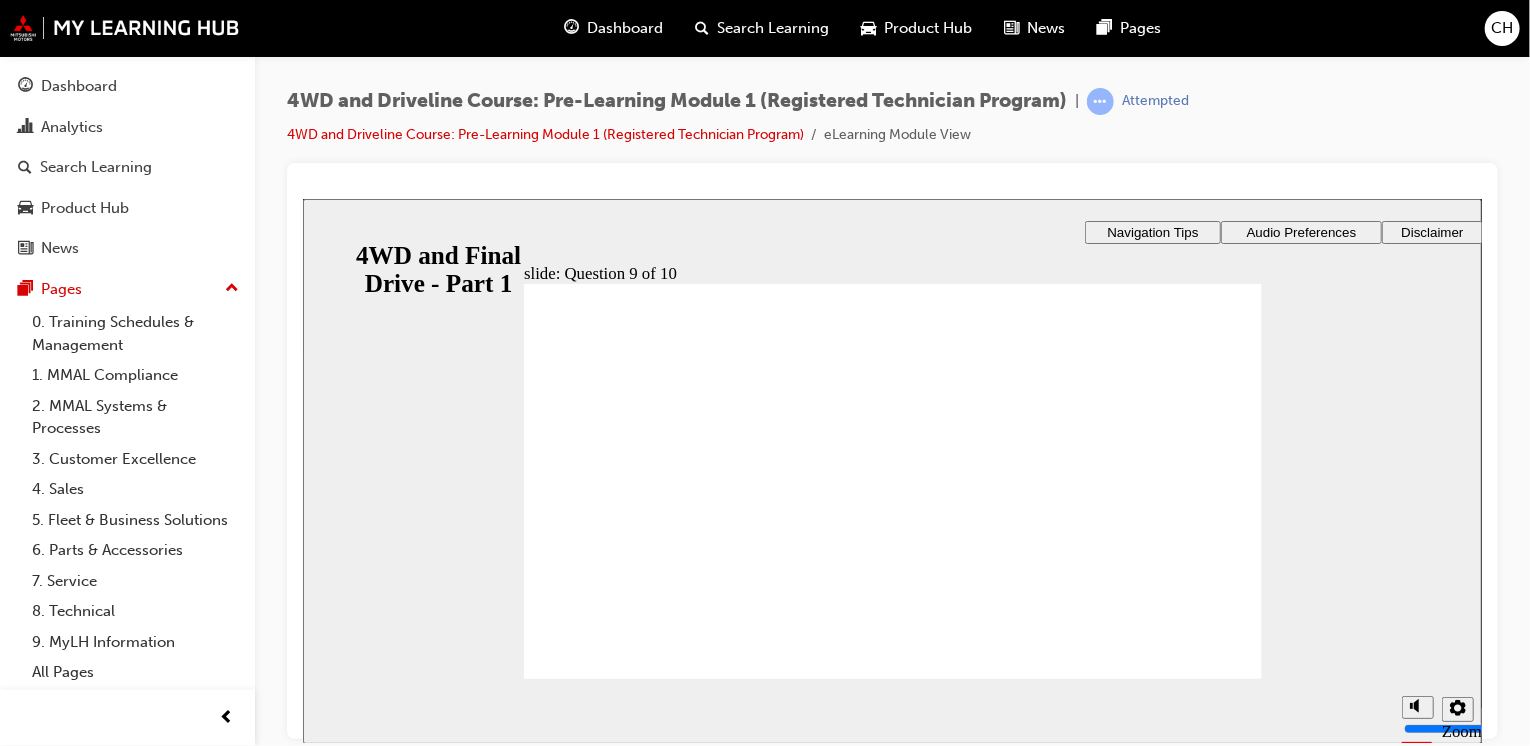 click 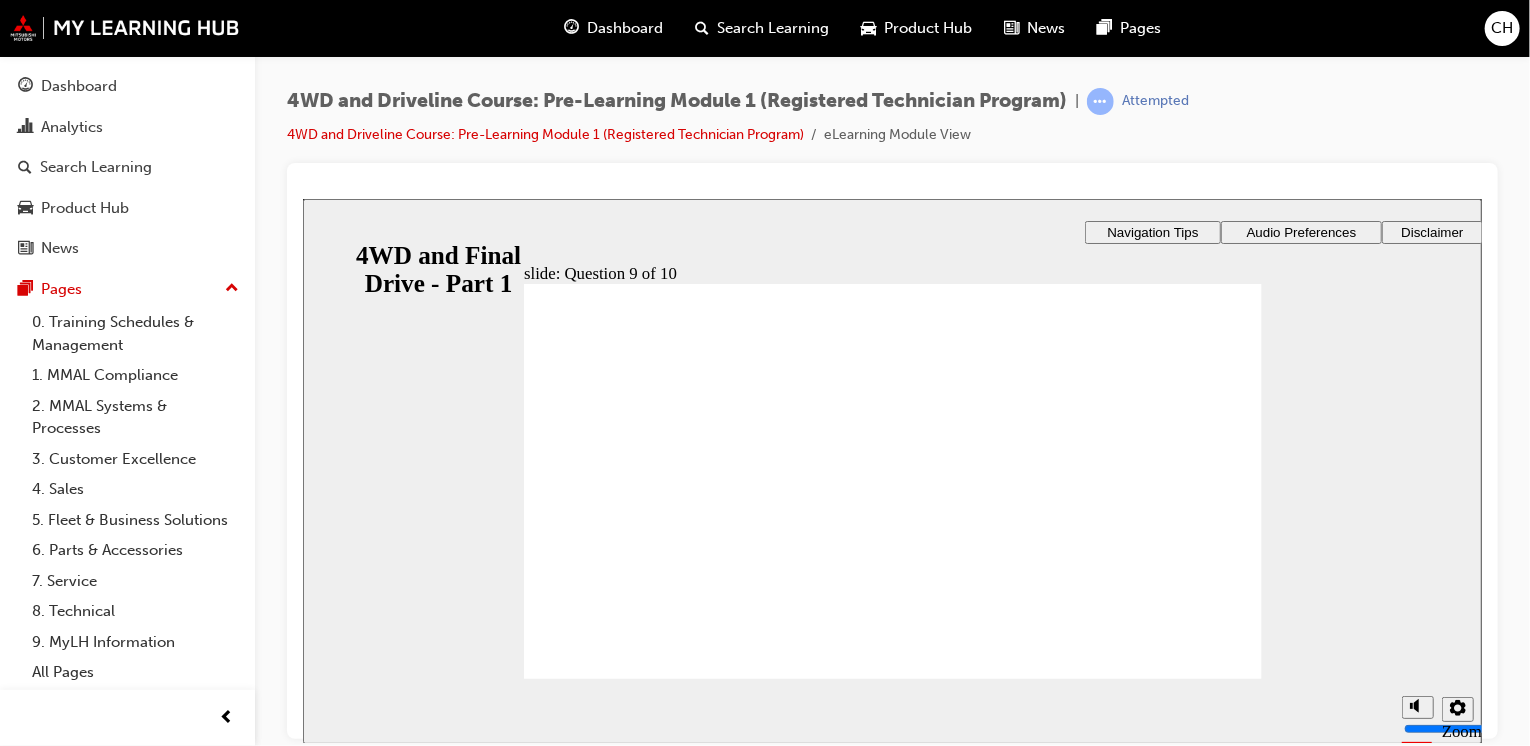 click 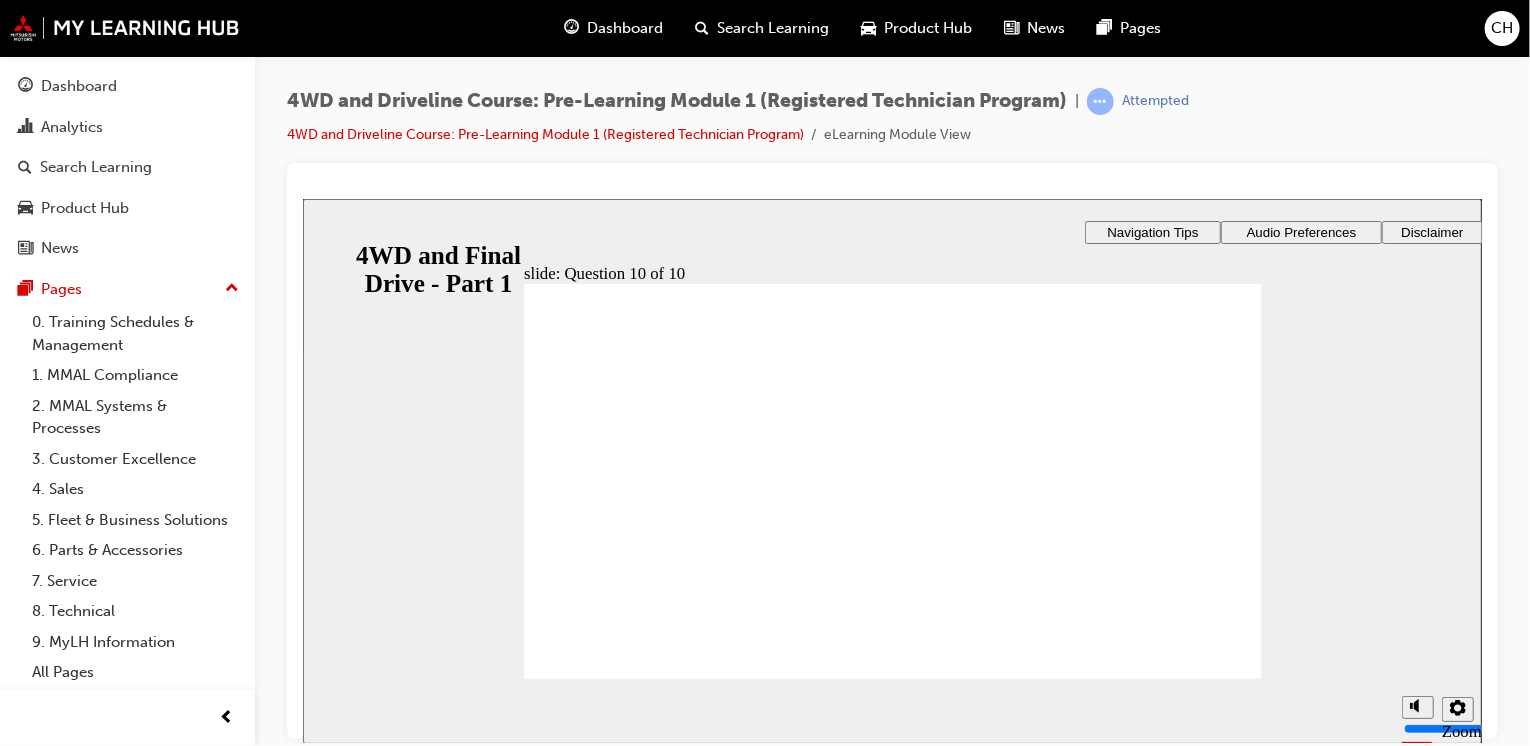 click 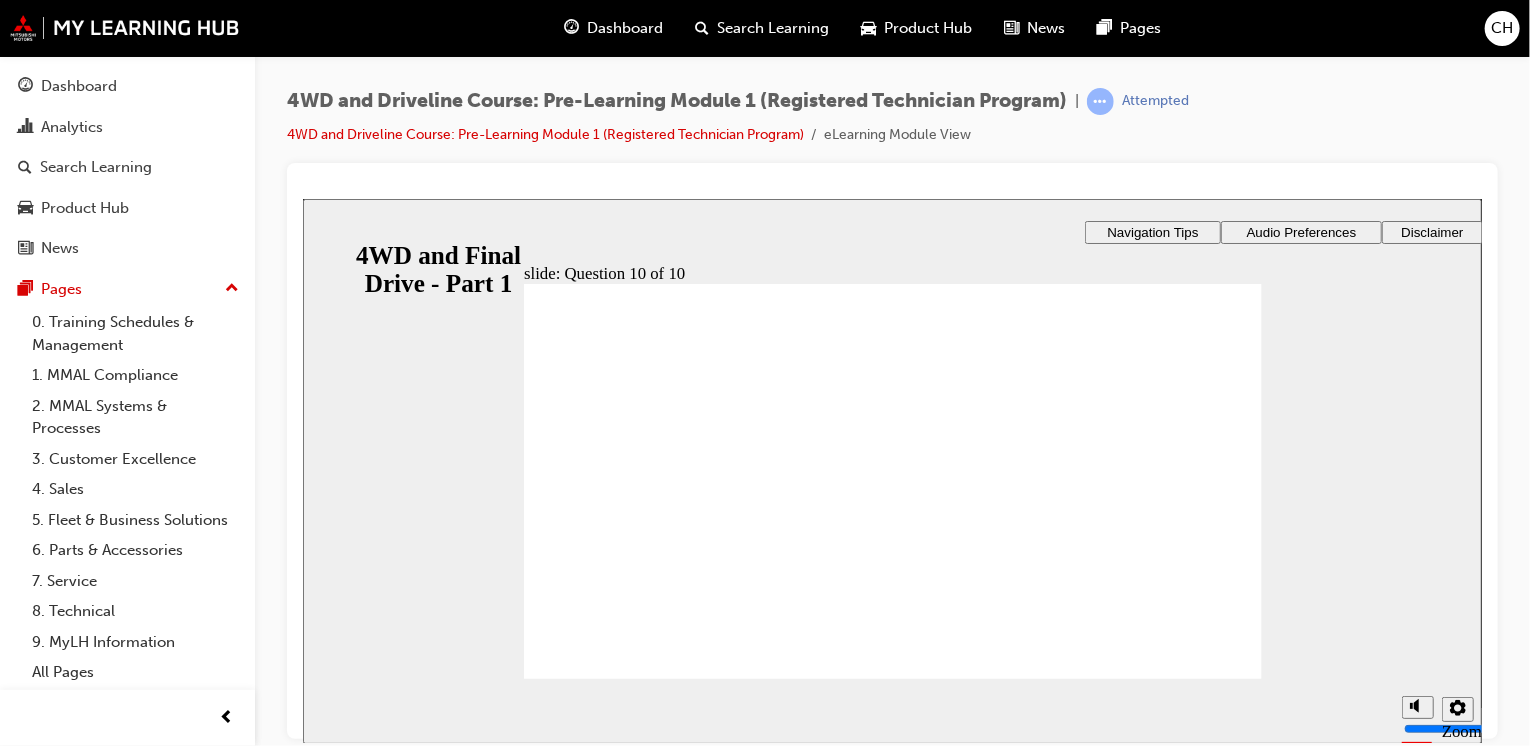 click 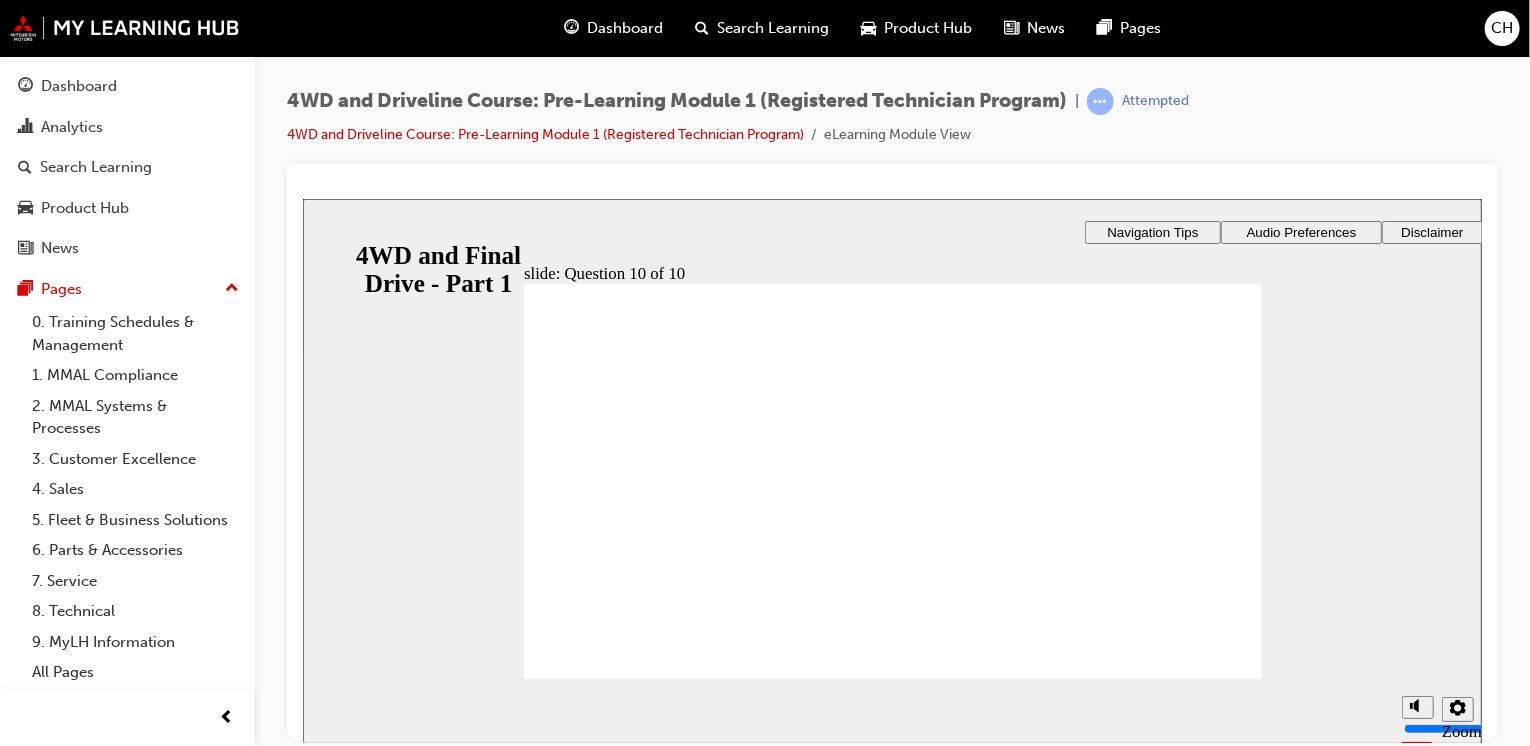 click 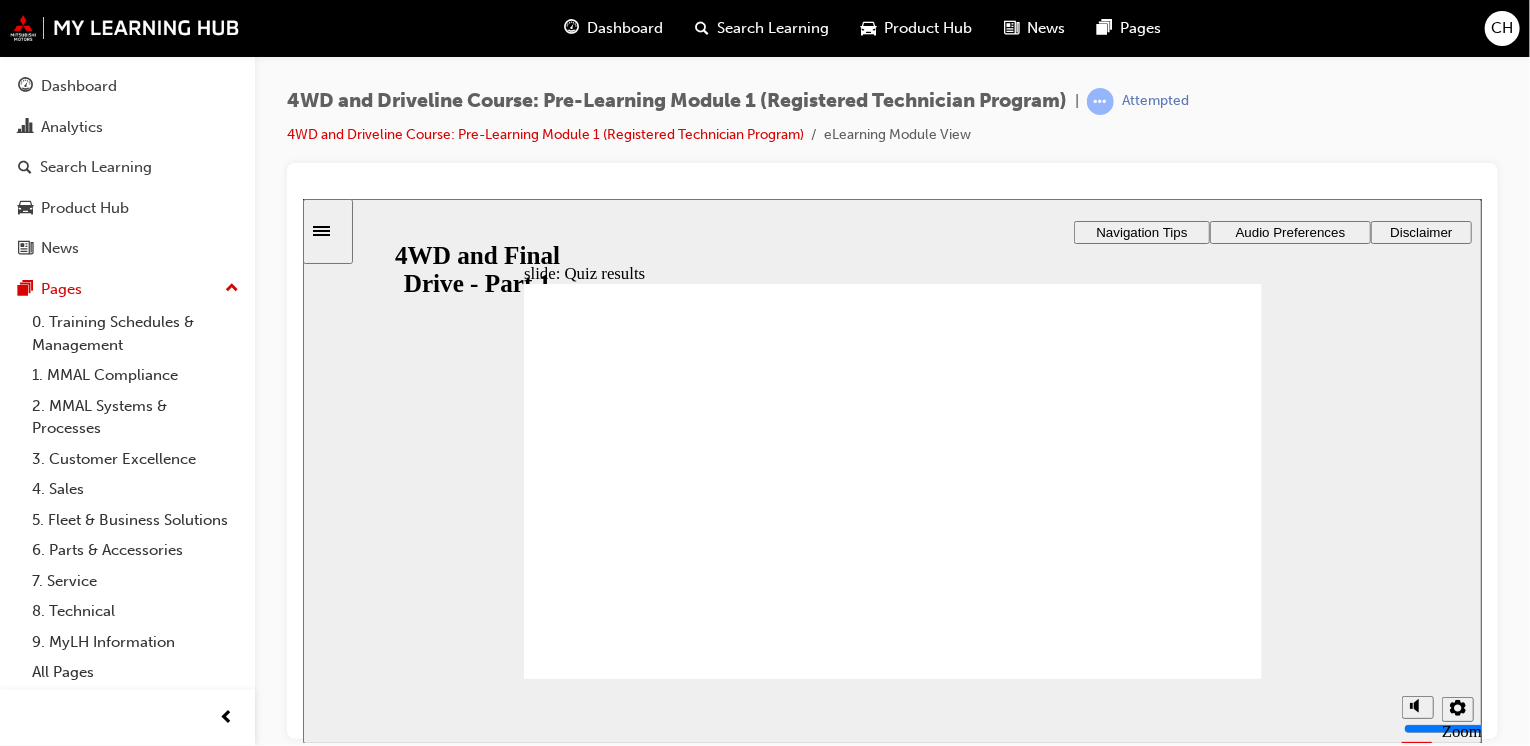 click 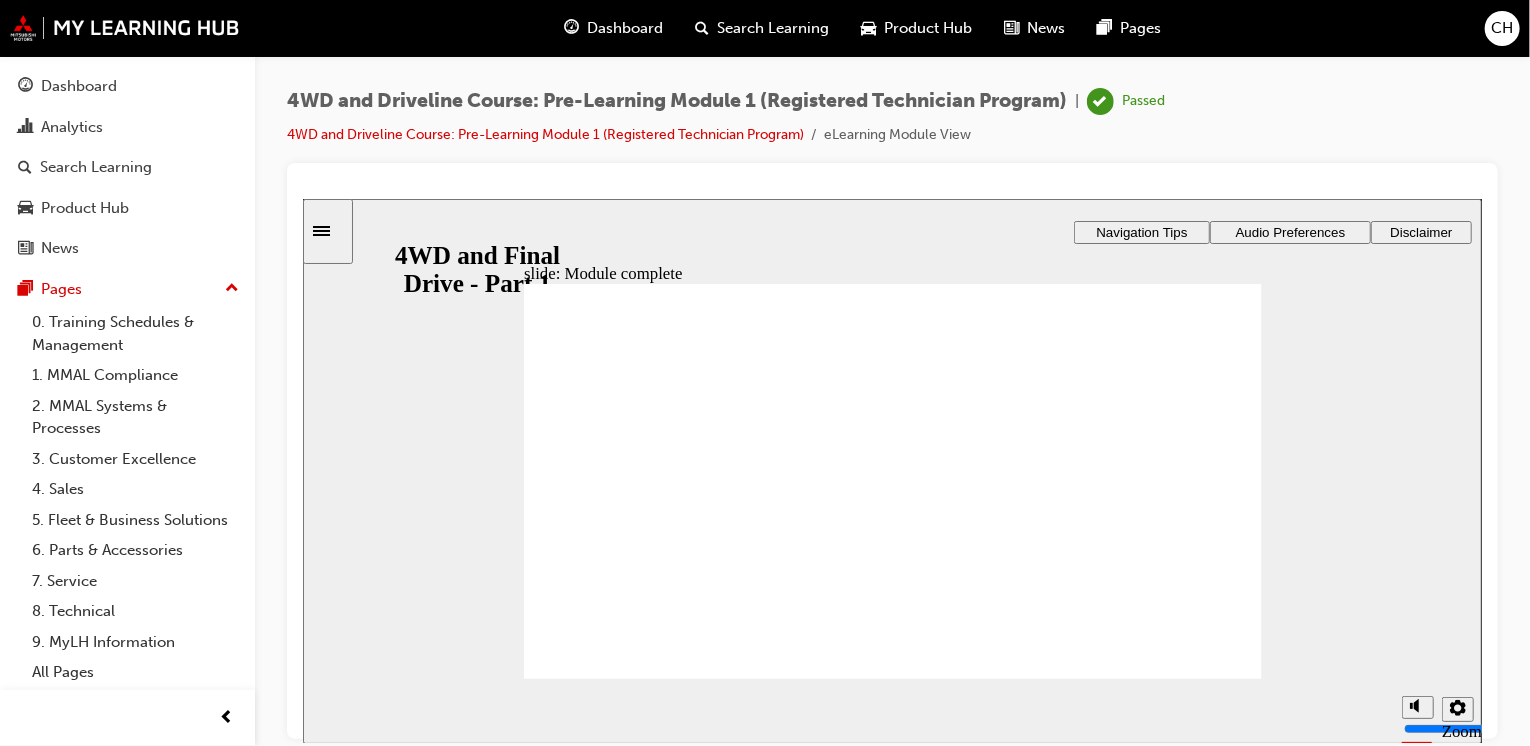 click 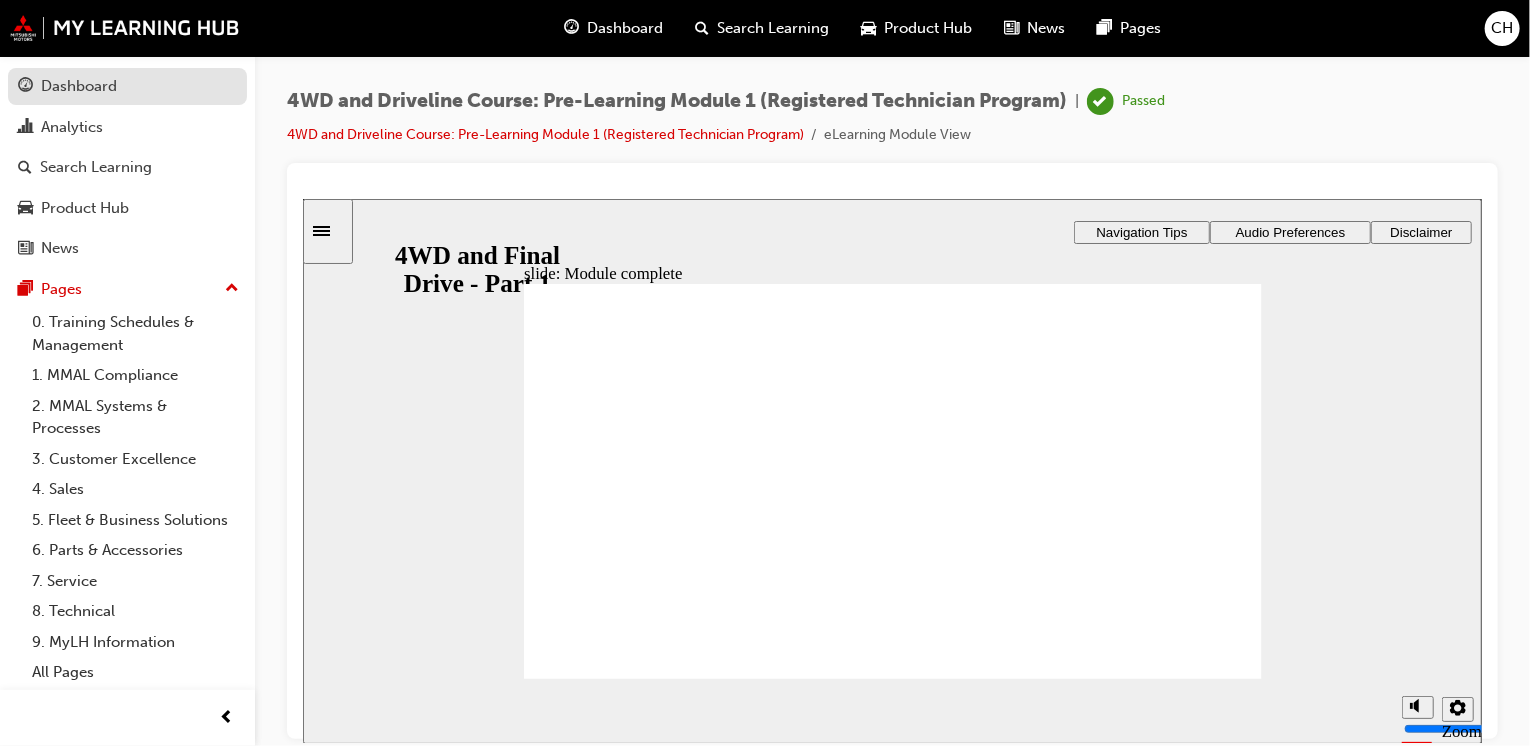 click on "Dashboard" at bounding box center (79, 86) 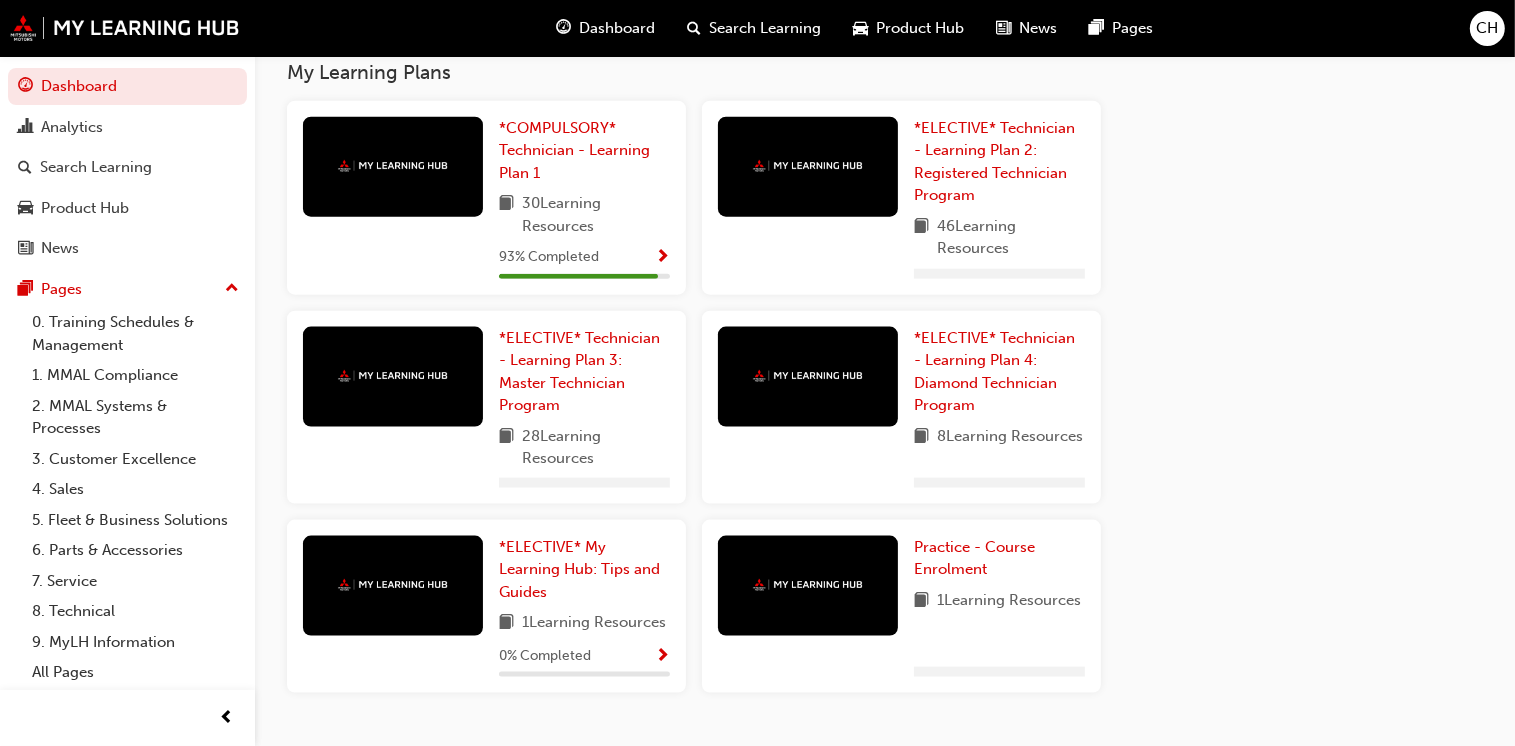 scroll, scrollTop: 2512, scrollLeft: 0, axis: vertical 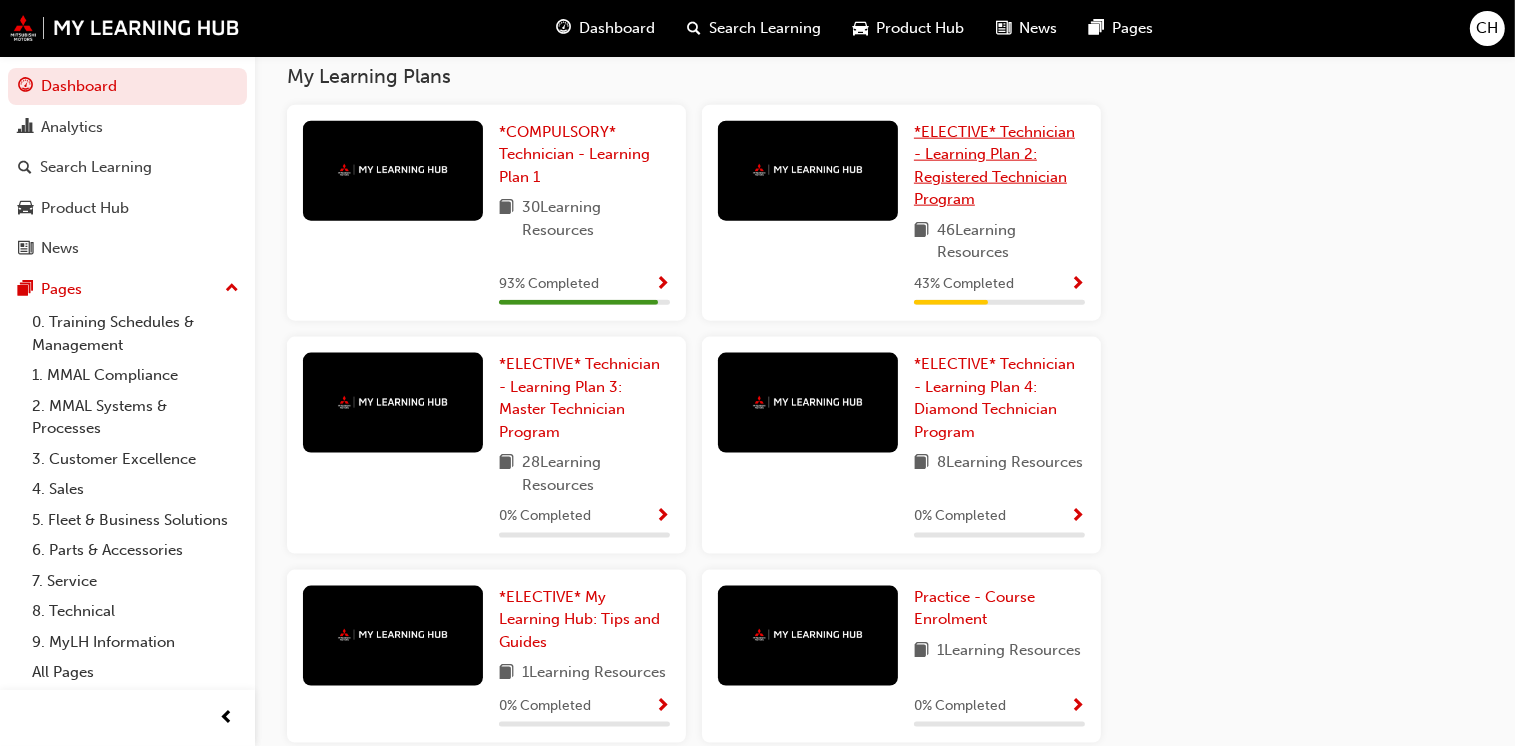 click on "*ELECTIVE* Technician - Learning Plan 2: Registered Technician Program" at bounding box center [994, 166] 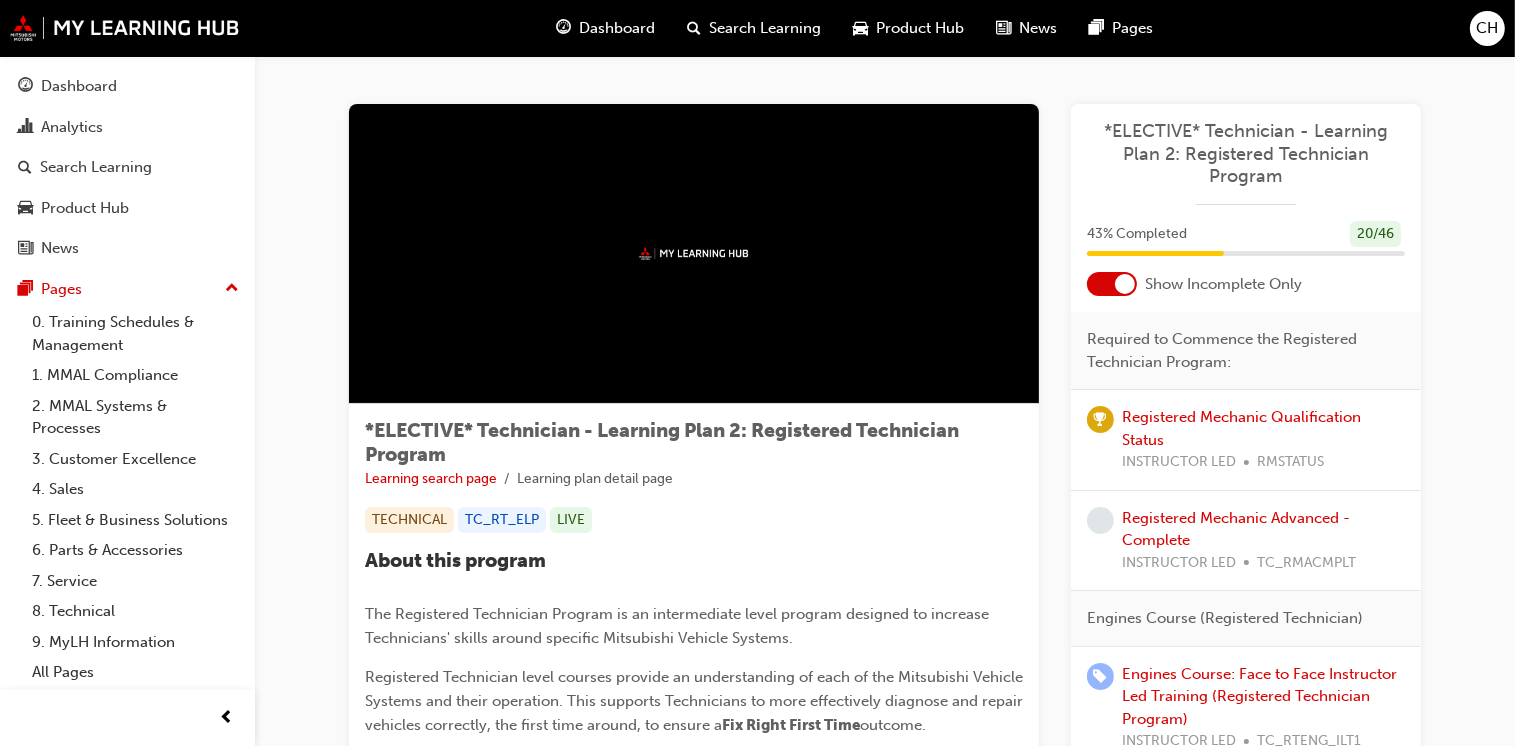 click at bounding box center [1112, 284] 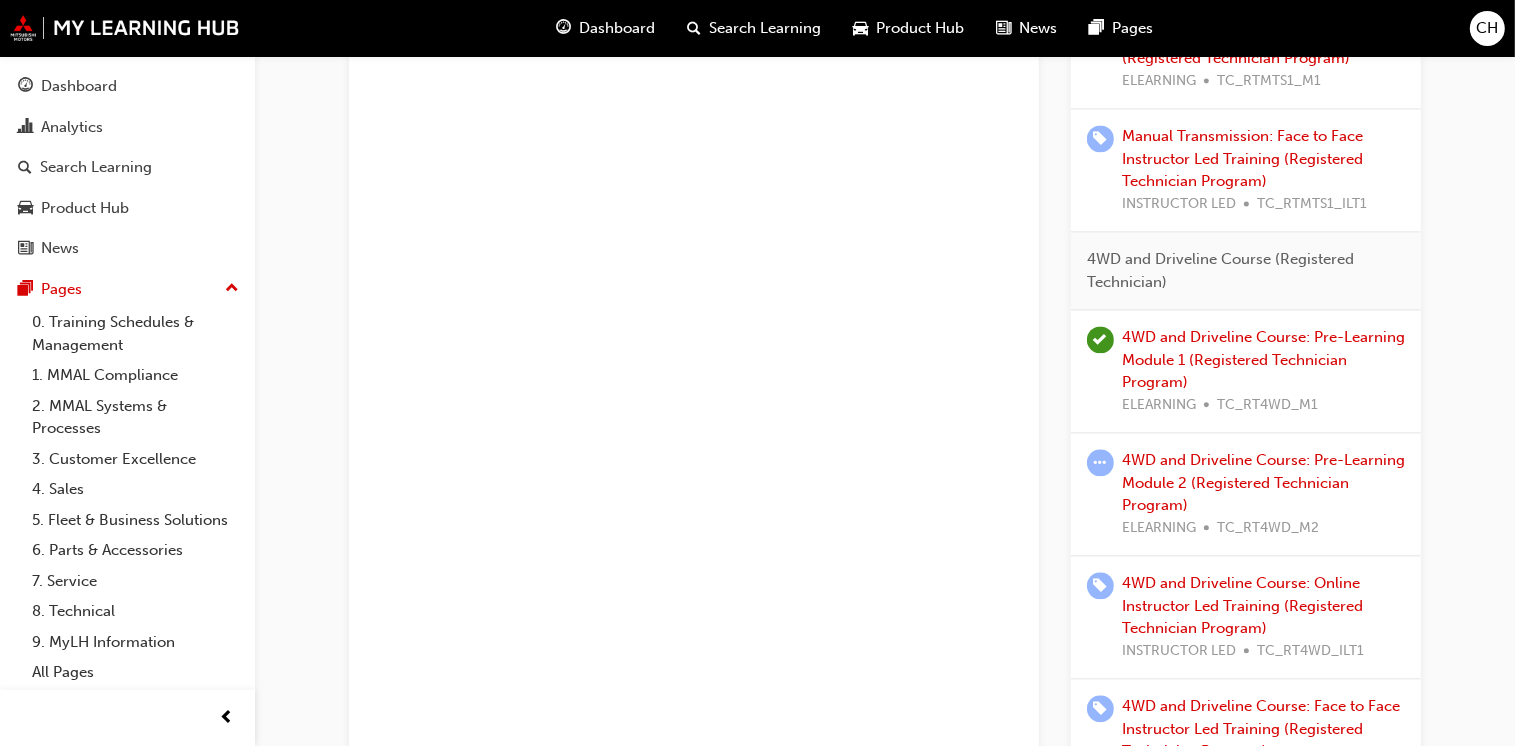 scroll, scrollTop: 4452, scrollLeft: 0, axis: vertical 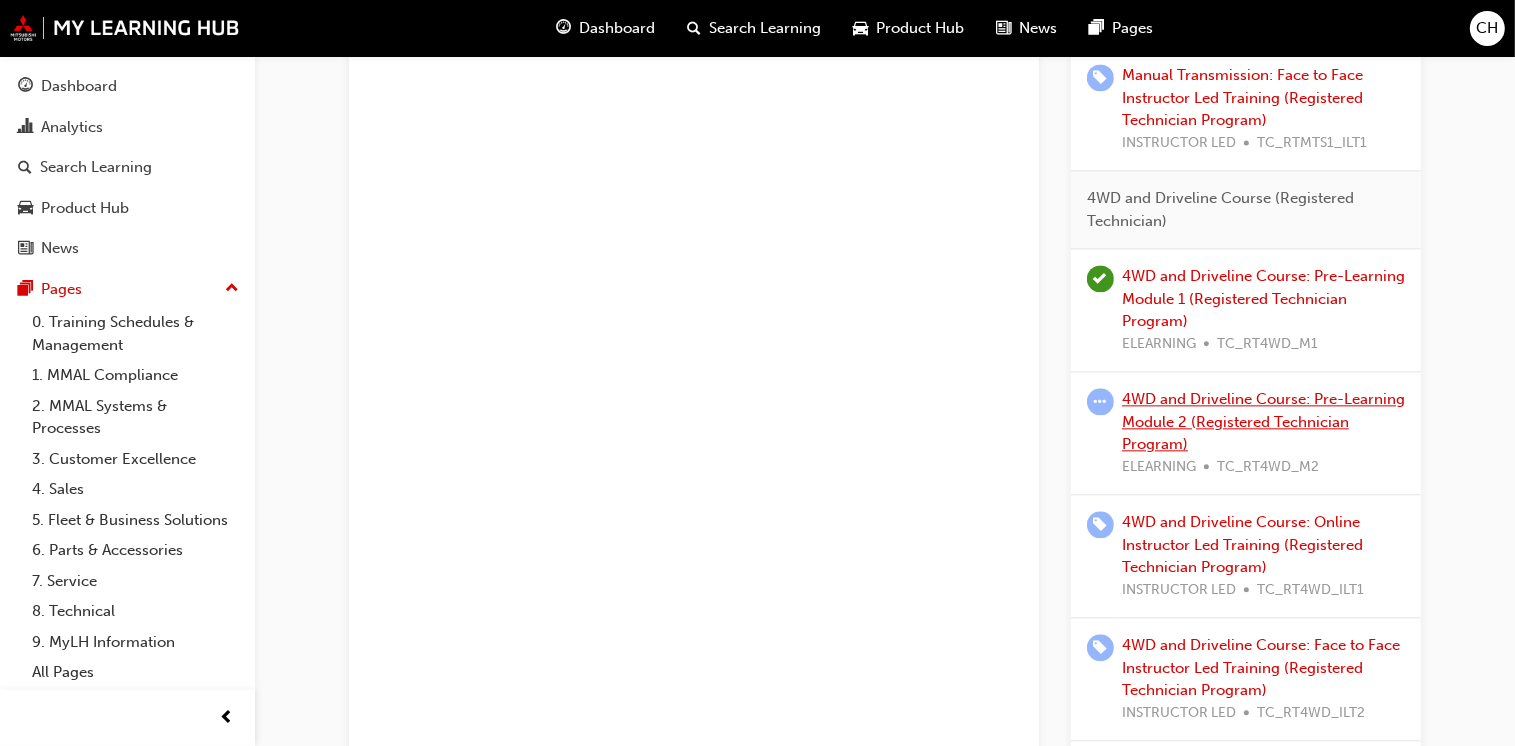 click on "4WD and Driveline Course: Pre-Learning Module 2 (Registered Technician Program)" at bounding box center (1263, 421) 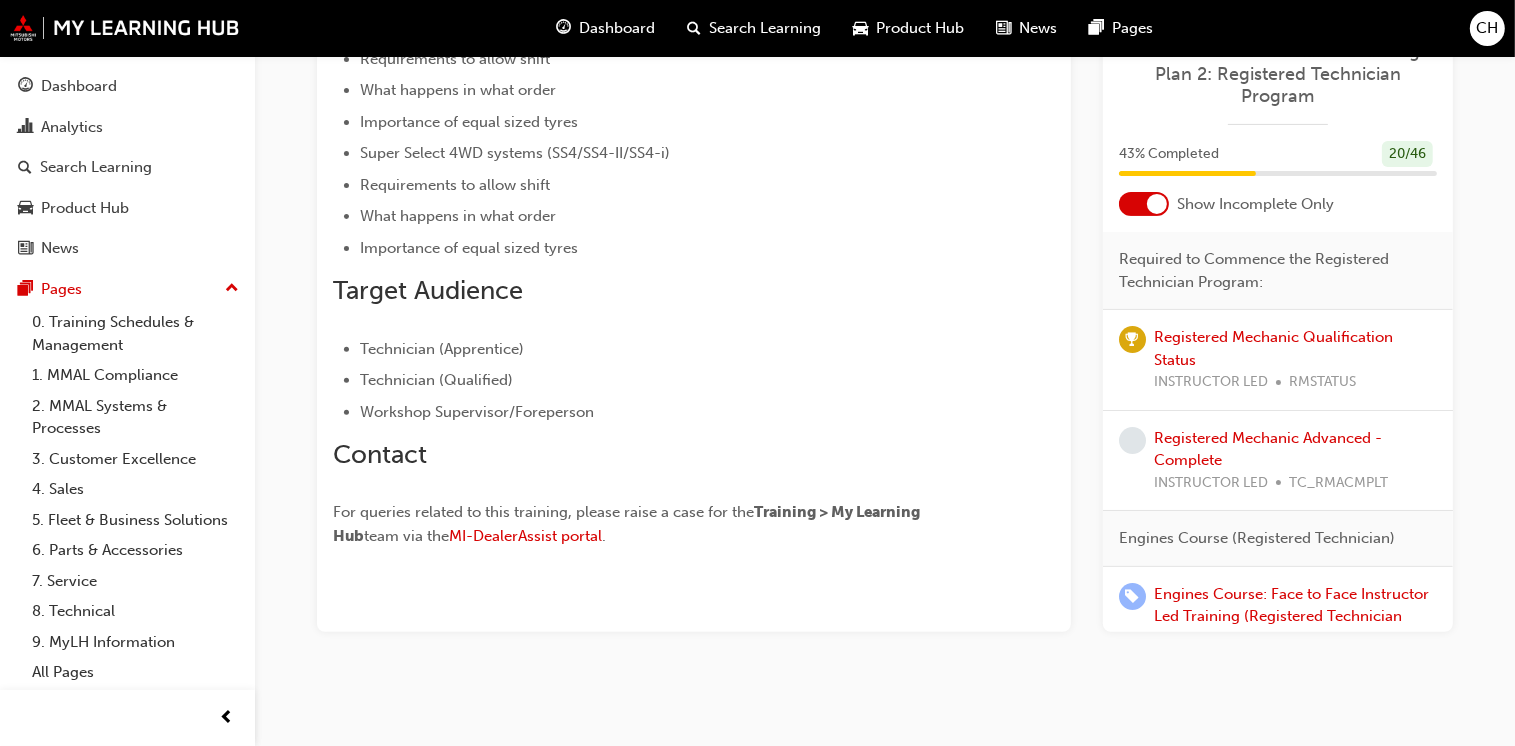 scroll, scrollTop: 0, scrollLeft: 0, axis: both 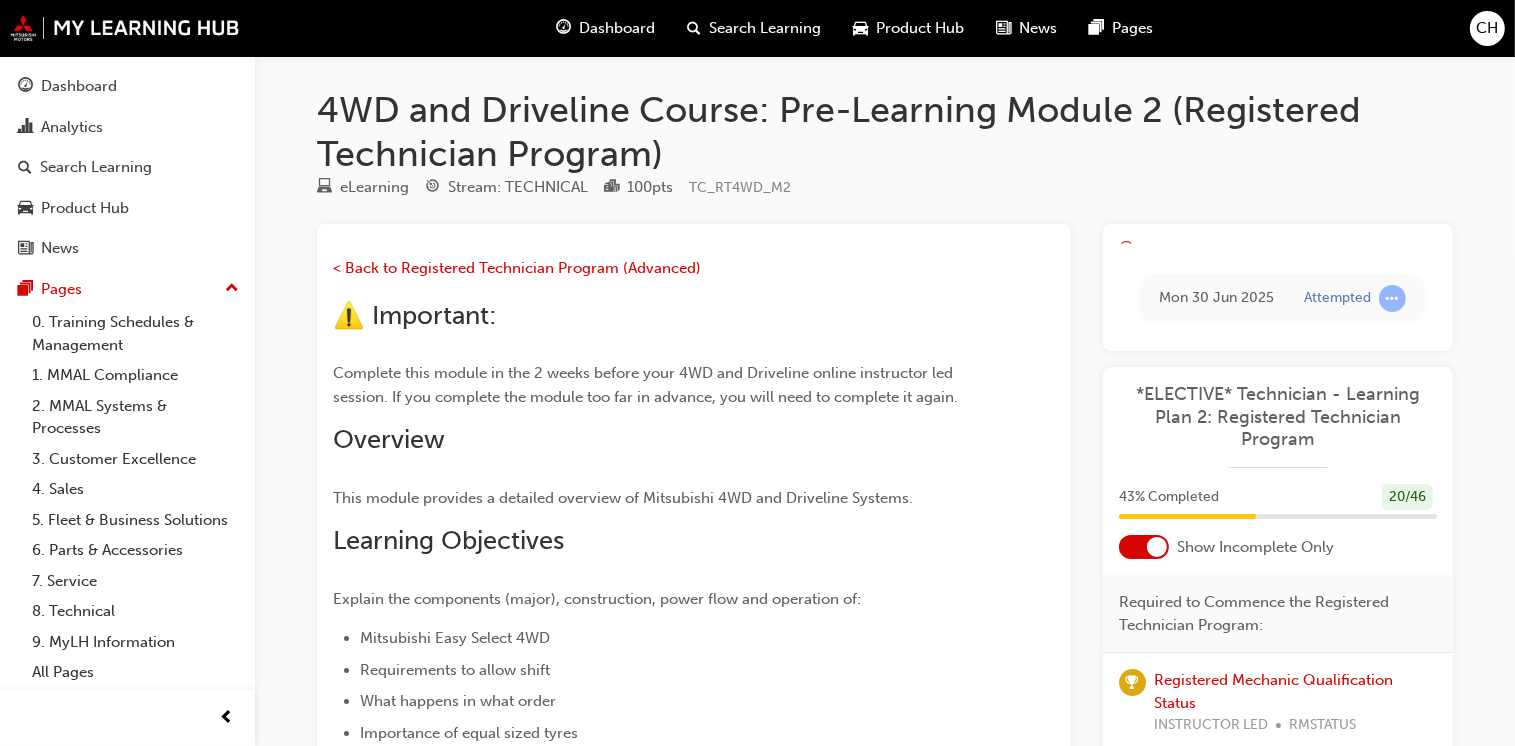 click on "4WD and Driveline Course: Pre-Learning Module 2 (Registered Technician Program)" at bounding box center [885, 131] 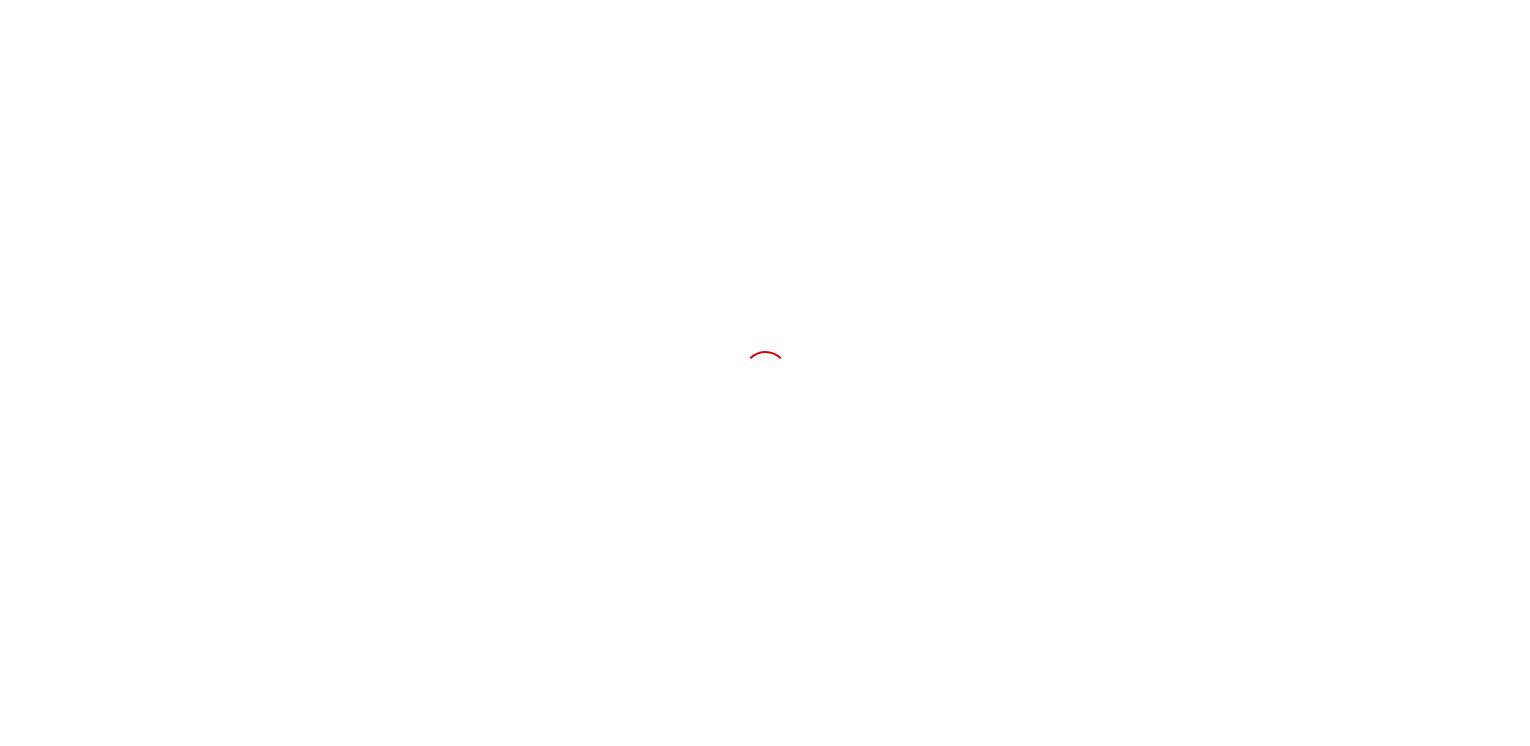 scroll, scrollTop: 0, scrollLeft: 0, axis: both 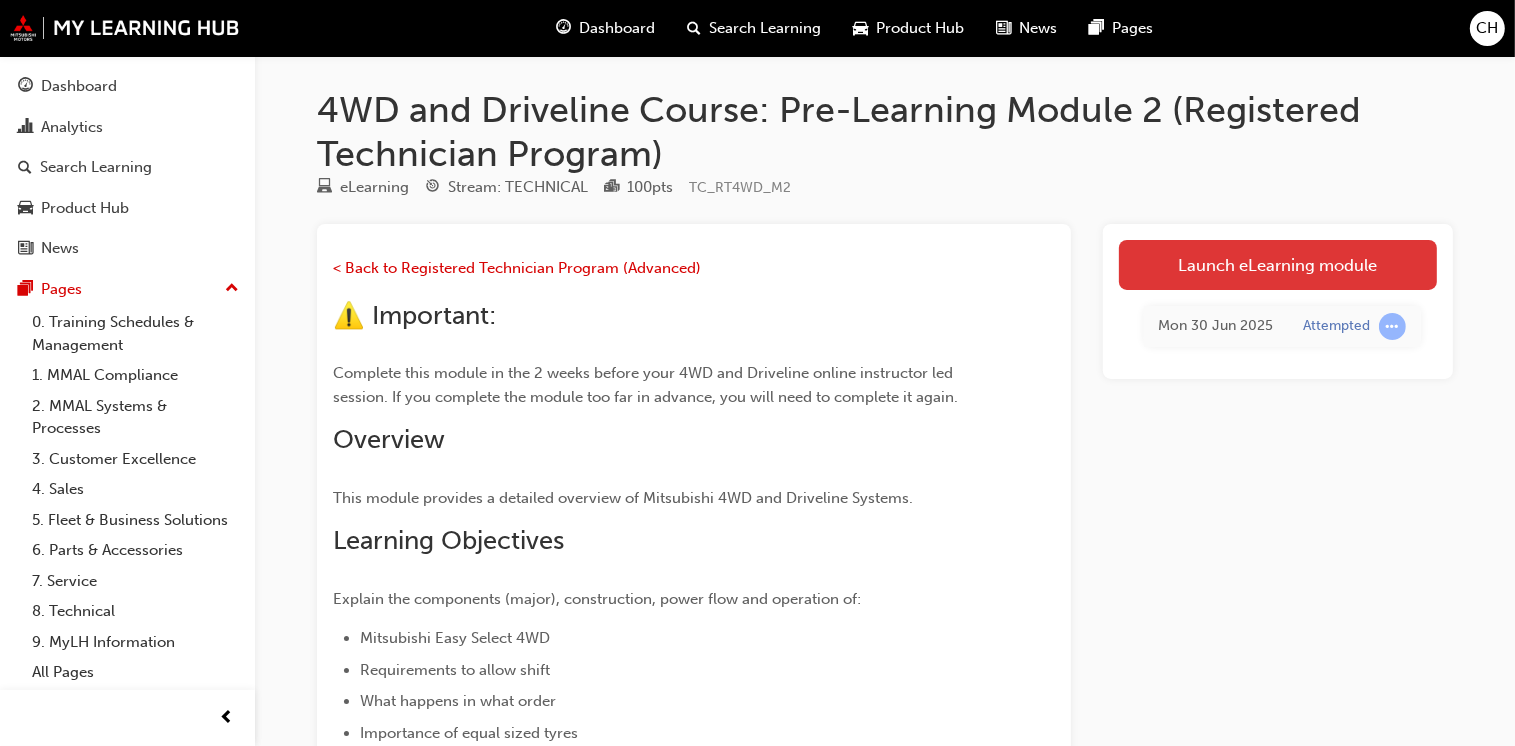 click on "Launch eLearning module" at bounding box center [1278, 265] 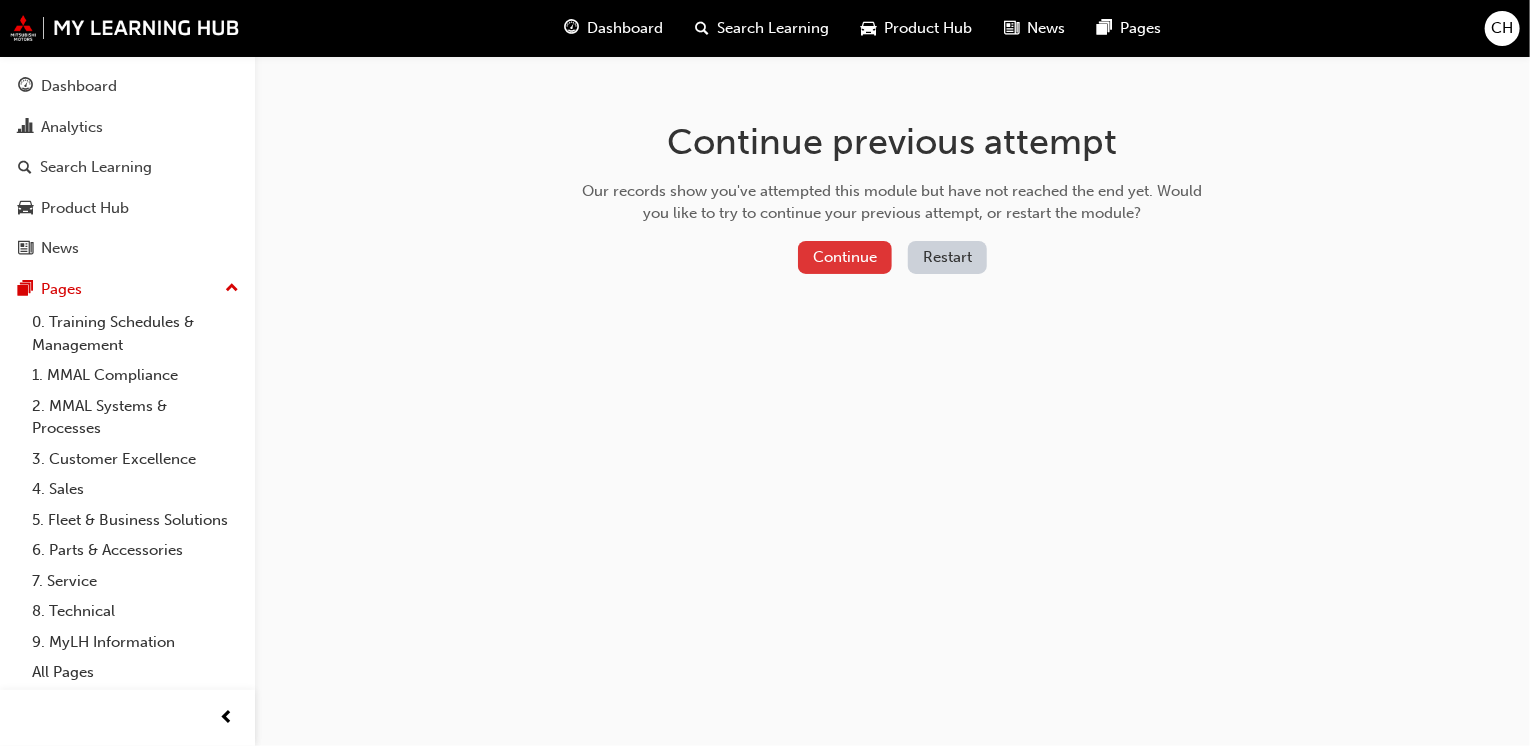 click on "Continue" at bounding box center [845, 257] 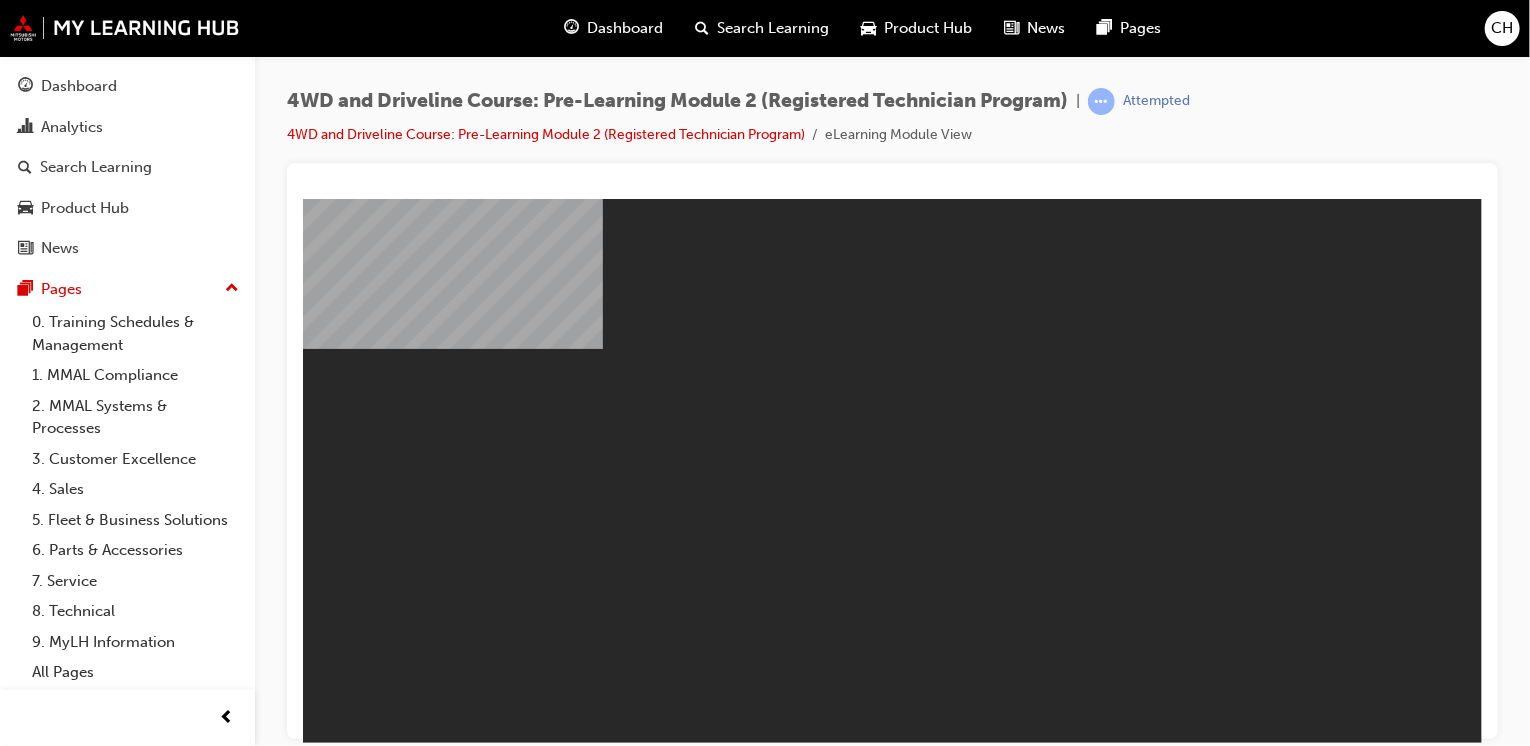 scroll, scrollTop: 0, scrollLeft: 0, axis: both 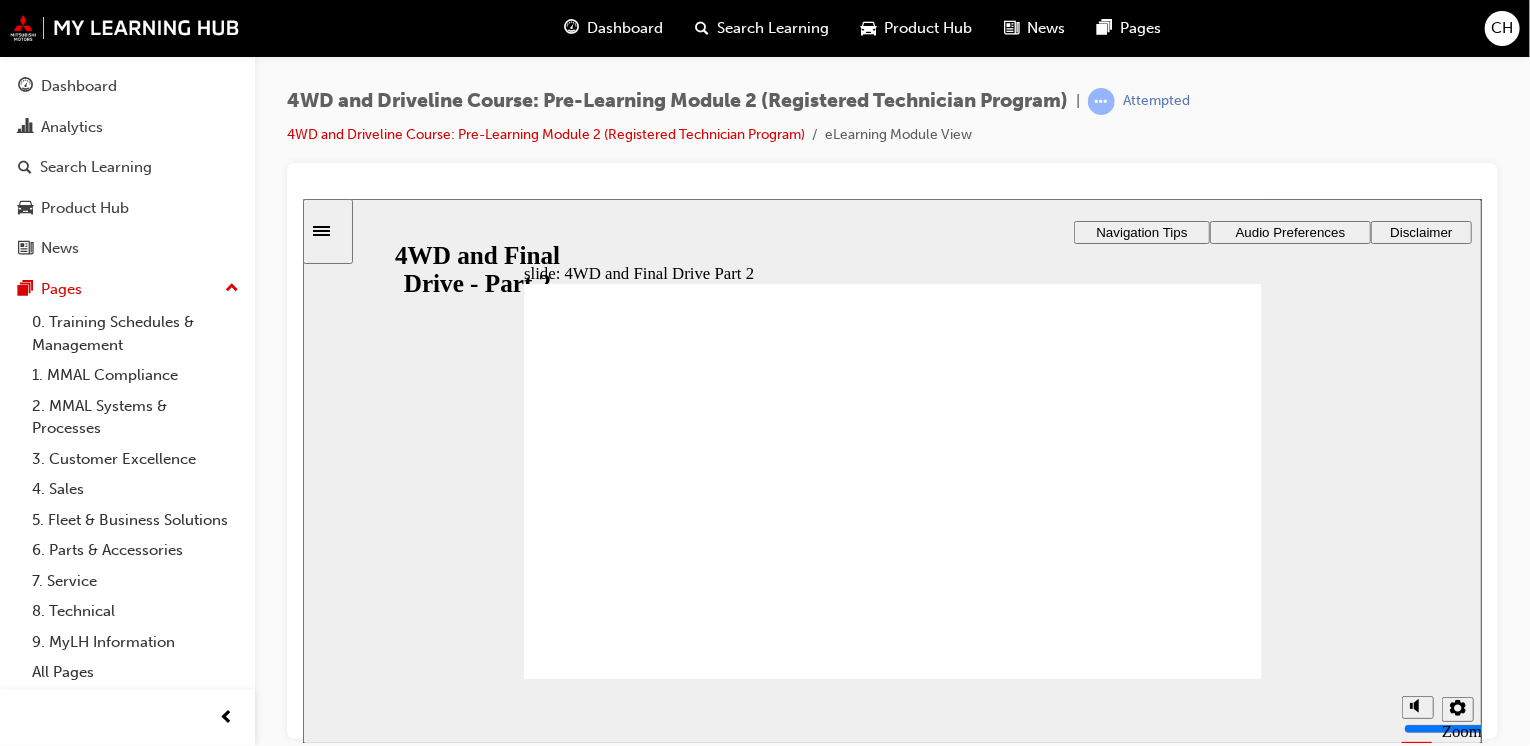 click 